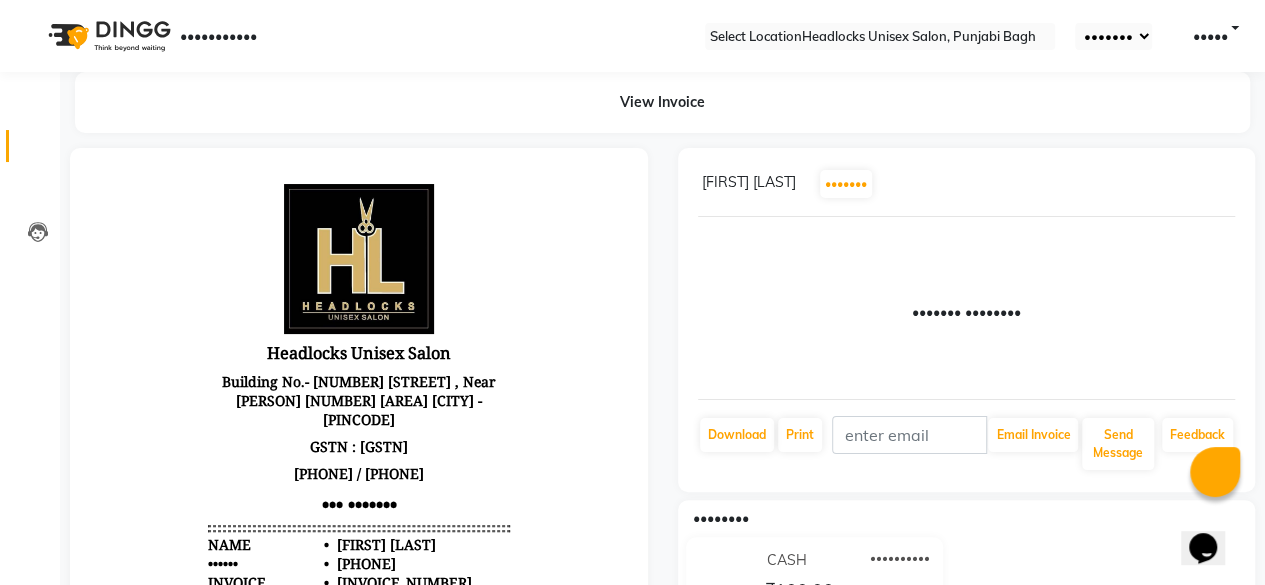 scroll, scrollTop: 0, scrollLeft: 0, axis: both 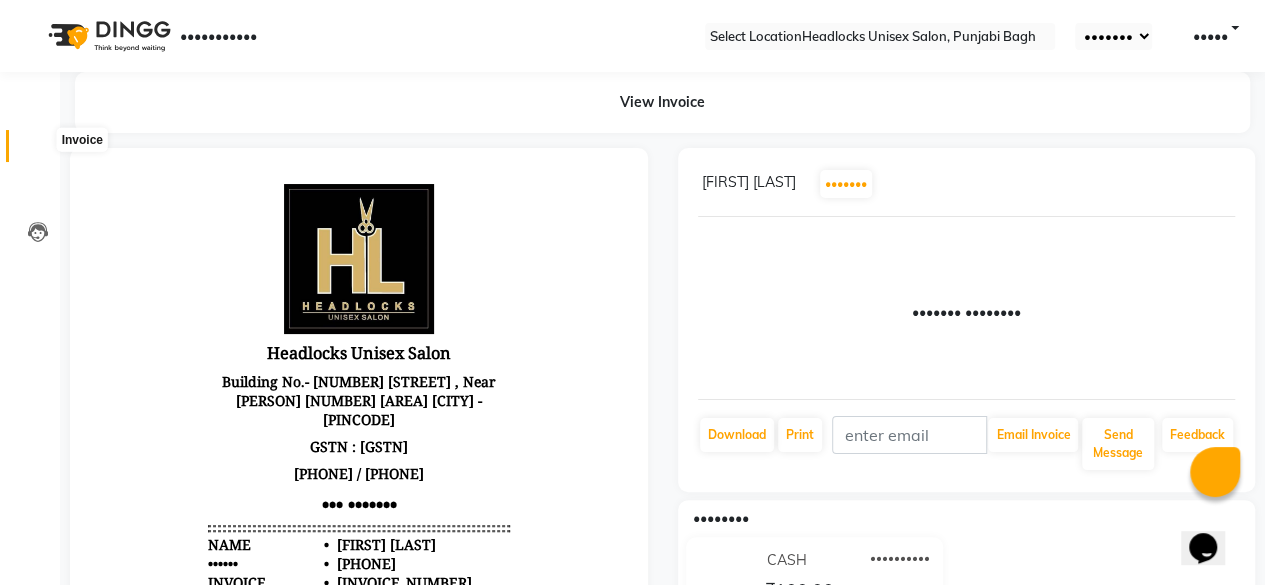click at bounding box center [37, 151] 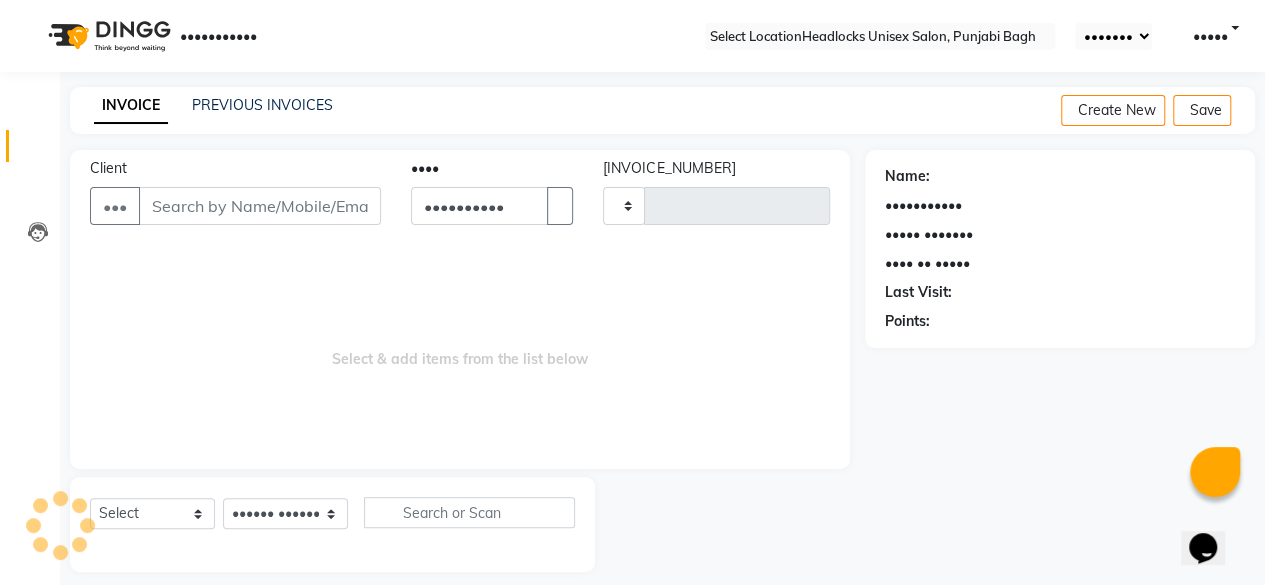 scroll, scrollTop: 15, scrollLeft: 0, axis: vertical 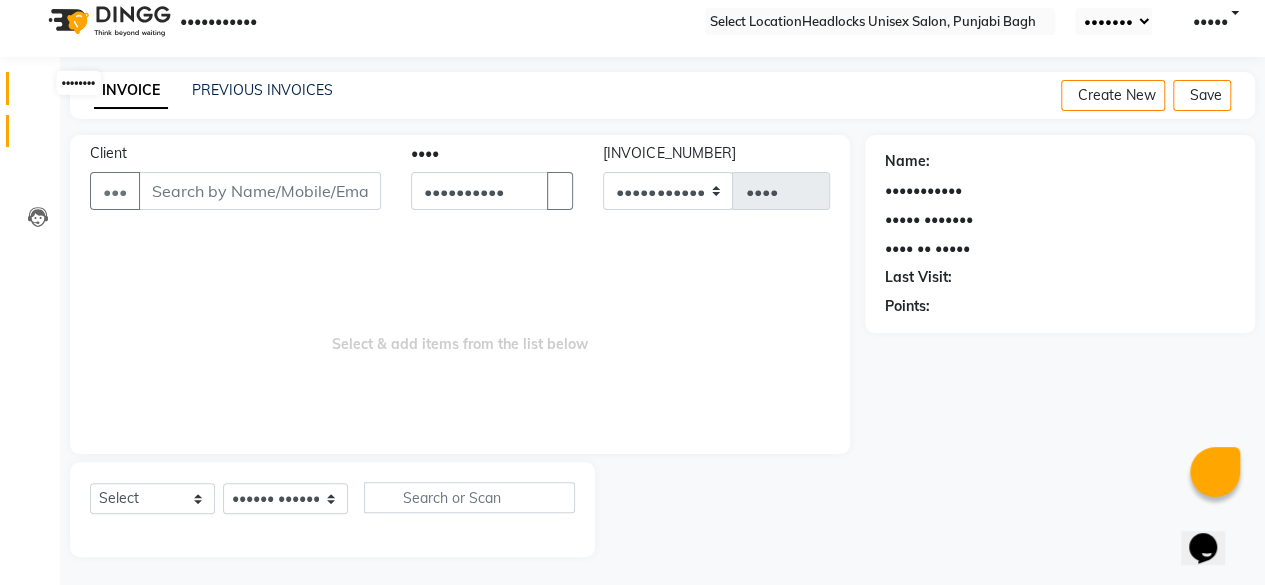 click at bounding box center (37, 93) 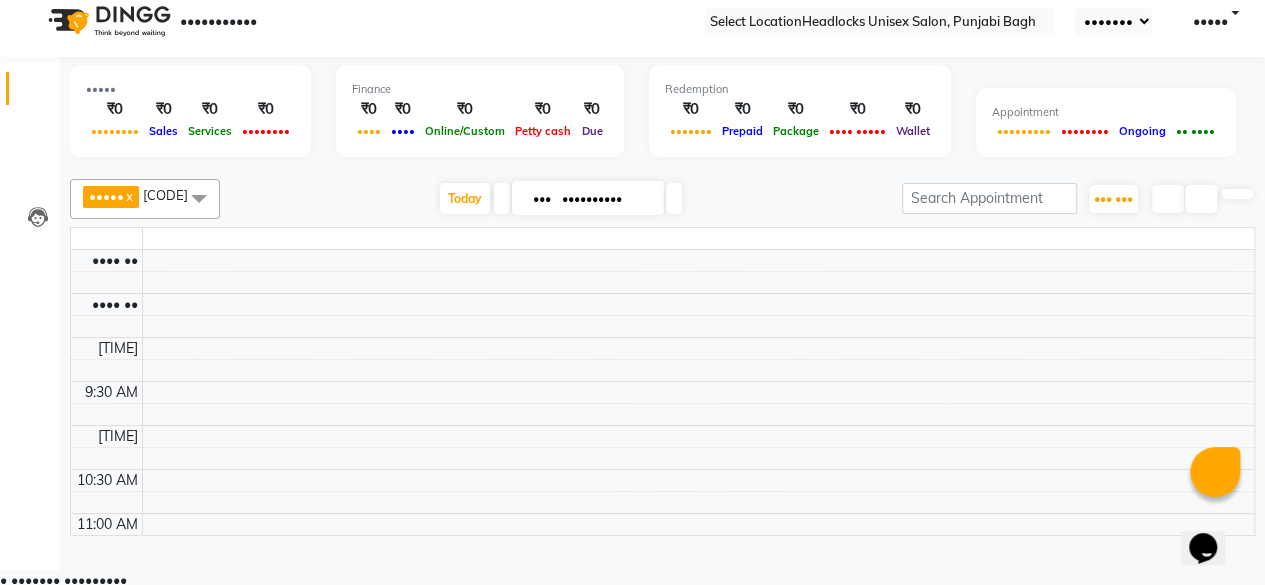 scroll, scrollTop: 0, scrollLeft: 0, axis: both 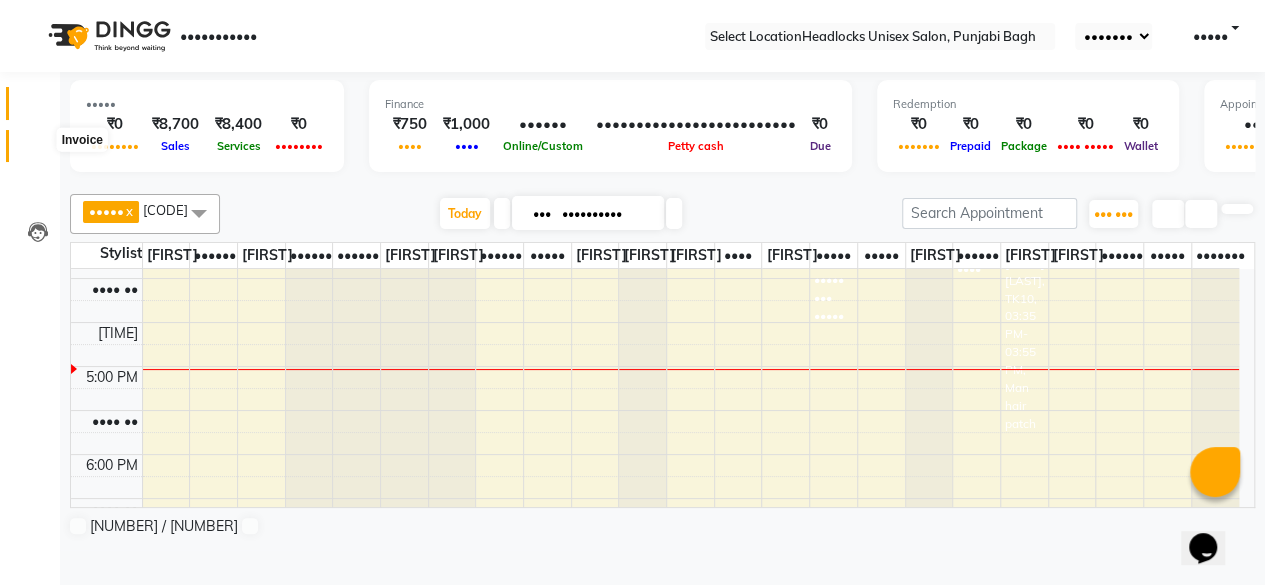 click at bounding box center [37, 151] 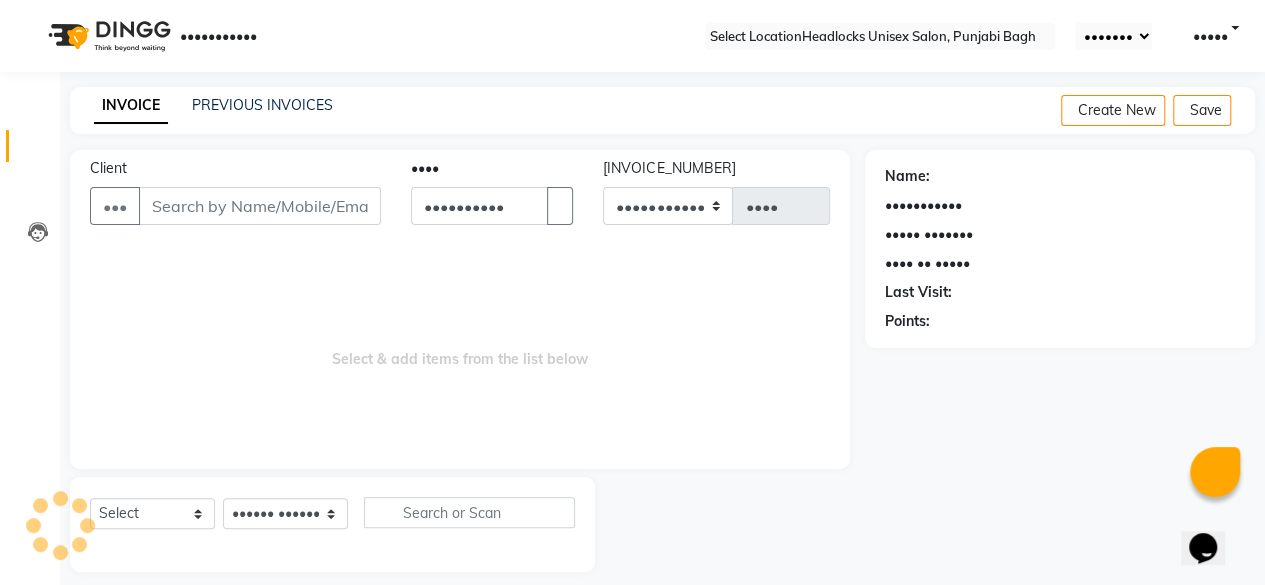 click on "Client" at bounding box center (260, 206) 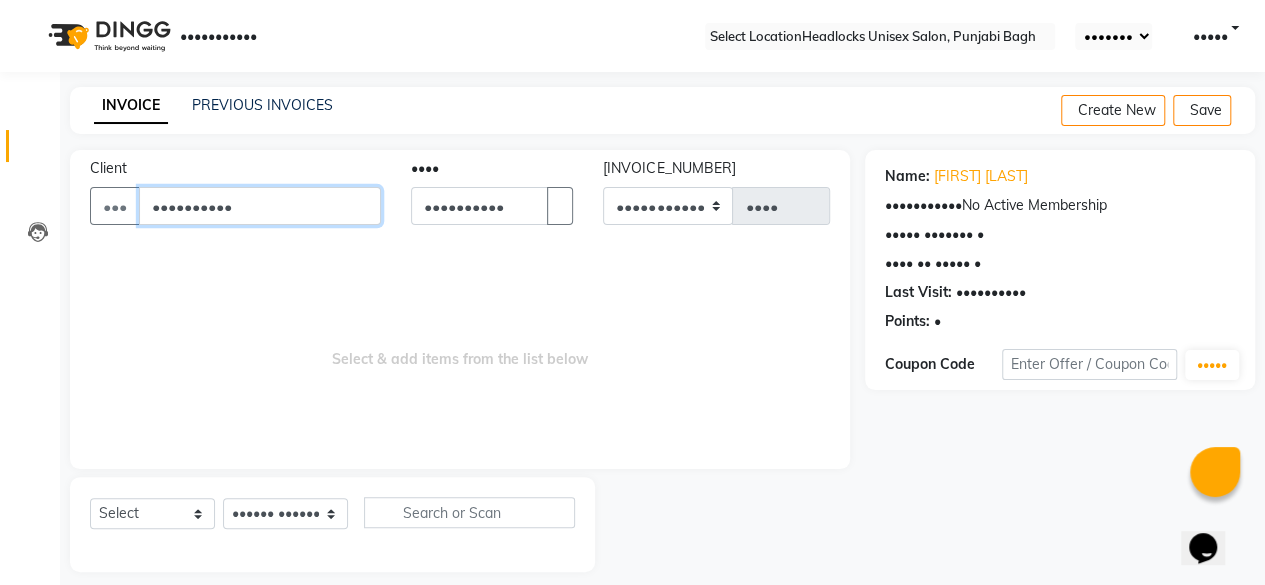 click on "••••••••••" at bounding box center (260, 206) 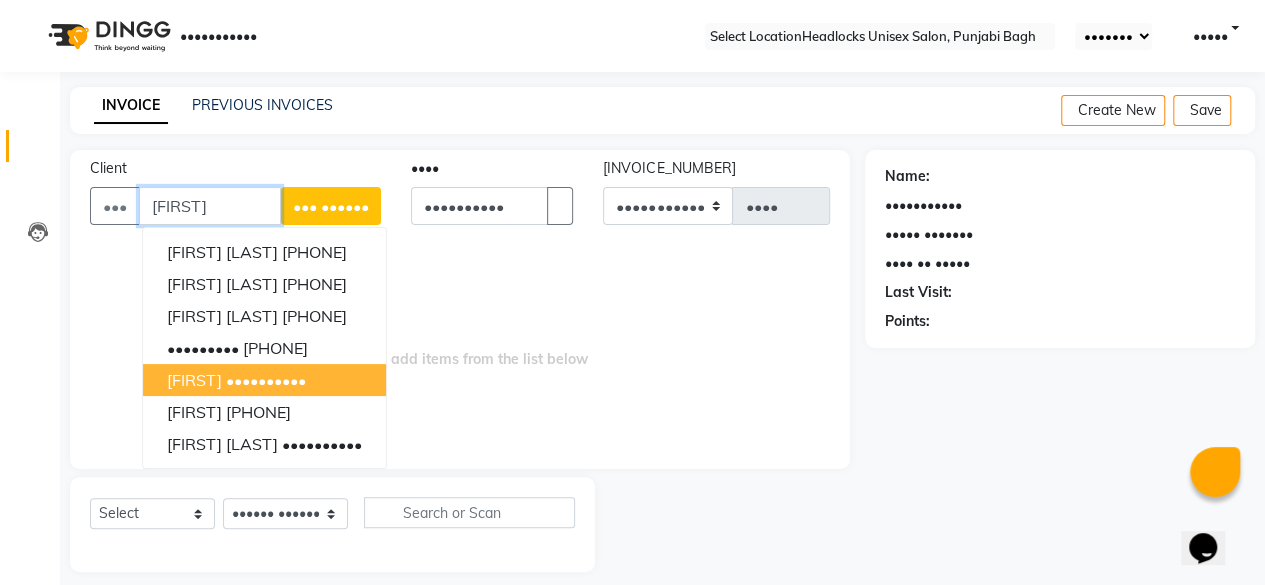 click on "••••••••••" at bounding box center [266, 380] 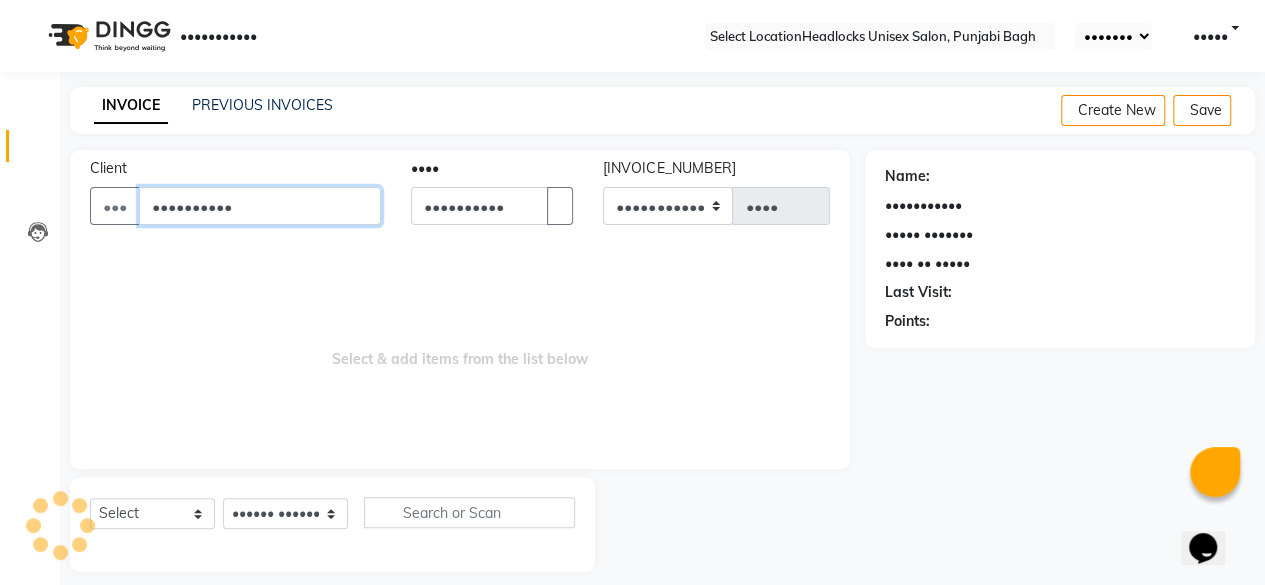 type on "••••••••••" 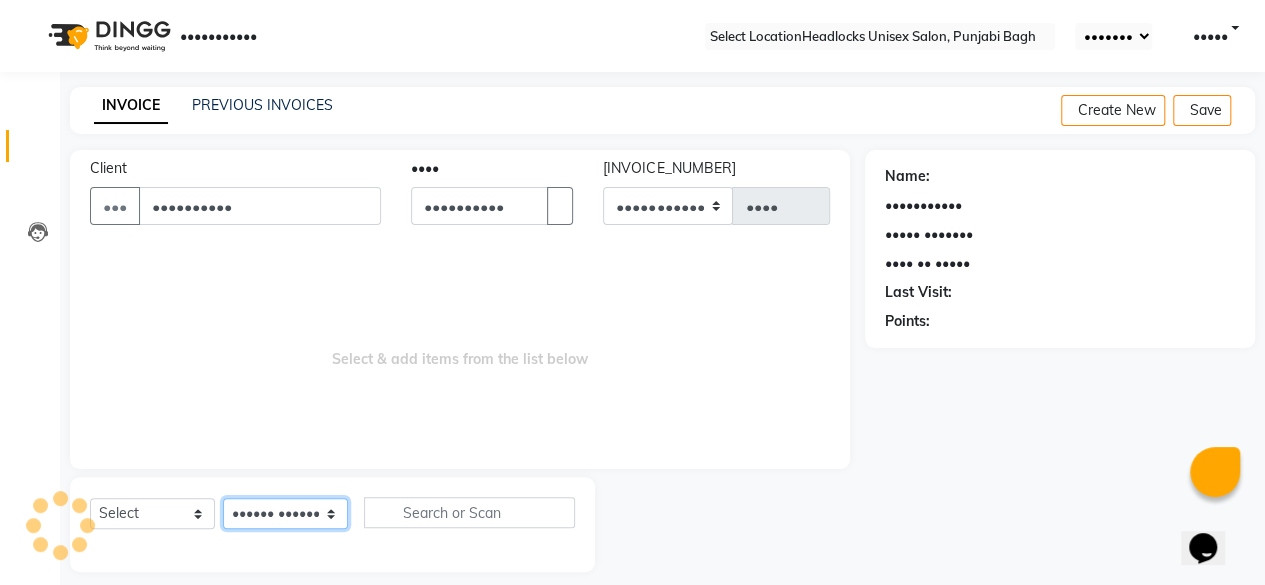 click on "Select Stylist ⁠[FIRST] ⁠[FIRST] [FIRST] [FIRST] [FIRST] [FIRST] [FIRST] [FIRST] [FIRST] [FIRST] [FIRST] [FIRST] [FIRST] [FIRST] [FIRST] [FIRST] [FIRST] [FIRST] [FIRST] [FIRST] [FIRST] [FIRST] [FIRST] ⁠[FIRST] [FIRST] [FIRST] [FIRST] ⁠[FIRST] [FIRST] [FIRST]" at bounding box center (285, 513) 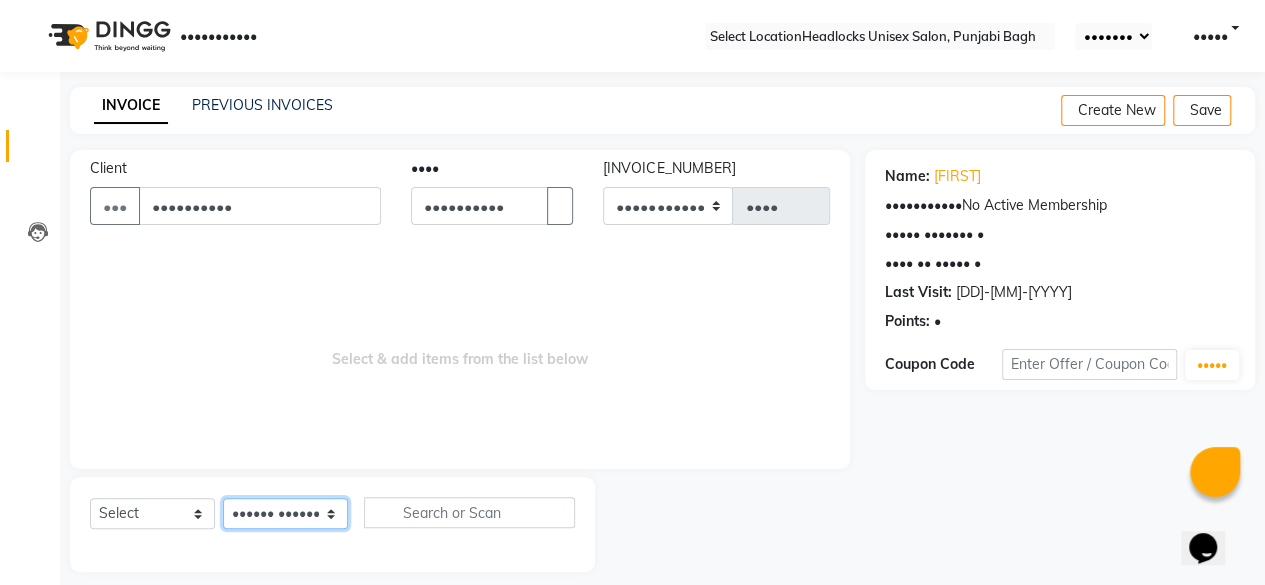 select on "69050" 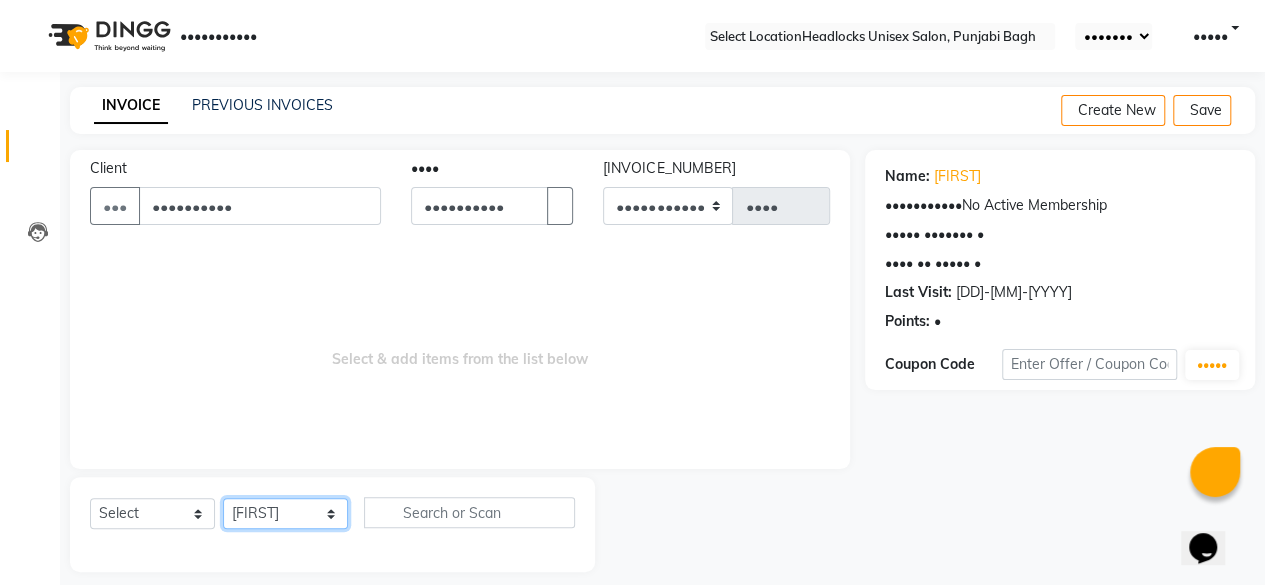 click on "Select Stylist ⁠[FIRST] ⁠[FIRST] [FIRST] [FIRST] [FIRST] [FIRST] [FIRST] [FIRST] [FIRST] [FIRST] [FIRST] [FIRST] [FIRST] [FIRST] [FIRST] [FIRST] [FIRST] [FIRST] [FIRST] [FIRST] [FIRST] [FIRST] [FIRST] ⁠[FIRST] [FIRST] [FIRST] [FIRST] ⁠[FIRST] [FIRST] [FIRST]" at bounding box center [285, 513] 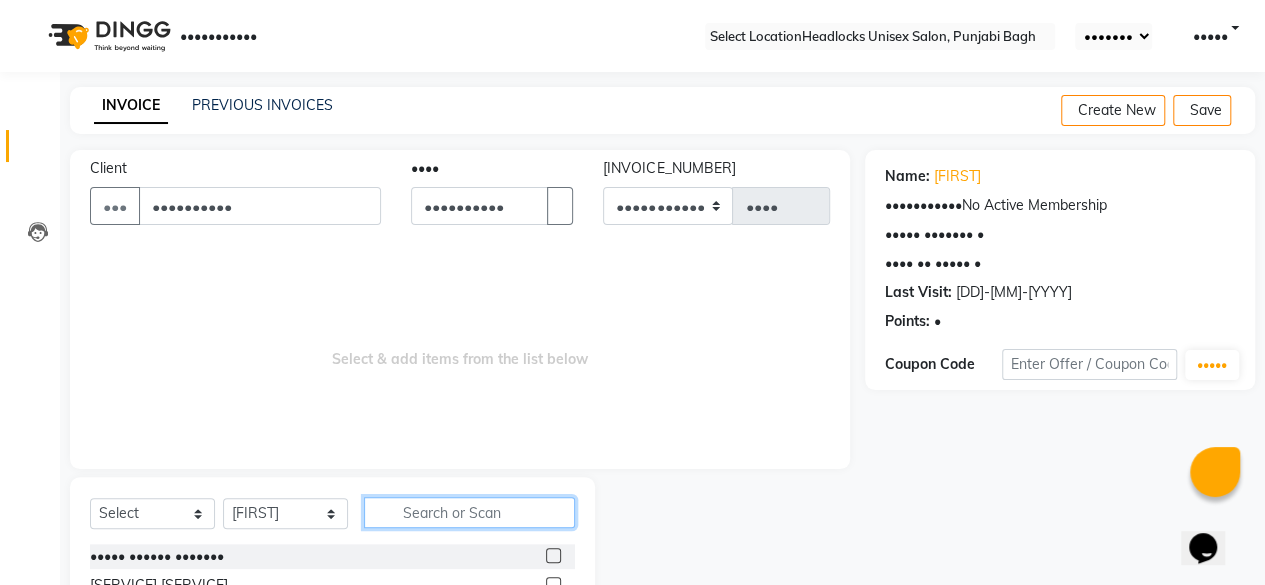 click at bounding box center (469, 512) 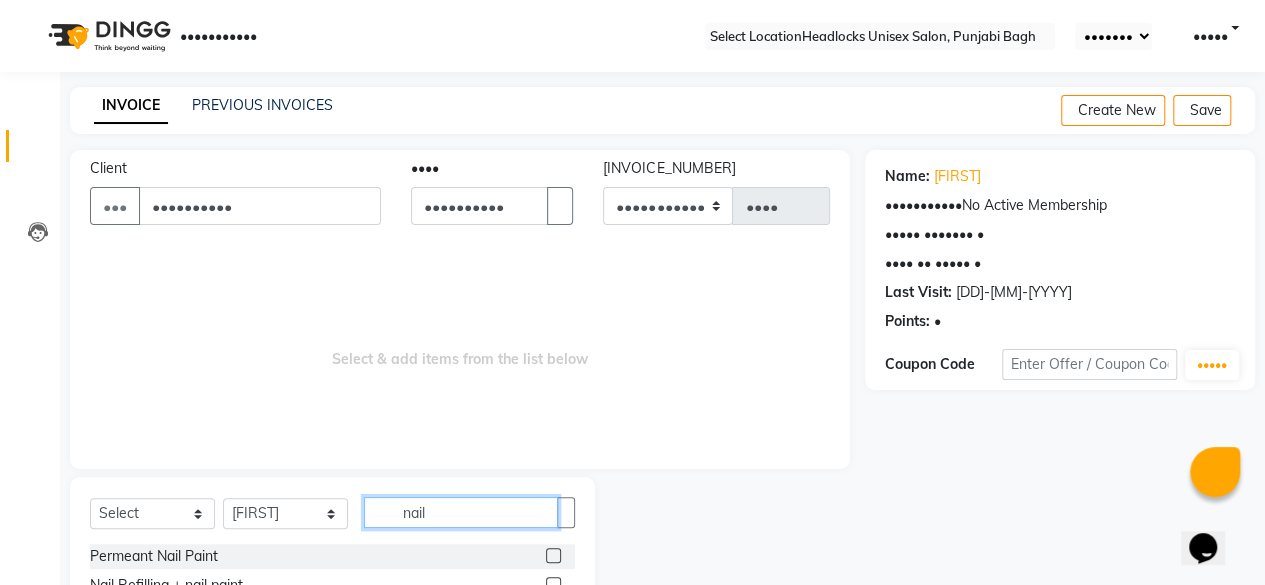 scroll, scrollTop: 215, scrollLeft: 0, axis: vertical 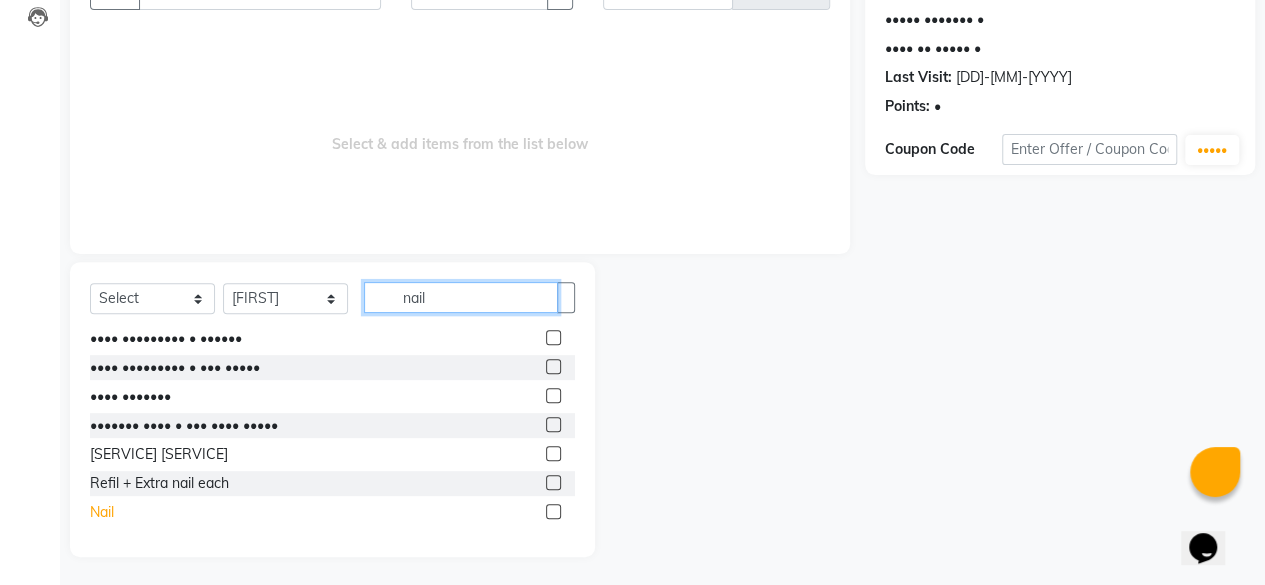 type on "nail" 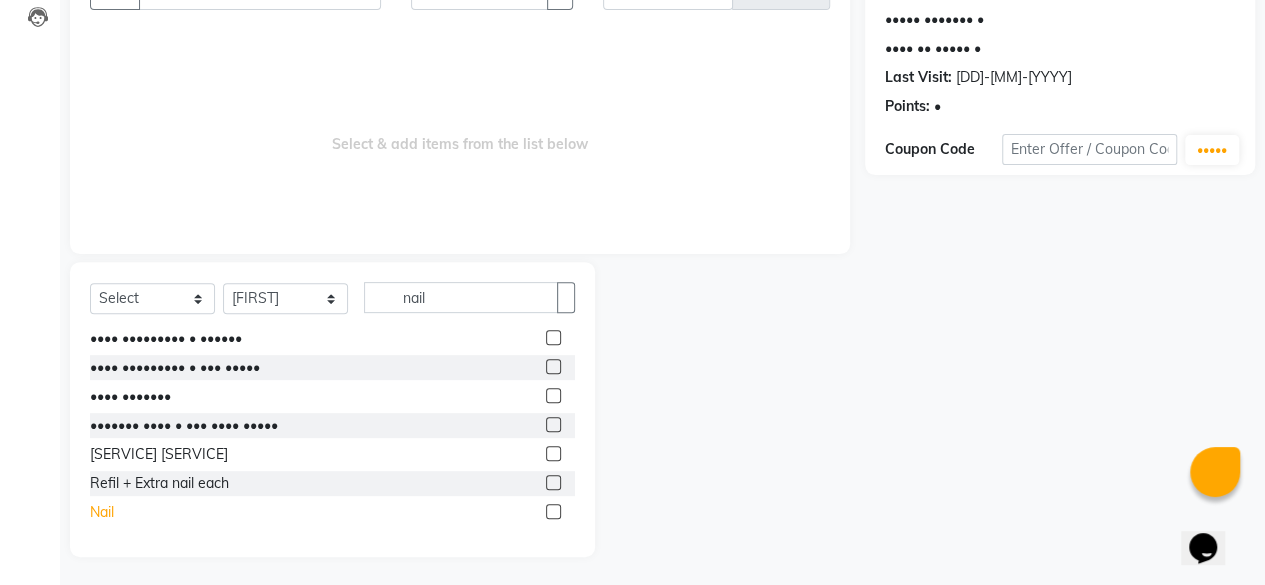 click on "Nail" at bounding box center [154, 193] 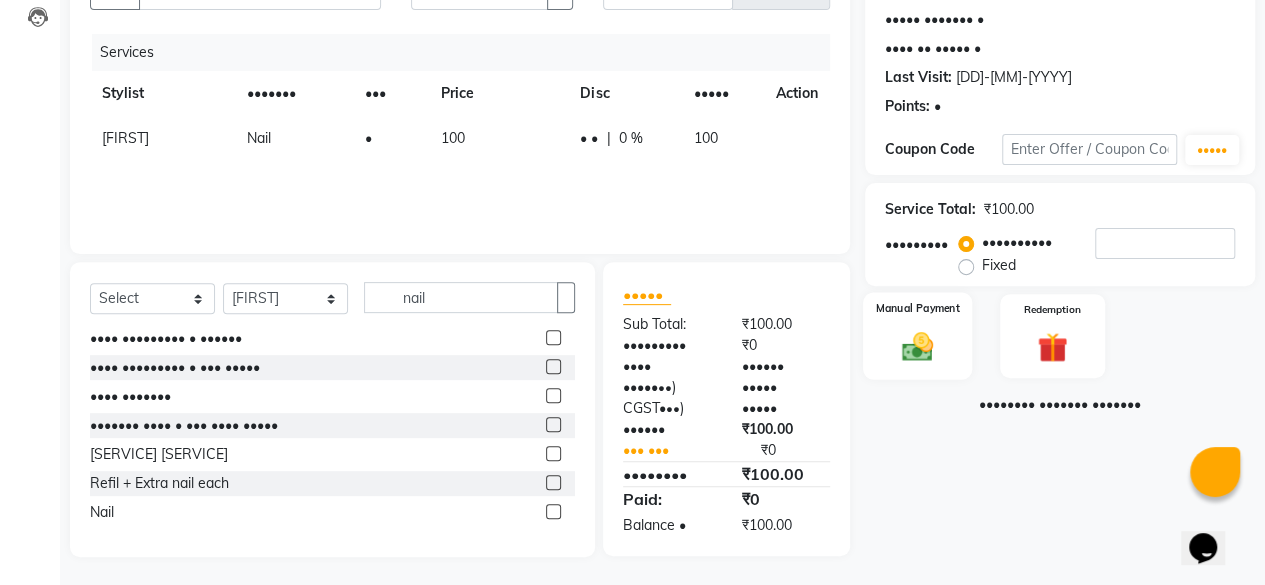 click at bounding box center [917, 346] 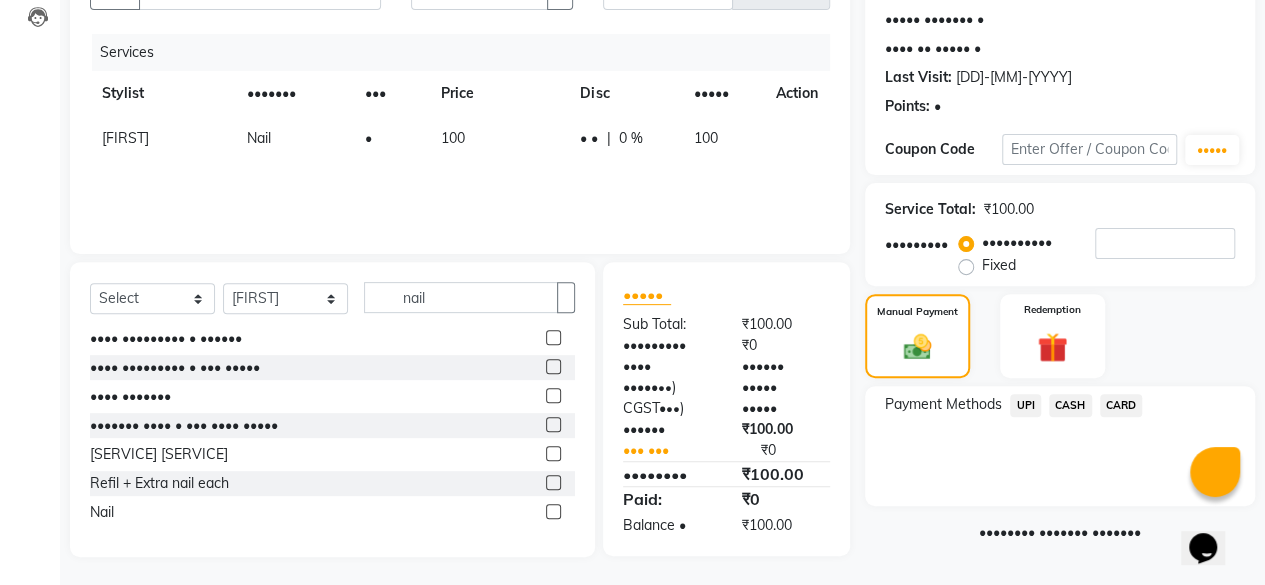 click on "CASH" at bounding box center [1025, 405] 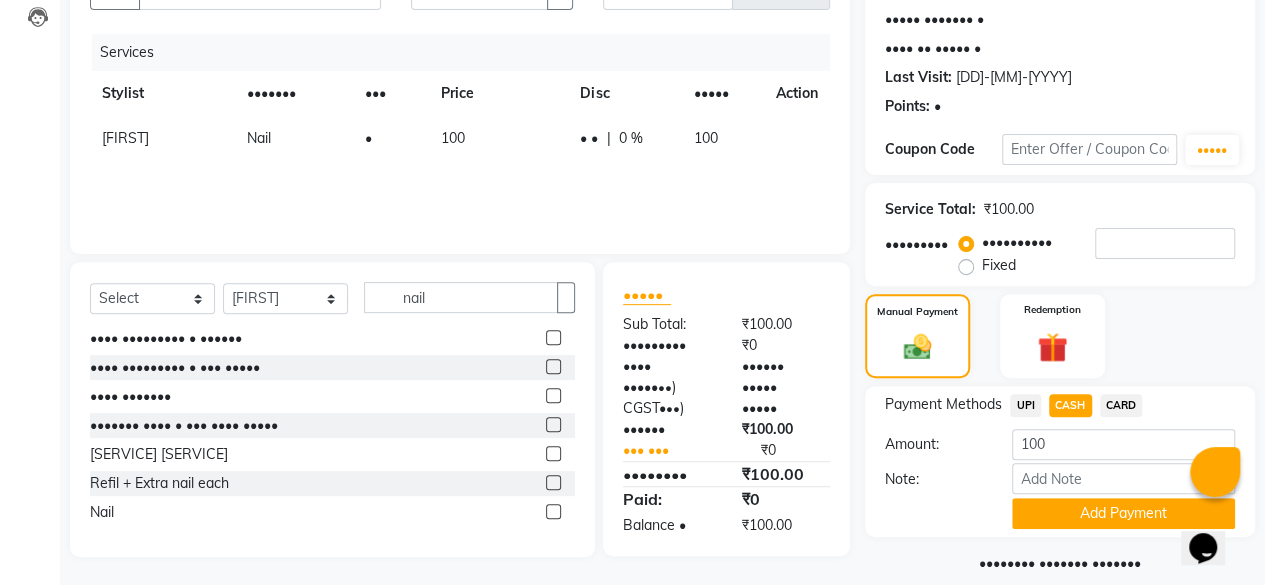 scroll, scrollTop: 242, scrollLeft: 0, axis: vertical 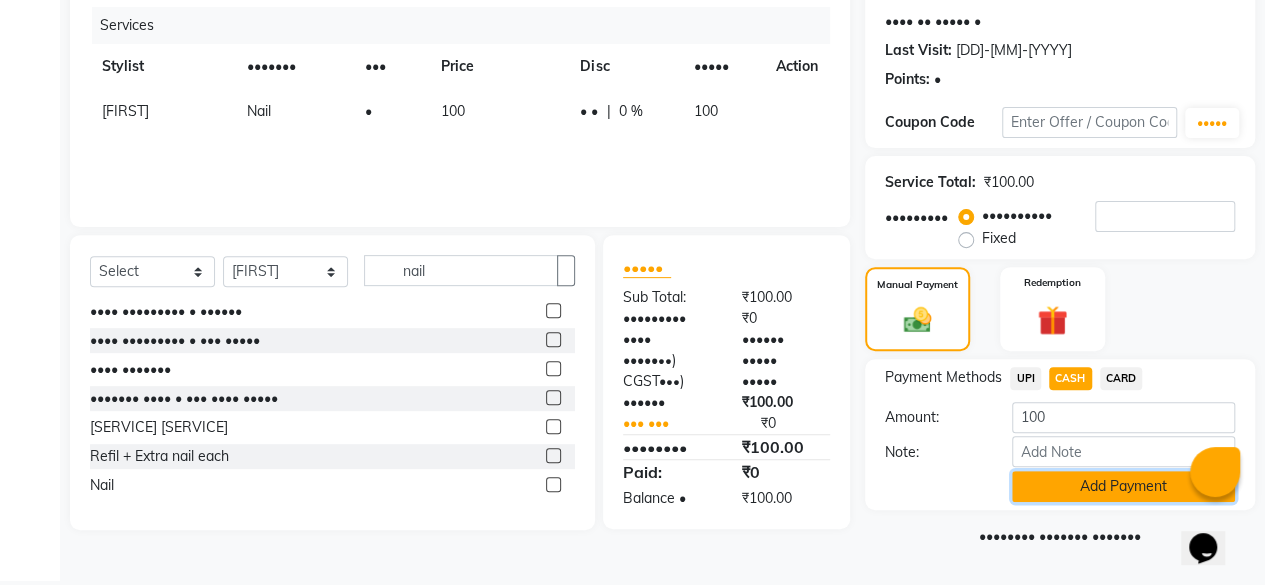 click on "Add Payment" at bounding box center [1123, 486] 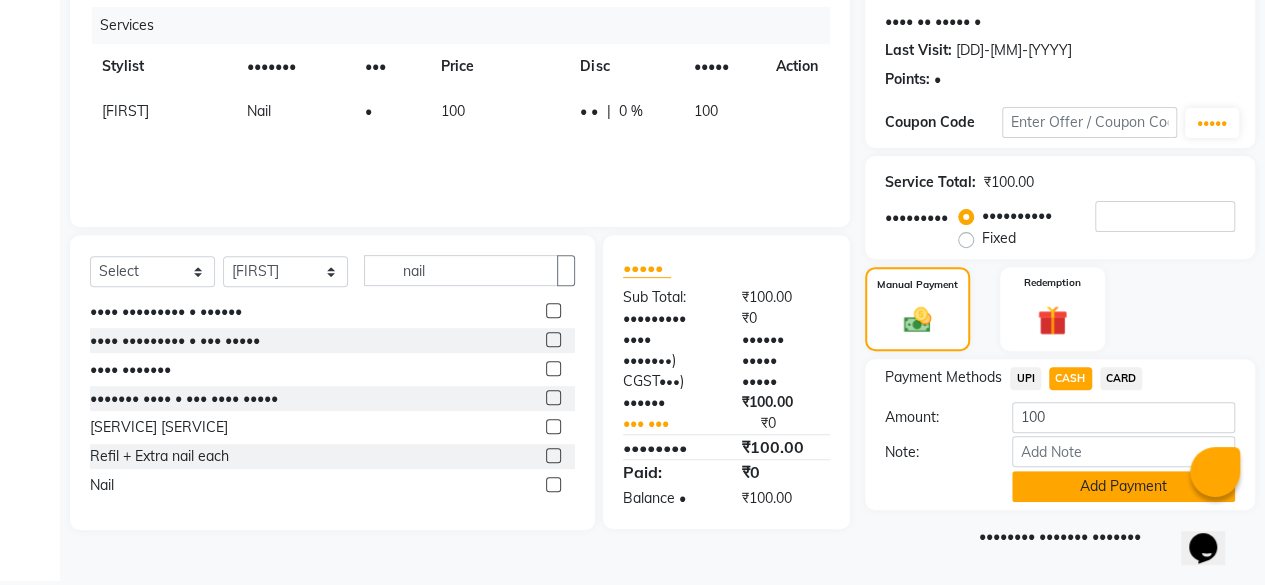 scroll, scrollTop: 324, scrollLeft: 0, axis: vertical 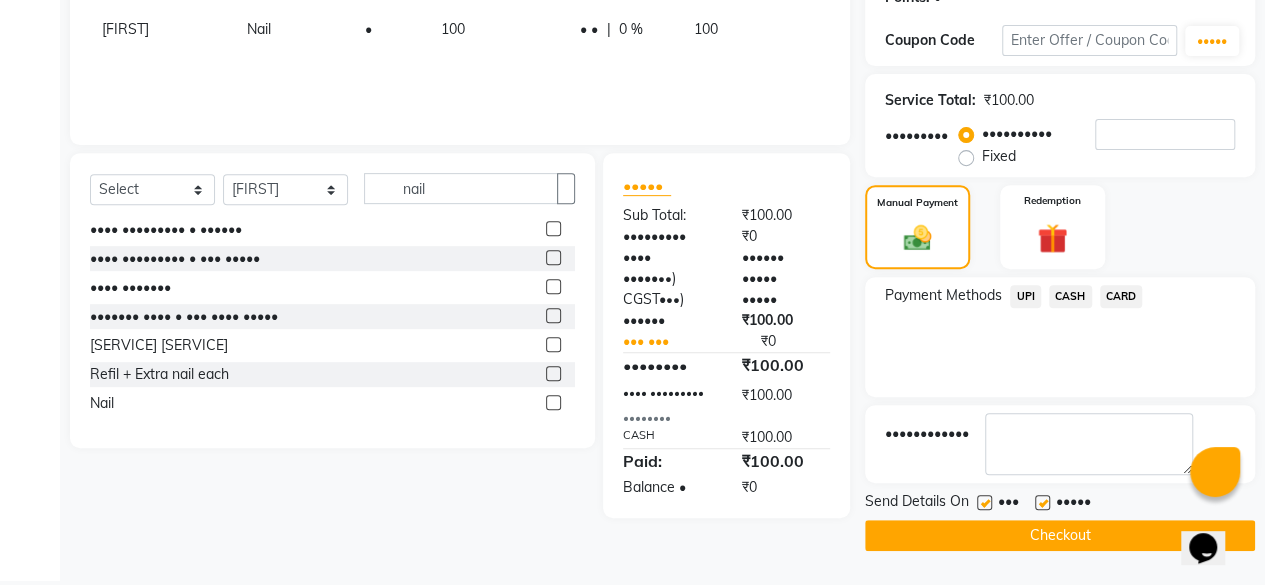 click at bounding box center [984, 502] 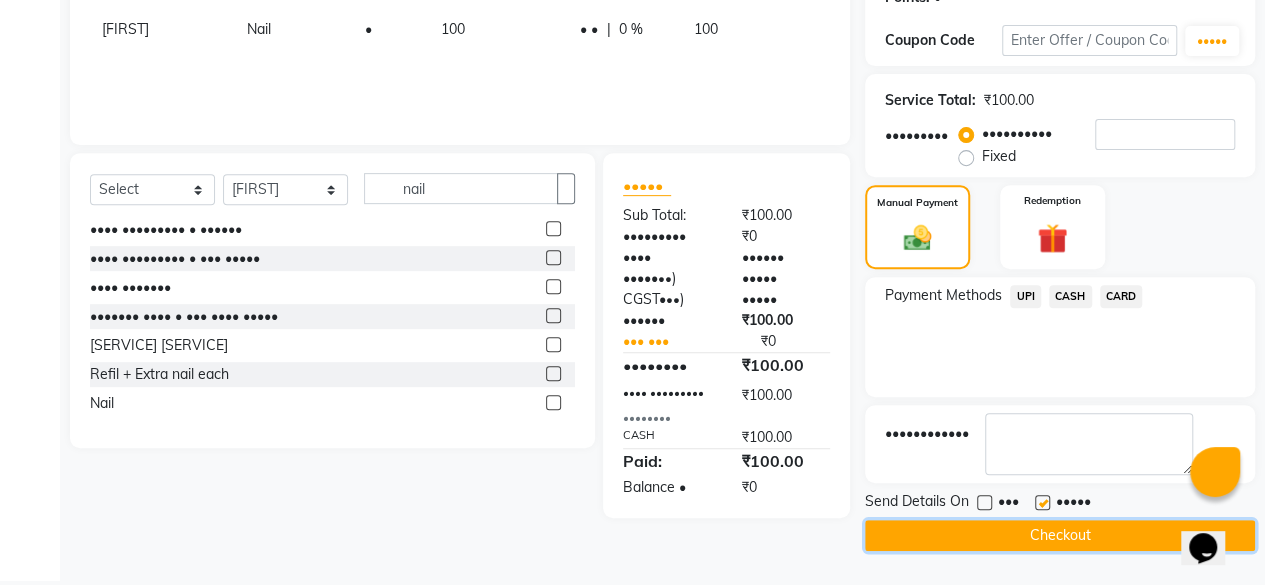 click on "Checkout" at bounding box center (1060, 535) 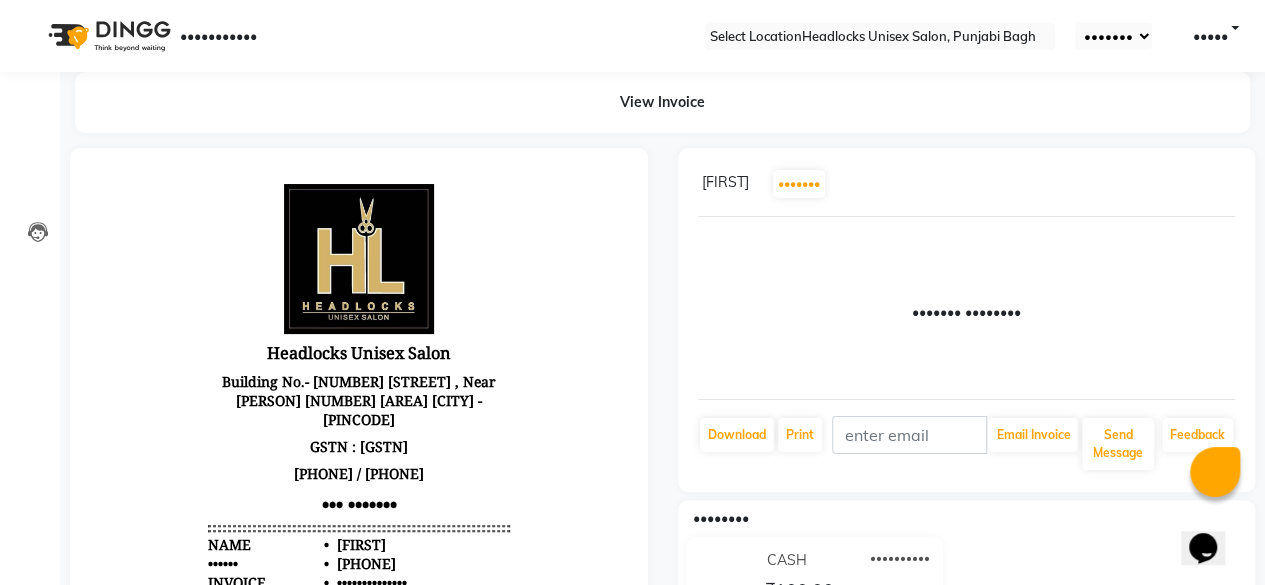 scroll, scrollTop: 0, scrollLeft: 0, axis: both 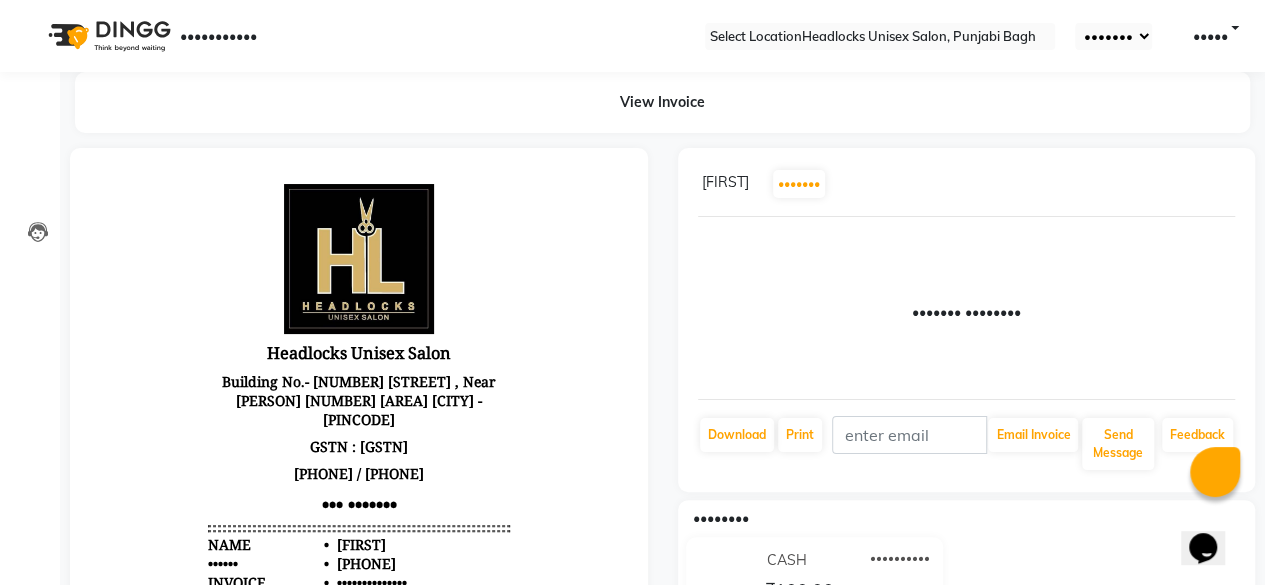 click on "Payments CASH 01-07-2025 ₹100.00  Added on 01-07-2025" at bounding box center [967, 574] 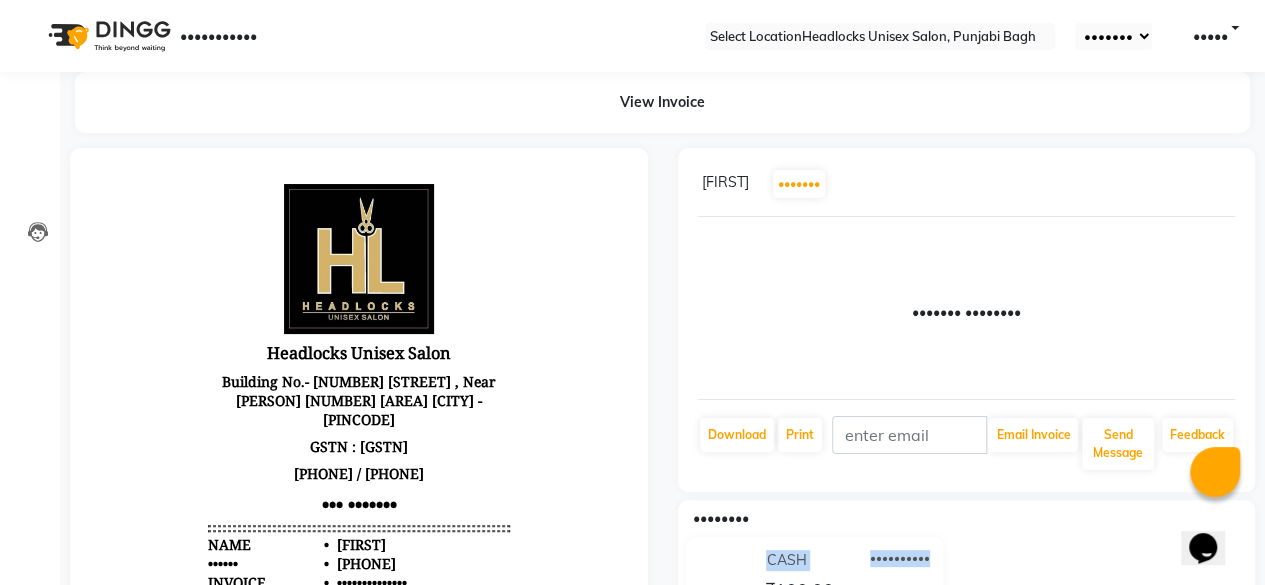 drag, startPoint x: 990, startPoint y: 529, endPoint x: 1003, endPoint y: 537, distance: 15.264338 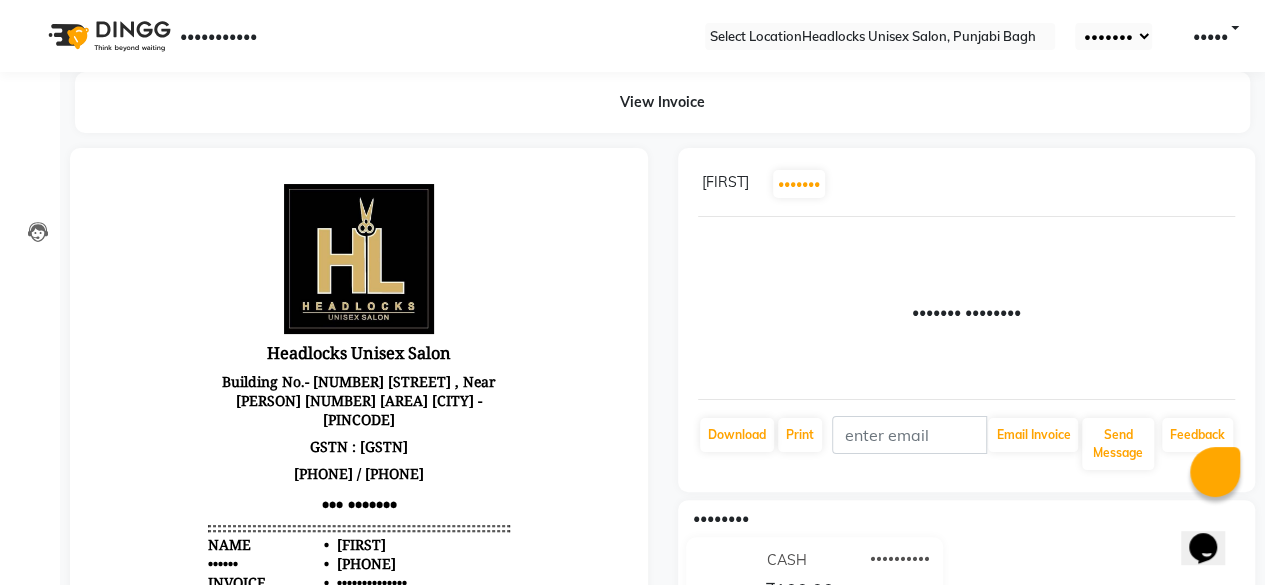 drag, startPoint x: 1003, startPoint y: 537, endPoint x: 1019, endPoint y: 544, distance: 17.464249 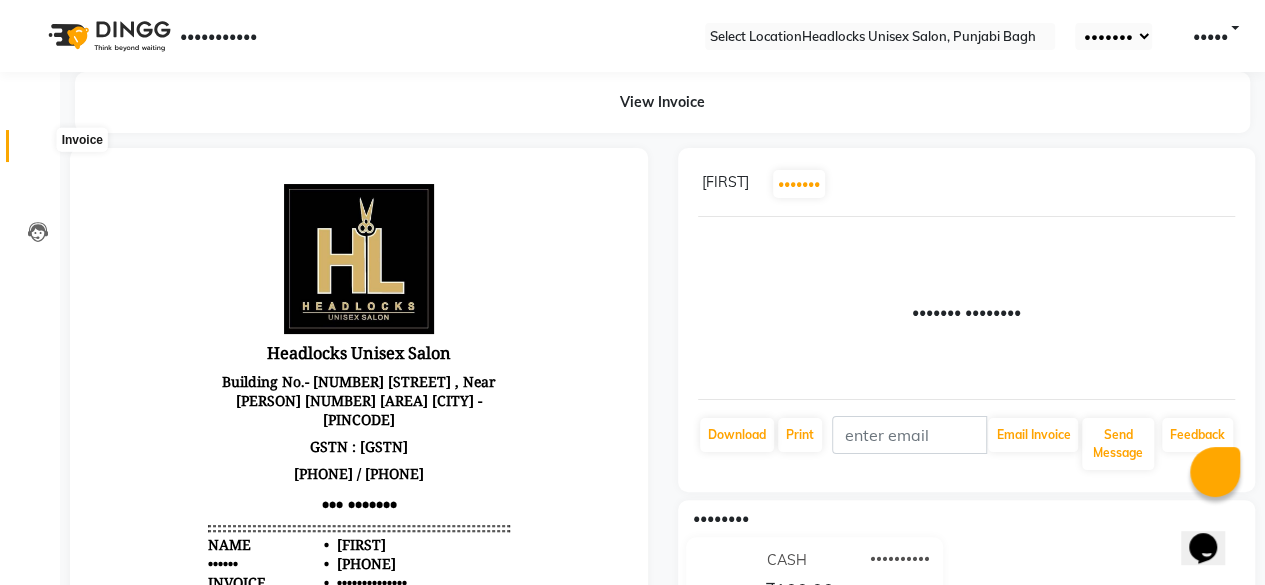 click at bounding box center (37, 151) 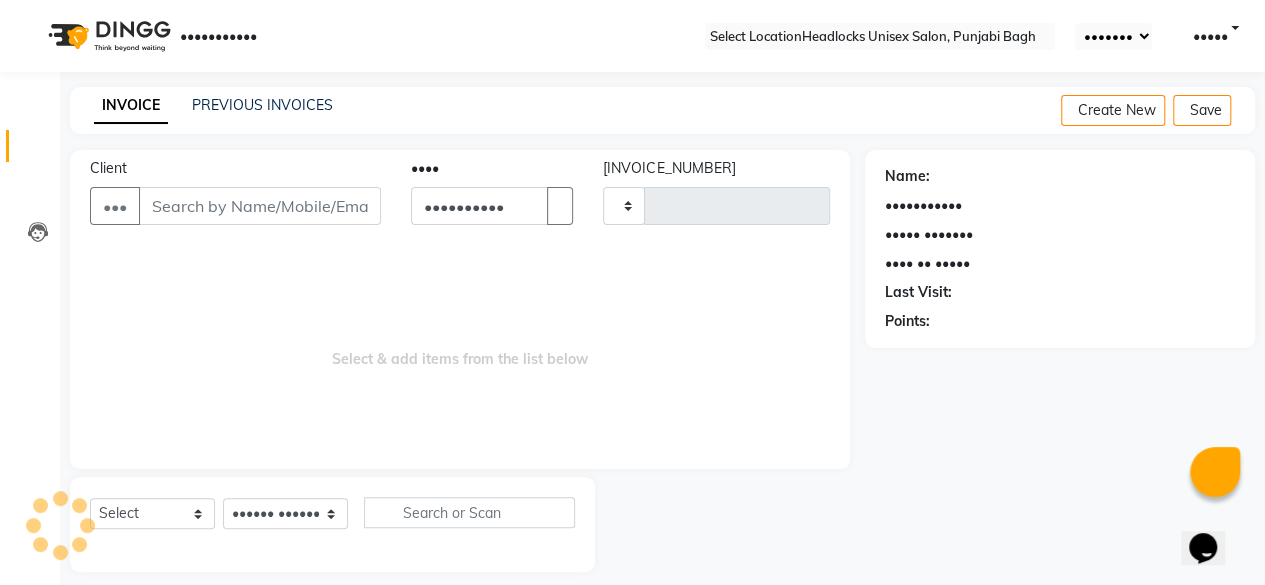 scroll, scrollTop: 15, scrollLeft: 0, axis: vertical 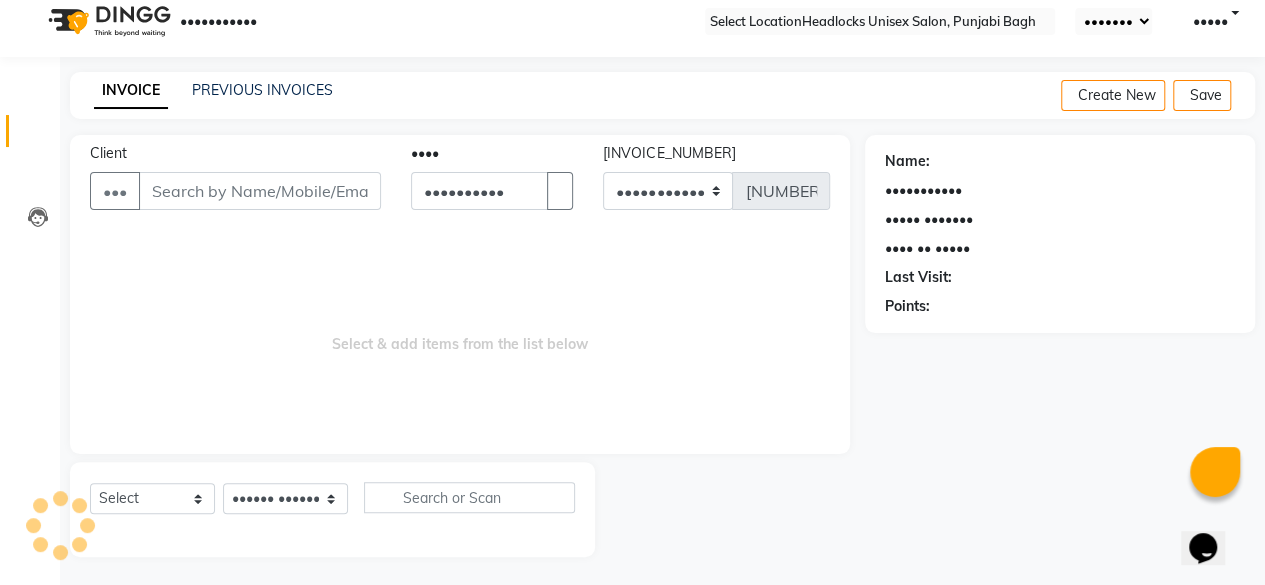 click on "Client" at bounding box center (260, 191) 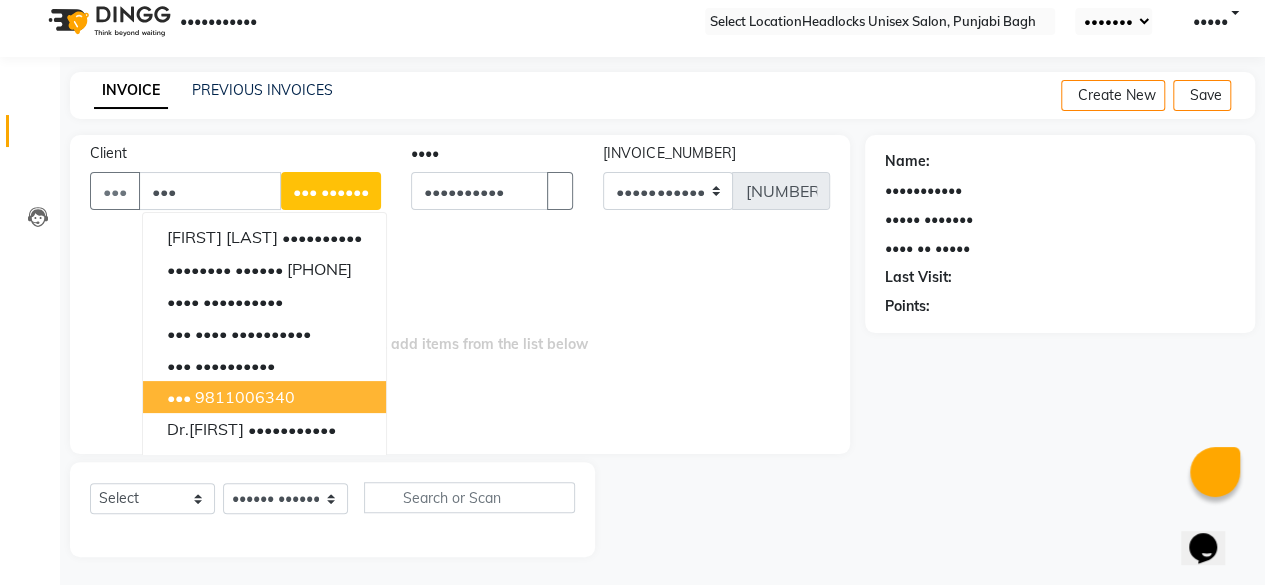 drag, startPoint x: 255, startPoint y: 381, endPoint x: 264, endPoint y: 405, distance: 25.632011 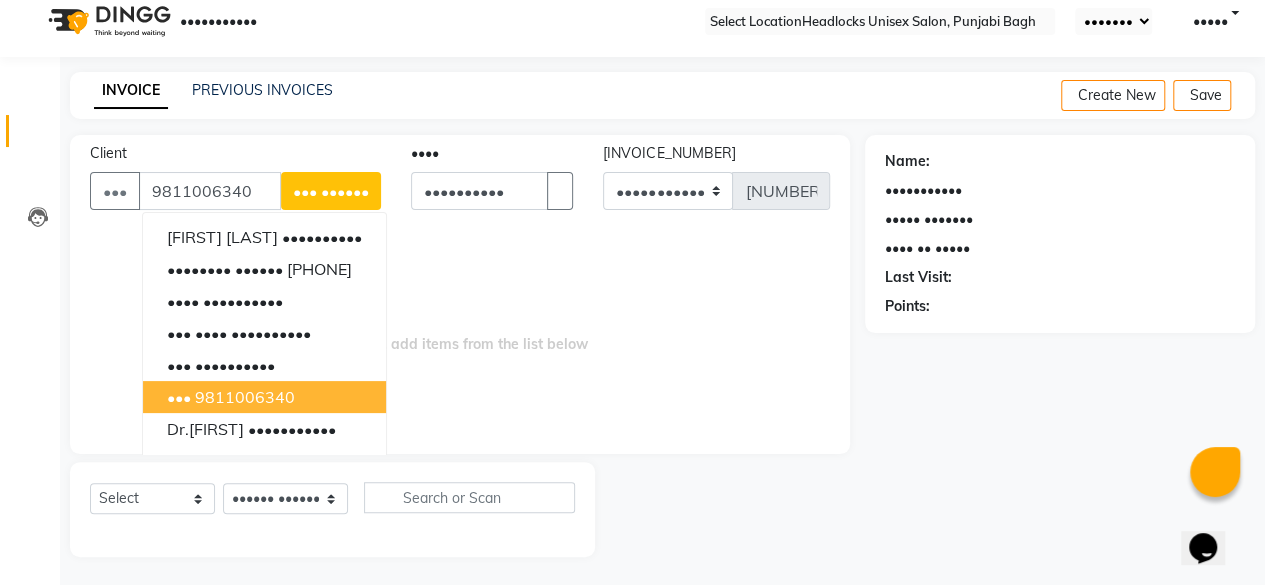 type on "9811006340" 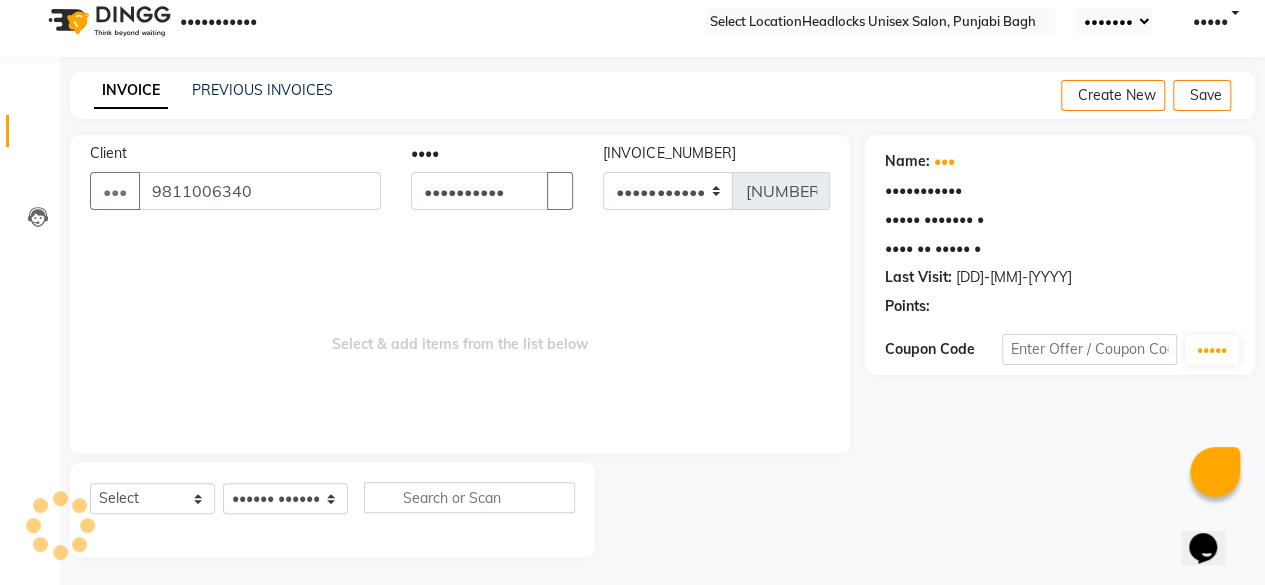 click on "Select & add items from the list below" at bounding box center [460, 334] 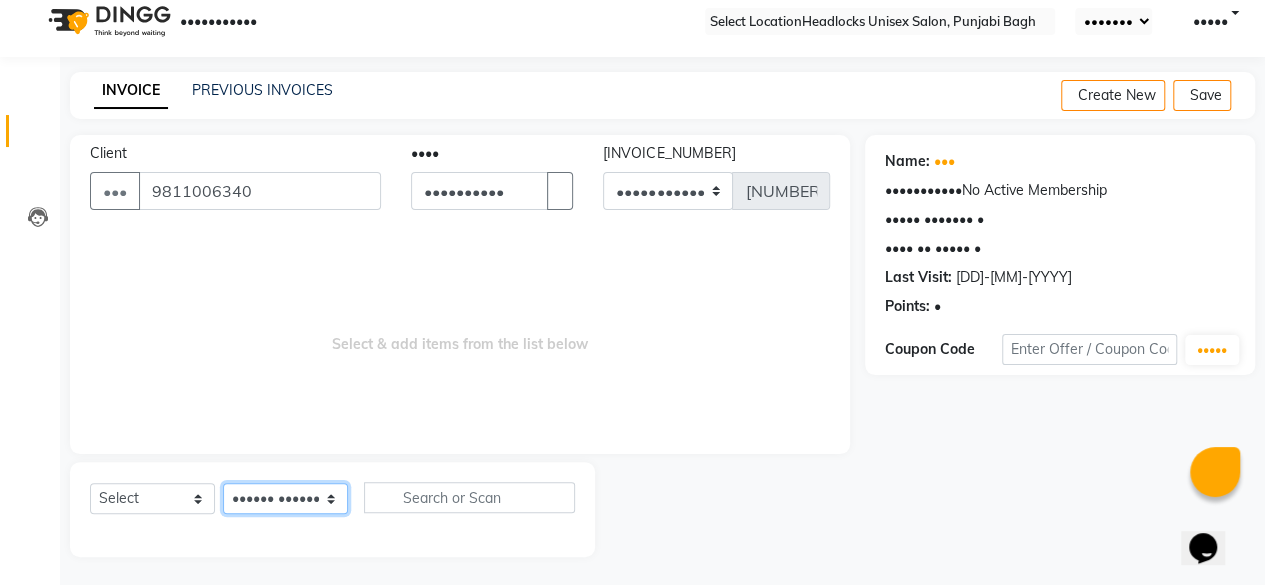 click on "Select Stylist ⁠[FIRST] ⁠[FIRST] [FIRST] [FIRST] [FIRST] [FIRST] [FIRST] [FIRST] [FIRST] [FIRST] [FIRST] [FIRST] [FIRST] [FIRST] [FIRST] [FIRST] [FIRST] [FIRST] [FIRST] [FIRST] [FIRST] [FIRST] [FIRST] ⁠[FIRST] [FIRST] [FIRST] [FIRST] ⁠[FIRST] [FIRST] [FIRST]" at bounding box center (285, 498) 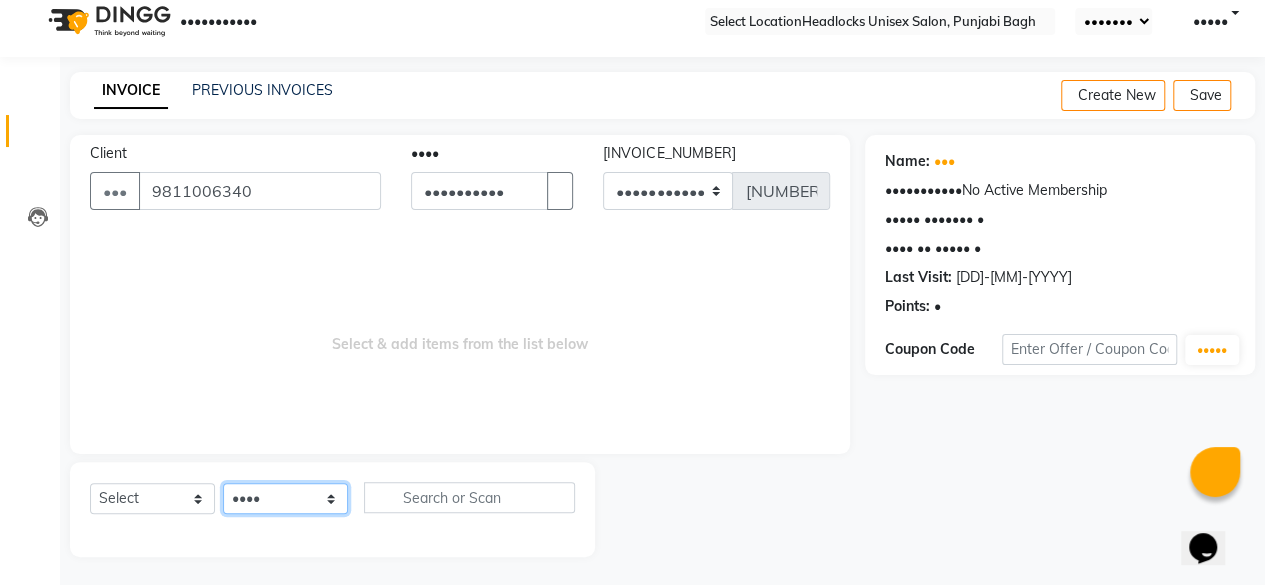 click on "Select Stylist ⁠[FIRST] ⁠[FIRST] [FIRST] [FIRST] [FIRST] [FIRST] [FIRST] [FIRST] [FIRST] [FIRST] [FIRST] [FIRST] [FIRST] [FIRST] [FIRST] [FIRST] [FIRST] [FIRST] [FIRST] [FIRST] [FIRST] [FIRST] [FIRST] ⁠[FIRST] [FIRST] [FIRST] [FIRST] ⁠[FIRST] [FIRST] [FIRST]" at bounding box center (285, 498) 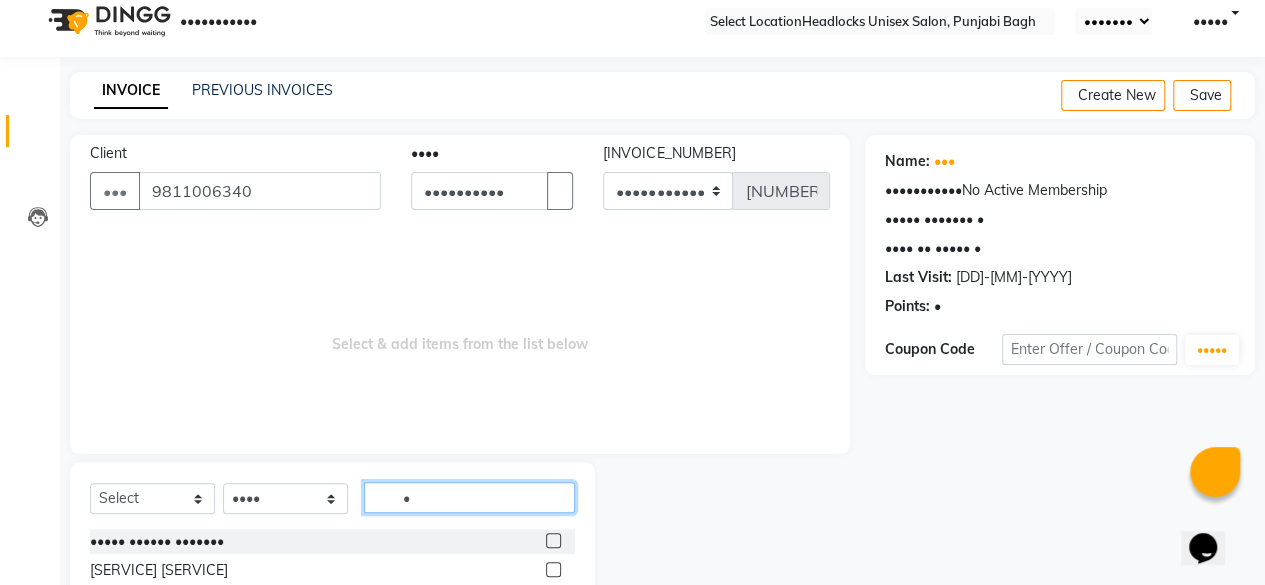 click on "•" at bounding box center [469, 497] 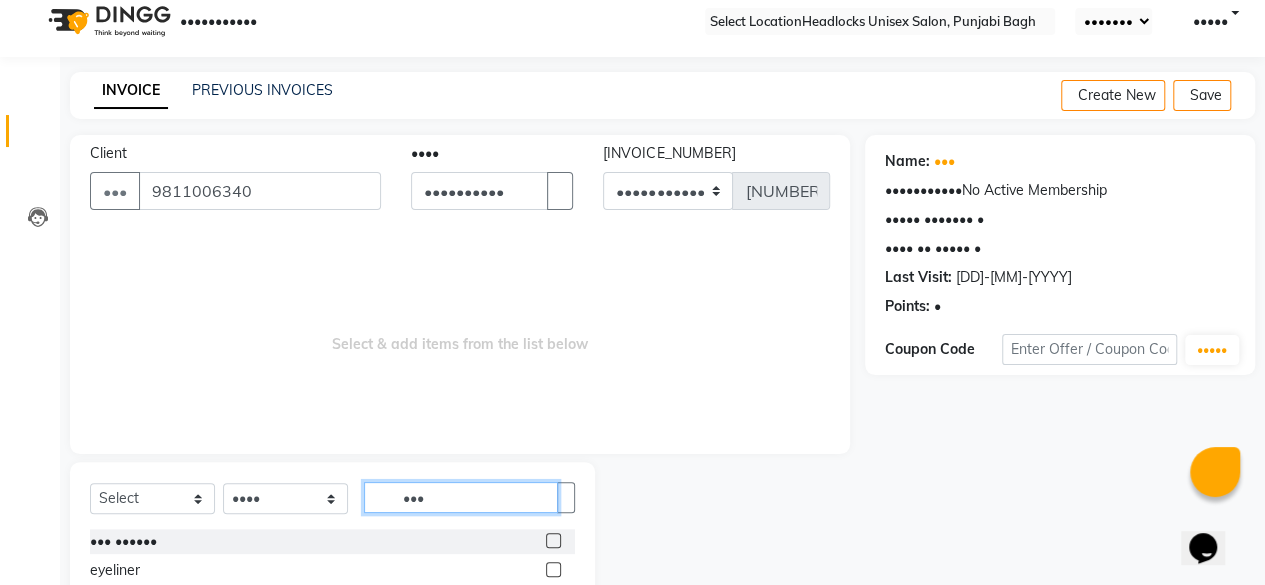 scroll, scrollTop: 160, scrollLeft: 0, axis: vertical 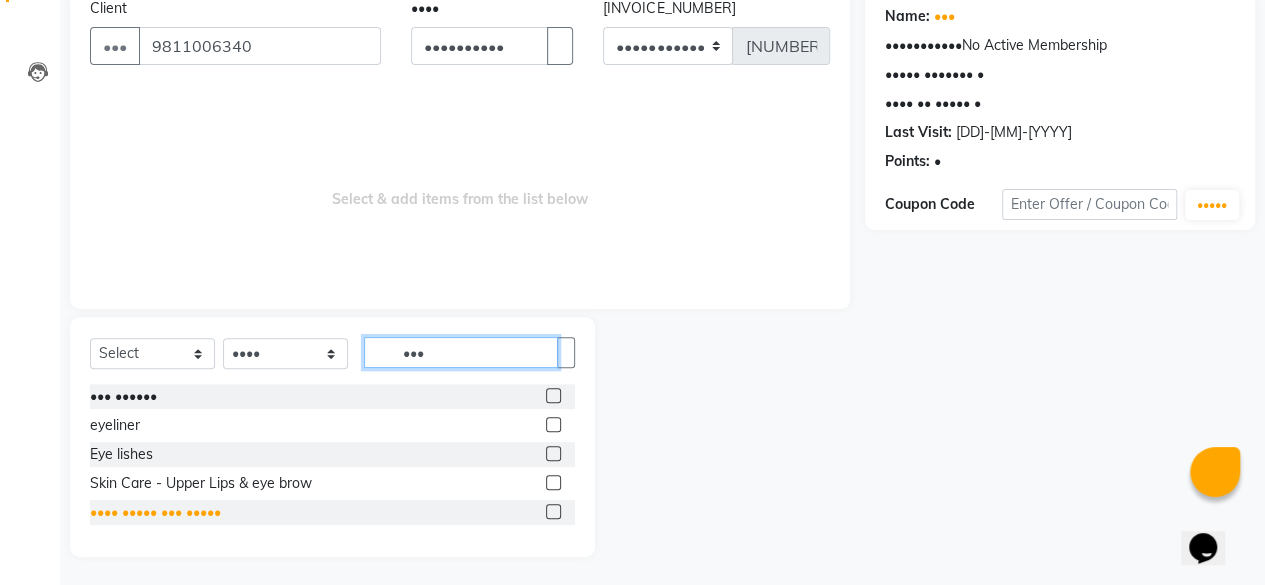 type on "•••" 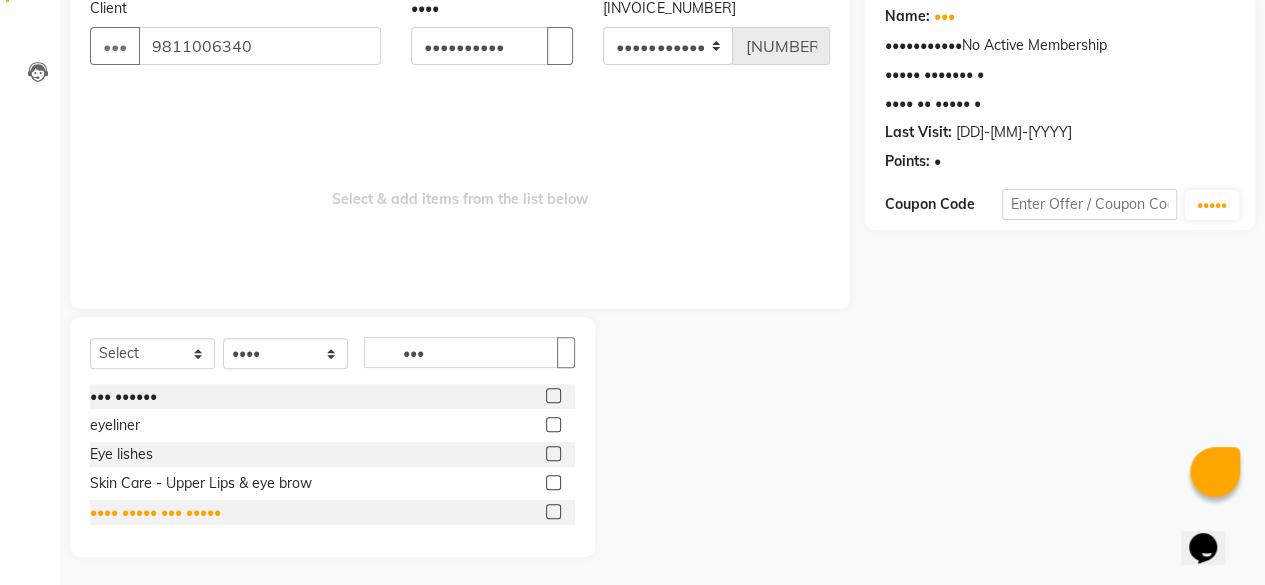 click on "•••• ••••• ••• •••••" at bounding box center (123, 396) 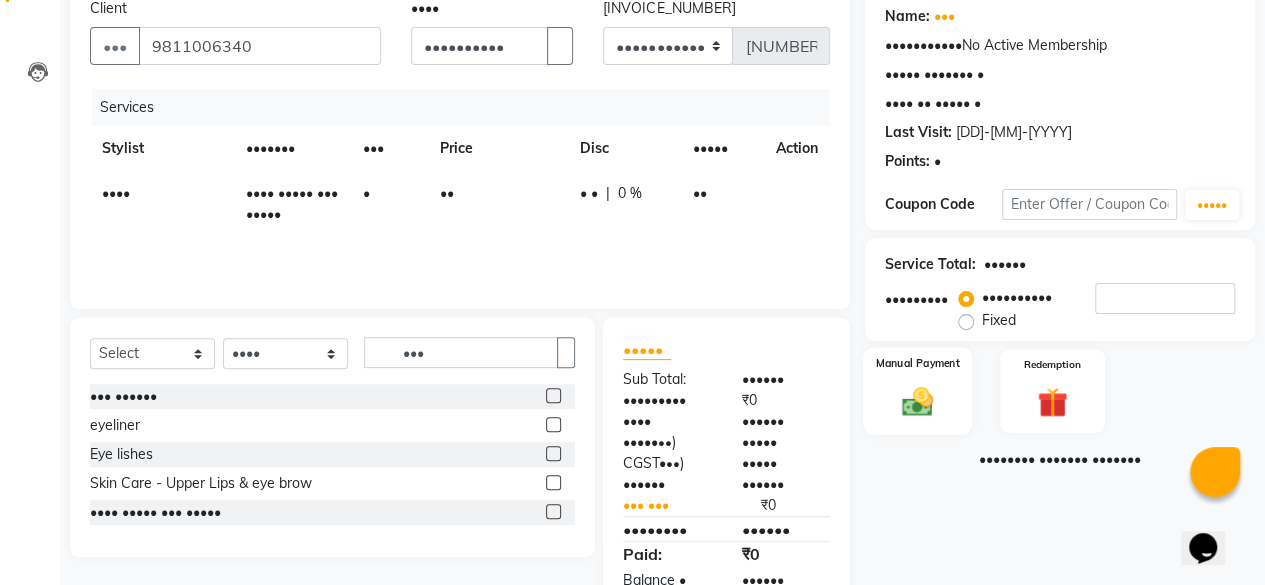 click at bounding box center (917, 401) 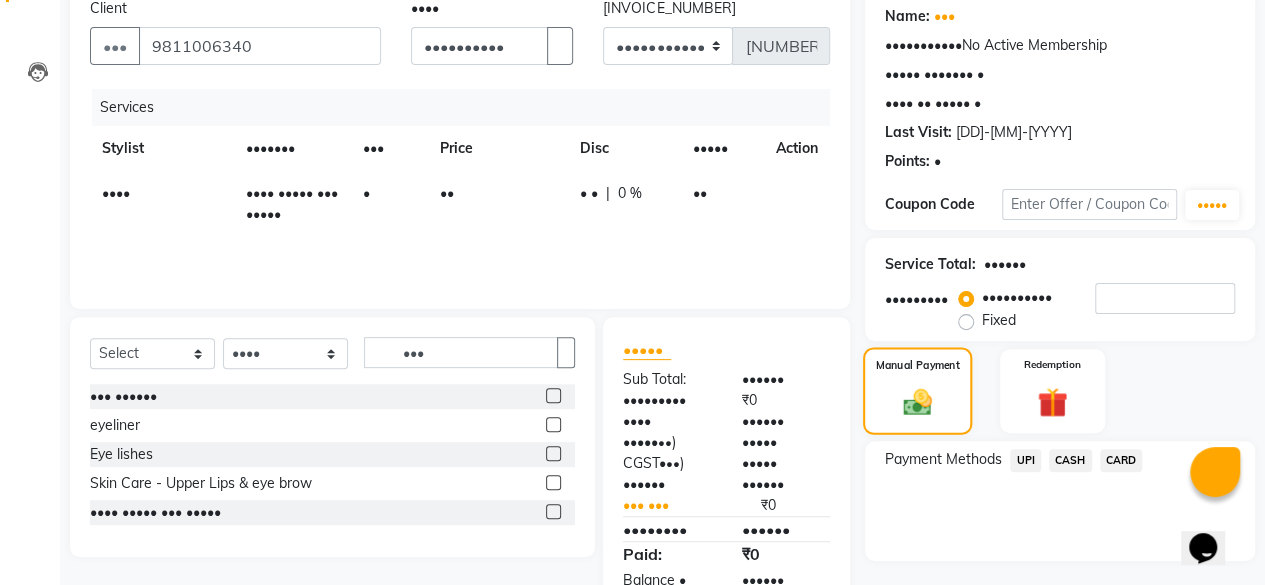 scroll, scrollTop: 213, scrollLeft: 0, axis: vertical 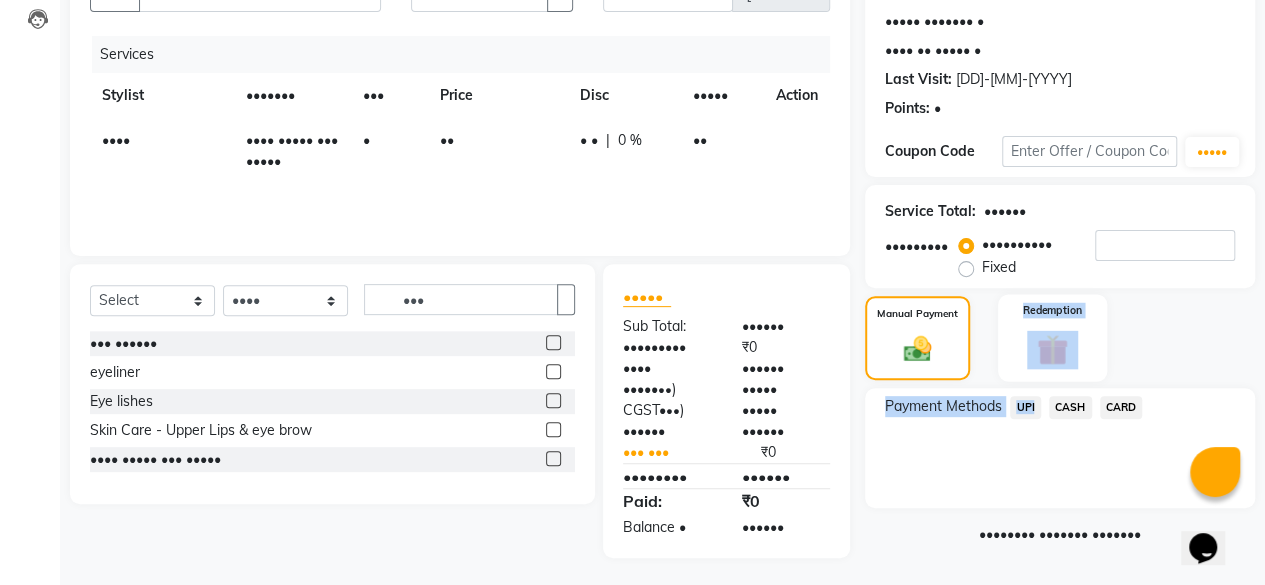 drag, startPoint x: 1046, startPoint y: 435, endPoint x: 1070, endPoint y: 377, distance: 62.76942 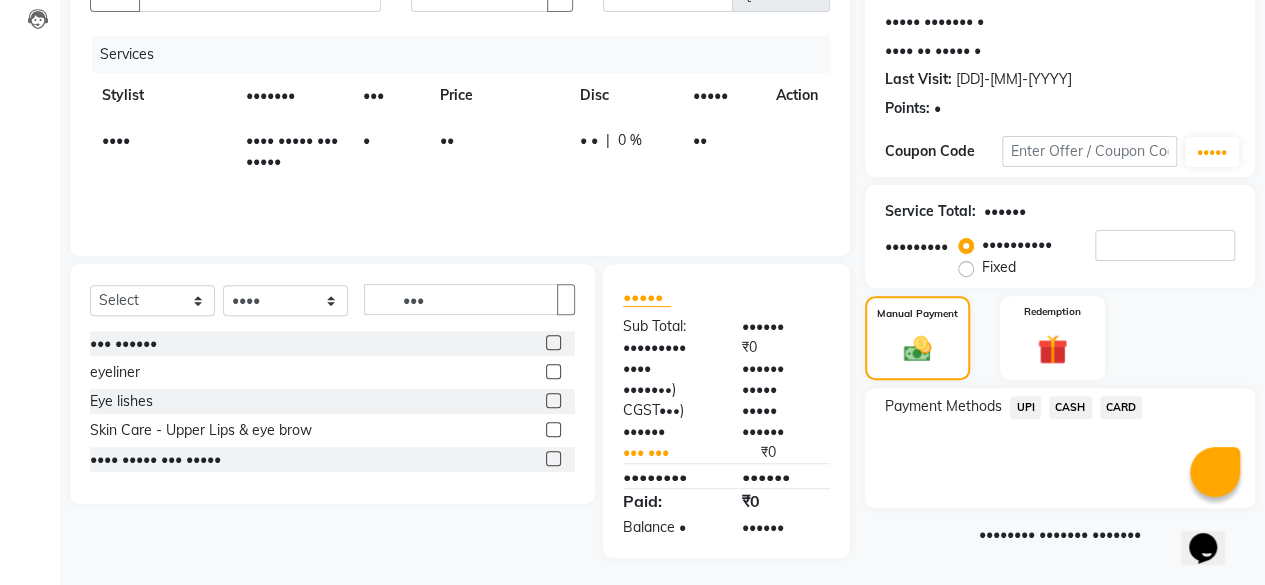 click on "CASH" at bounding box center (1025, 407) 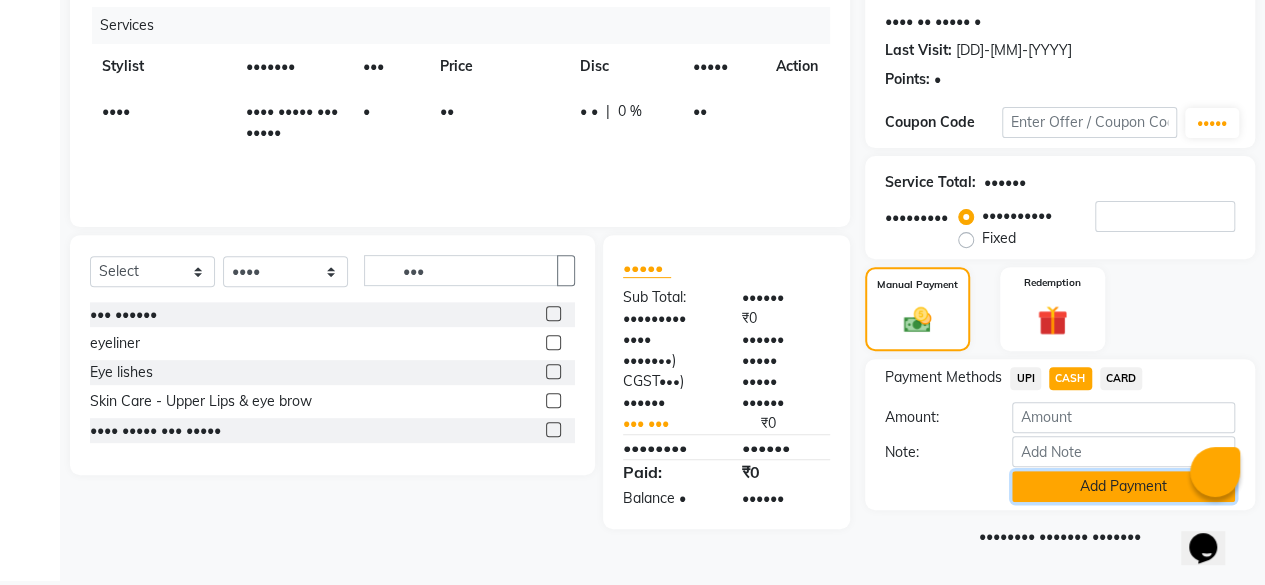 click on "Add Payment" at bounding box center [1123, 486] 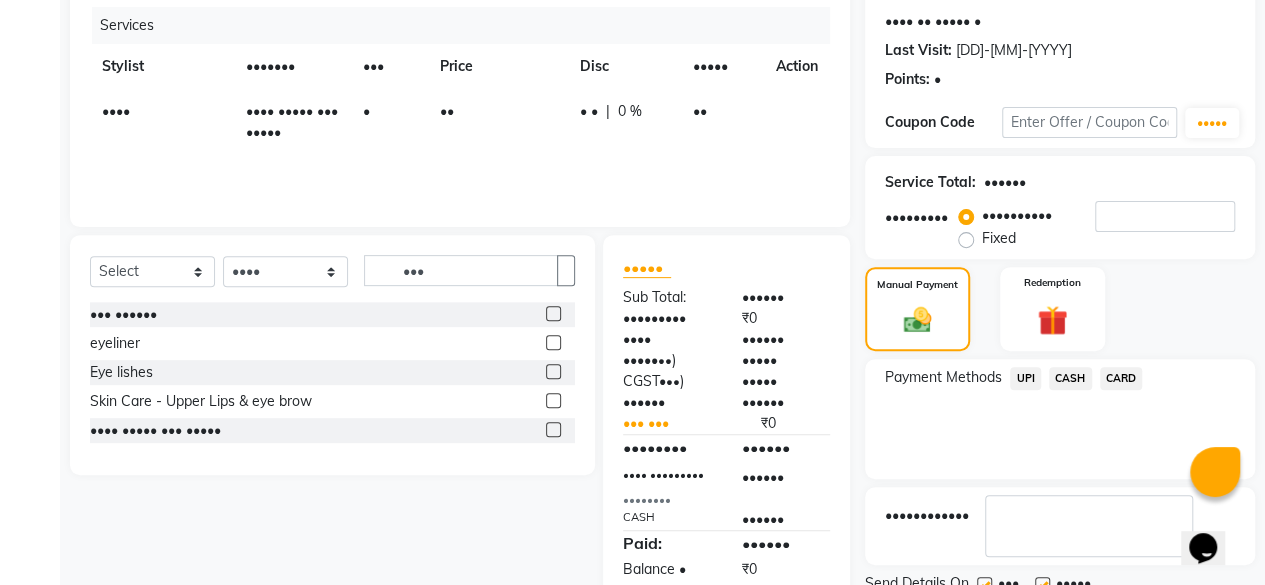 scroll, scrollTop: 324, scrollLeft: 0, axis: vertical 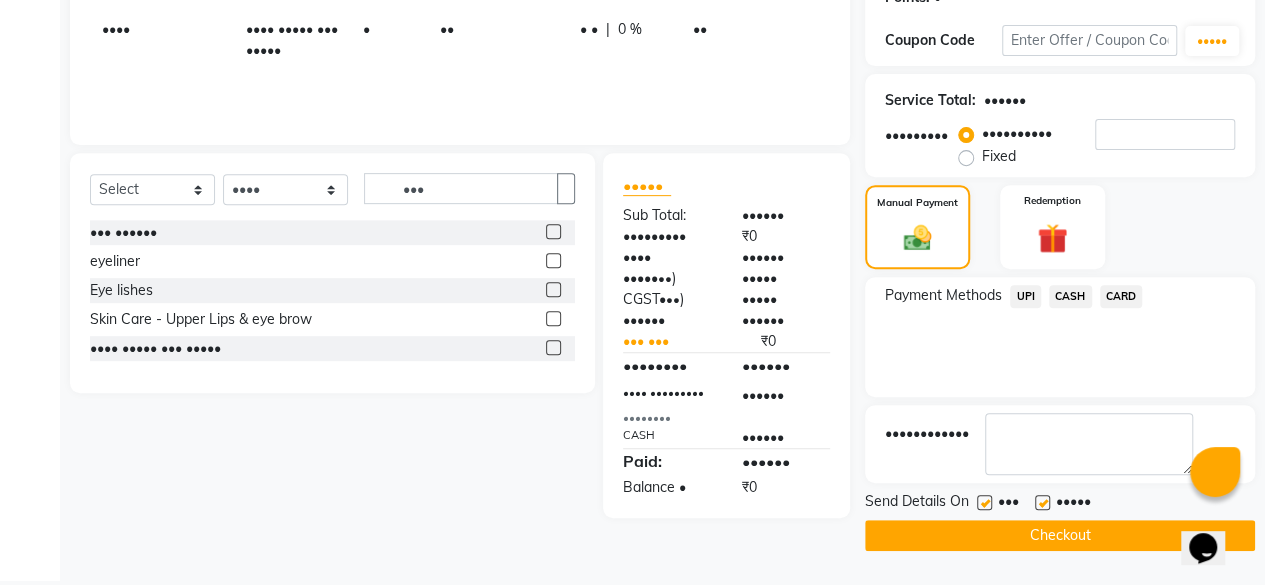 click at bounding box center (984, 502) 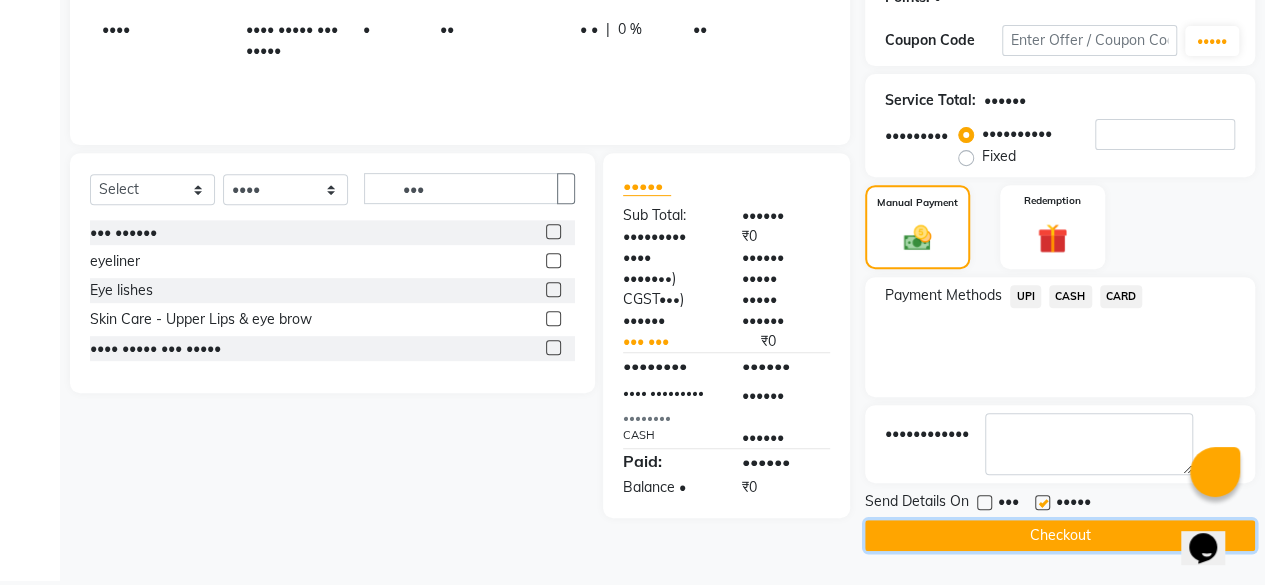 click on "Checkout" at bounding box center (1060, 535) 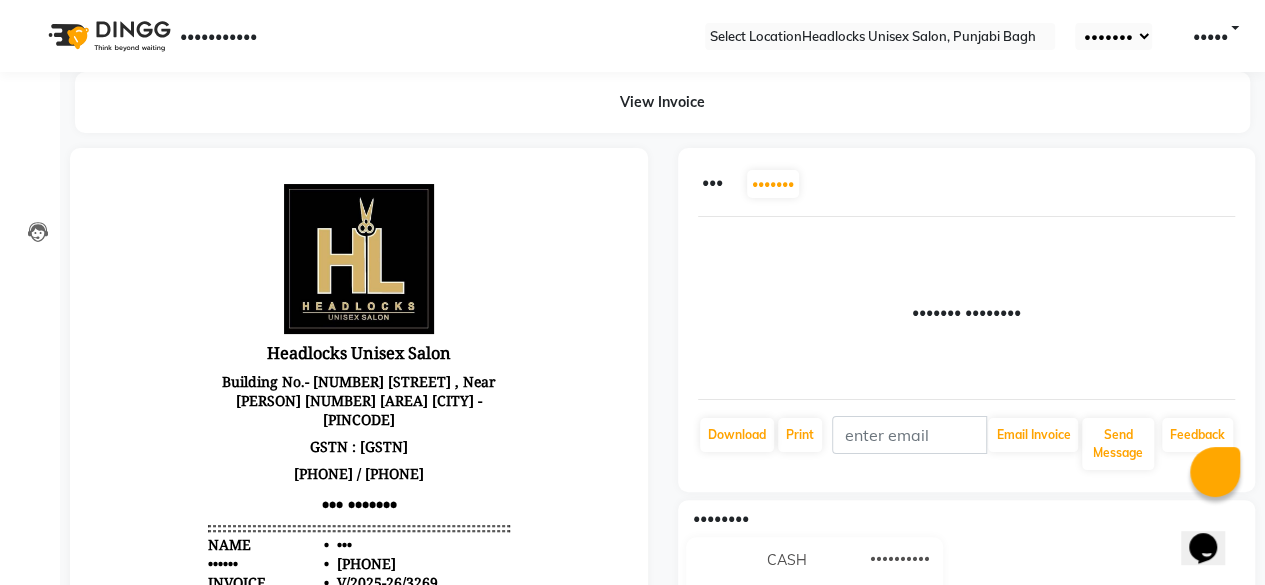 scroll, scrollTop: 0, scrollLeft: 0, axis: both 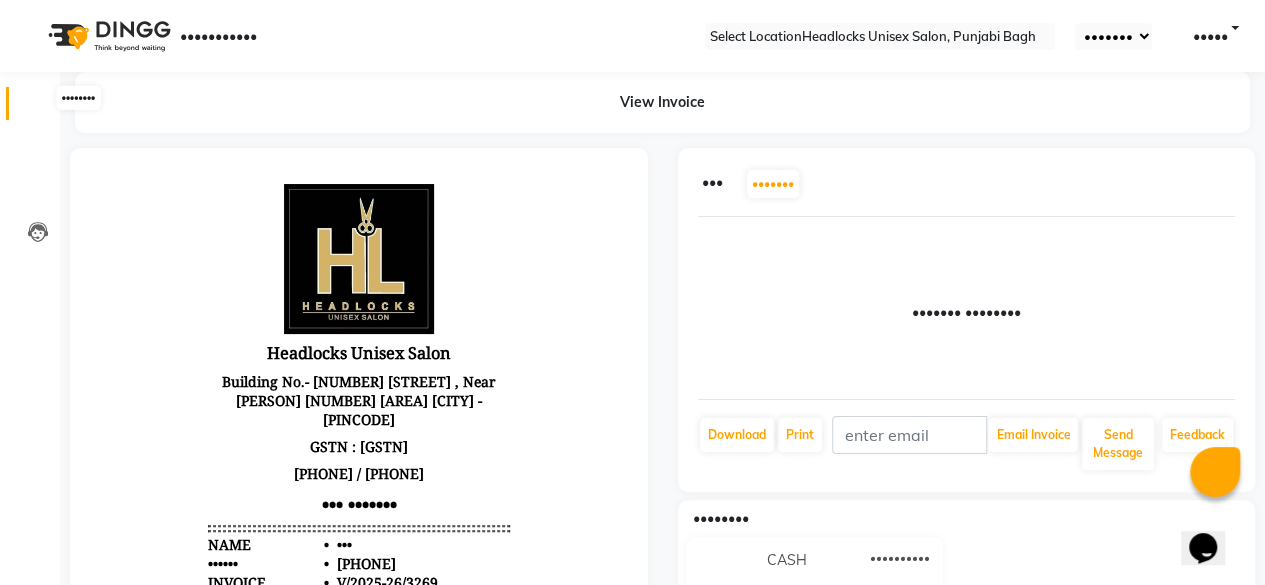 click at bounding box center [38, 108] 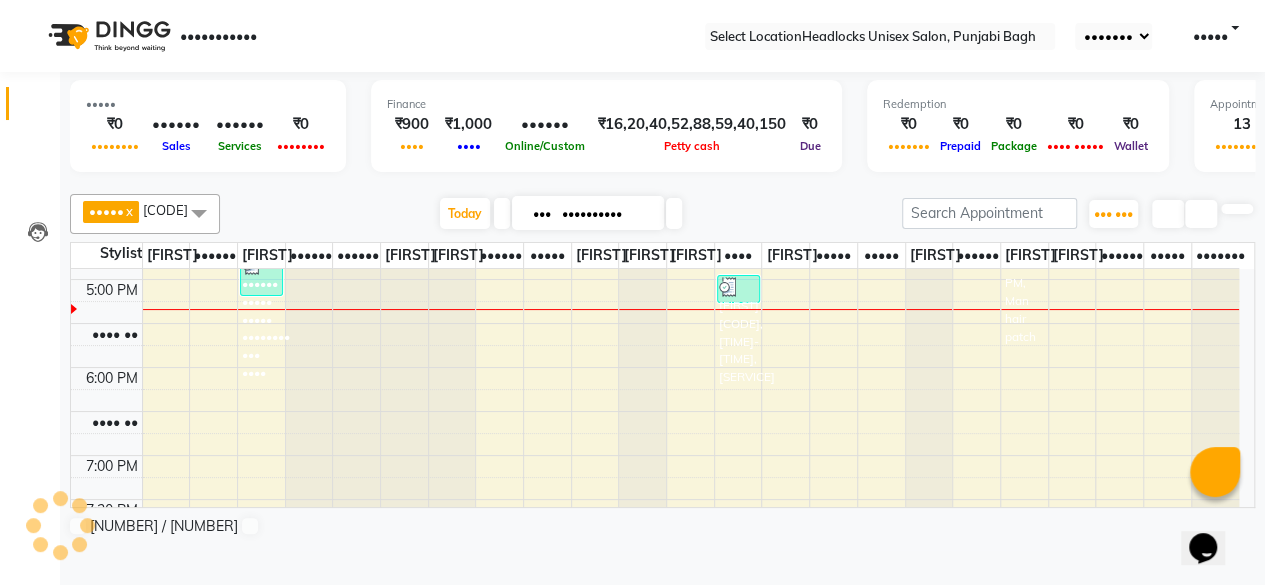 scroll, scrollTop: 0, scrollLeft: 0, axis: both 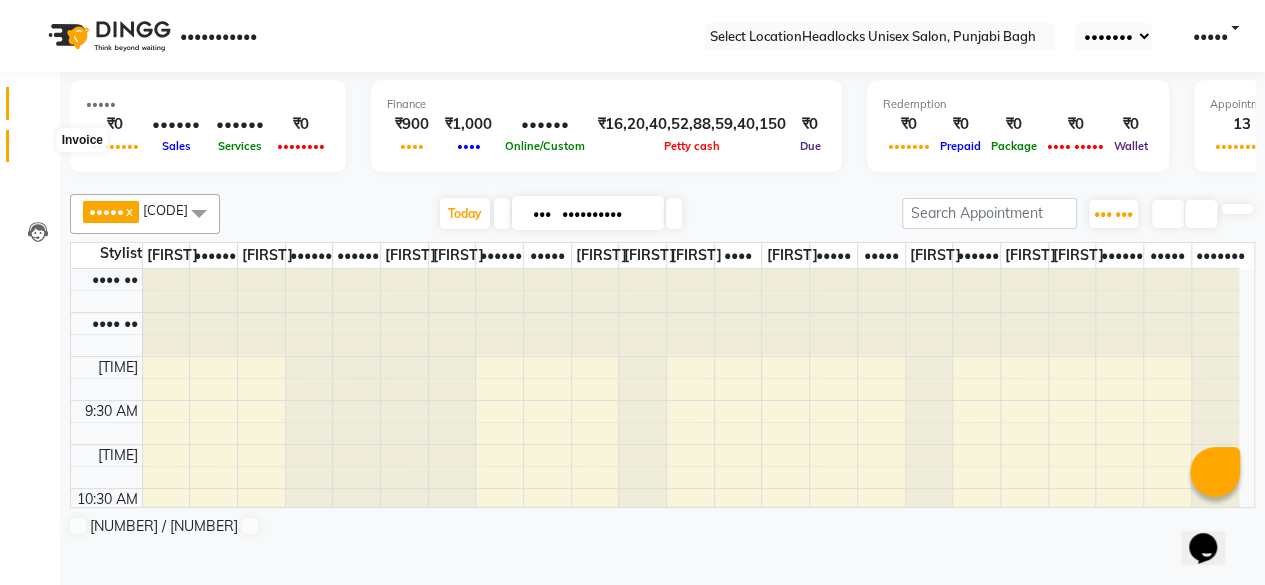 click at bounding box center (38, 151) 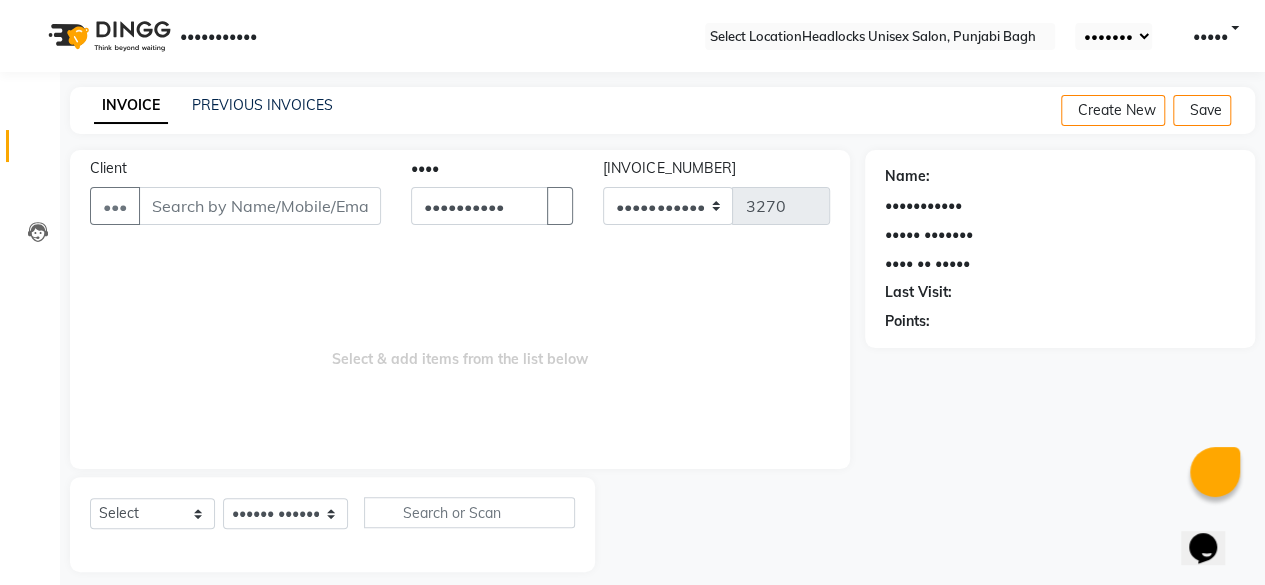 click on "Client" at bounding box center (260, 206) 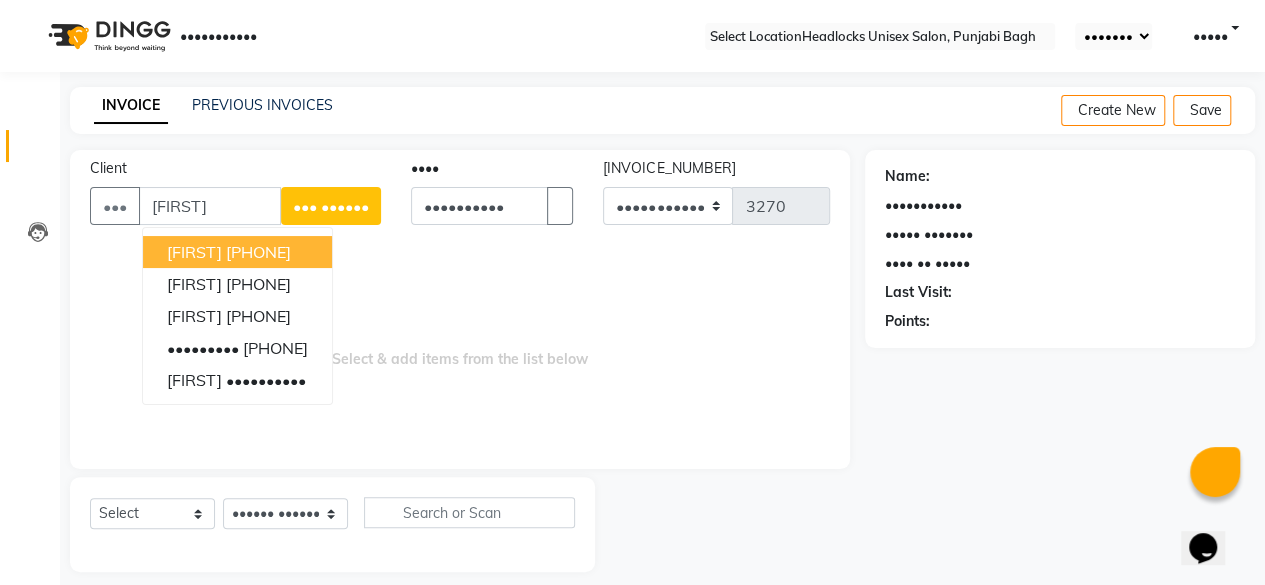 click on "[PHONE]" at bounding box center (258, 252) 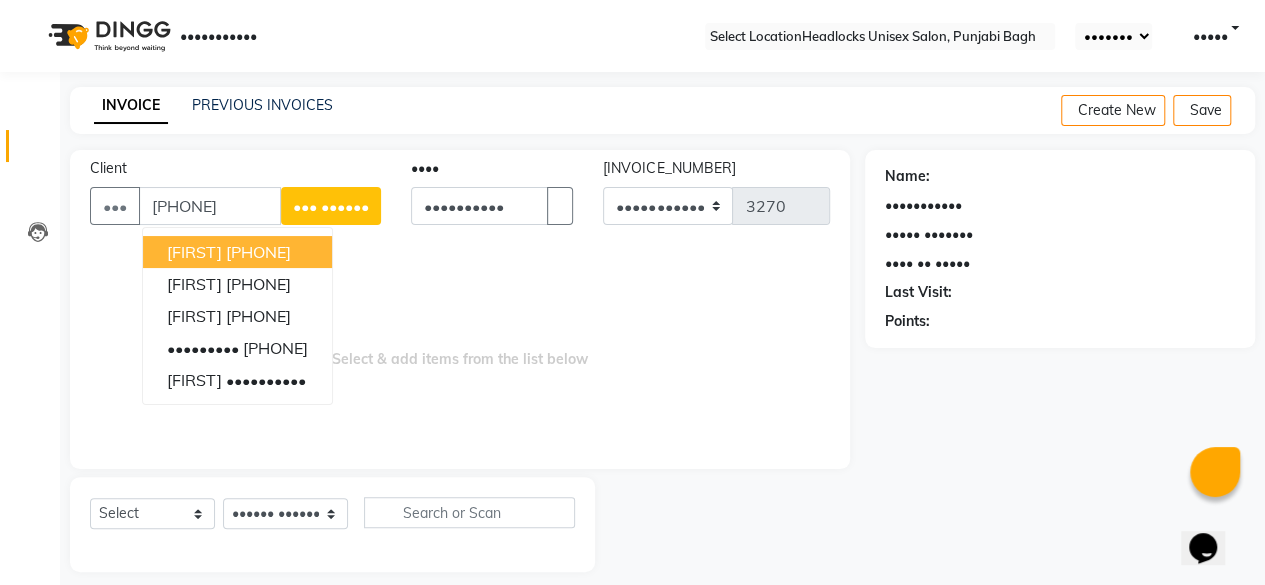type on "[PHONE]" 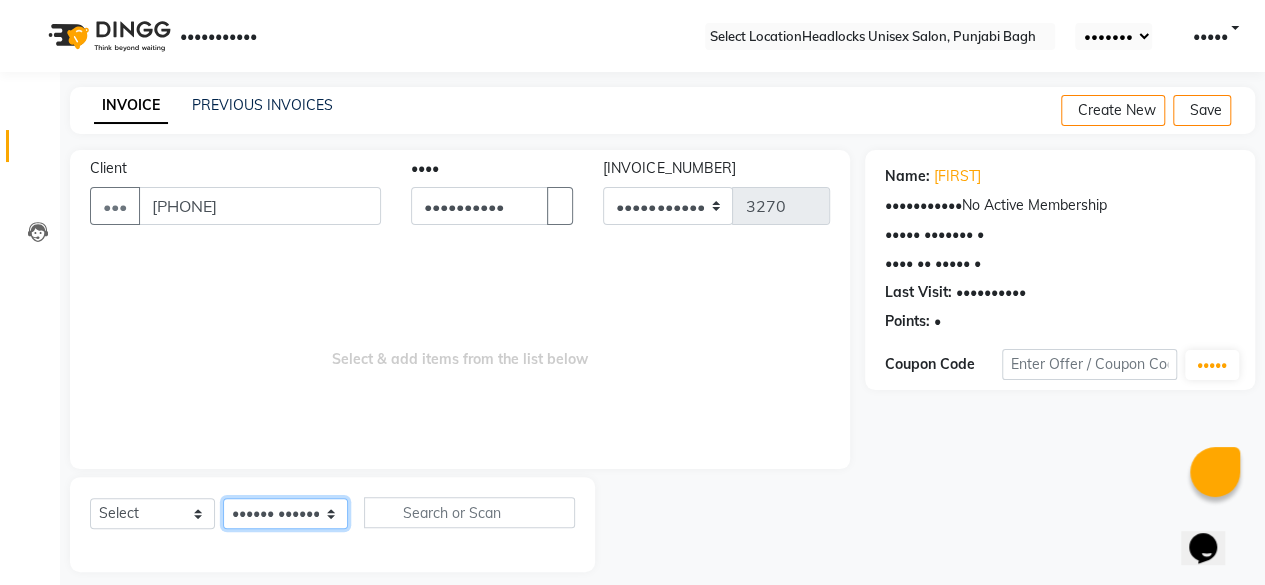 click on "Select Stylist ⁠[FIRST] ⁠[FIRST] [FIRST] [FIRST] [FIRST] [FIRST] [FIRST] [FIRST] [FIRST] [FIRST] [FIRST] [FIRST] [FIRST] [FIRST] [FIRST] [FIRST] [FIRST] [FIRST] [FIRST] [FIRST] [FIRST] [FIRST] [FIRST] ⁠[FIRST] [FIRST] [FIRST] [FIRST] ⁠[FIRST] [FIRST] [FIRST]" at bounding box center (285, 513) 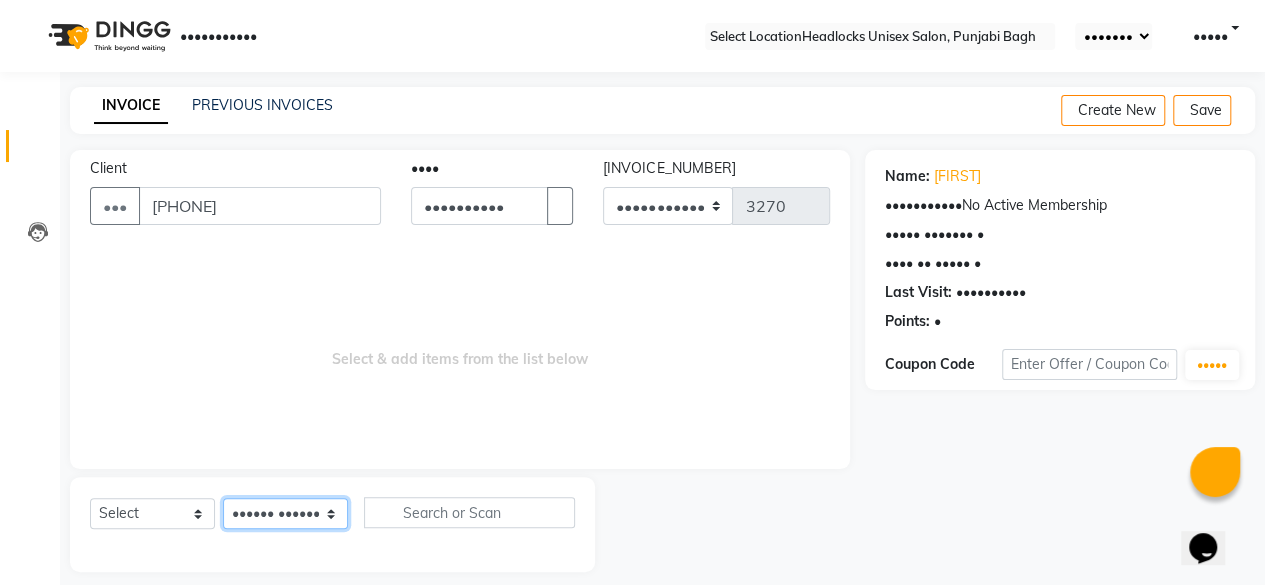 select on "69081" 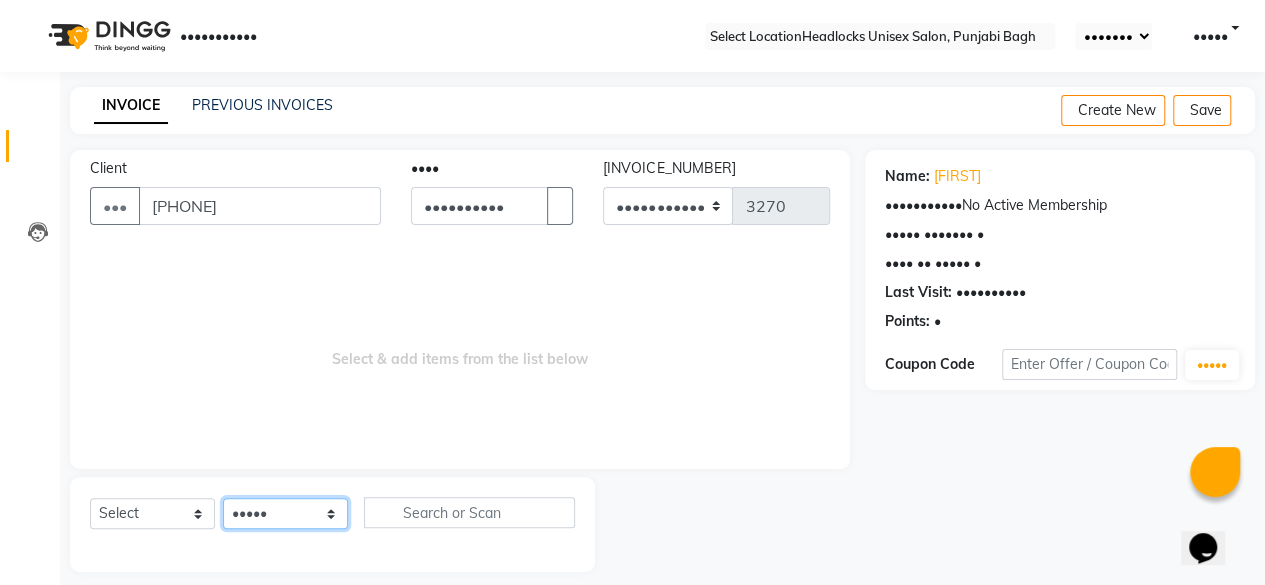 click on "Select Stylist ⁠[FIRST] ⁠[FIRST] [FIRST] [FIRST] [FIRST] [FIRST] [FIRST] [FIRST] [FIRST] [FIRST] [FIRST] [FIRST] [FIRST] [FIRST] [FIRST] [FIRST] [FIRST] [FIRST] [FIRST] [FIRST] [FIRST] [FIRST] [FIRST] ⁠[FIRST] [FIRST] [FIRST] [FIRST] ⁠[FIRST] [FIRST] [FIRST]" at bounding box center [285, 513] 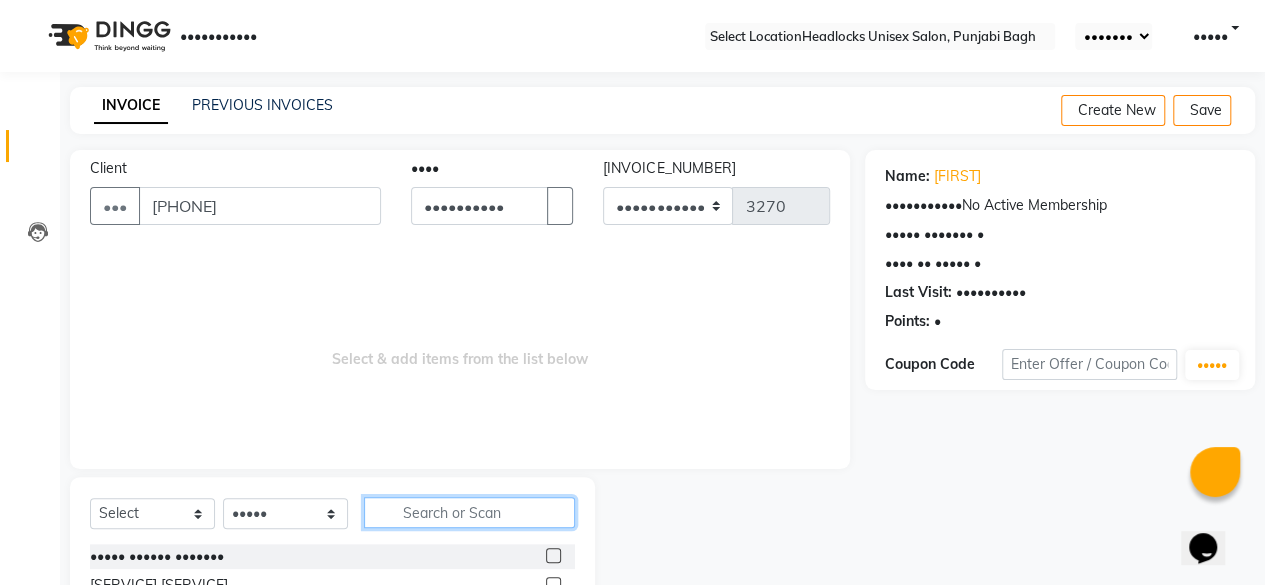 click at bounding box center (469, 512) 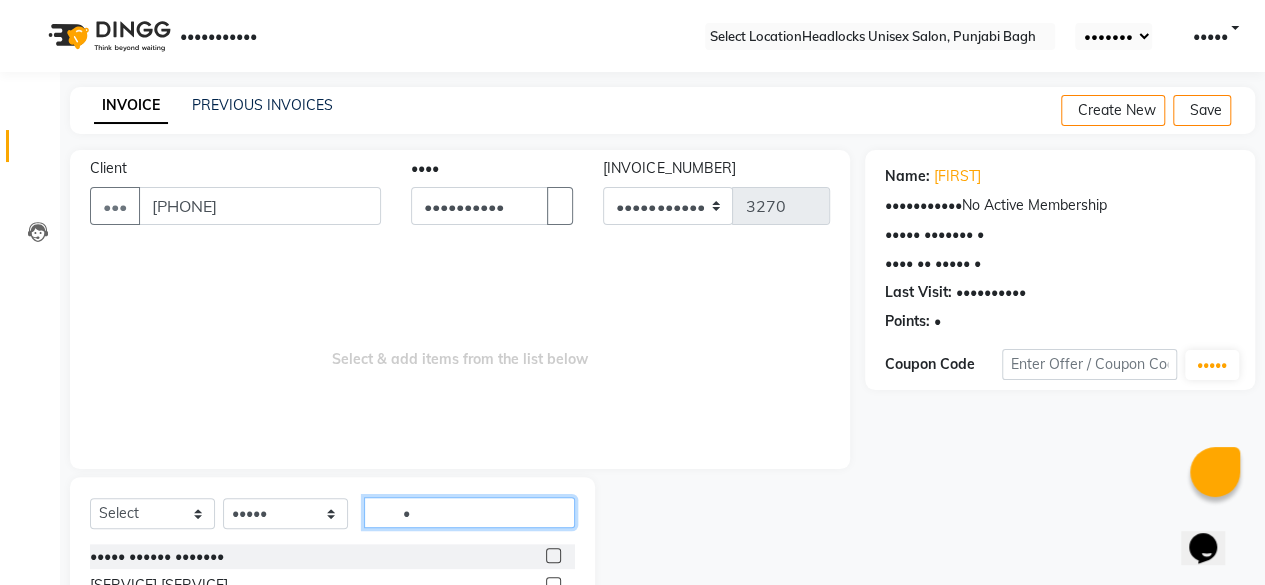 click on "•" at bounding box center [469, 512] 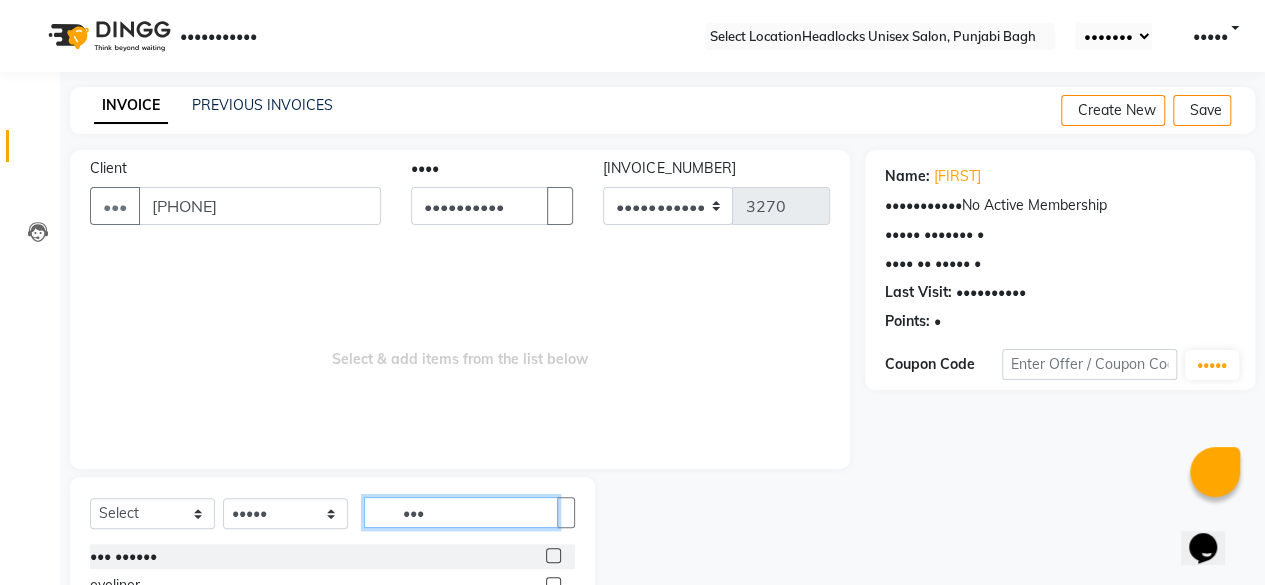 scroll, scrollTop: 160, scrollLeft: 0, axis: vertical 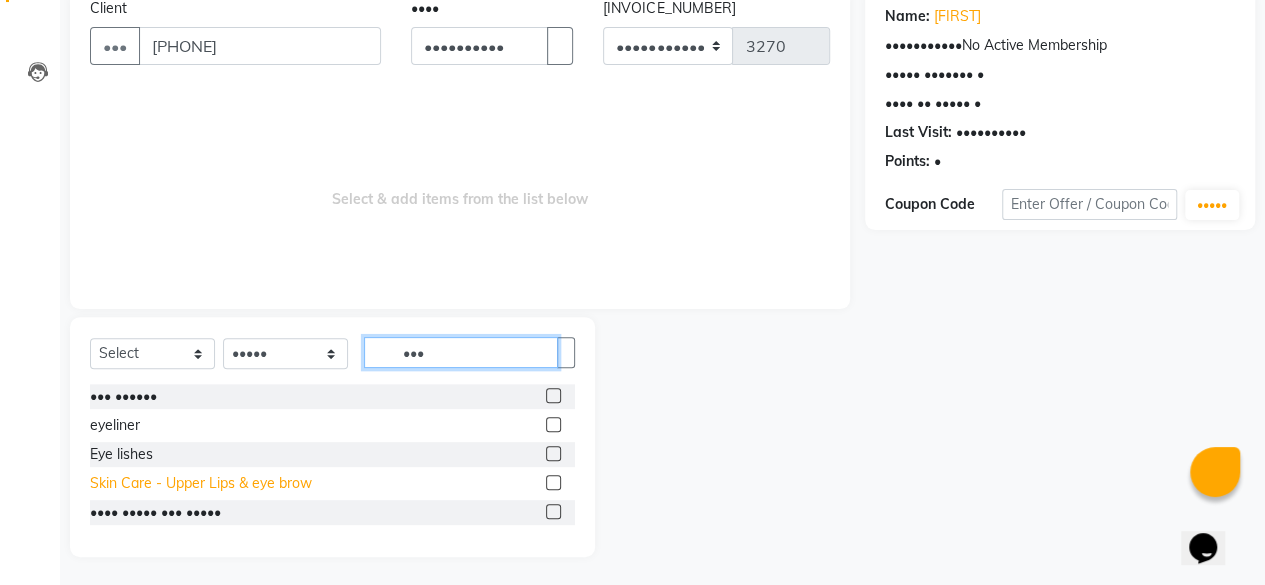 type on "•••" 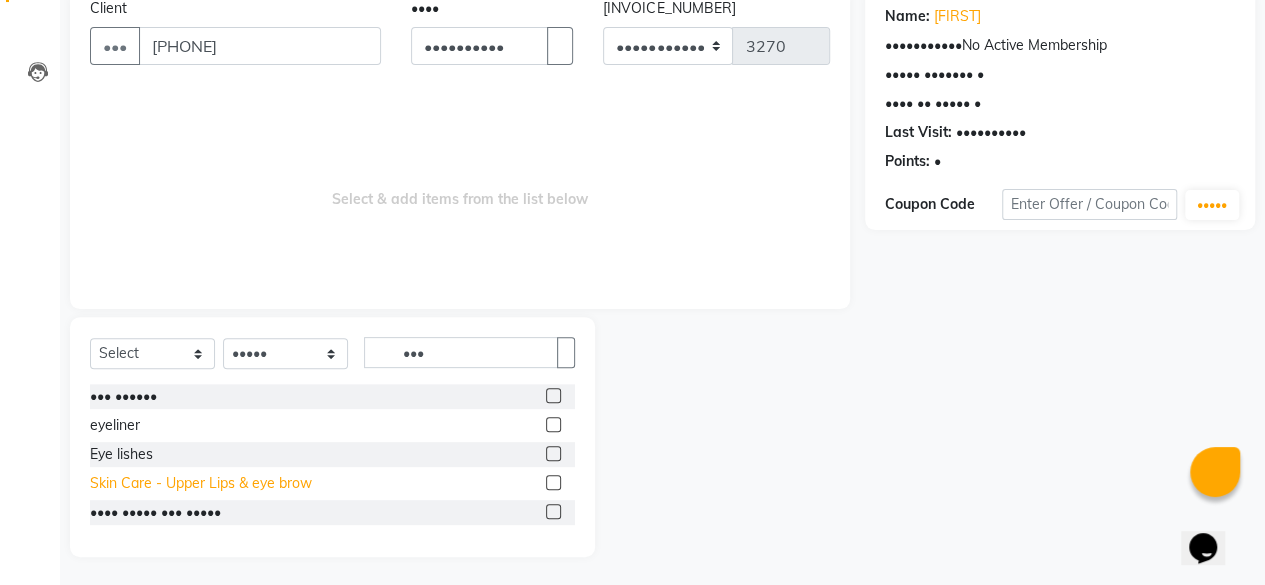 click on "Skin Care - Upper Lips & eye brow" at bounding box center (123, 396) 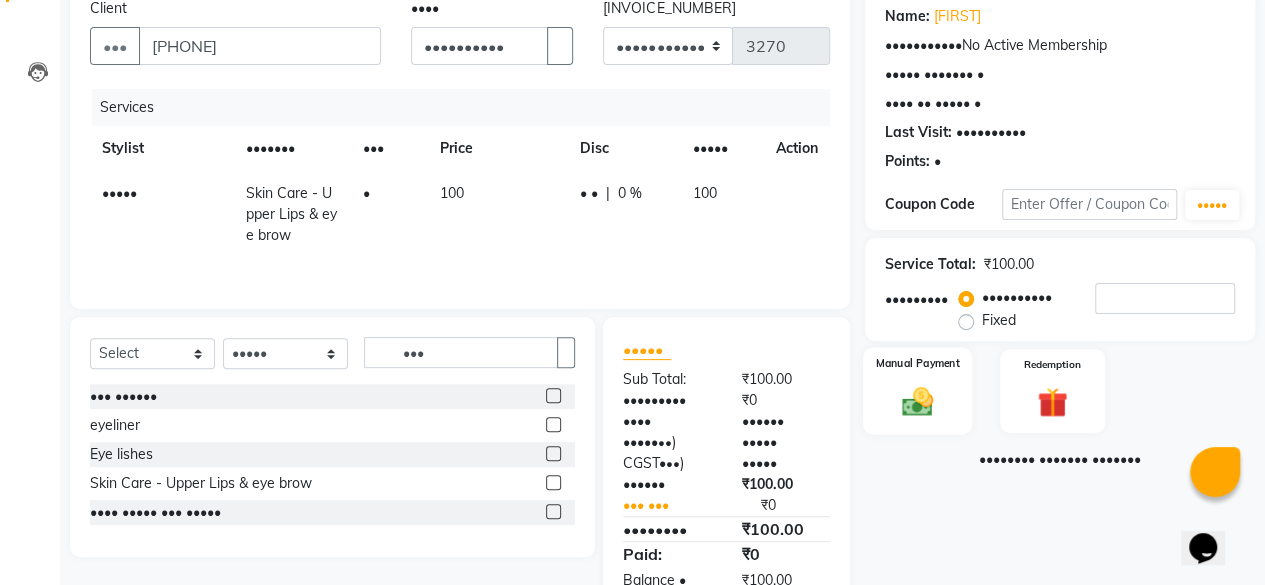 click at bounding box center (917, 401) 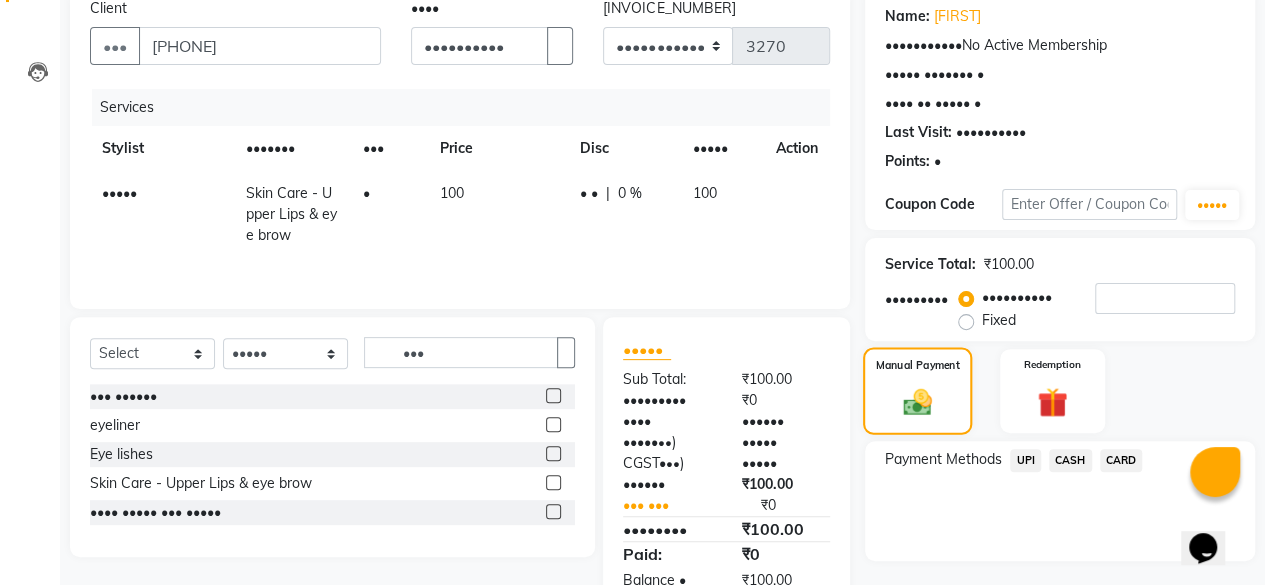 scroll, scrollTop: 214, scrollLeft: 0, axis: vertical 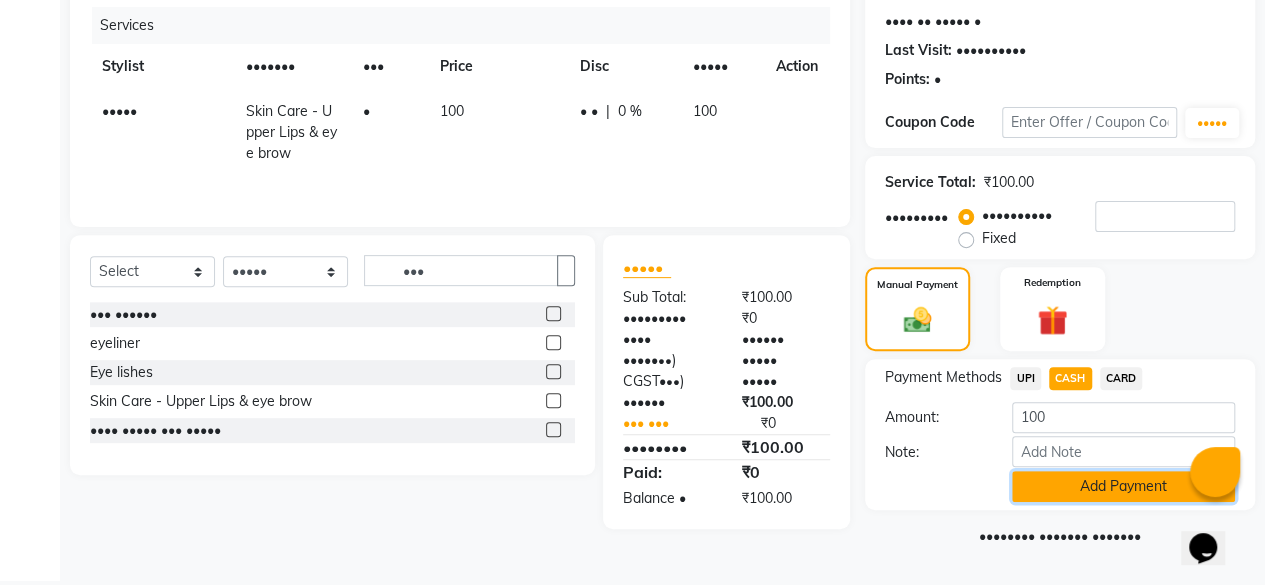 click on "Add Payment" at bounding box center [1123, 486] 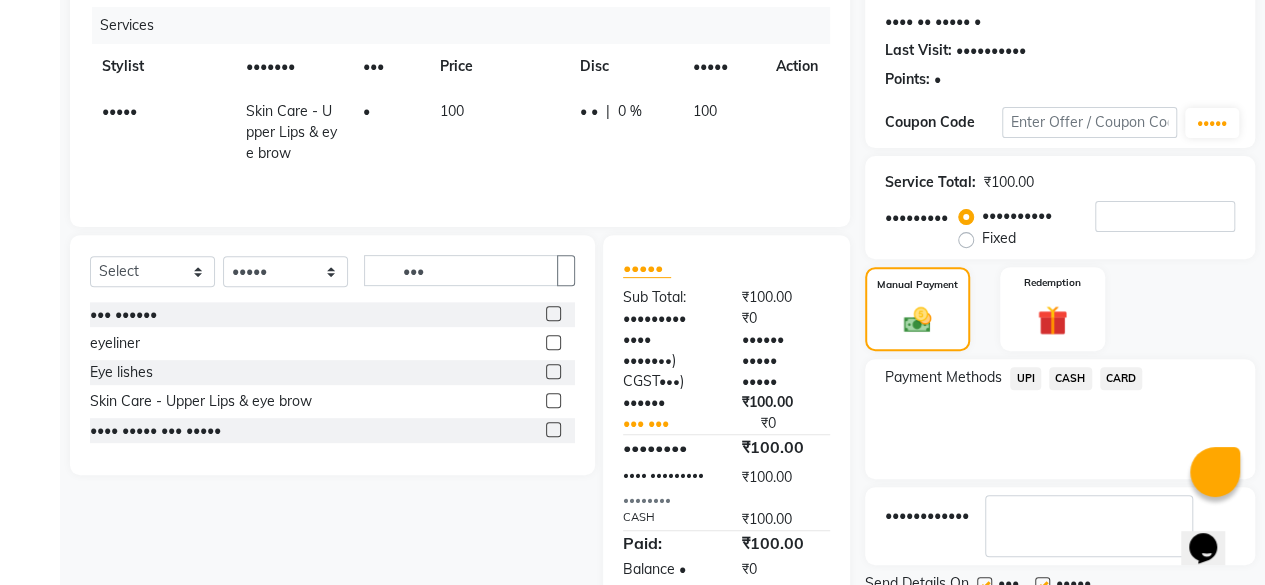 scroll, scrollTop: 324, scrollLeft: 0, axis: vertical 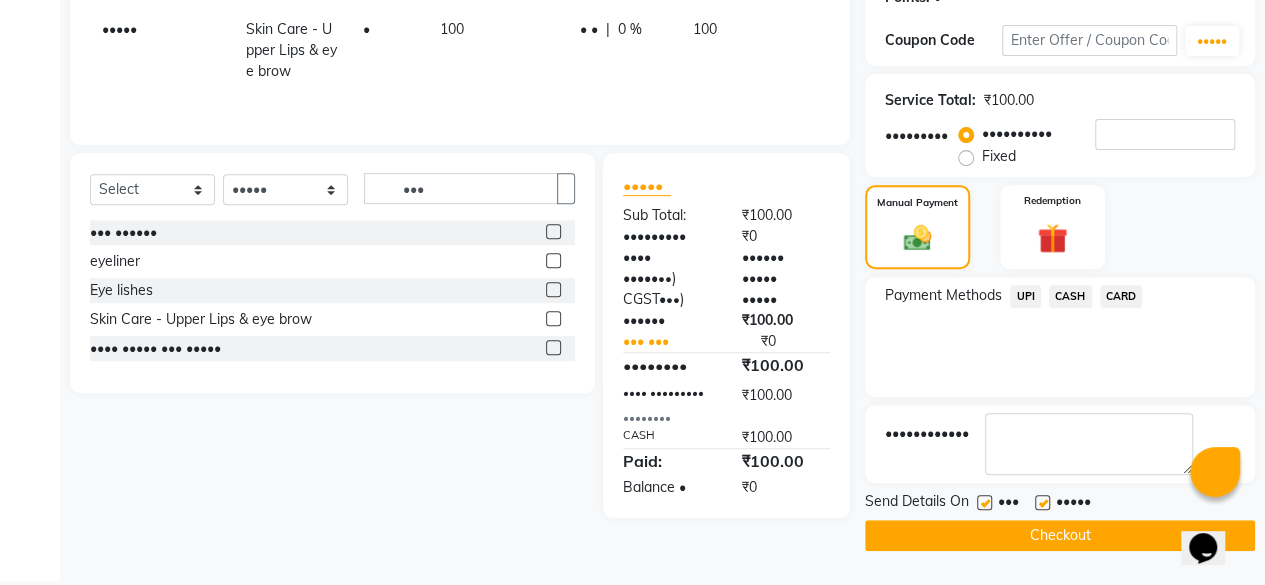 click at bounding box center (984, 502) 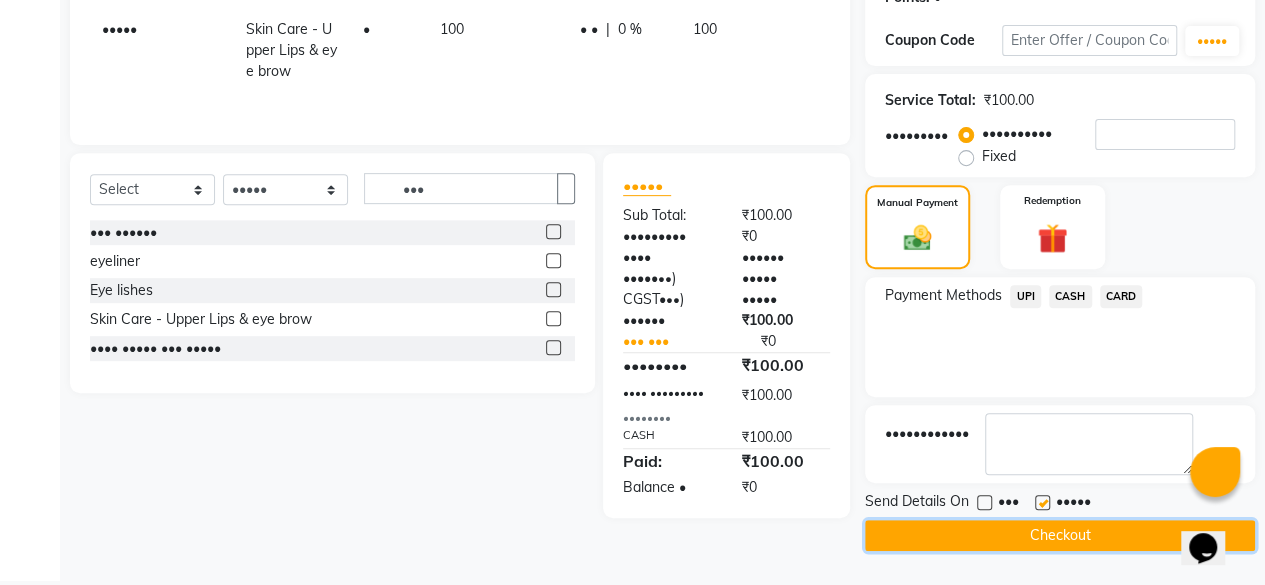 click on "Checkout" at bounding box center [1060, 535] 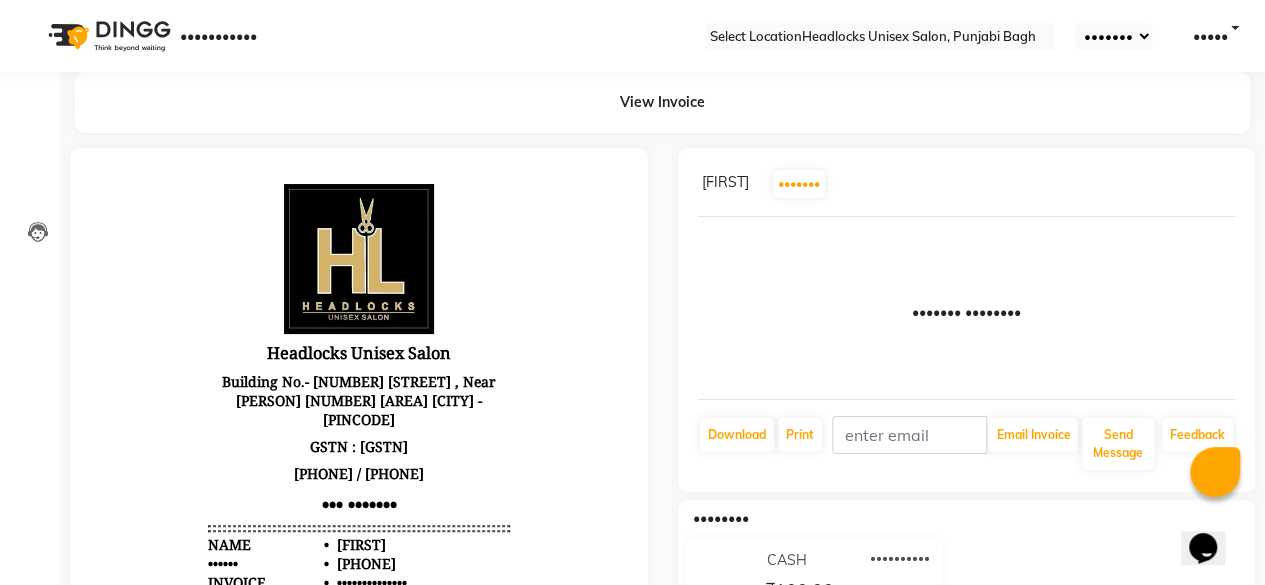 scroll, scrollTop: 0, scrollLeft: 0, axis: both 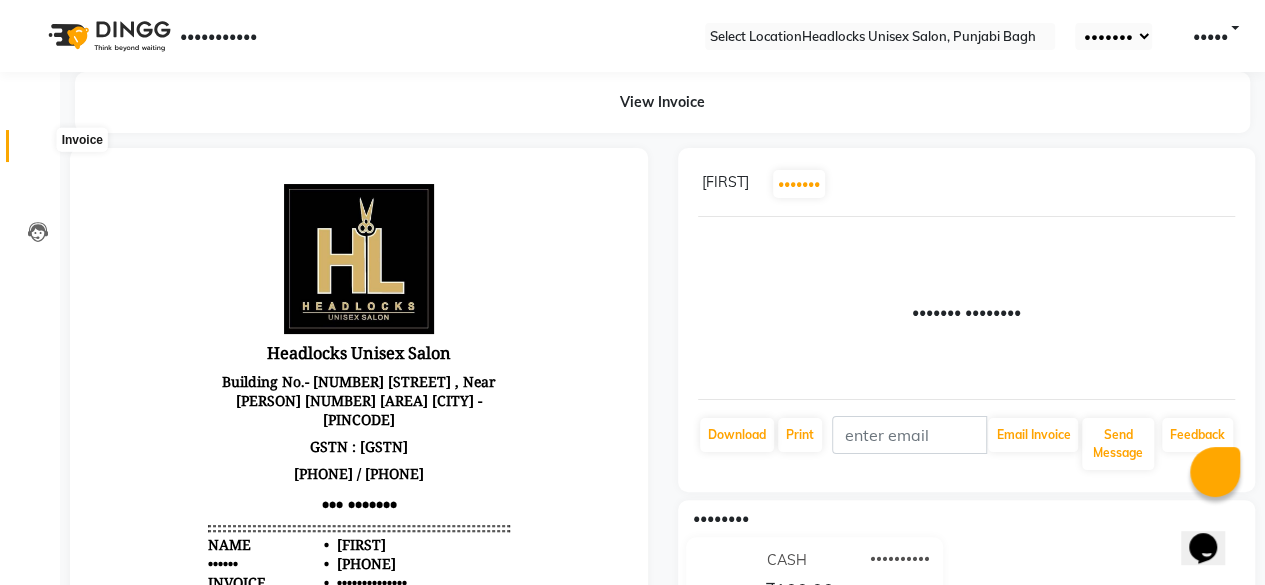 click at bounding box center [38, 151] 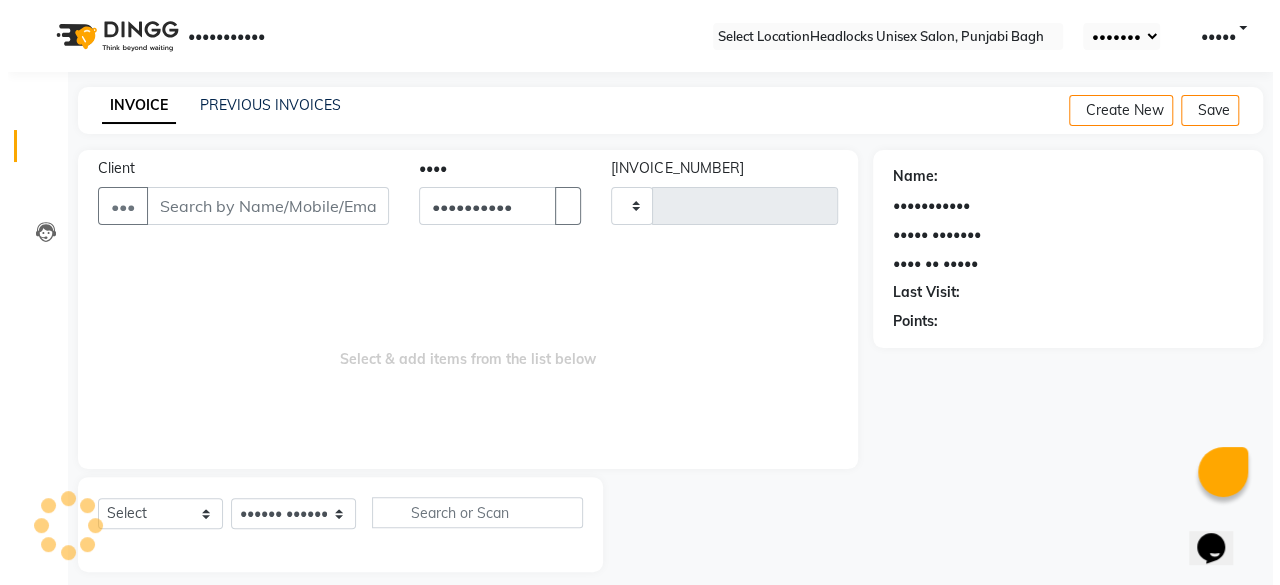 scroll, scrollTop: 15, scrollLeft: 0, axis: vertical 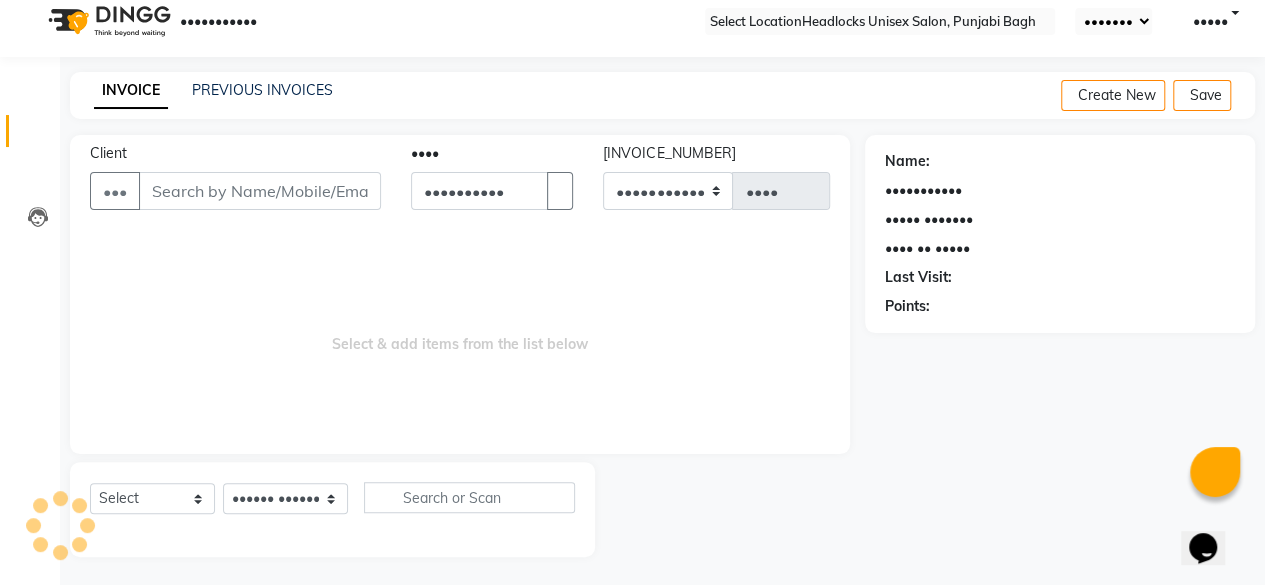 click on "Client" at bounding box center (260, 191) 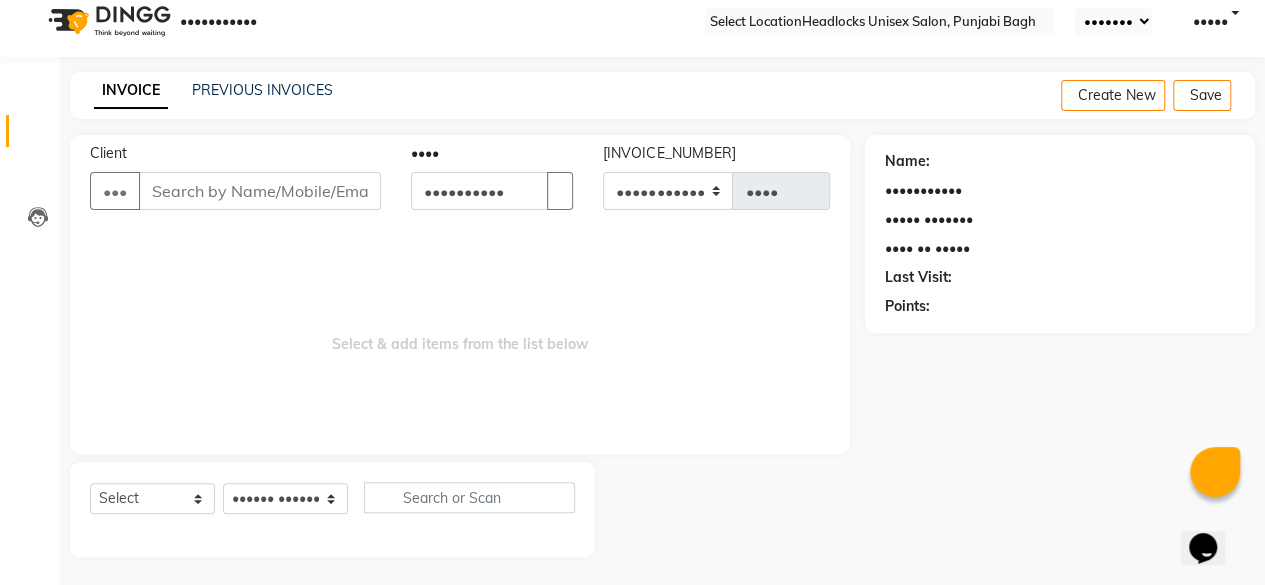 click on "Client" at bounding box center [260, 191] 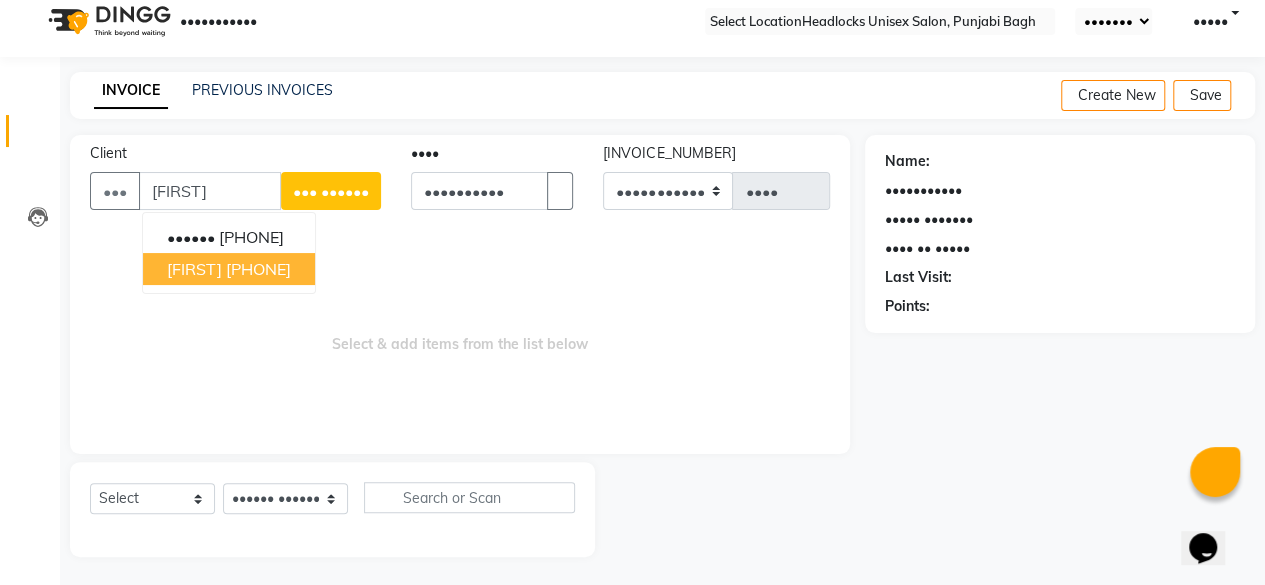 click on "[PHONE]" at bounding box center (258, 269) 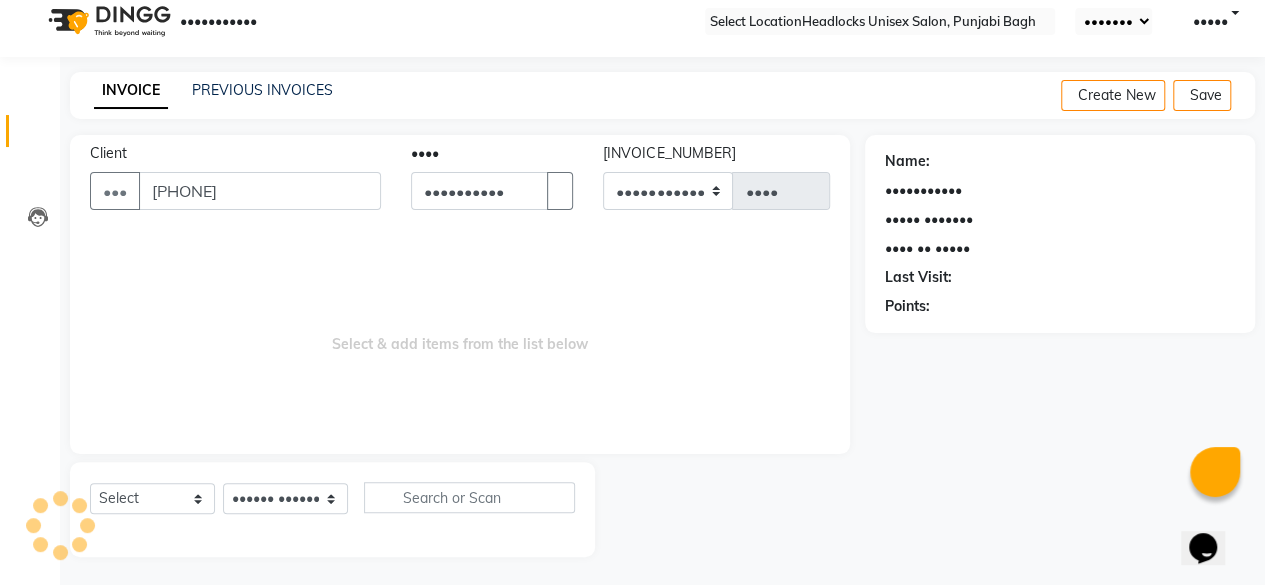 type on "[PHONE]" 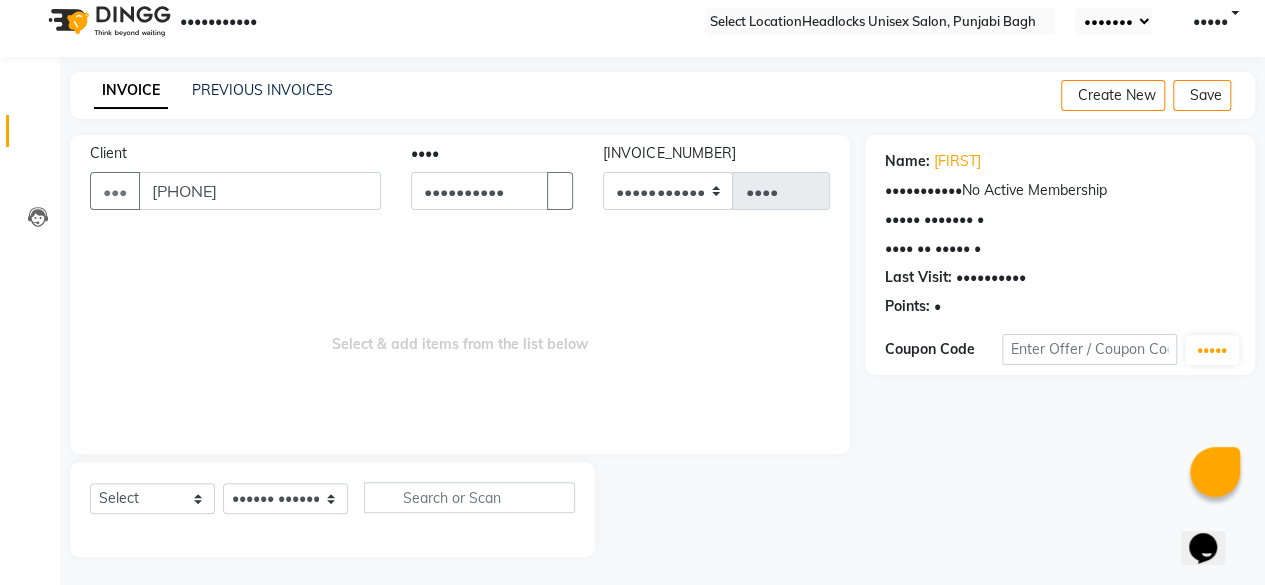 click on "Name: [FIRST]" at bounding box center [1060, 161] 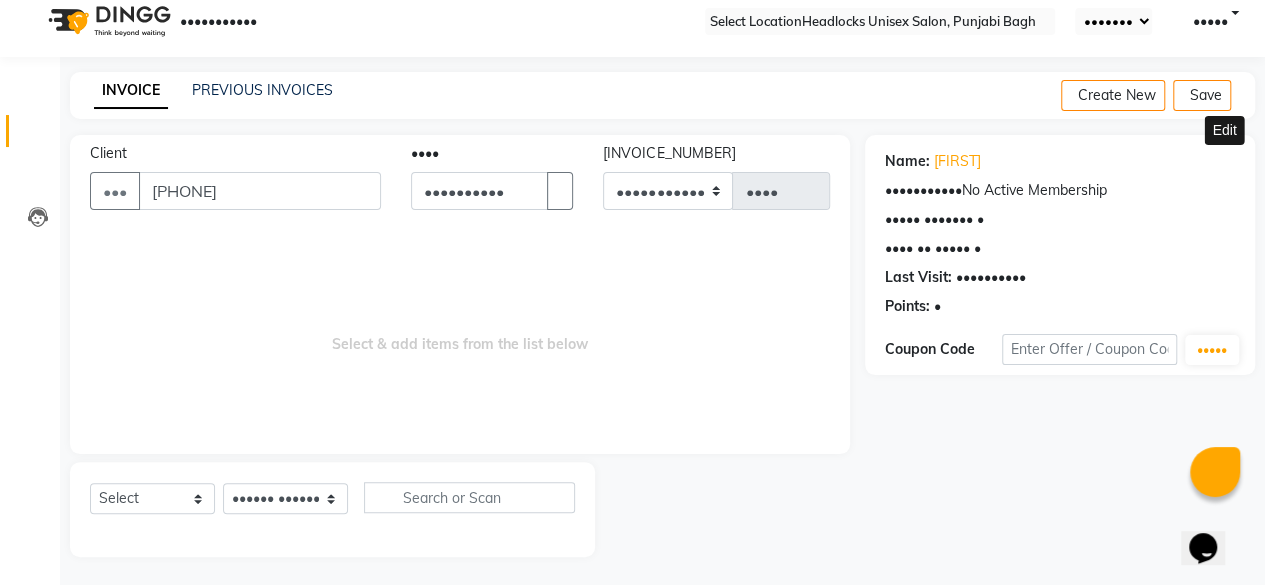 click at bounding box center (1227, 161) 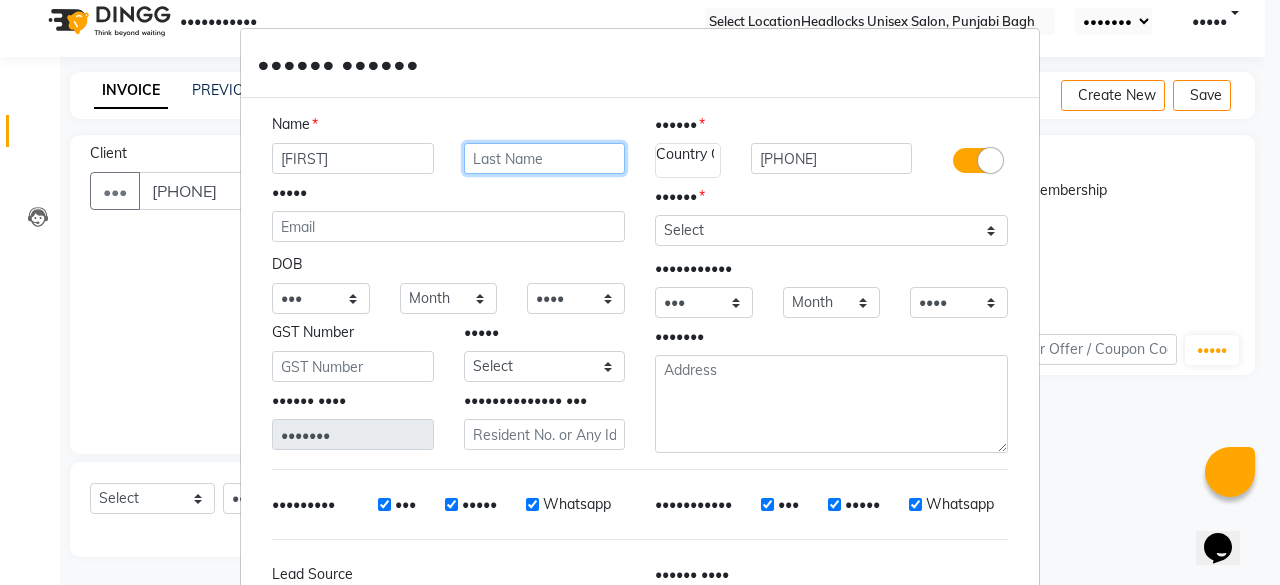 click at bounding box center [545, 158] 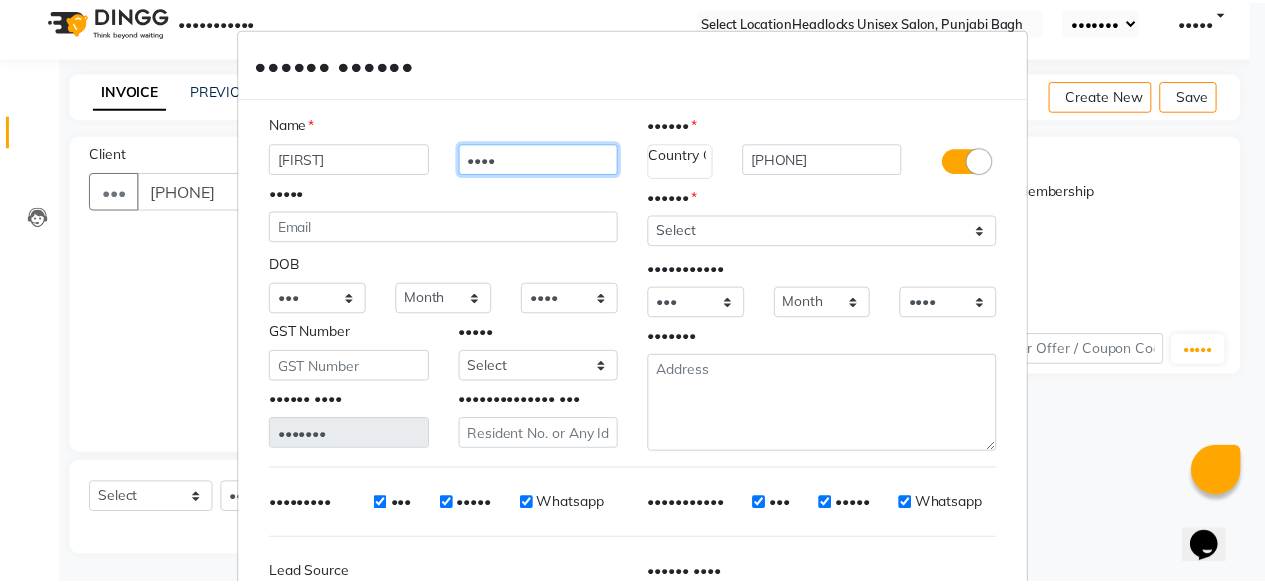 scroll, scrollTop: 224, scrollLeft: 0, axis: vertical 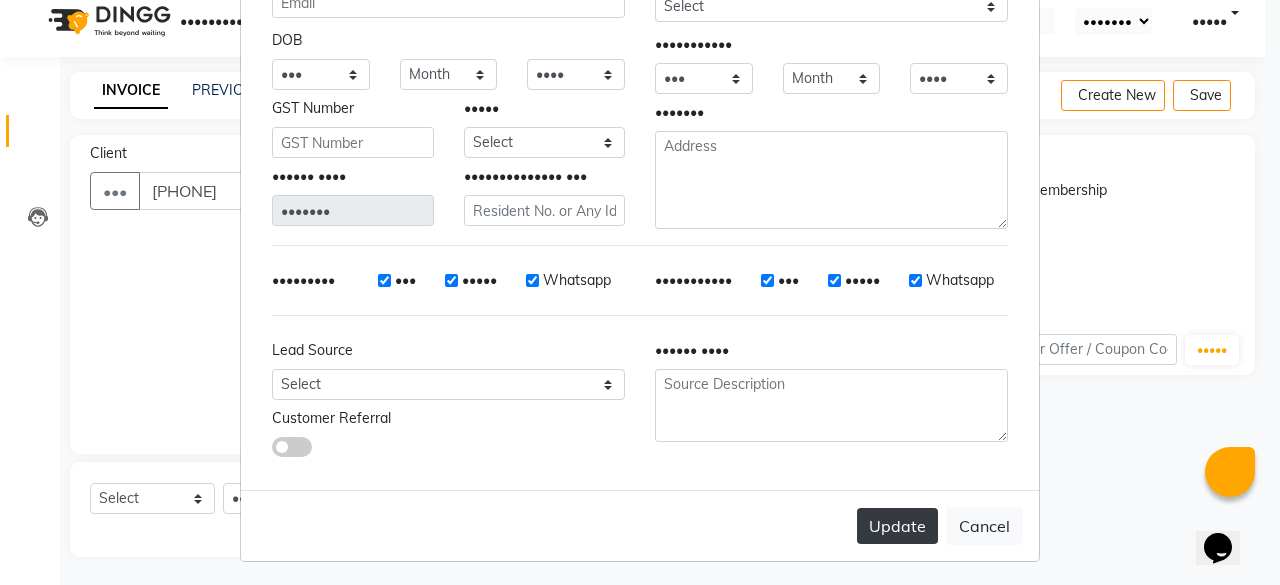 type on "••••" 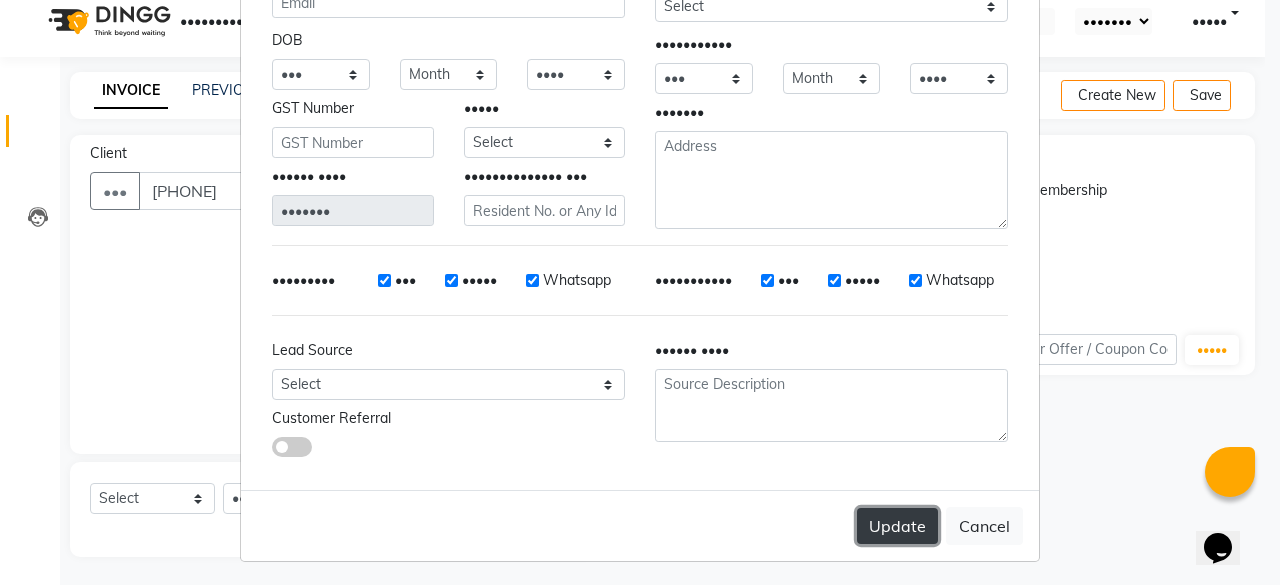 click on "Update" at bounding box center [897, 526] 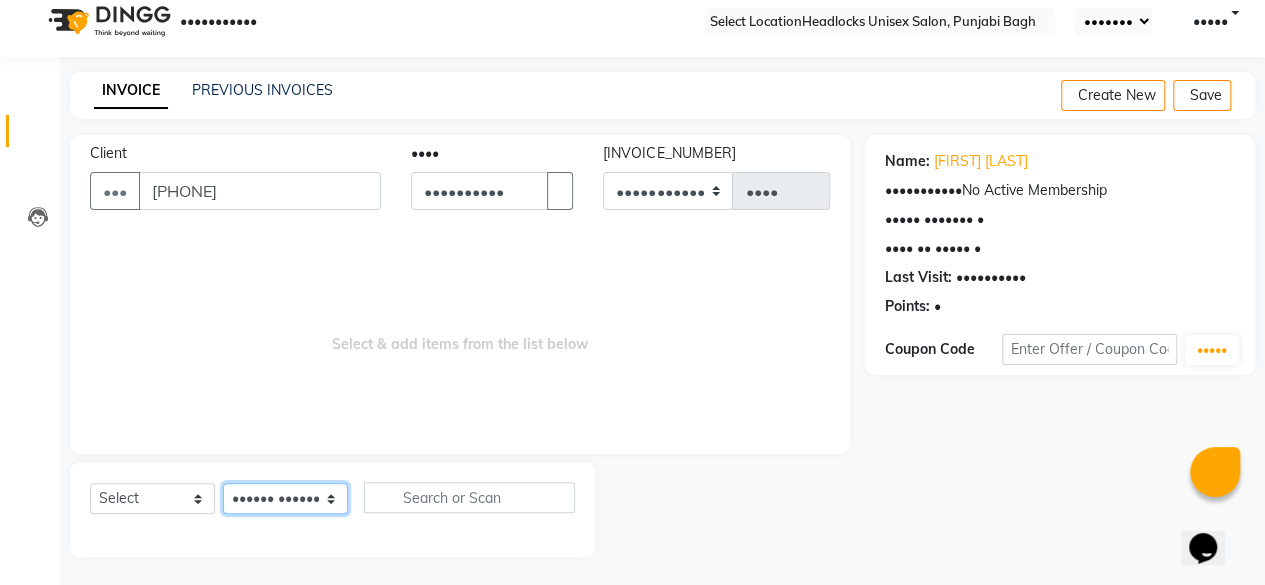 click on "Select Stylist ⁠[FIRST] ⁠[FIRST] [FIRST] [FIRST] [FIRST] [FIRST] [FIRST] [FIRST] [FIRST] [FIRST] [FIRST] [FIRST] [FIRST] [FIRST] [FIRST] [FIRST] [FIRST] [FIRST] [FIRST] [FIRST] [FIRST] [FIRST] [FIRST] ⁠[FIRST] [FIRST] [FIRST] [FIRST] ⁠[FIRST] [FIRST] [FIRST]" at bounding box center [285, 498] 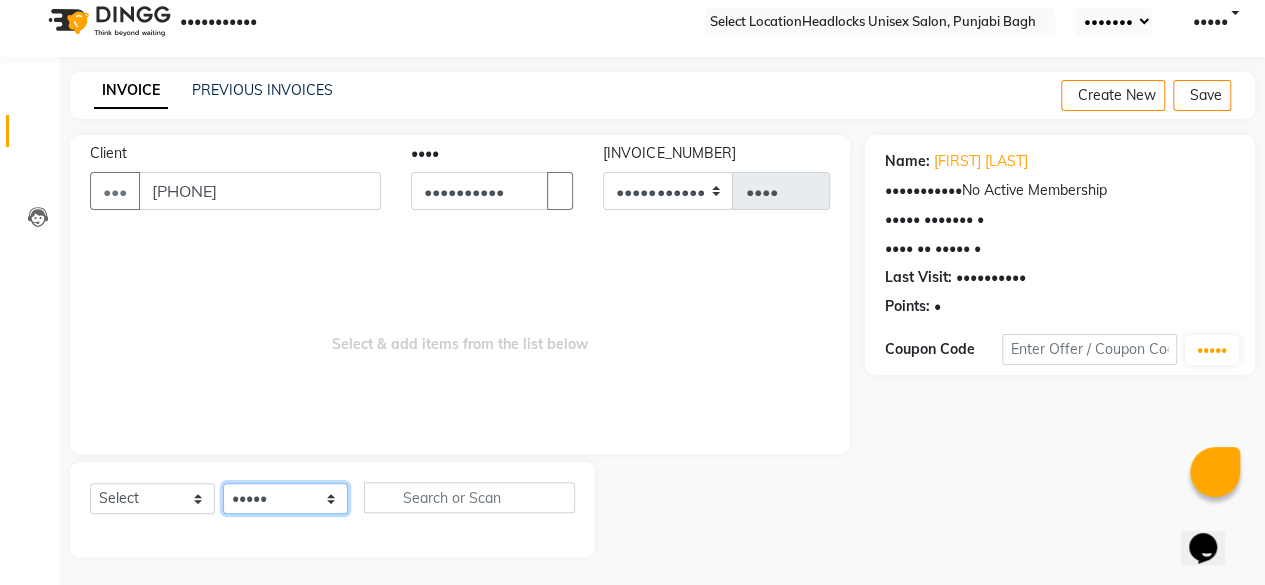 click on "Select Stylist ⁠[FIRST] ⁠[FIRST] [FIRST] [FIRST] [FIRST] [FIRST] [FIRST] [FIRST] [FIRST] [FIRST] [FIRST] [FIRST] [FIRST] [FIRST] [FIRST] [FIRST] [FIRST] [FIRST] [FIRST] [FIRST] [FIRST] [FIRST] [FIRST] ⁠[FIRST] [FIRST] [FIRST] [FIRST] ⁠[FIRST] [FIRST] [FIRST]" at bounding box center [285, 498] 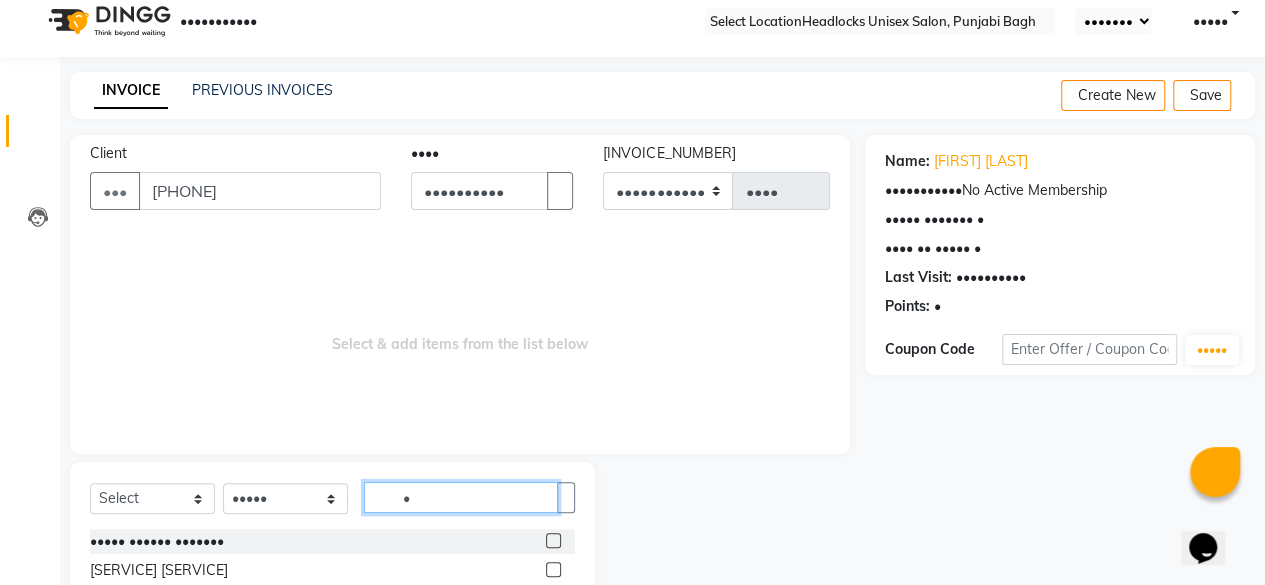 click on "•" at bounding box center (461, 497) 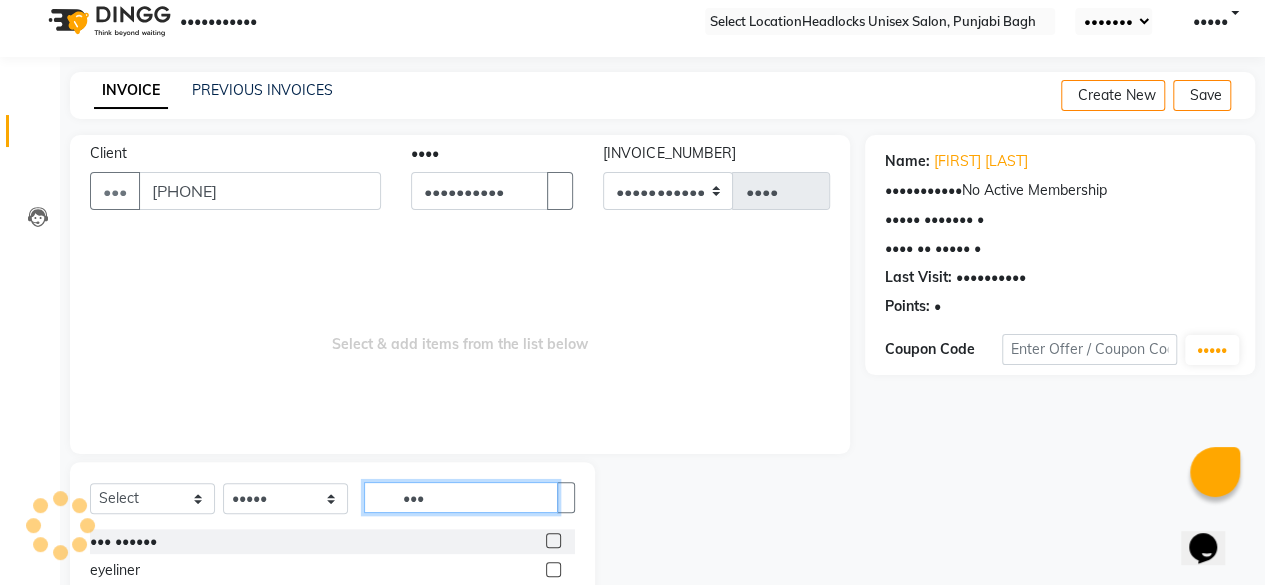 scroll, scrollTop: 160, scrollLeft: 0, axis: vertical 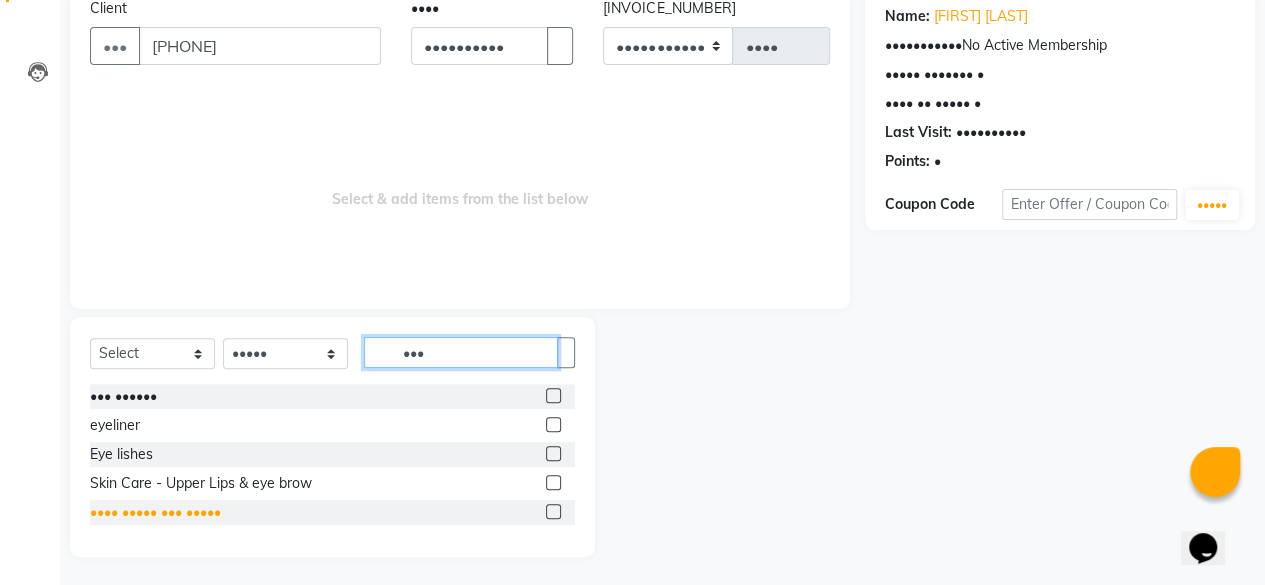 type on "•••" 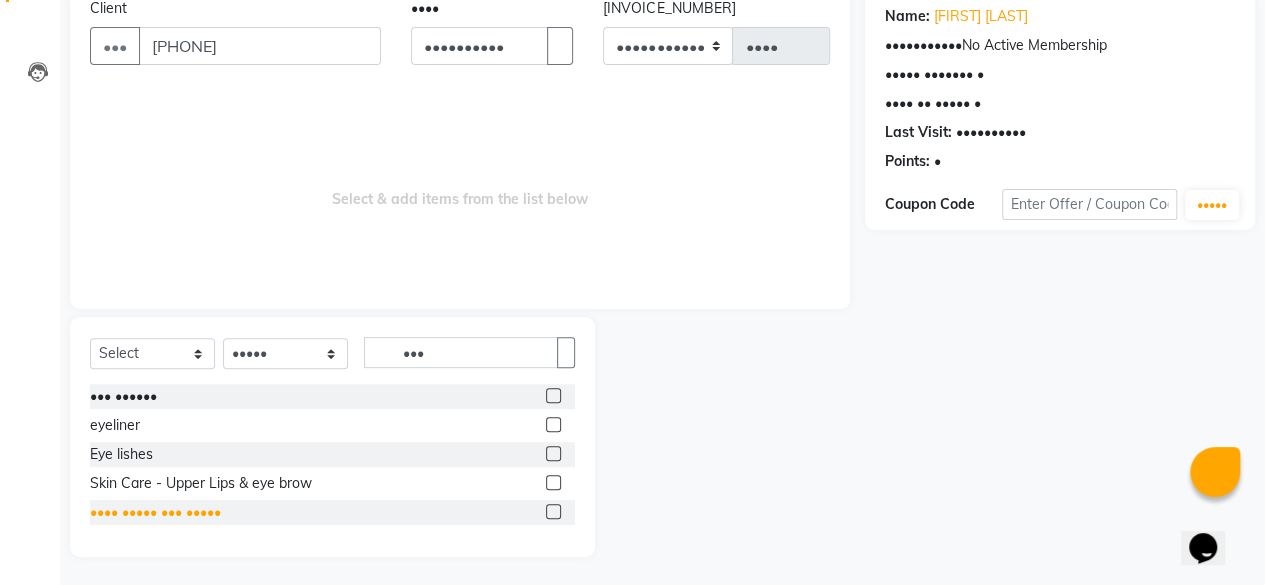 click on "•••• ••••• ••• •••••" at bounding box center [123, 396] 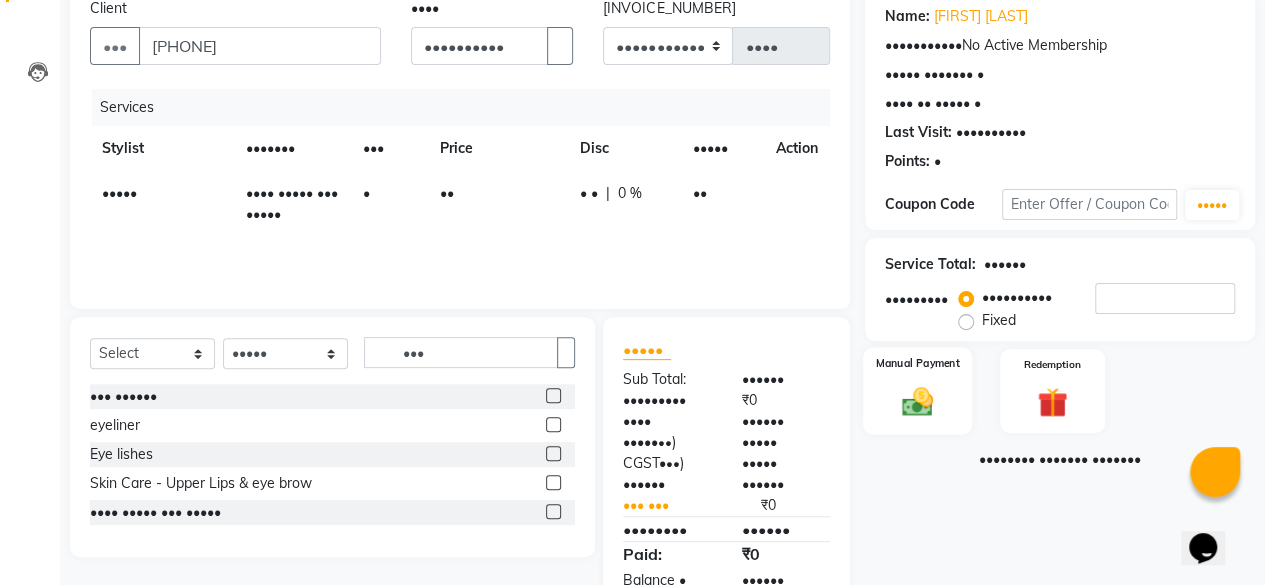 click at bounding box center (917, 401) 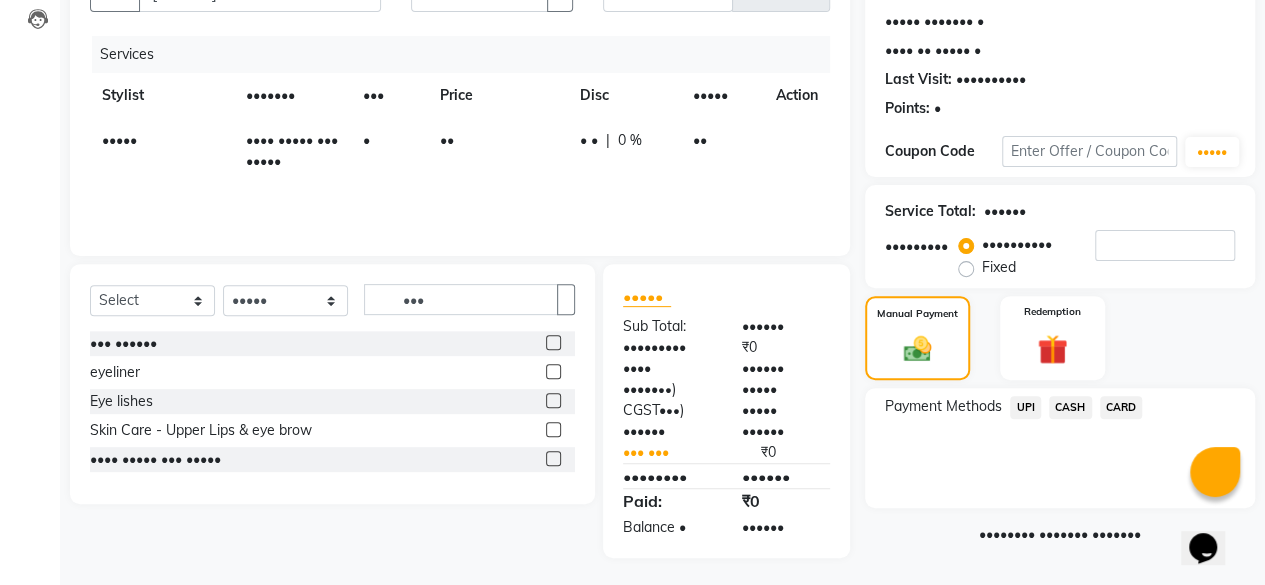 click on "CASH" at bounding box center (1025, 407) 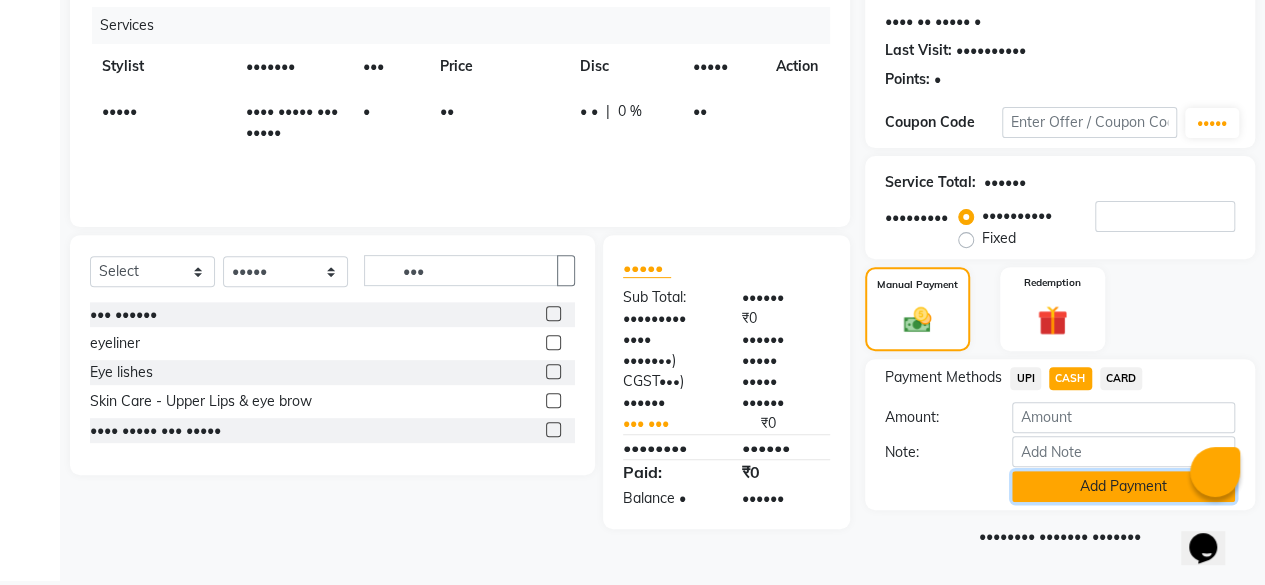 click on "Add Payment" at bounding box center (1123, 486) 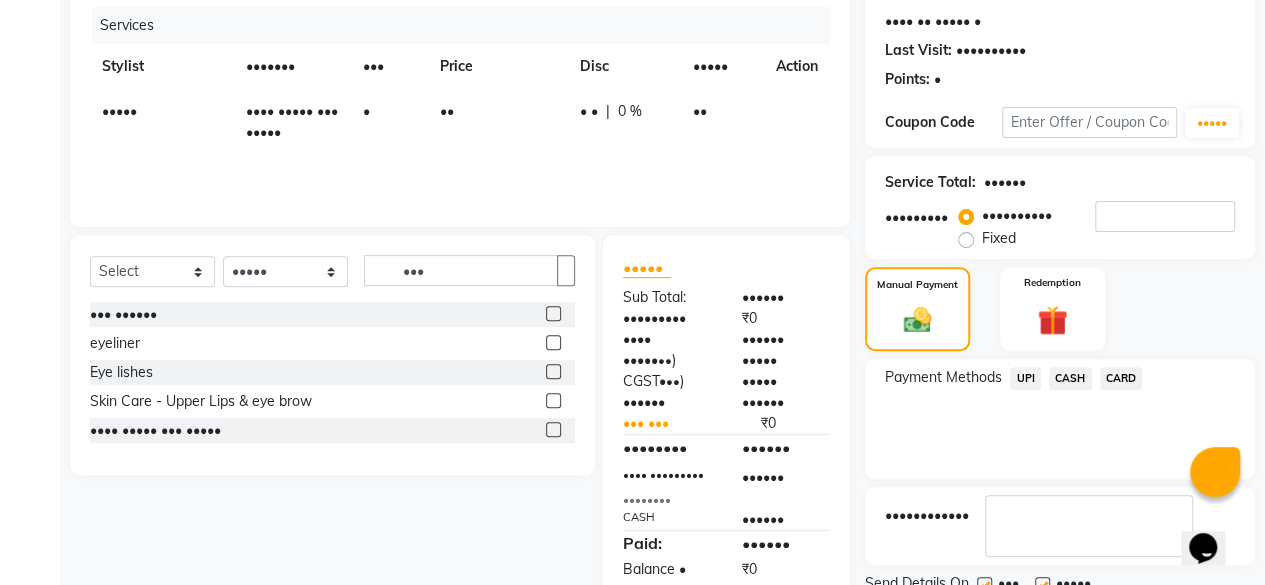 scroll, scrollTop: 324, scrollLeft: 0, axis: vertical 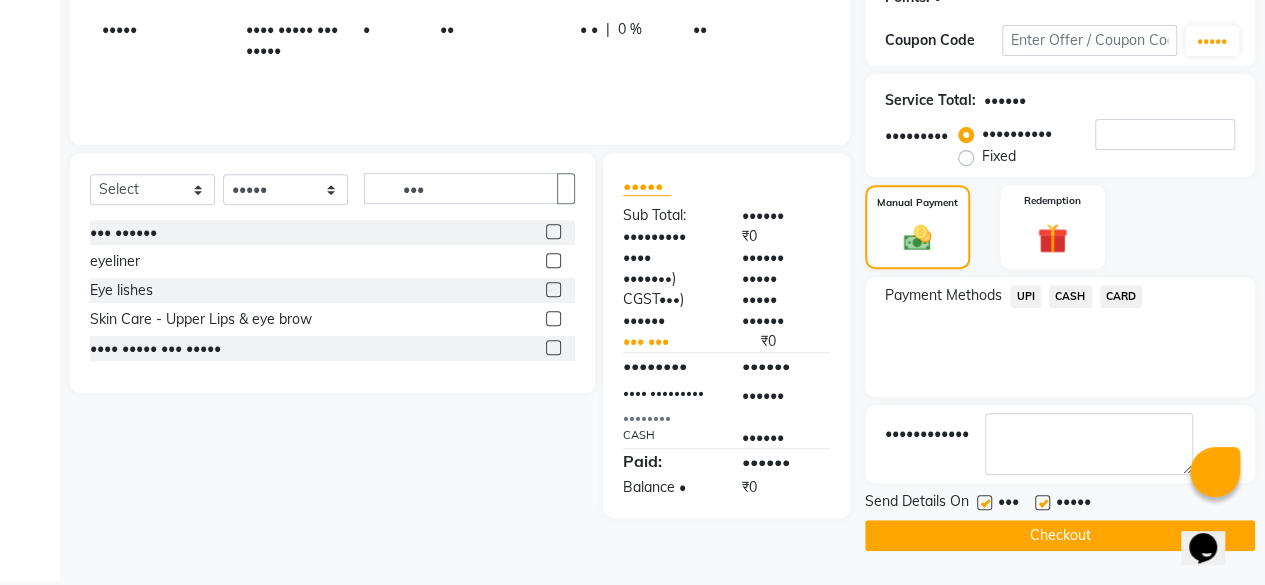 click at bounding box center [984, 502] 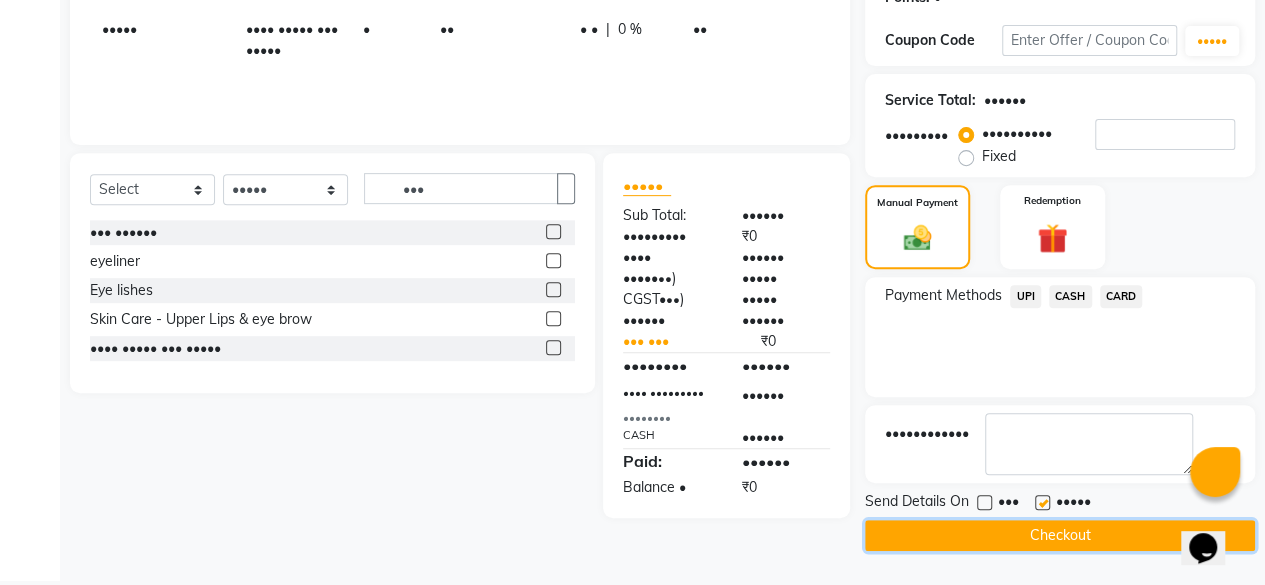 click on "Checkout" at bounding box center [1060, 535] 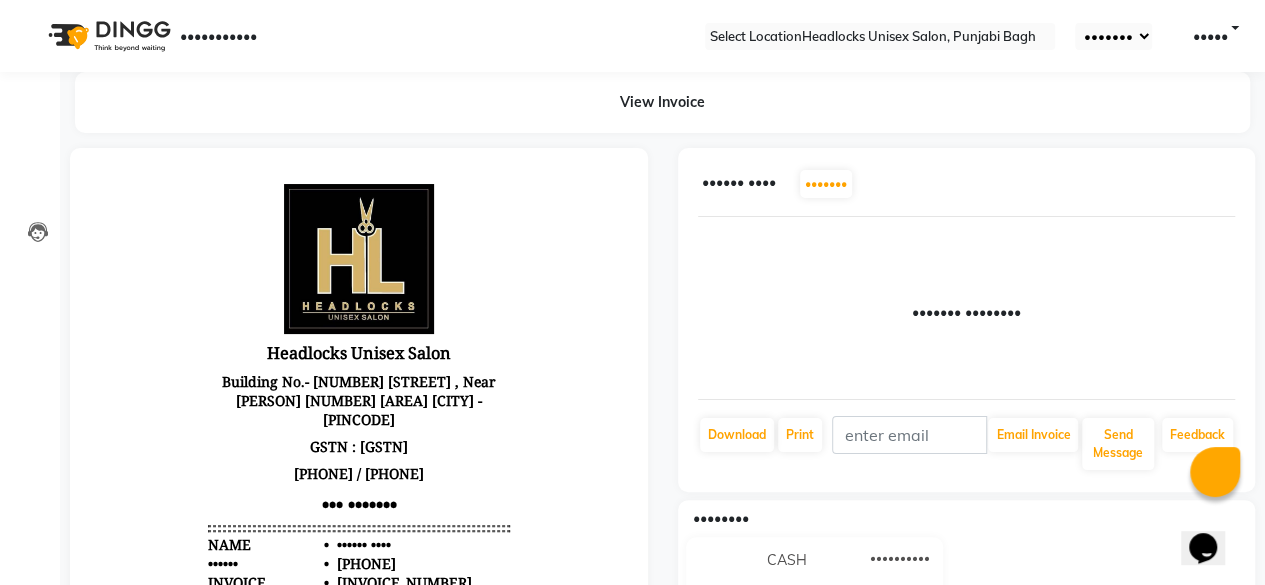scroll, scrollTop: 0, scrollLeft: 0, axis: both 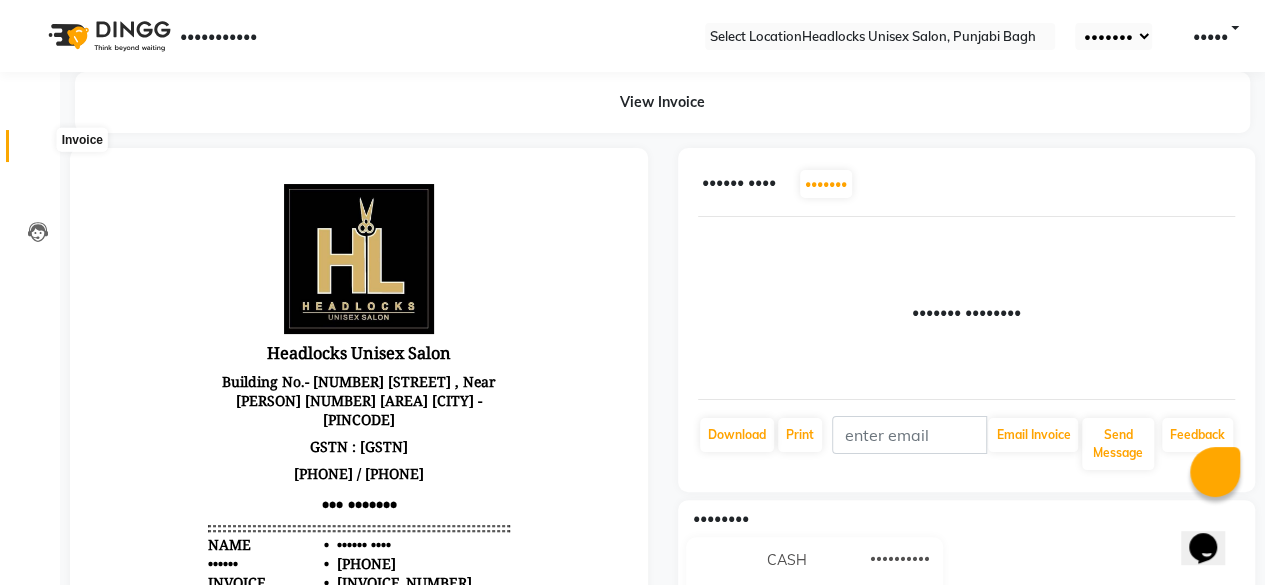 click at bounding box center [38, 151] 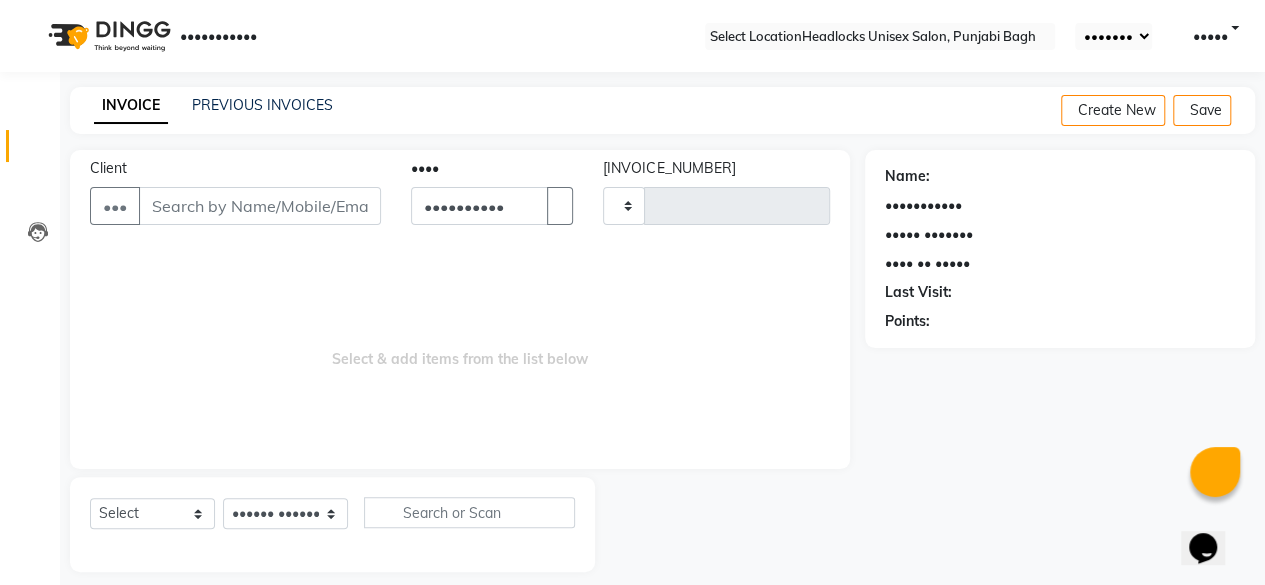 scroll, scrollTop: 15, scrollLeft: 0, axis: vertical 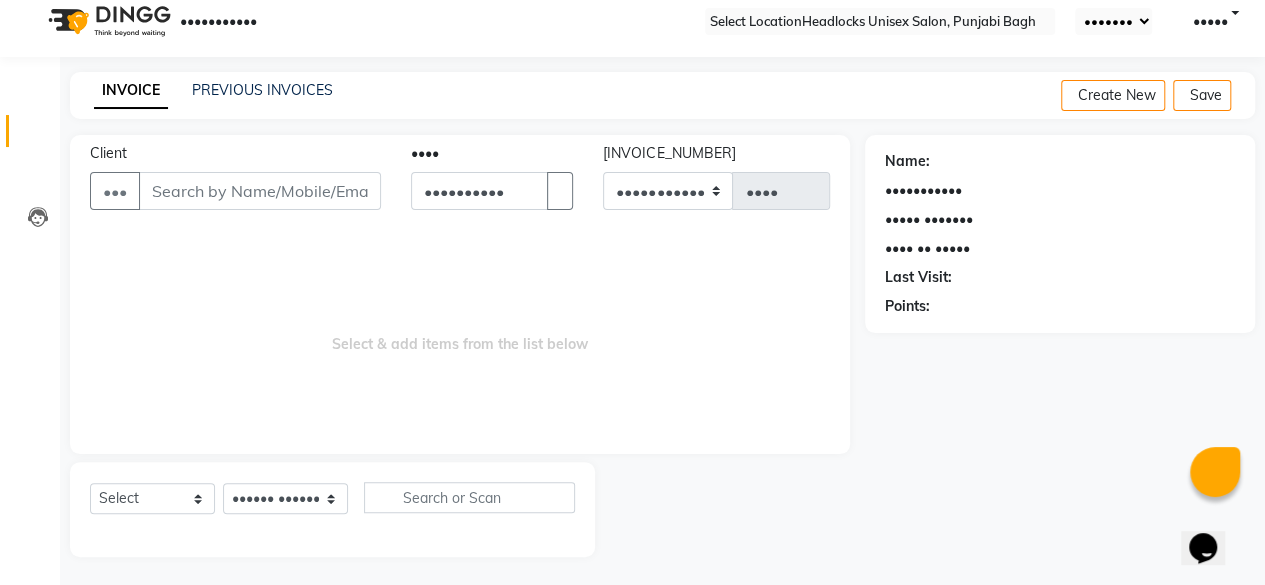 click on "•••••••" at bounding box center [30, 173] 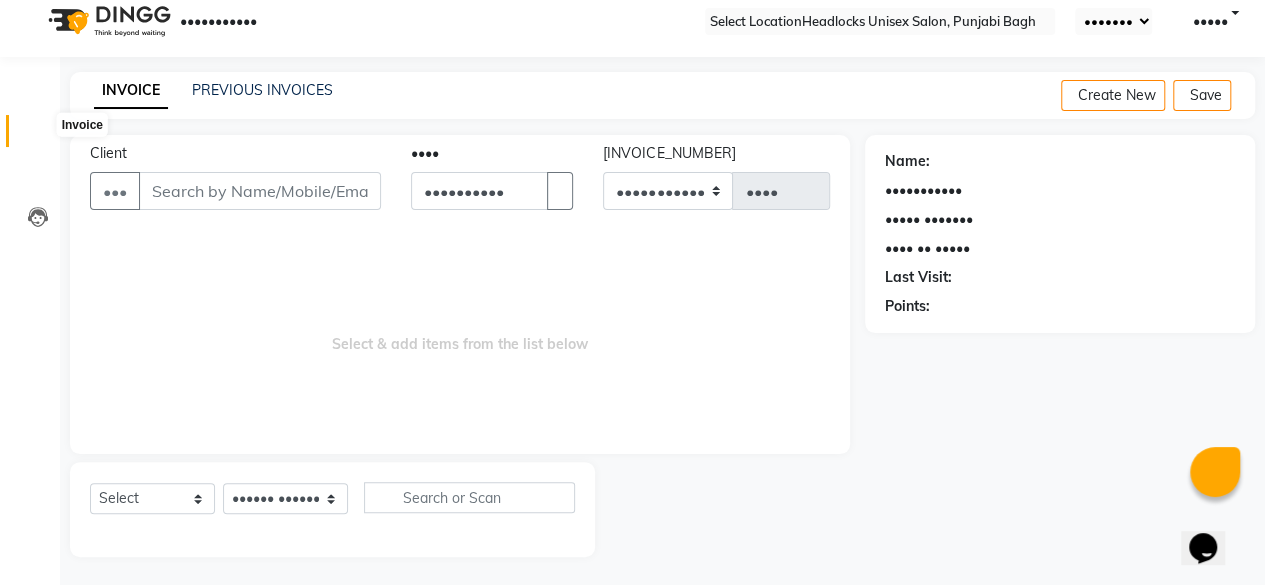 click at bounding box center [38, 136] 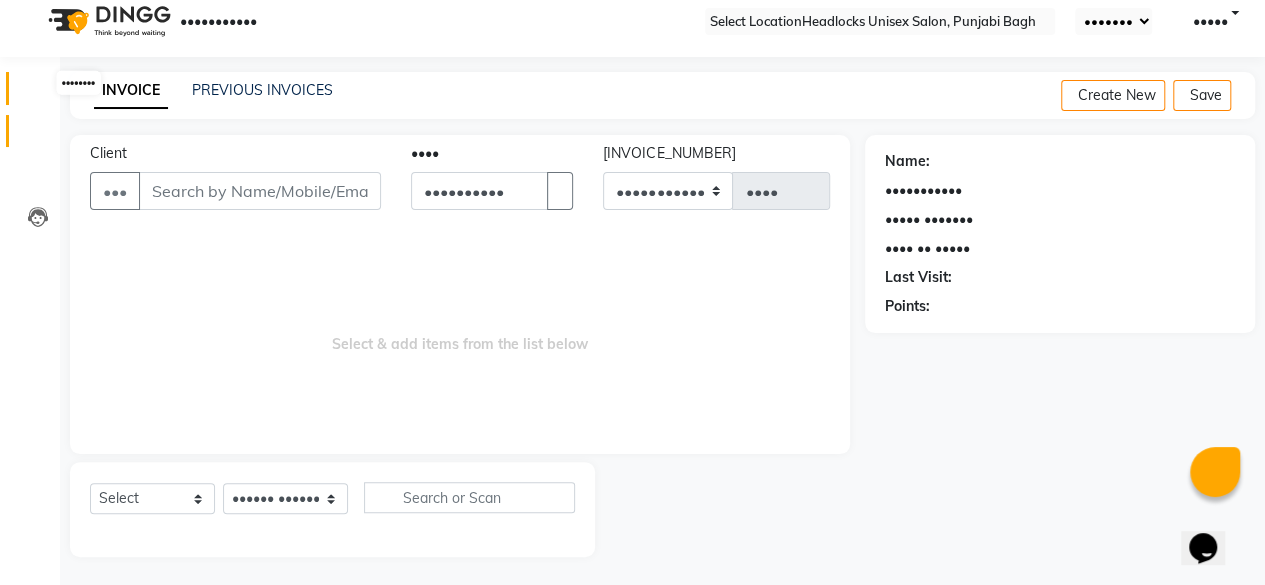 click at bounding box center (37, 93) 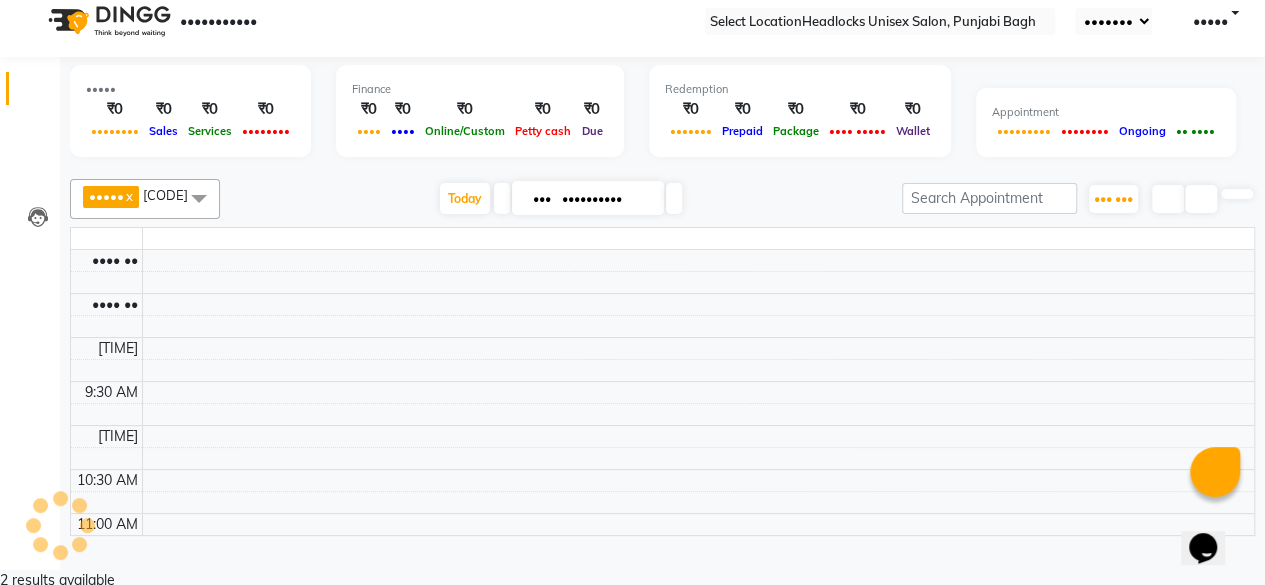 scroll, scrollTop: 0, scrollLeft: 0, axis: both 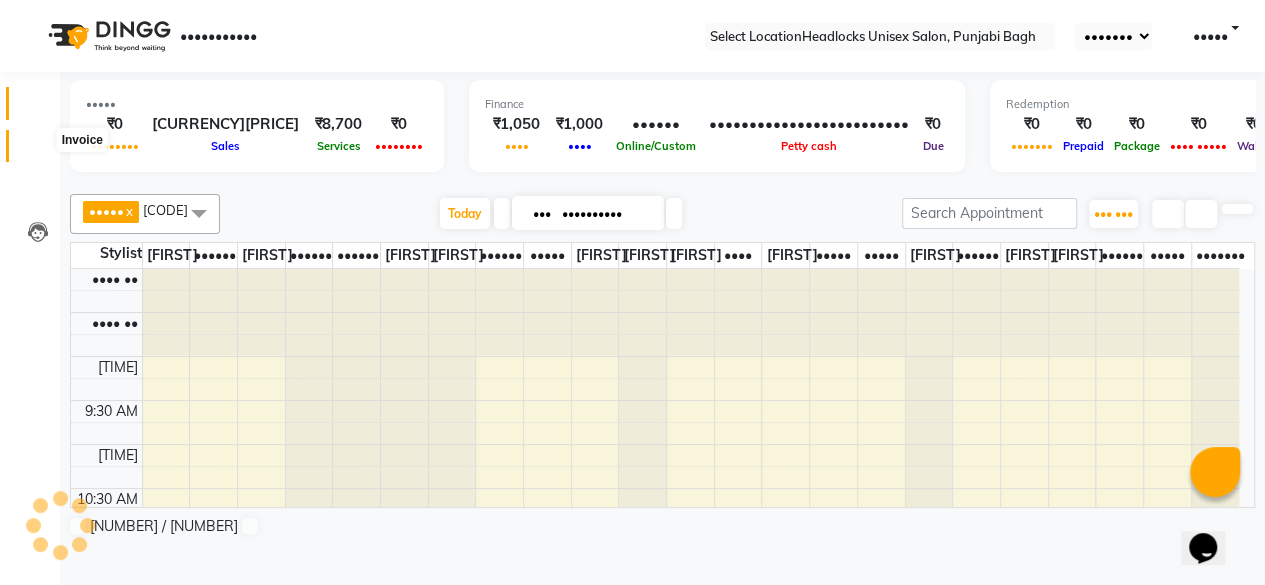 click at bounding box center [38, 151] 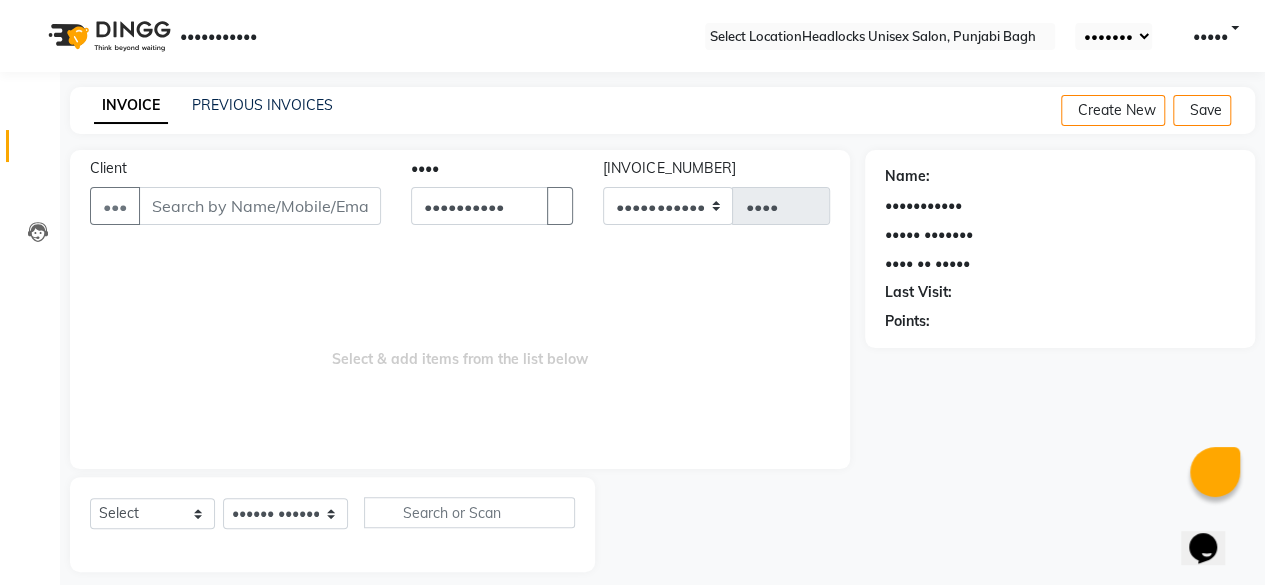 click on "Client" at bounding box center (260, 206) 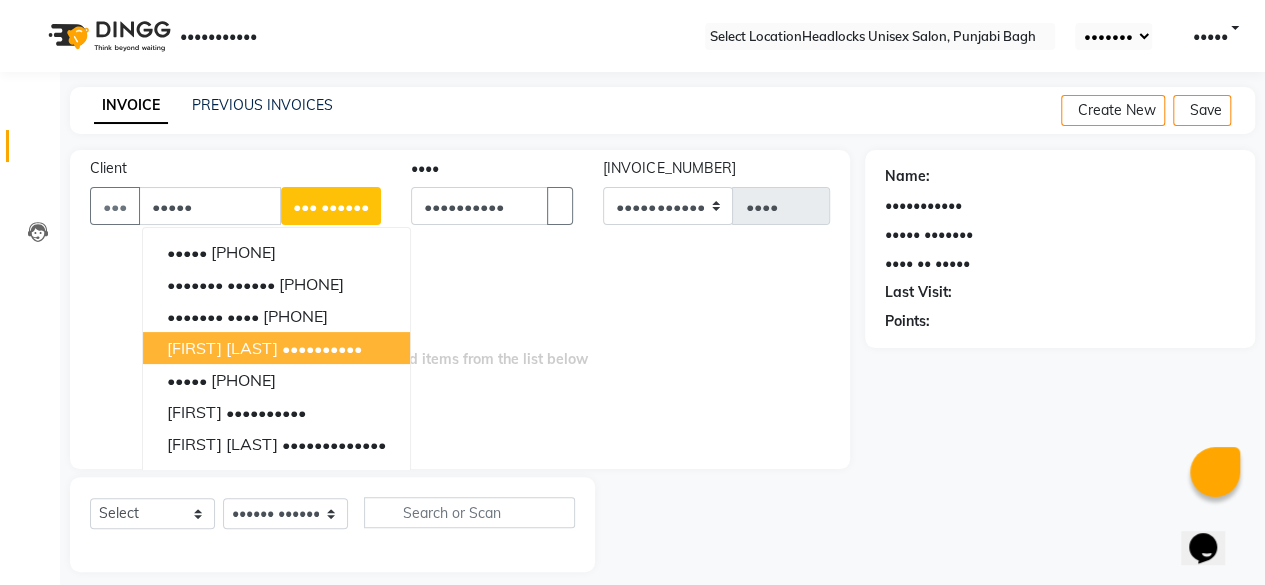 click on "••••••••••" at bounding box center [322, 348] 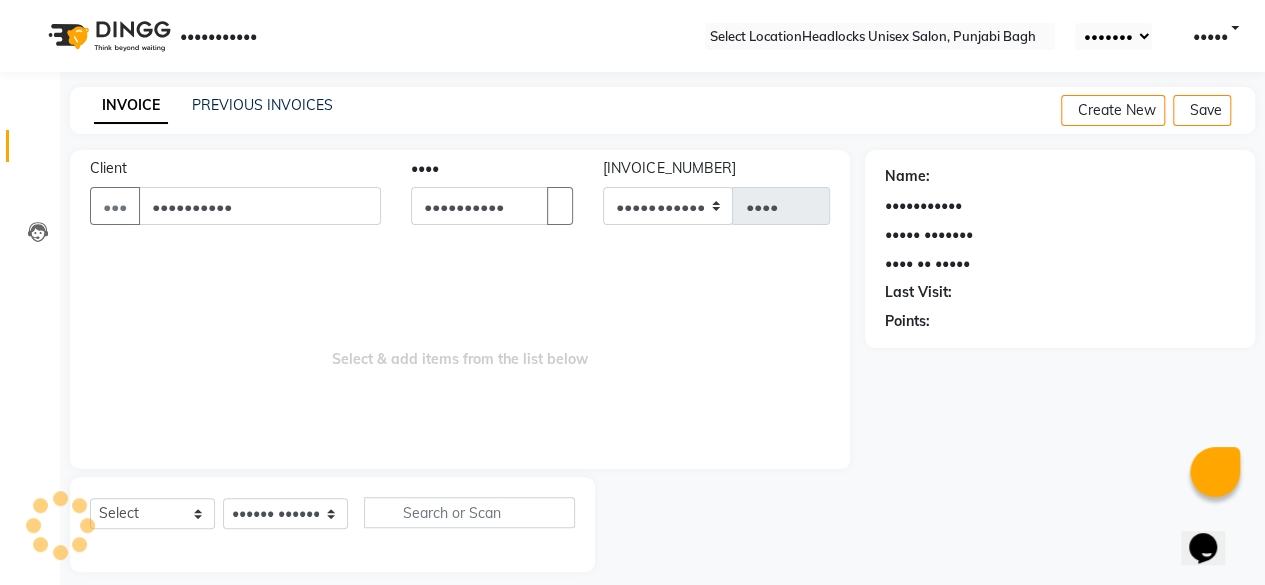type on "••••••••••" 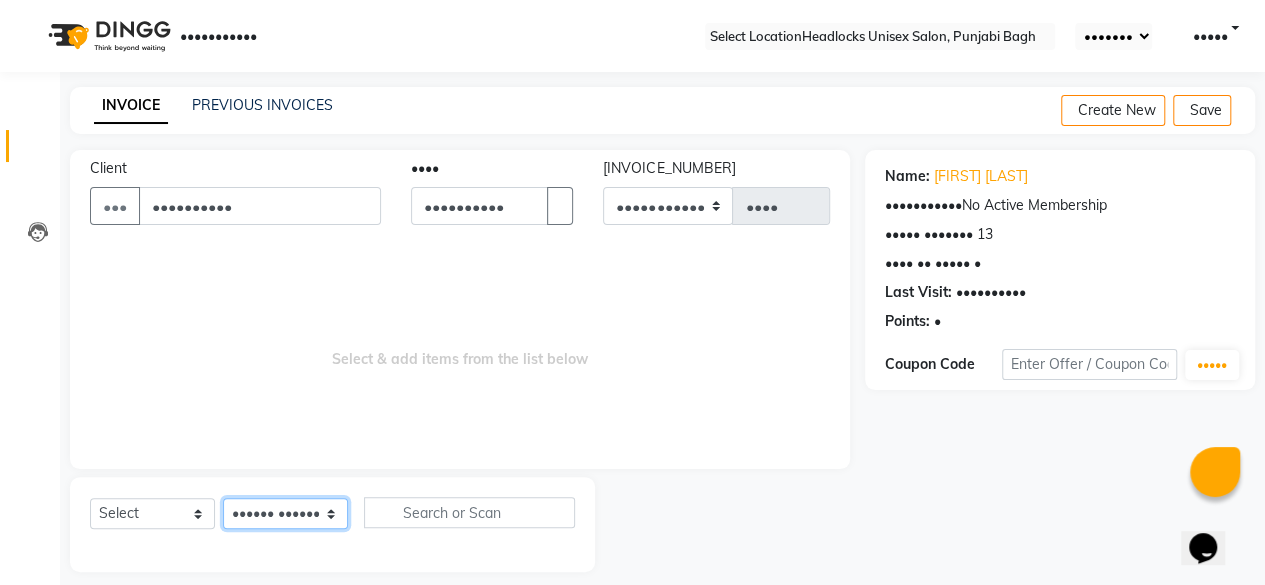 click on "Select Stylist ⁠[FIRST] ⁠[FIRST] [FIRST] [FIRST] [FIRST] [FIRST] [FIRST] [FIRST] [FIRST] [FIRST] [FIRST] [FIRST] [FIRST] [FIRST] [FIRST] [FIRST] [FIRST] [FIRST] [FIRST] [FIRST] [FIRST] [FIRST] [FIRST] ⁠[FIRST] [FIRST] [FIRST] [FIRST] ⁠[FIRST] [FIRST] [FIRST]" at bounding box center (285, 513) 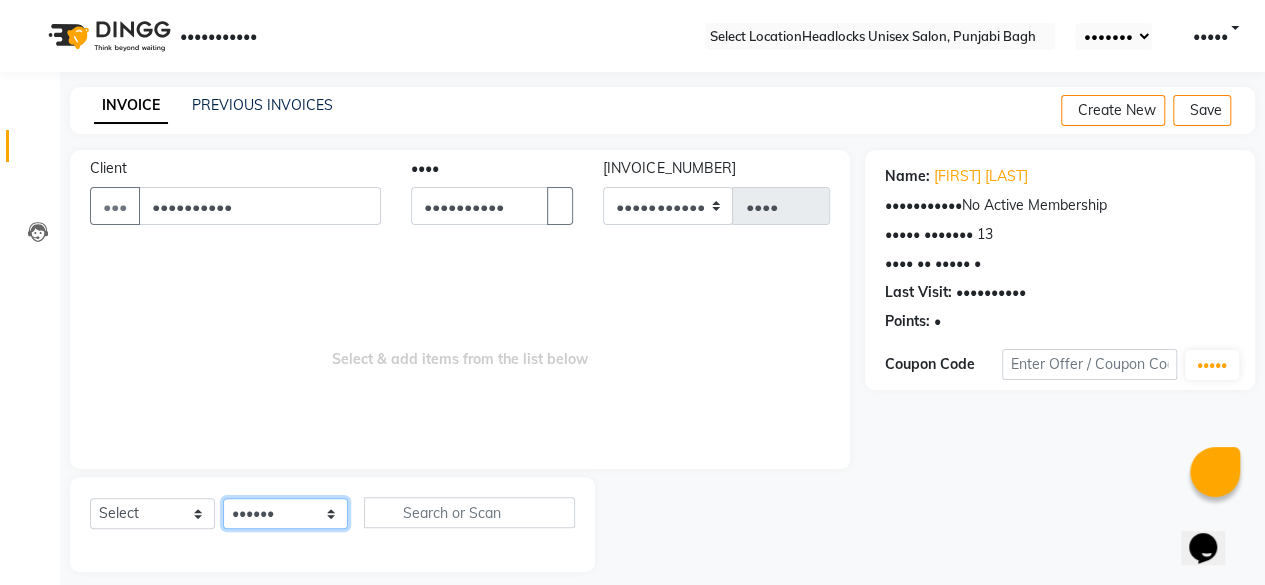 click on "Select Stylist ⁠[FIRST] ⁠[FIRST] [FIRST] [FIRST] [FIRST] [FIRST] [FIRST] [FIRST] [FIRST] [FIRST] [FIRST] [FIRST] [FIRST] [FIRST] [FIRST] [FIRST] [FIRST] [FIRST] [FIRST] [FIRST] [FIRST] [FIRST] [FIRST] ⁠[FIRST] [FIRST] [FIRST] [FIRST] ⁠[FIRST] [FIRST] [FIRST]" at bounding box center [285, 513] 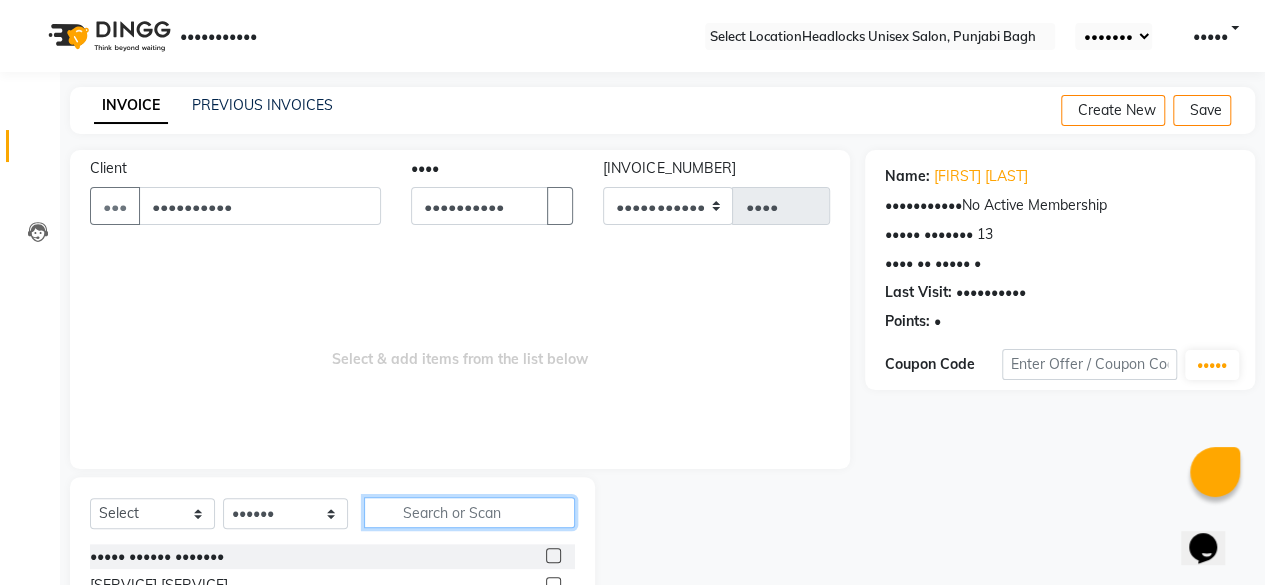 click at bounding box center [469, 512] 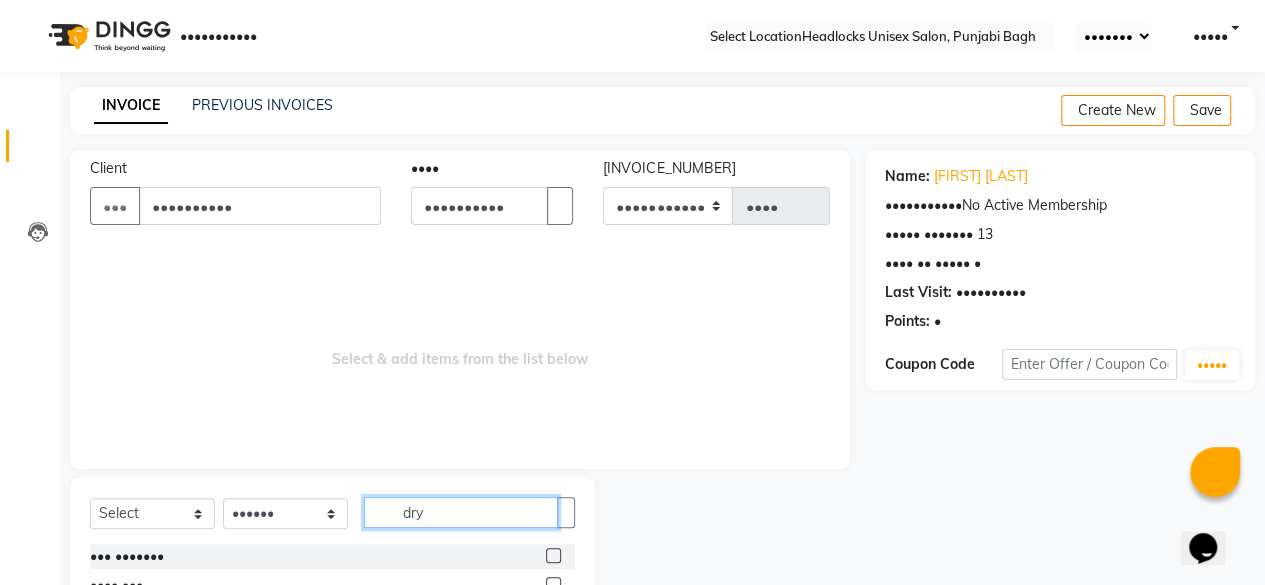 scroll, scrollTop: 102, scrollLeft: 0, axis: vertical 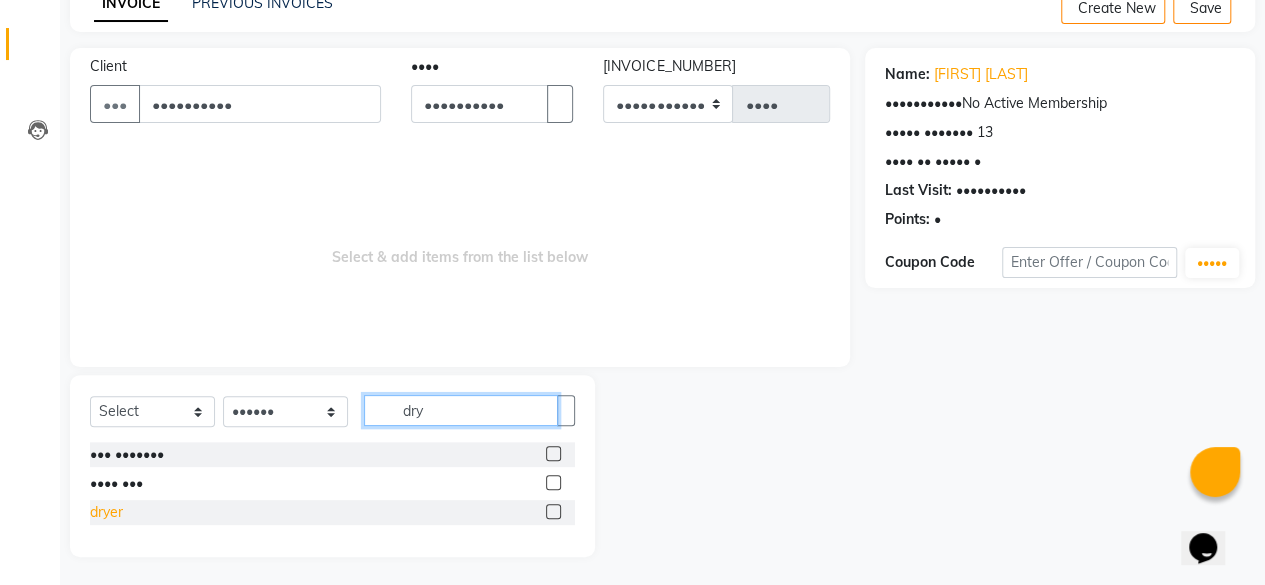 type on "dry" 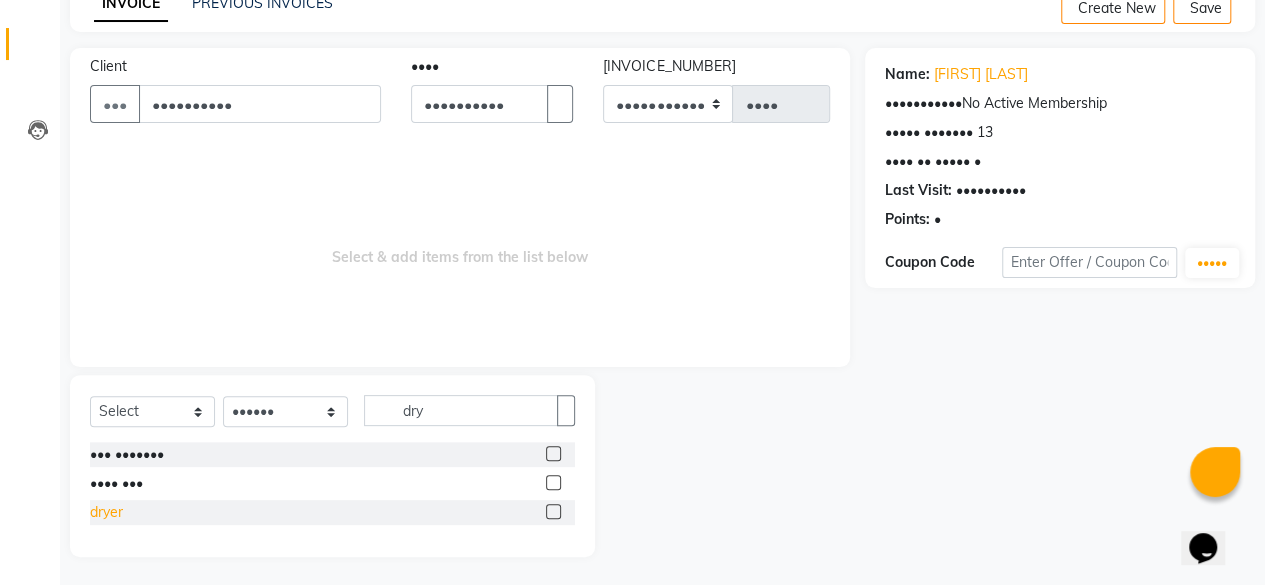 click on "dryer" at bounding box center (127, 454) 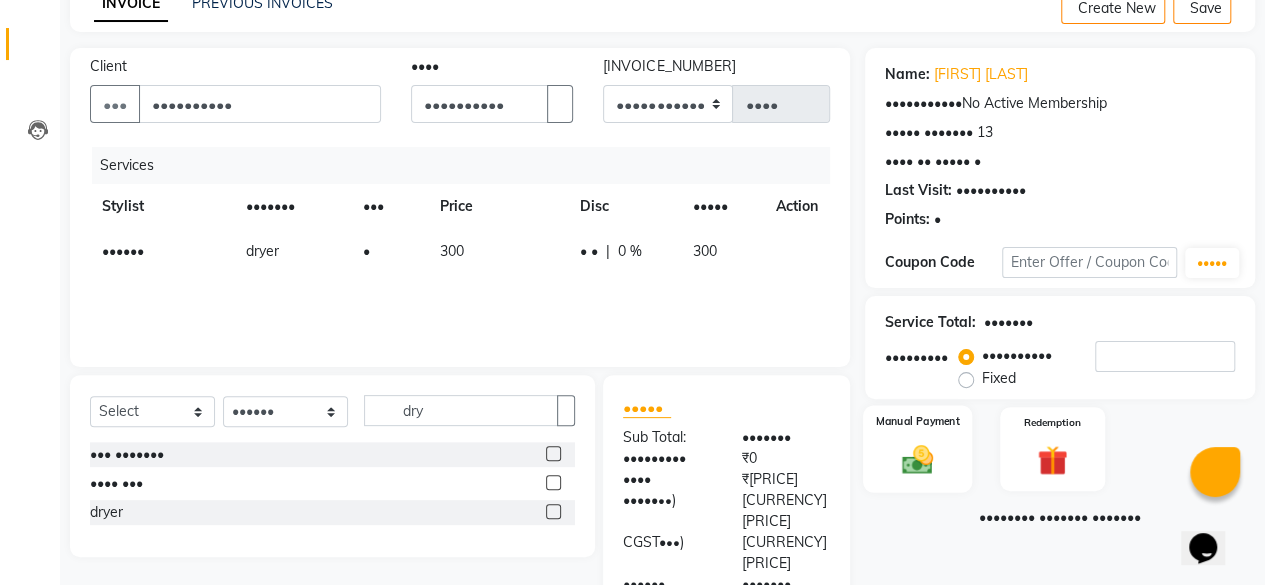 click at bounding box center [917, 459] 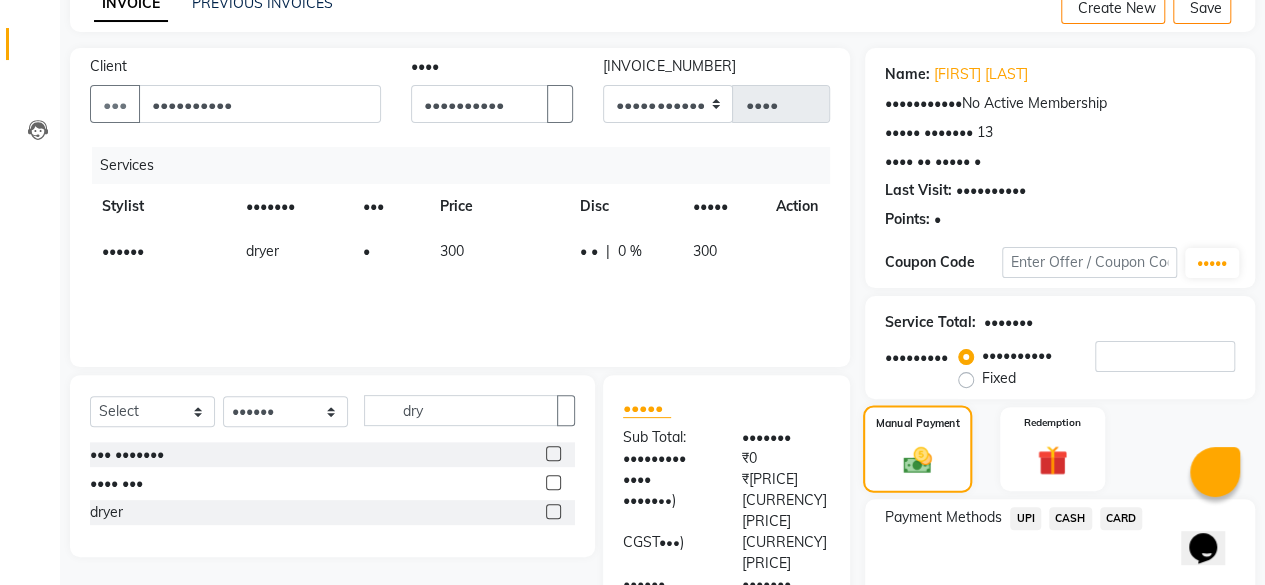 scroll, scrollTop: 213, scrollLeft: 0, axis: vertical 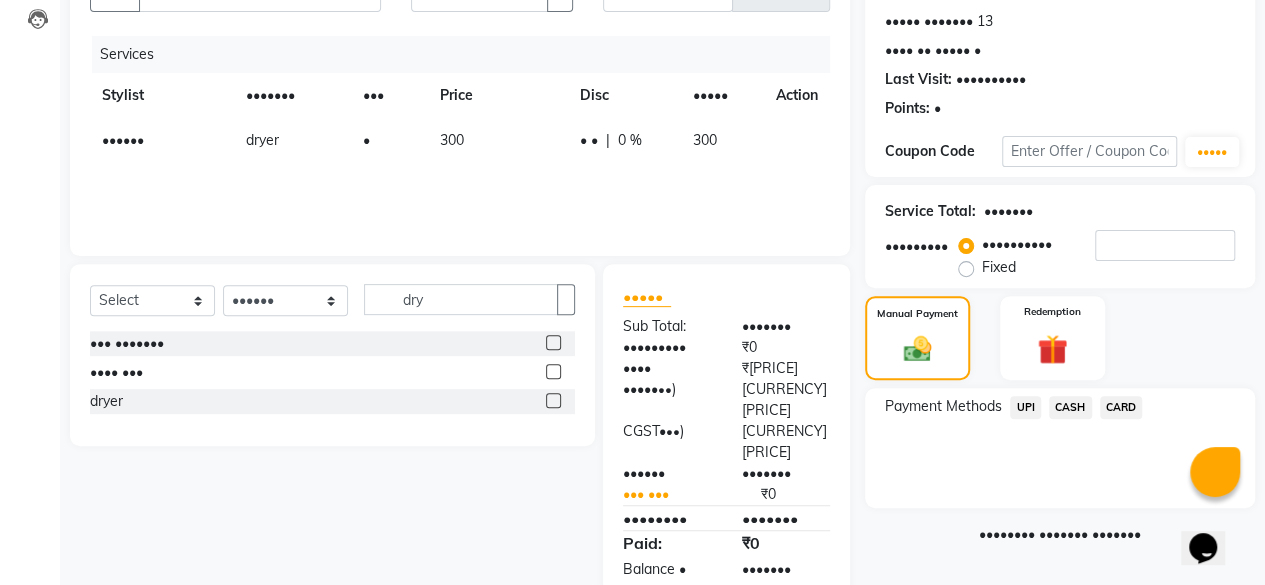 click on "UPI" at bounding box center (1025, 407) 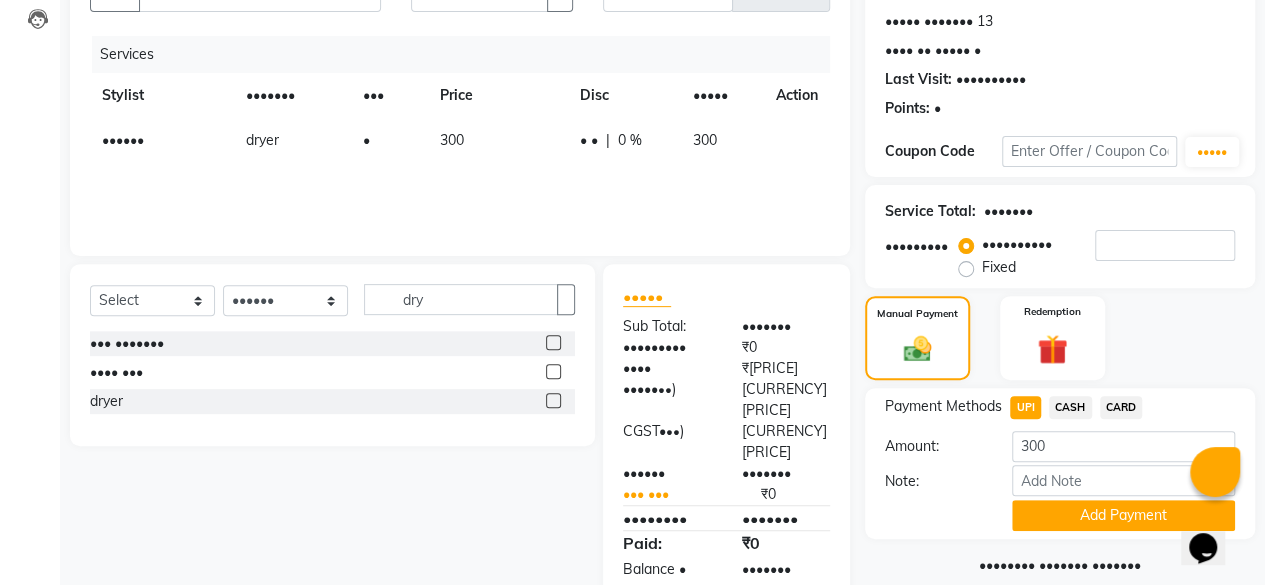scroll, scrollTop: 242, scrollLeft: 0, axis: vertical 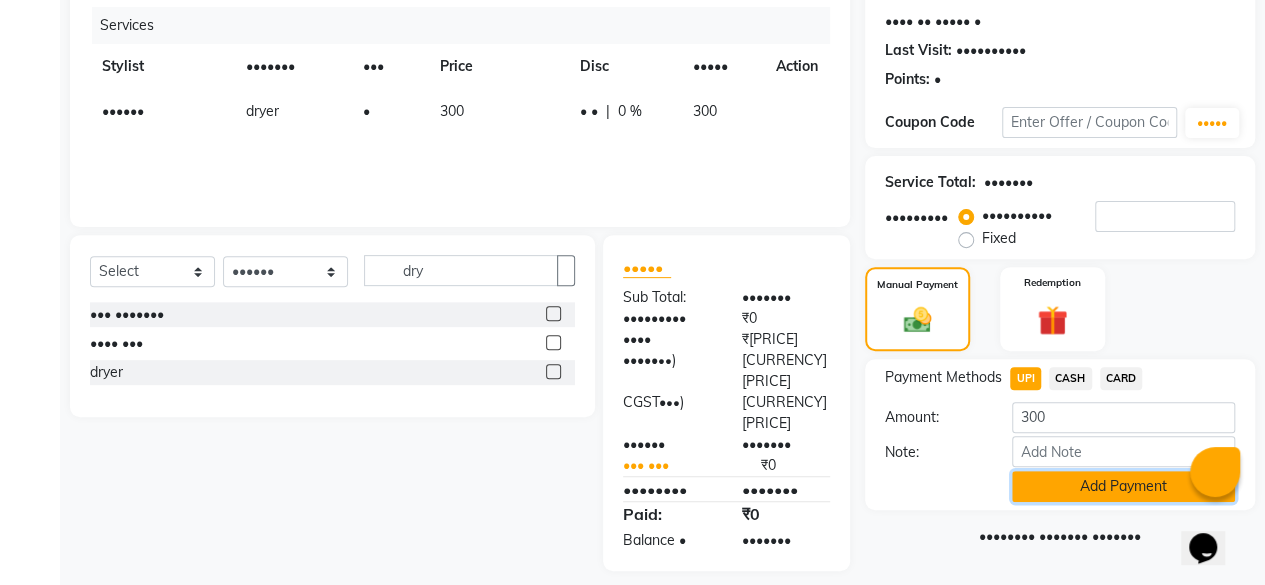 click on "Add Payment" at bounding box center [1123, 486] 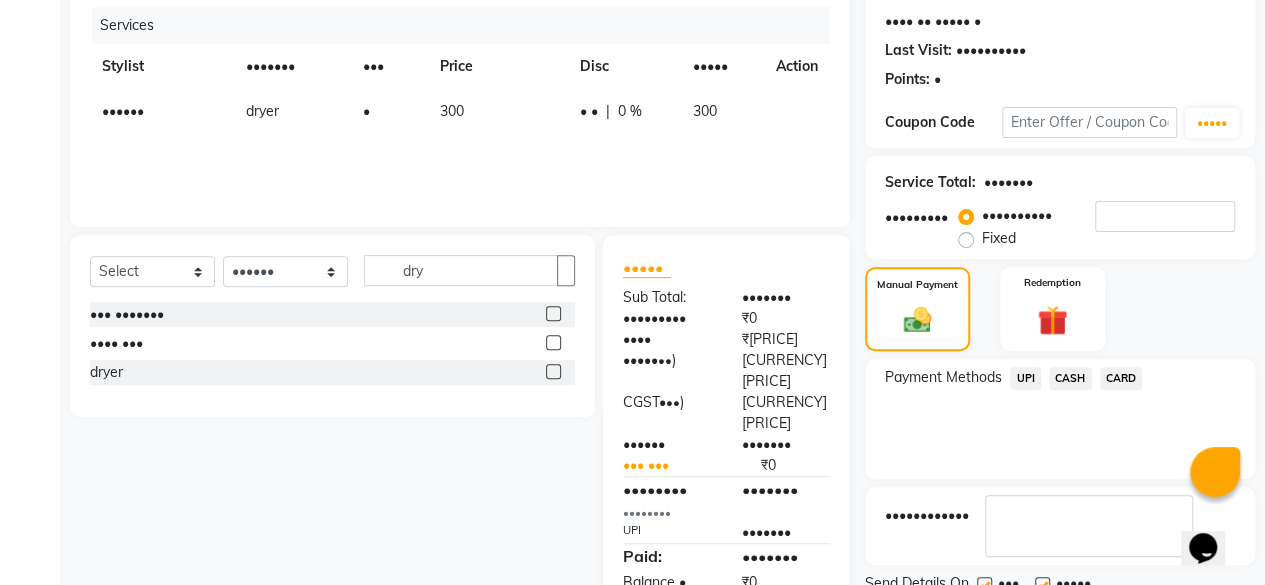 scroll, scrollTop: 324, scrollLeft: 0, axis: vertical 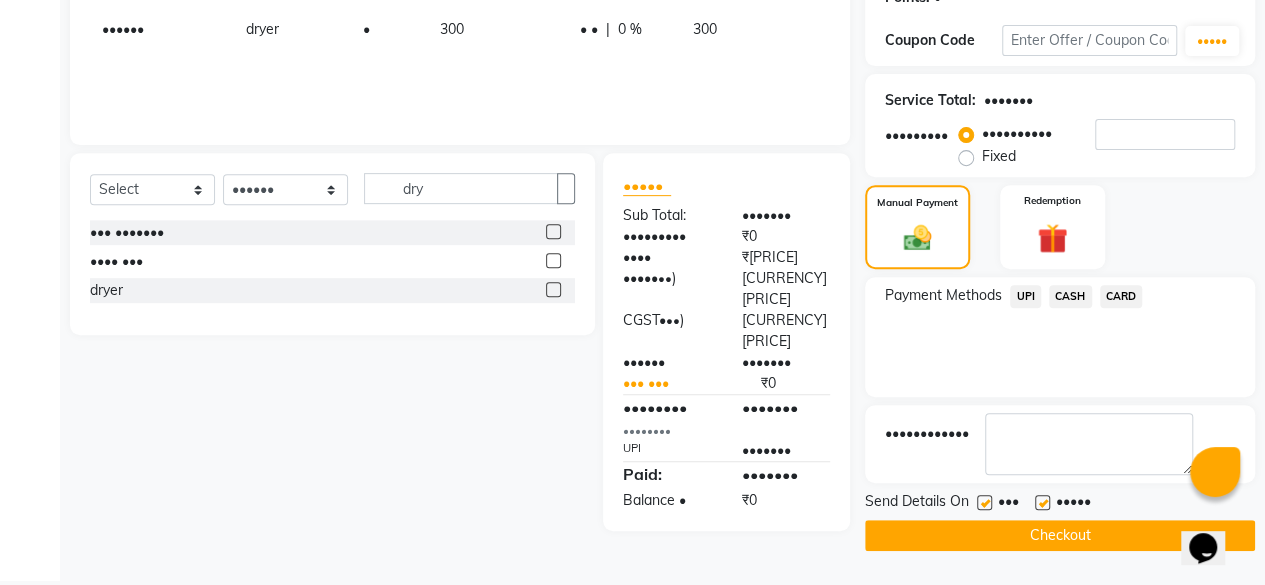 click at bounding box center (984, 502) 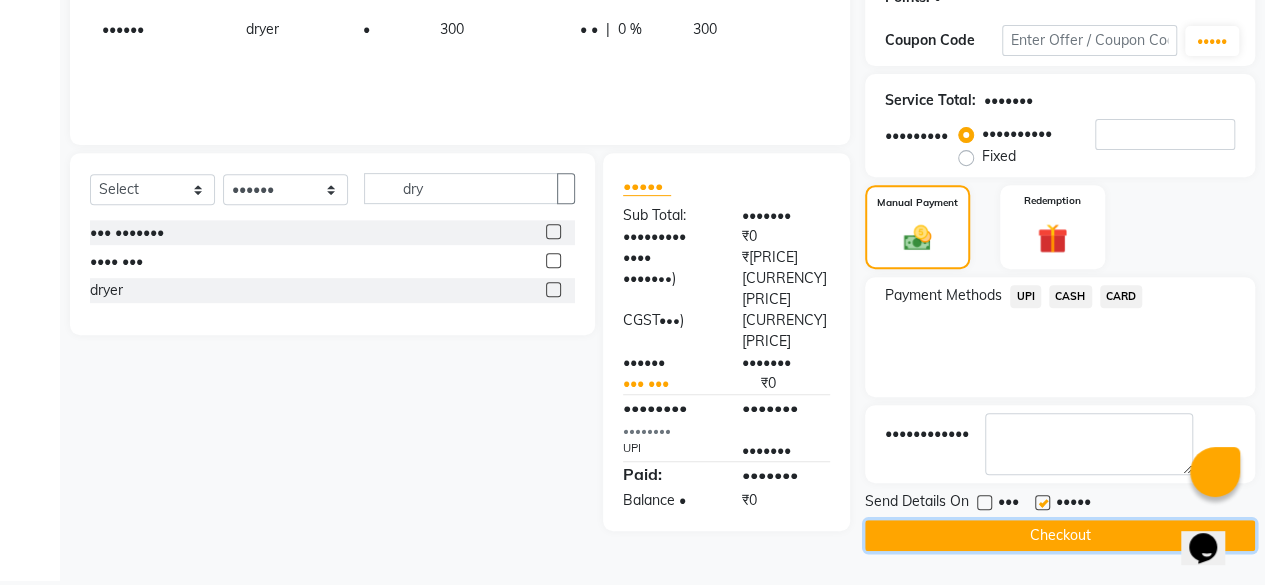 click on "Checkout" at bounding box center (1060, 535) 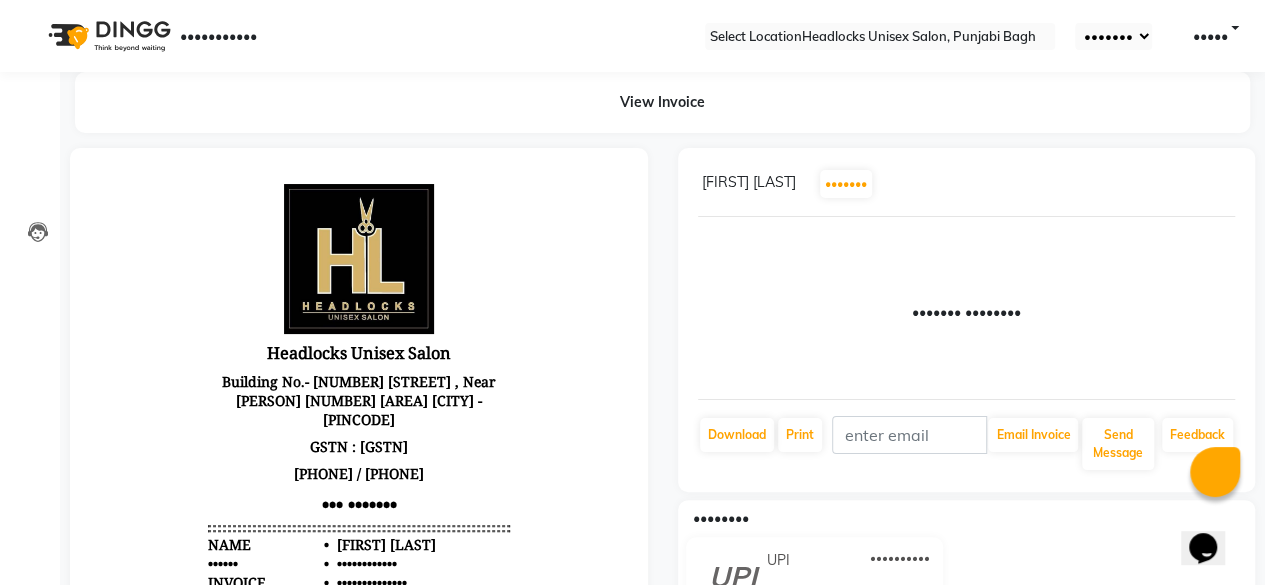 scroll, scrollTop: 0, scrollLeft: 0, axis: both 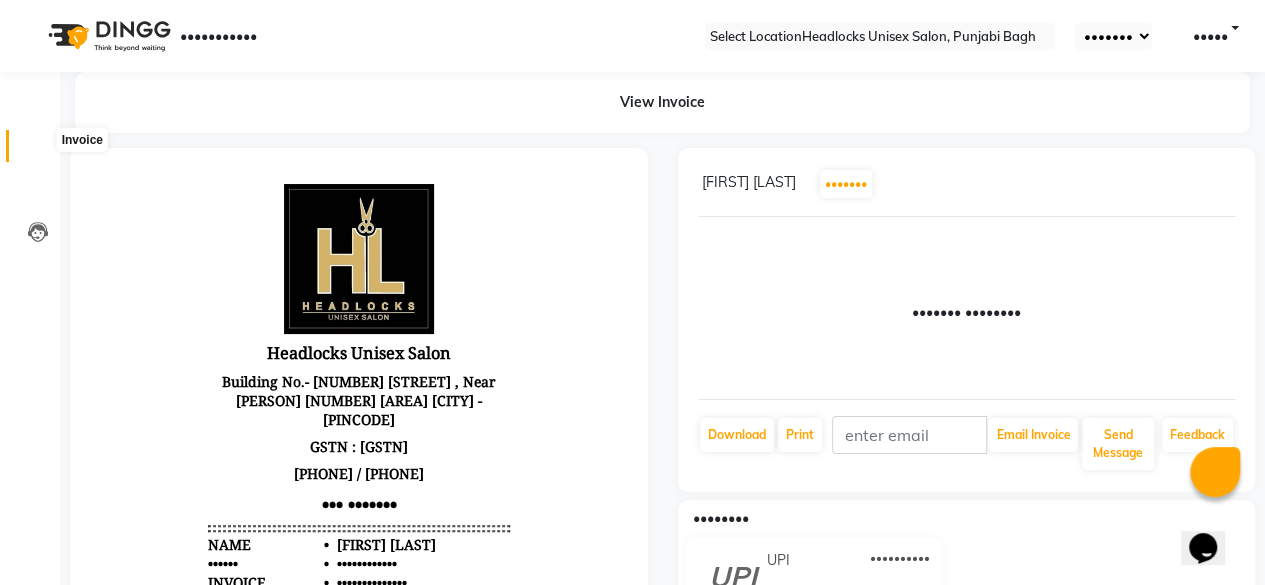 click at bounding box center (37, 151) 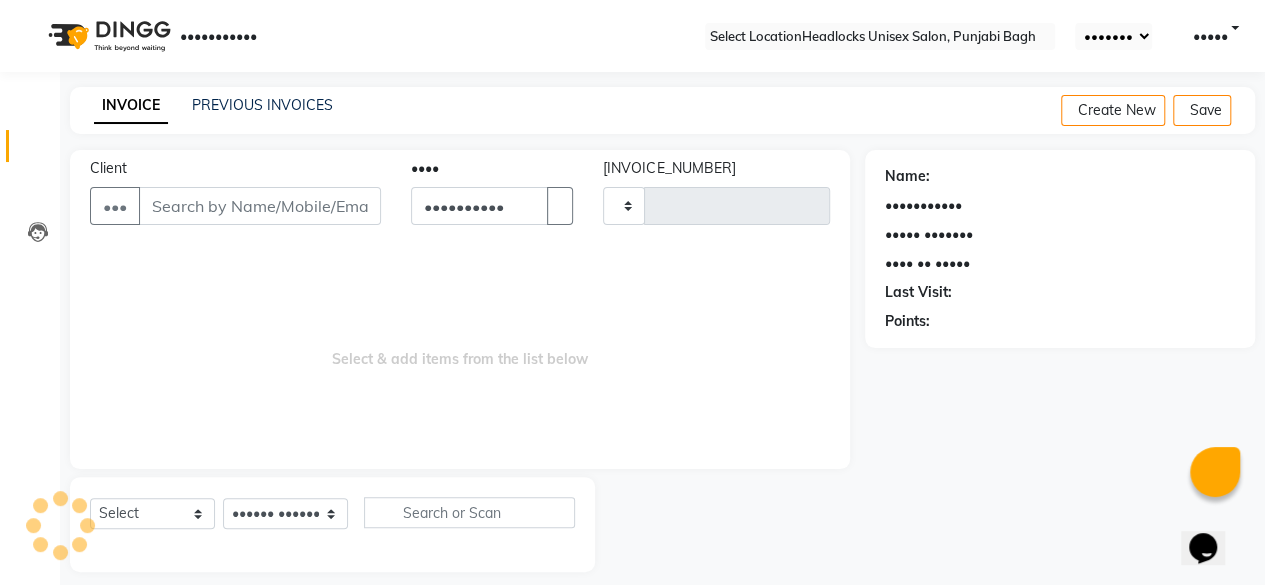 scroll, scrollTop: 15, scrollLeft: 0, axis: vertical 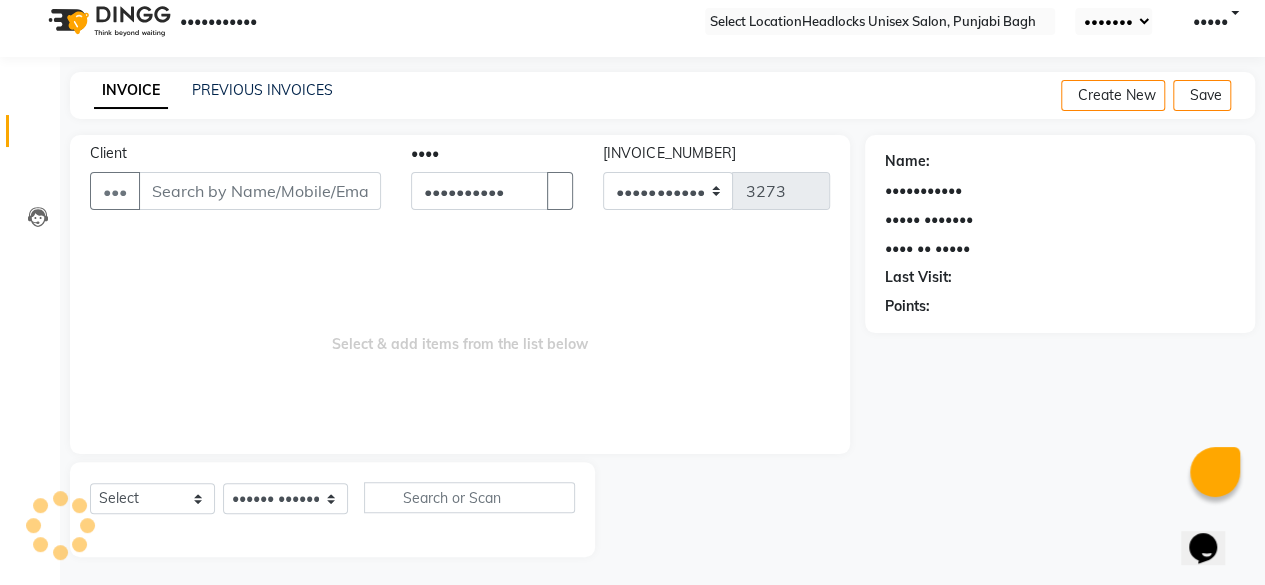 click on "Client" at bounding box center [260, 191] 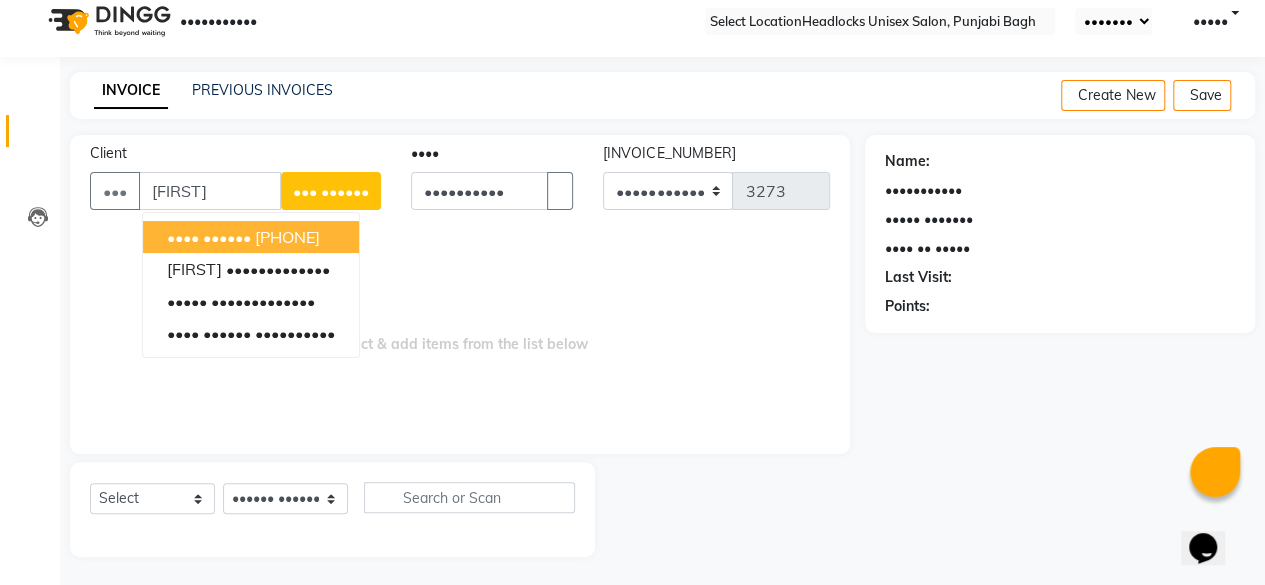 click on "[FIRST]" at bounding box center (210, 191) 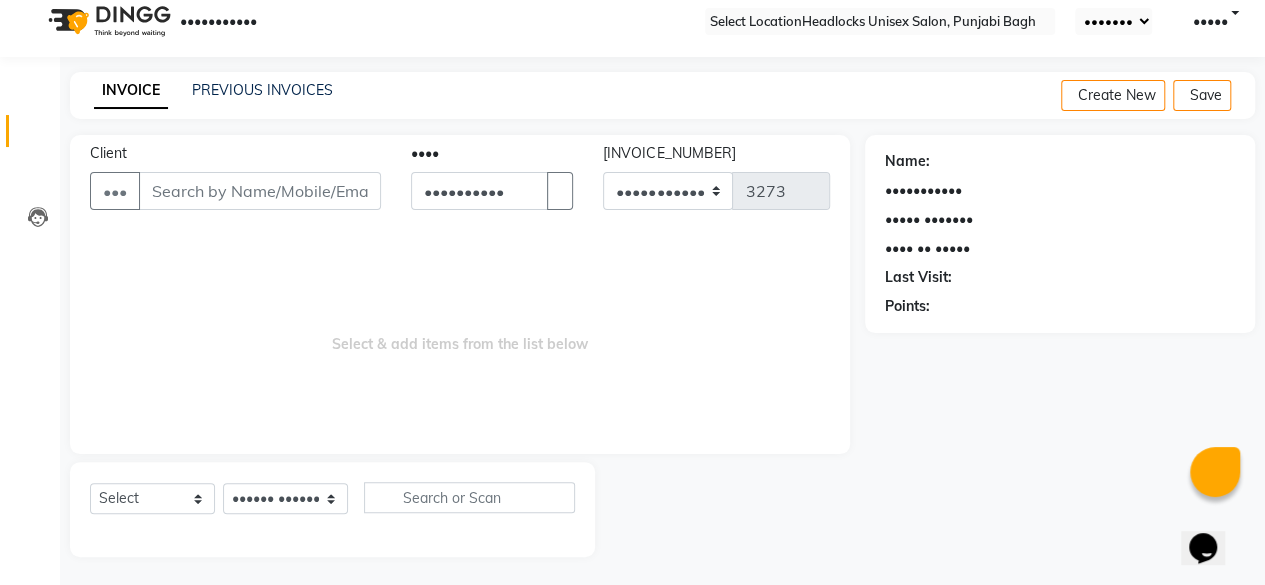 click on "Client" at bounding box center (260, 191) 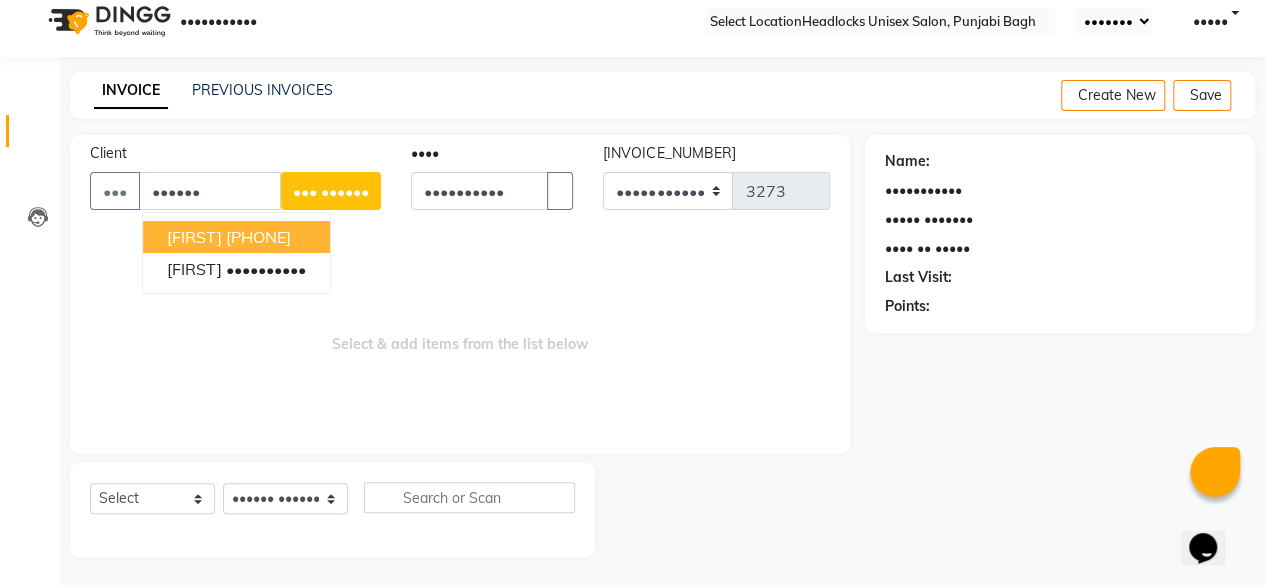 click on "••••••" at bounding box center [210, 191] 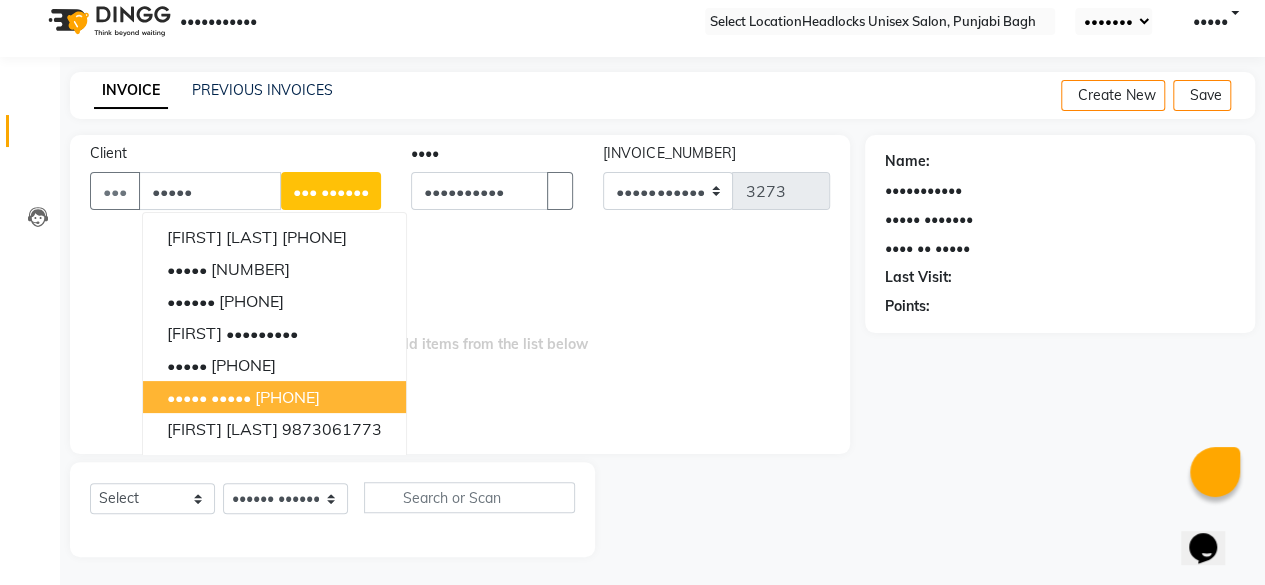 click on "[PHONE]" at bounding box center [287, 397] 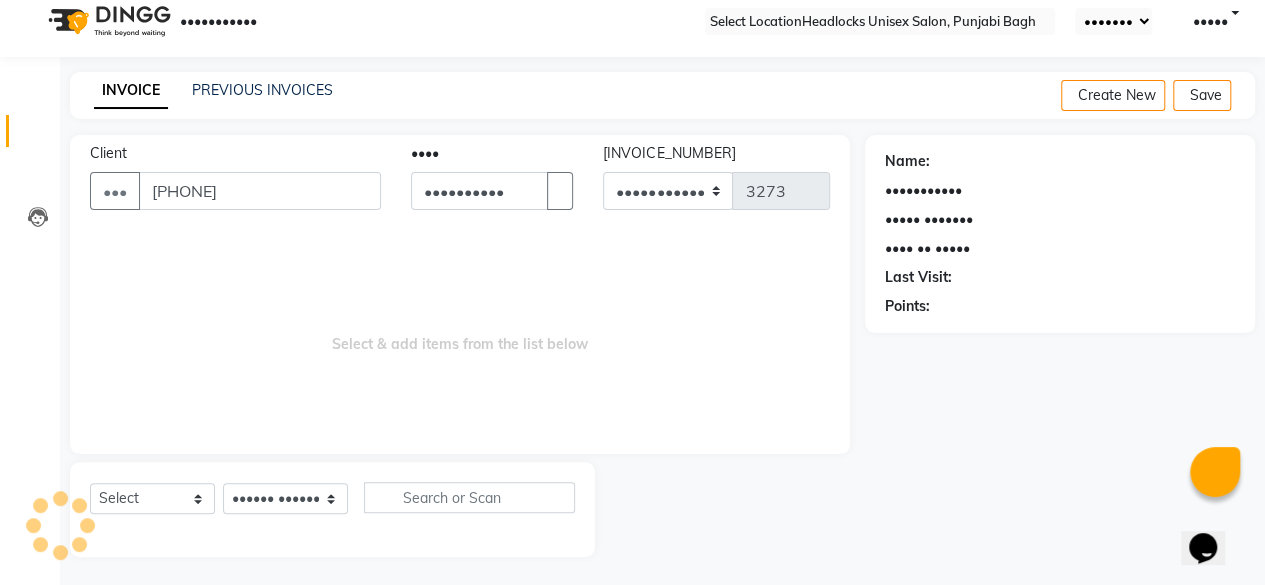 type on "[PHONE]" 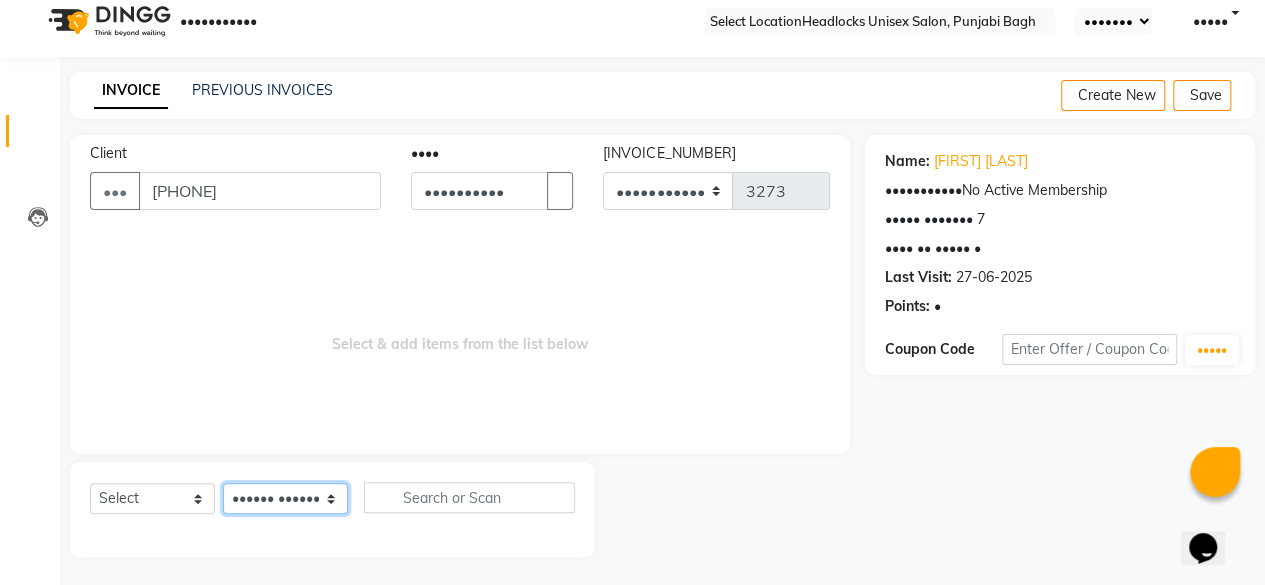 click on "Select Stylist ⁠[FIRST] ⁠[FIRST] [FIRST] [FIRST] [FIRST] [FIRST] [FIRST] [FIRST] [FIRST] [FIRST] [FIRST] [FIRST] [FIRST] [FIRST] [FIRST] [FIRST] [FIRST] [FIRST] [FIRST] [FIRST] [FIRST] [FIRST] [FIRST] ⁠[FIRST] [FIRST] [FIRST] [FIRST] ⁠[FIRST] [FIRST] [FIRST]" at bounding box center (285, 498) 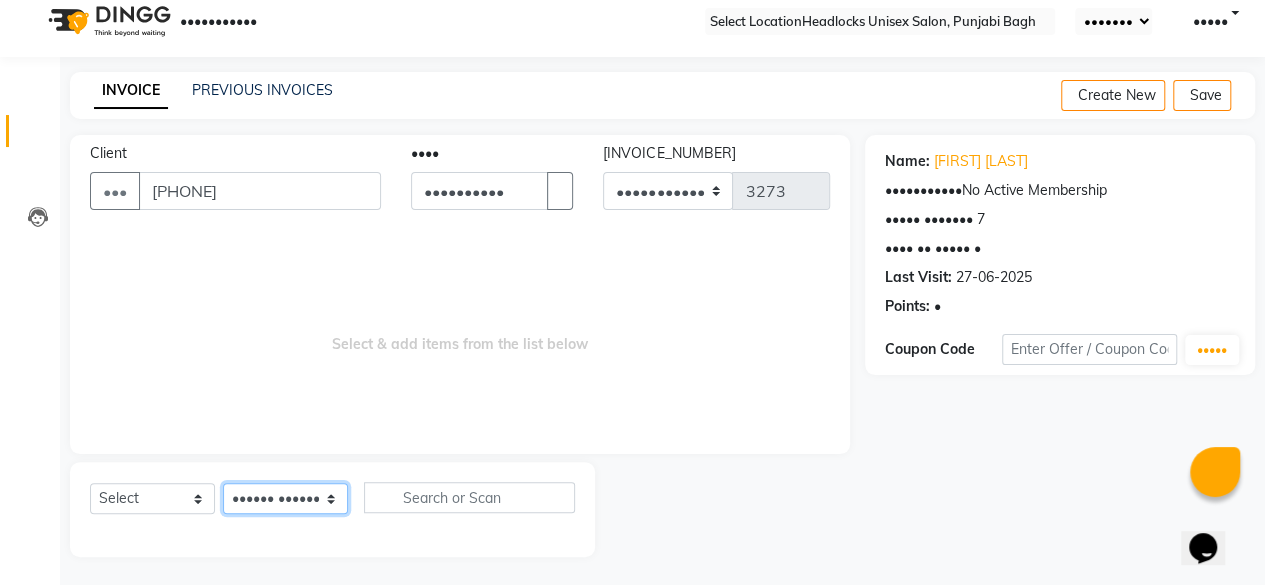 click on "Select Stylist ⁠[FIRST] ⁠[FIRST] [FIRST] [FIRST] [FIRST] [FIRST] [FIRST] [FIRST] [FIRST] [FIRST] [FIRST] [FIRST] [FIRST] [FIRST] [FIRST] [FIRST] [FIRST] [FIRST] [FIRST] [FIRST] [FIRST] [FIRST] [FIRST] ⁠[FIRST] [FIRST] [FIRST] [FIRST] ⁠[FIRST] [FIRST] [FIRST]" at bounding box center (285, 498) 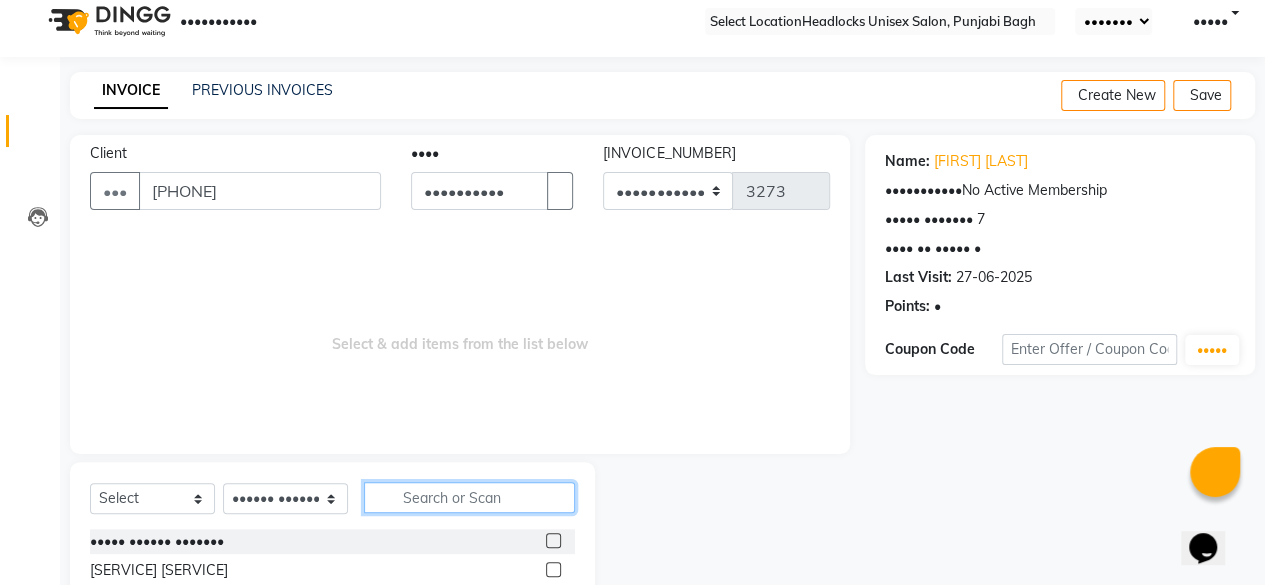 click at bounding box center (469, 497) 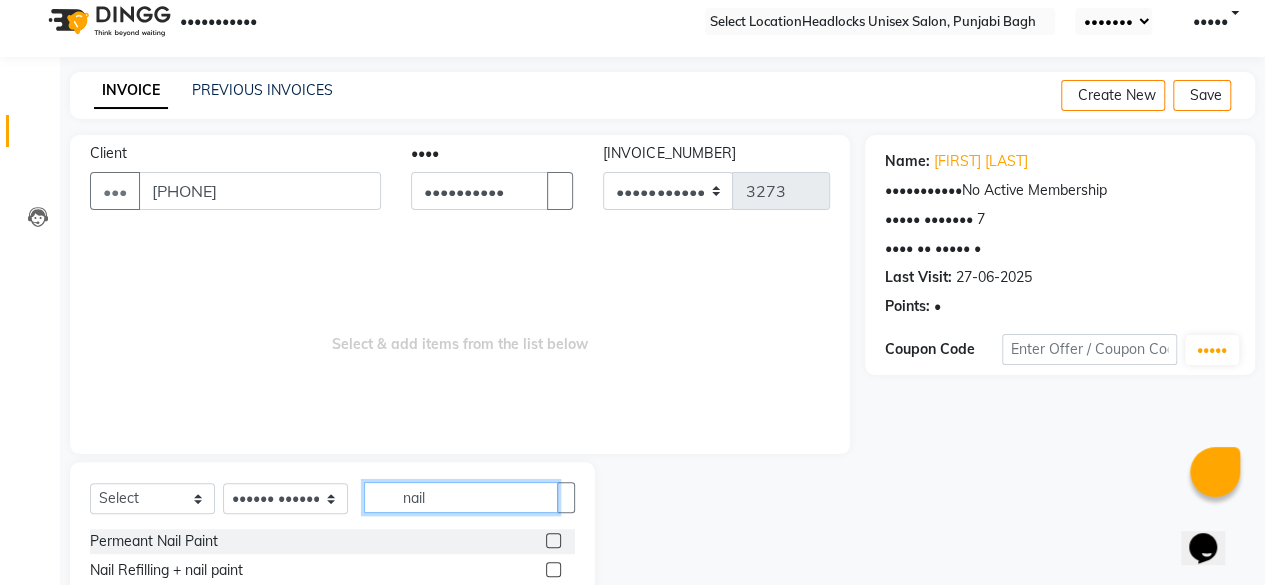 scroll, scrollTop: 215, scrollLeft: 0, axis: vertical 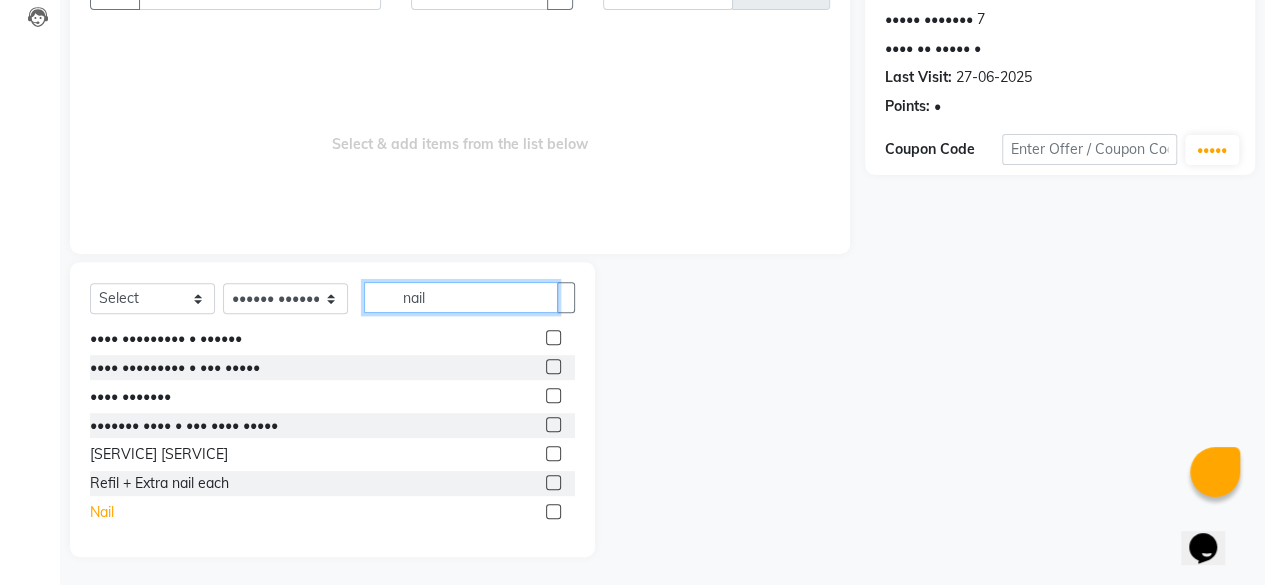 type on "nail" 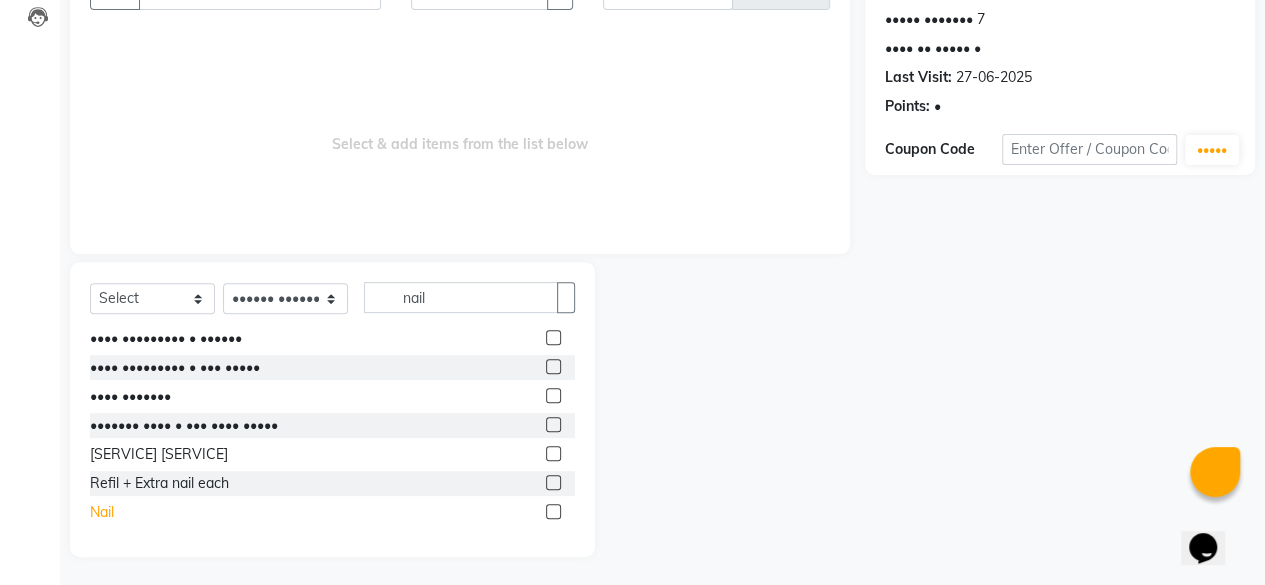 click on "Nail" at bounding box center [154, 193] 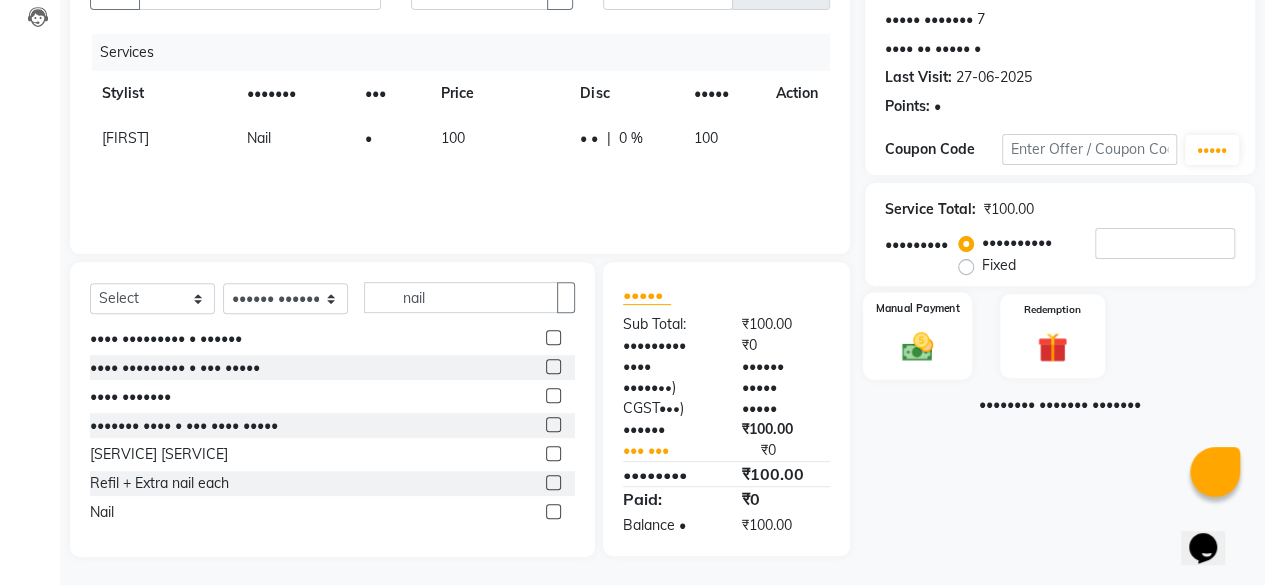 click on "Manual Payment" at bounding box center (917, 336) 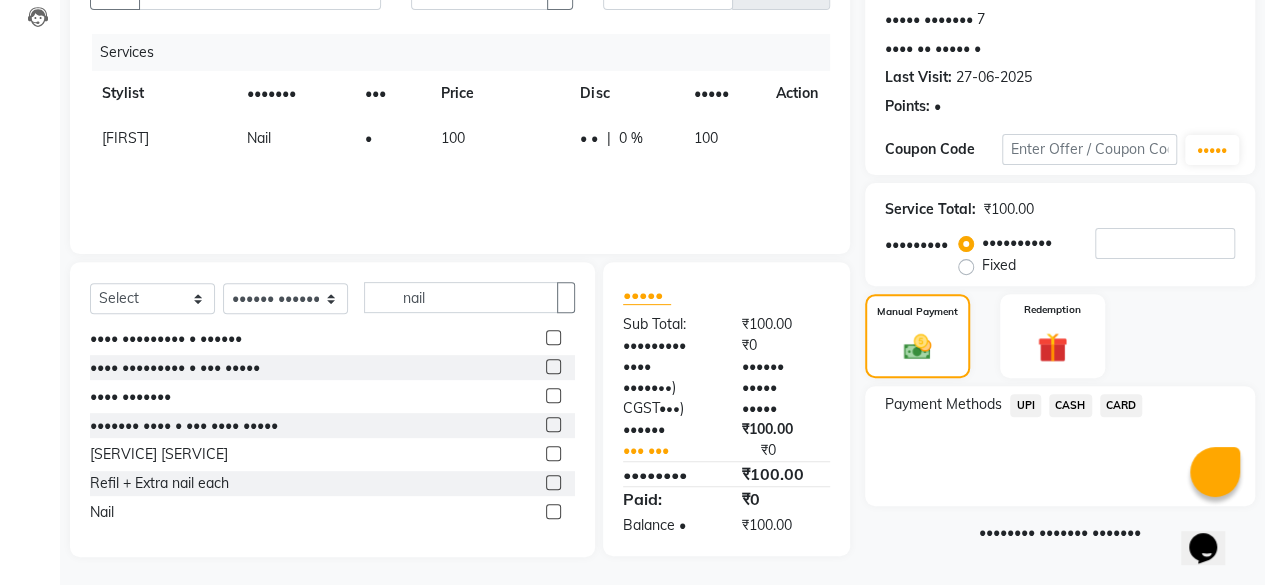 click on "CASH" at bounding box center [1025, 405] 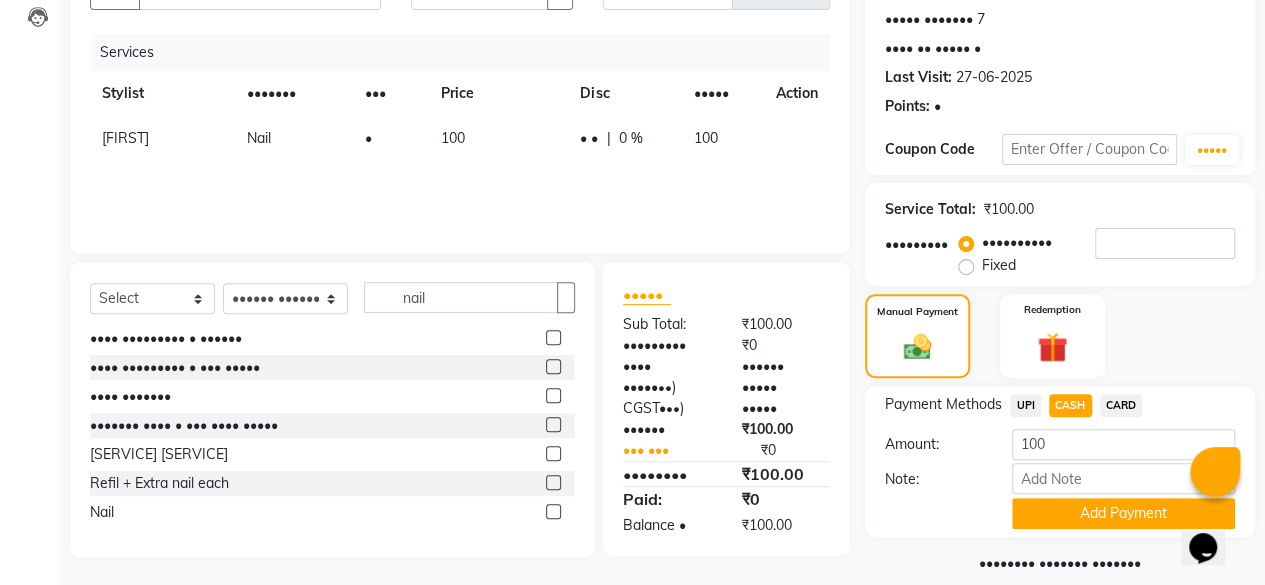 scroll, scrollTop: 242, scrollLeft: 0, axis: vertical 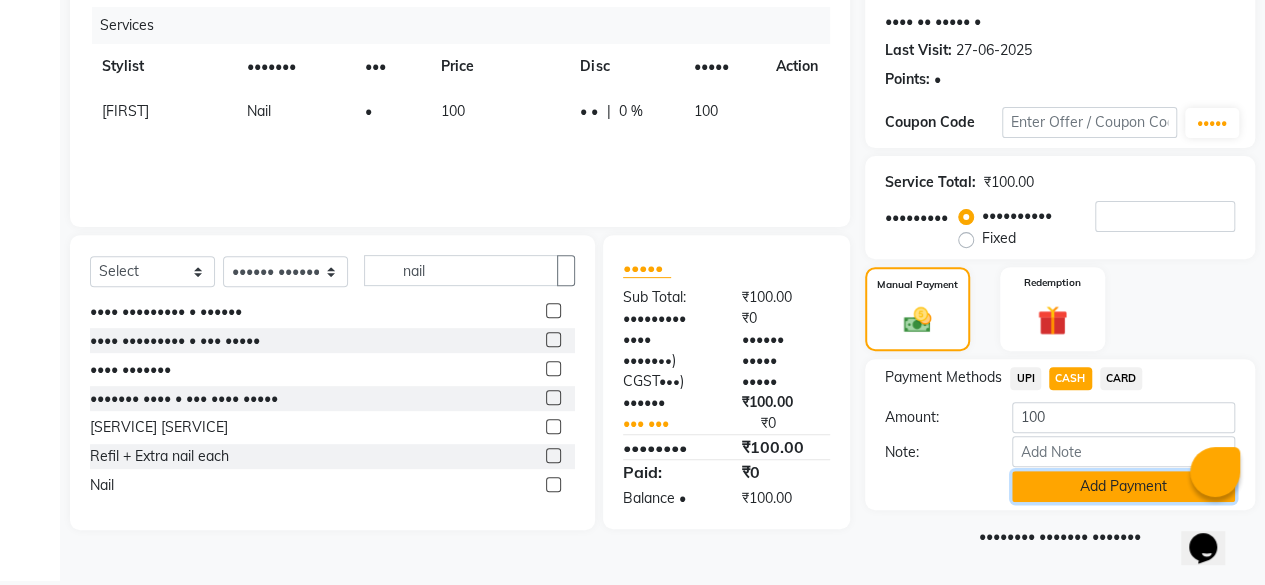 click on "Add Payment" at bounding box center (1123, 486) 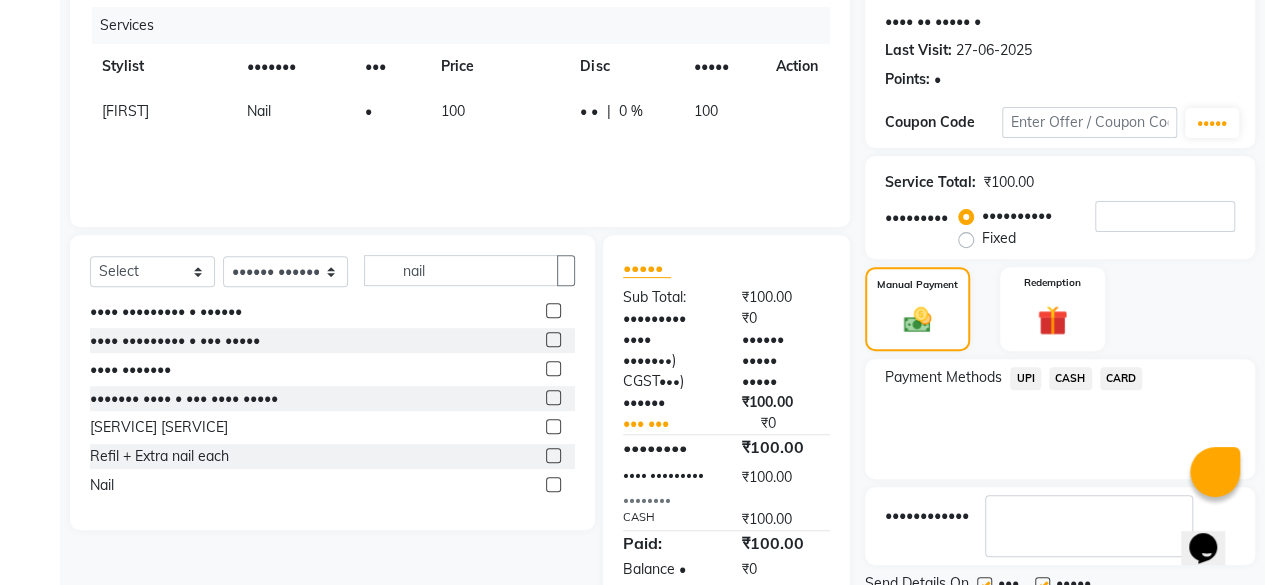 scroll, scrollTop: 324, scrollLeft: 0, axis: vertical 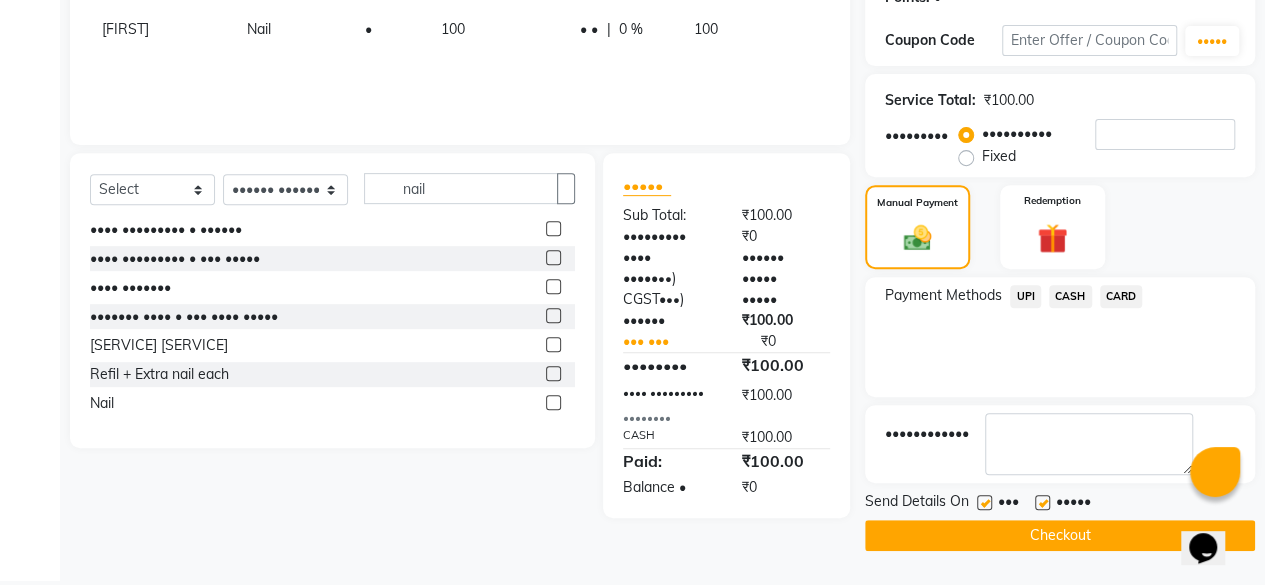 click on "•••" at bounding box center (1006, 503) 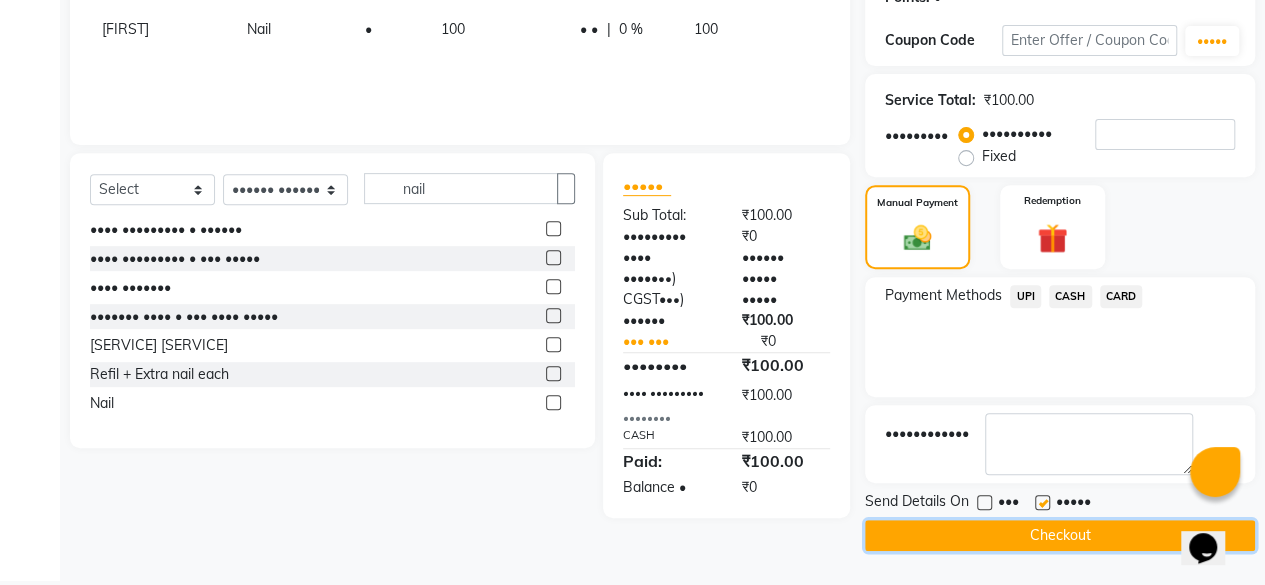 click on "Checkout" at bounding box center [1060, 535] 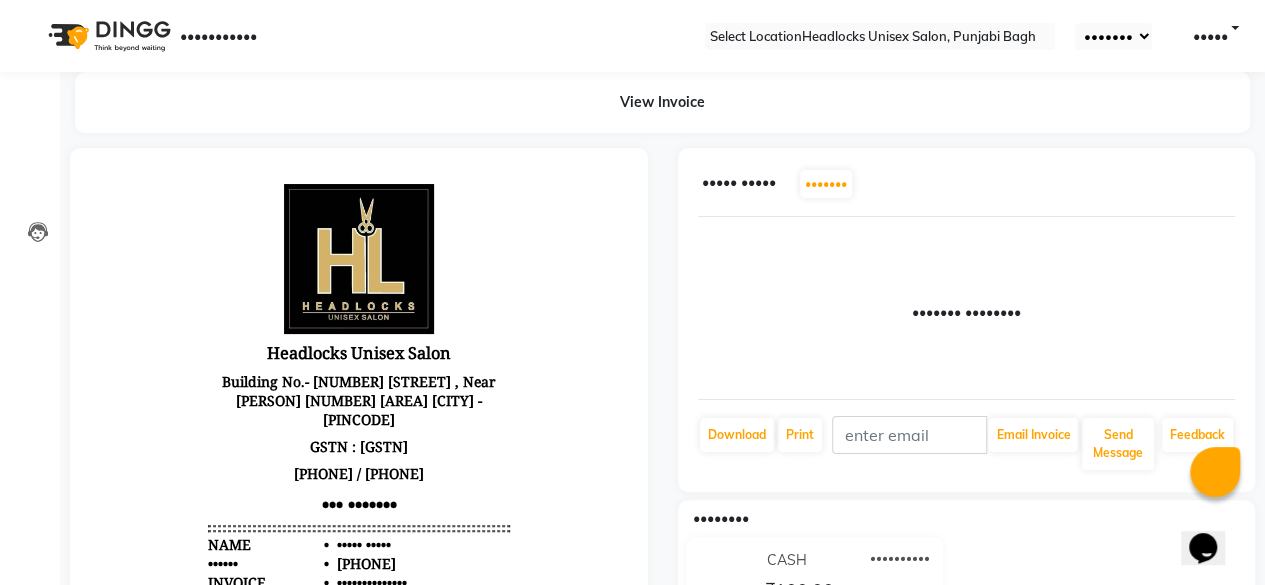 scroll, scrollTop: 0, scrollLeft: 0, axis: both 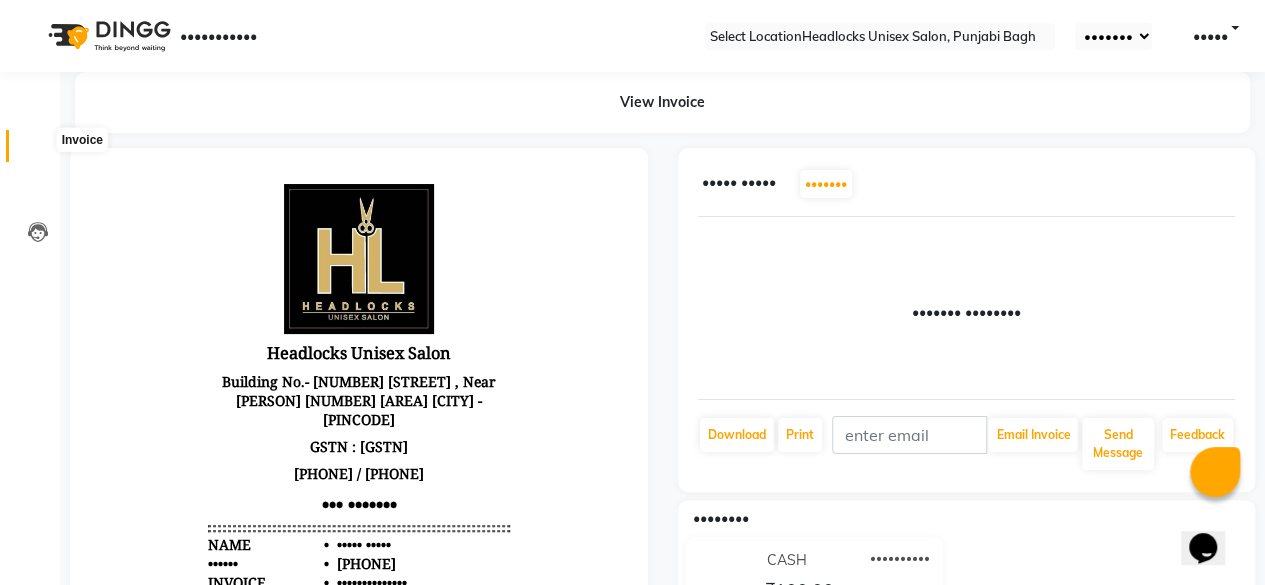 click at bounding box center [38, 151] 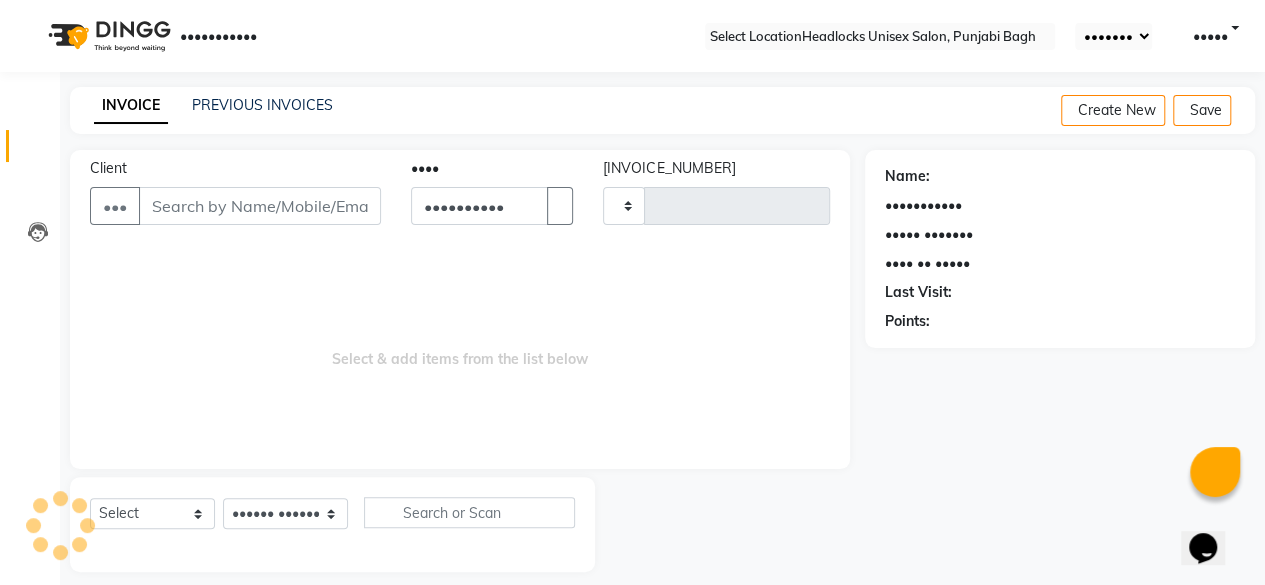 scroll, scrollTop: 15, scrollLeft: 0, axis: vertical 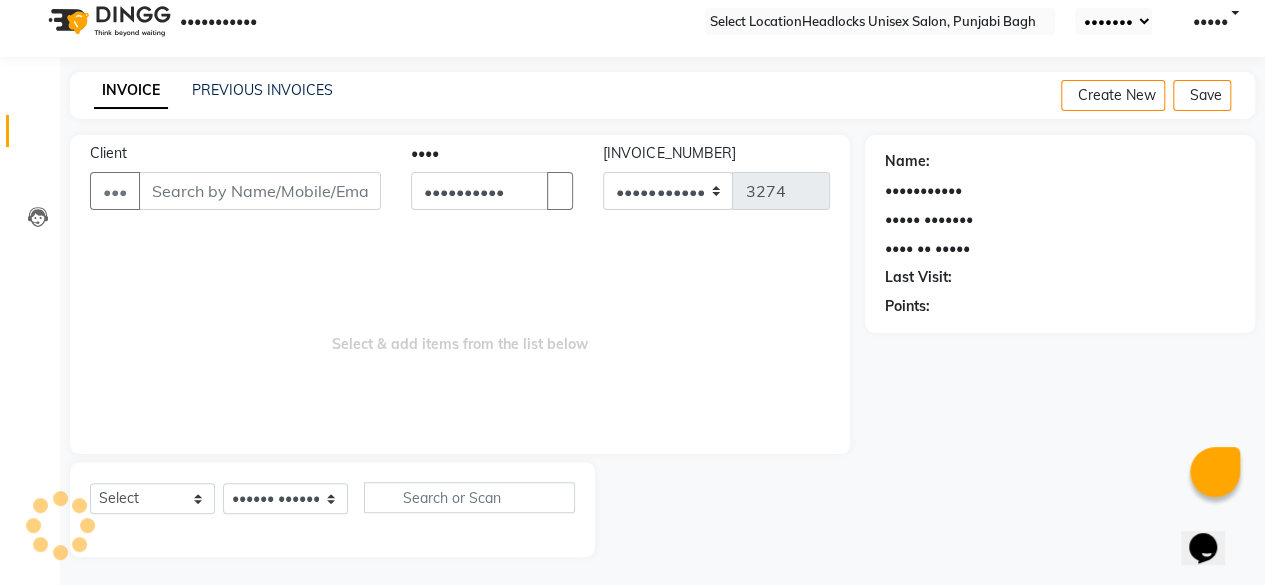 click on "Client" at bounding box center (260, 191) 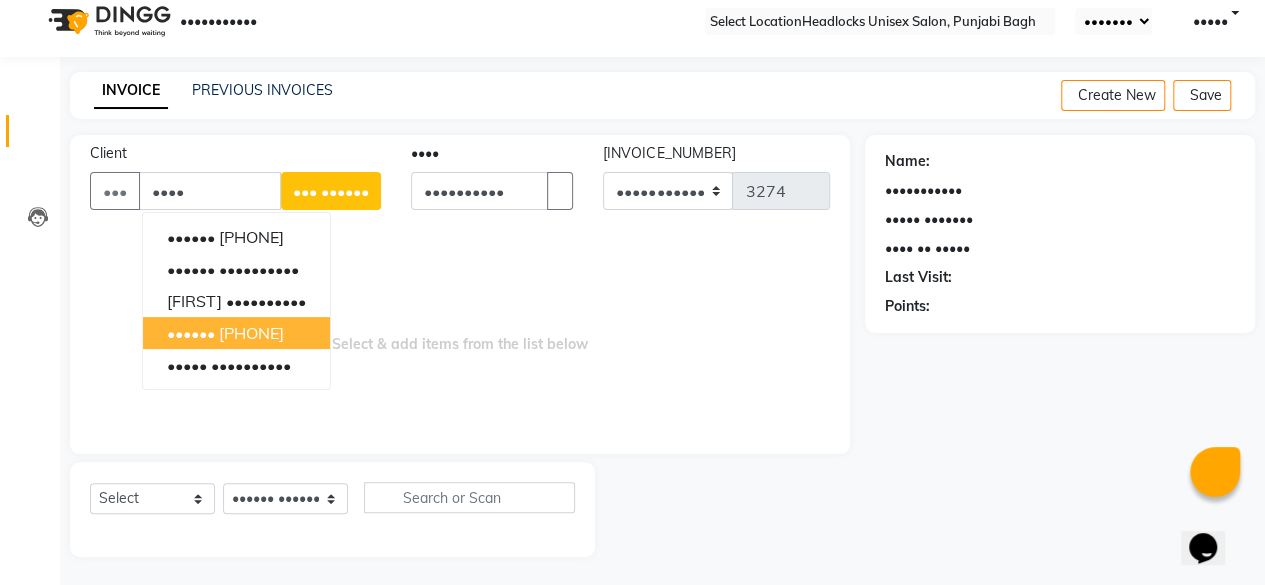 click on "[PHONE]" at bounding box center [251, 333] 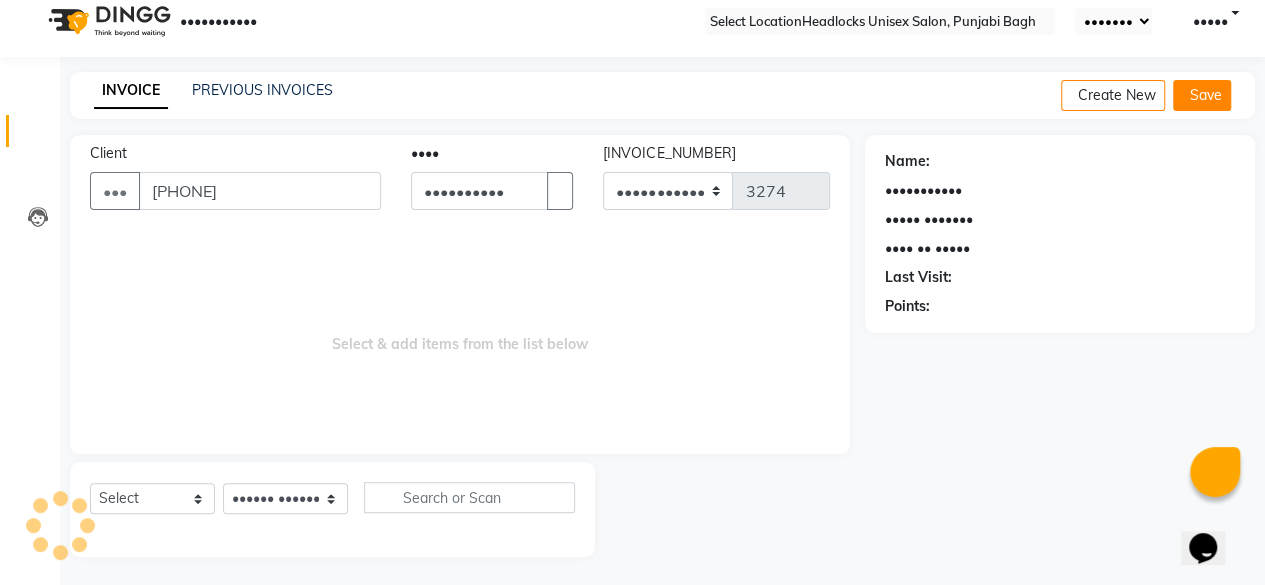 type on "[PHONE]" 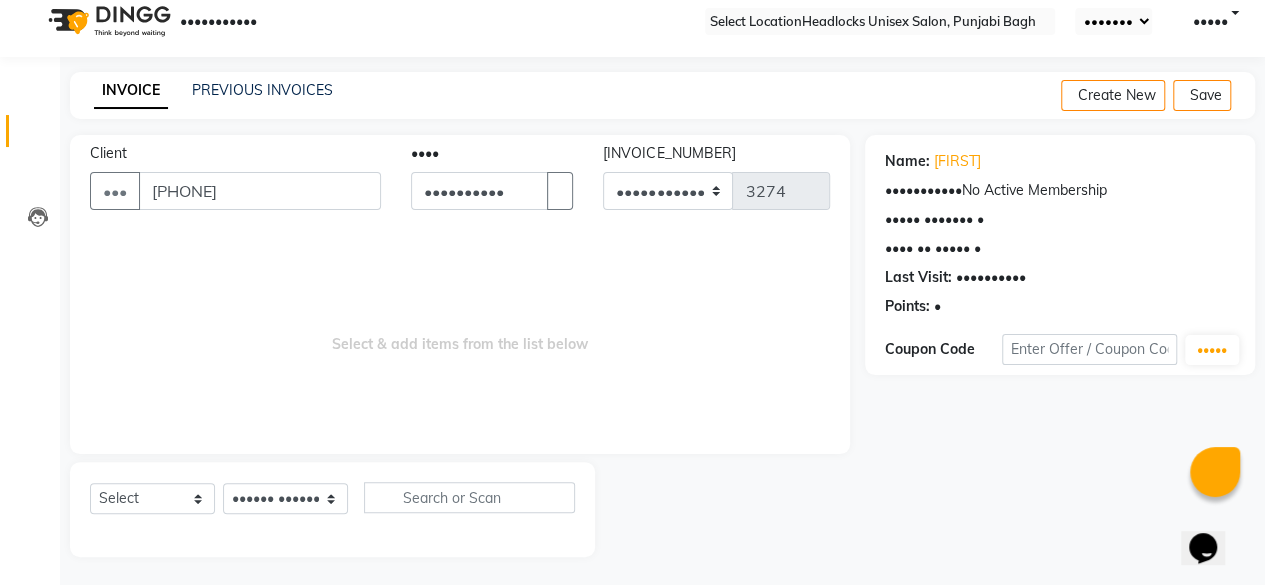 click on "Name: [FIRST] Membership: No Active Membership Total Visits: 1 Card on file: 0 Last Visit: 03-06-2025 Points: 0 Coupon Code Apply" at bounding box center [1060, 255] 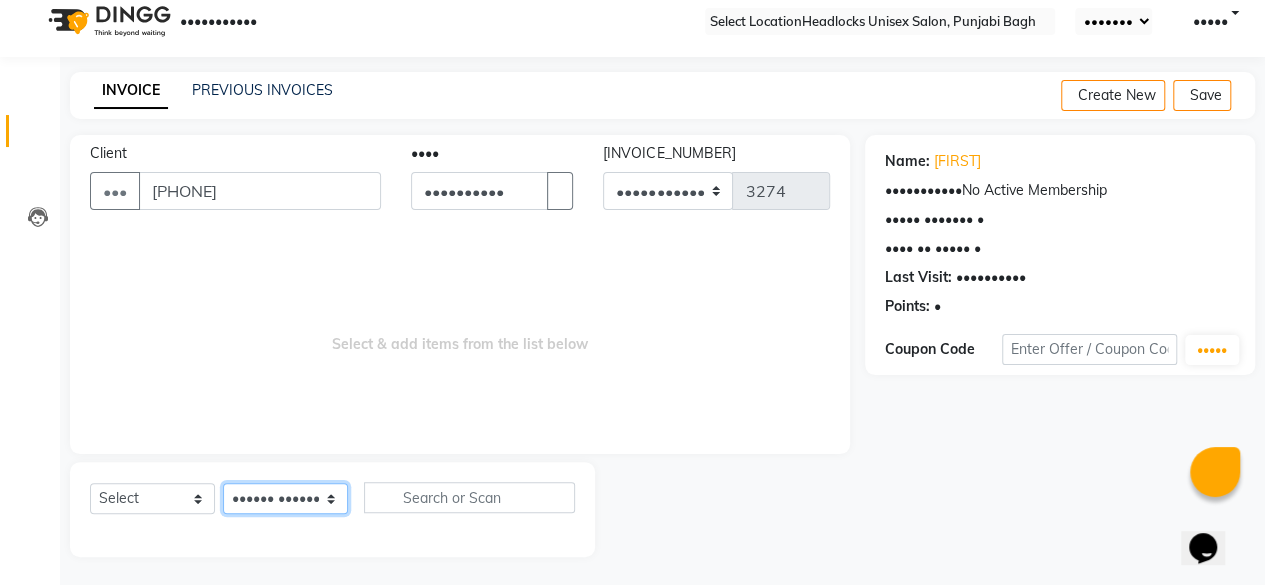 click on "Select Stylist ⁠[FIRST] ⁠[FIRST] [FIRST] [FIRST] [FIRST] [FIRST] [FIRST] [FIRST] [FIRST] [FIRST] [FIRST] [FIRST] [FIRST] [FIRST] [FIRST] [FIRST] [FIRST] [FIRST] [FIRST] [FIRST] [FIRST] [FIRST] [FIRST] ⁠[FIRST] [FIRST] [FIRST] [FIRST] ⁠[FIRST] [FIRST] [FIRST]" at bounding box center [285, 498] 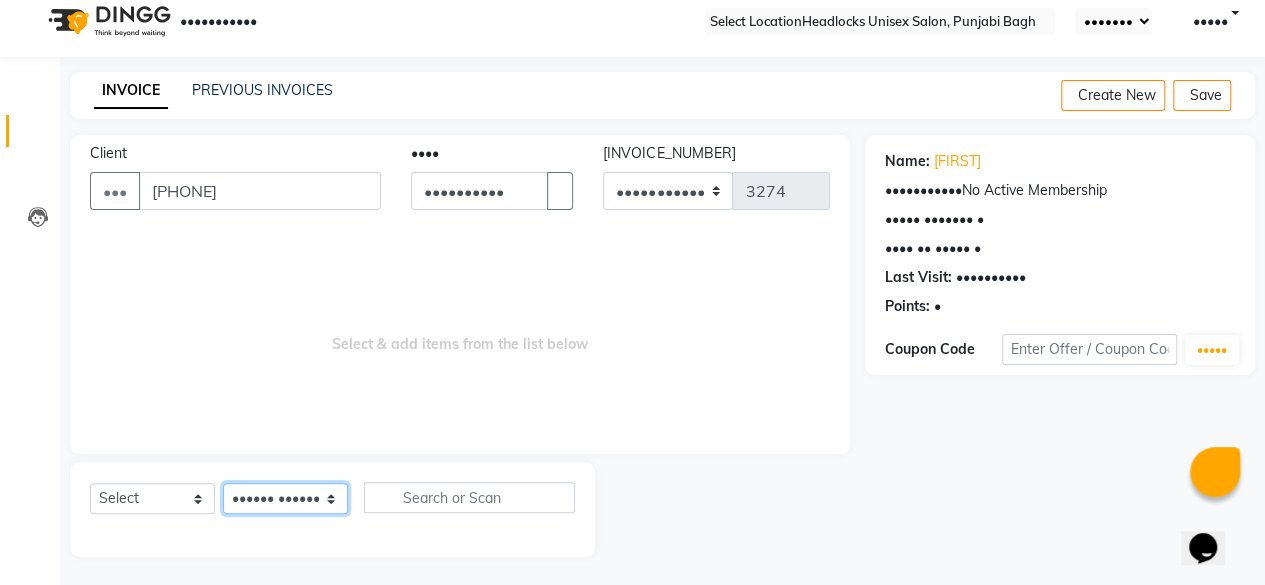 select on "69079" 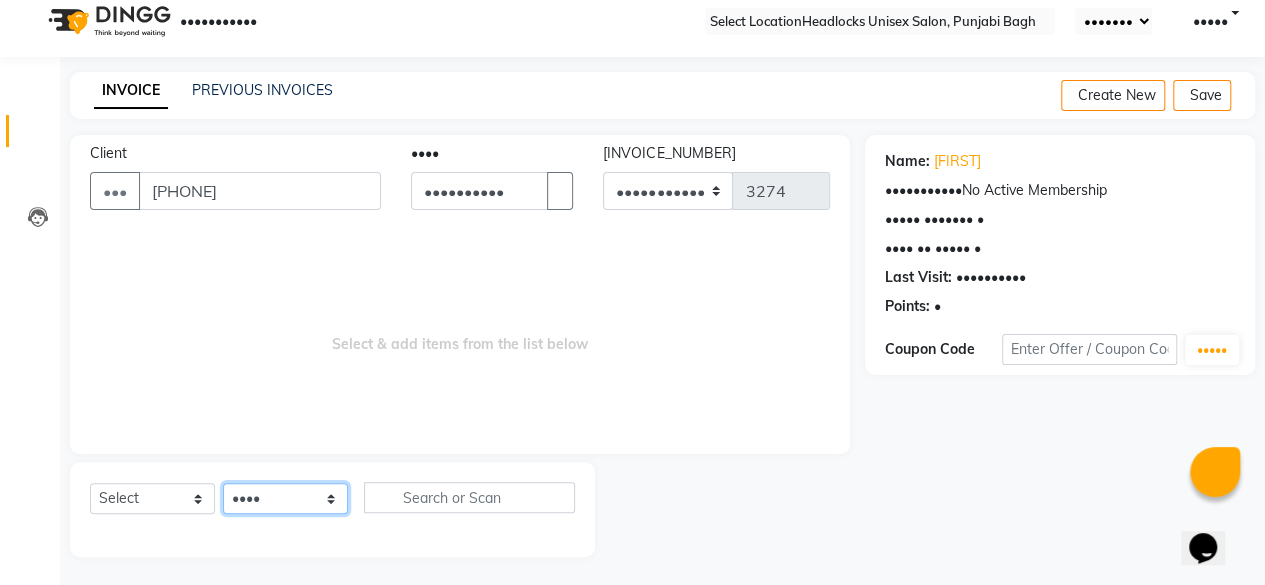 click on "Select Stylist ⁠[FIRST] ⁠[FIRST] [FIRST] [FIRST] [FIRST] [FIRST] [FIRST] [FIRST] [FIRST] [FIRST] [FIRST] [FIRST] [FIRST] [FIRST] [FIRST] [FIRST] [FIRST] [FIRST] [FIRST] [FIRST] [FIRST] [FIRST] [FIRST] ⁠[FIRST] [FIRST] [FIRST] [FIRST] ⁠[FIRST] [FIRST] [FIRST]" at bounding box center [285, 498] 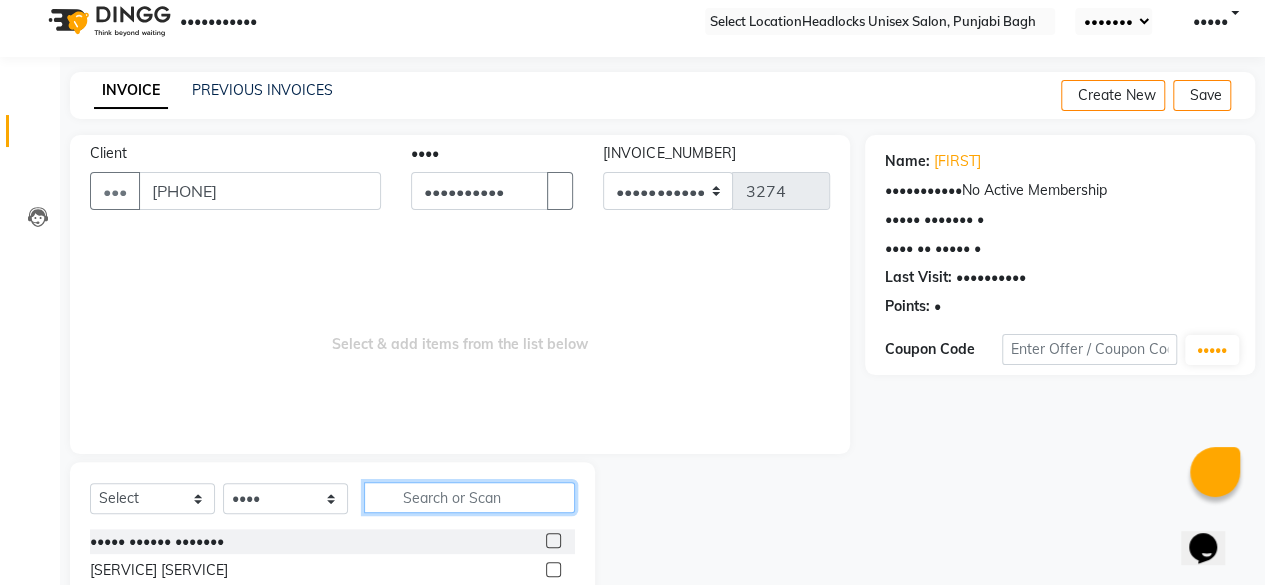 click at bounding box center (469, 497) 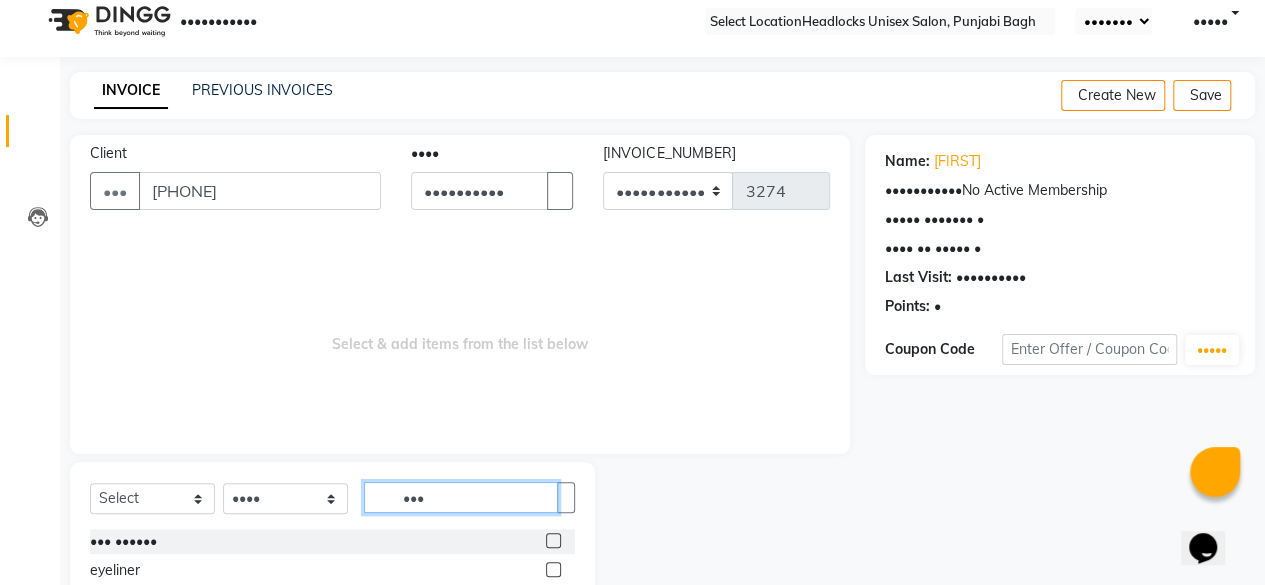 scroll, scrollTop: 160, scrollLeft: 0, axis: vertical 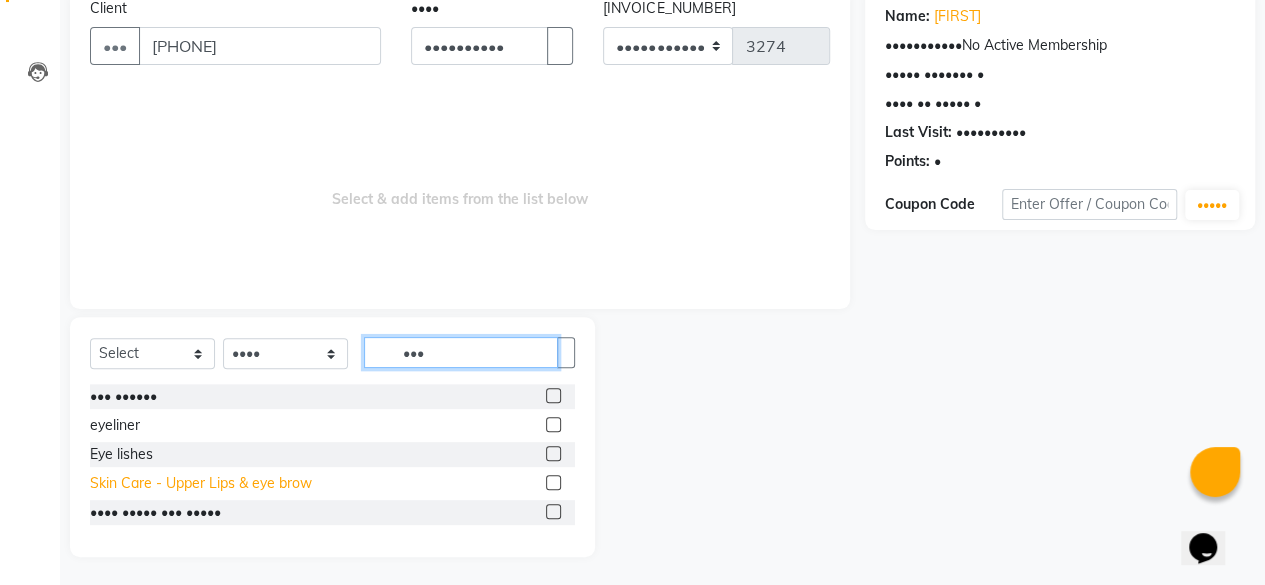 type on "•••" 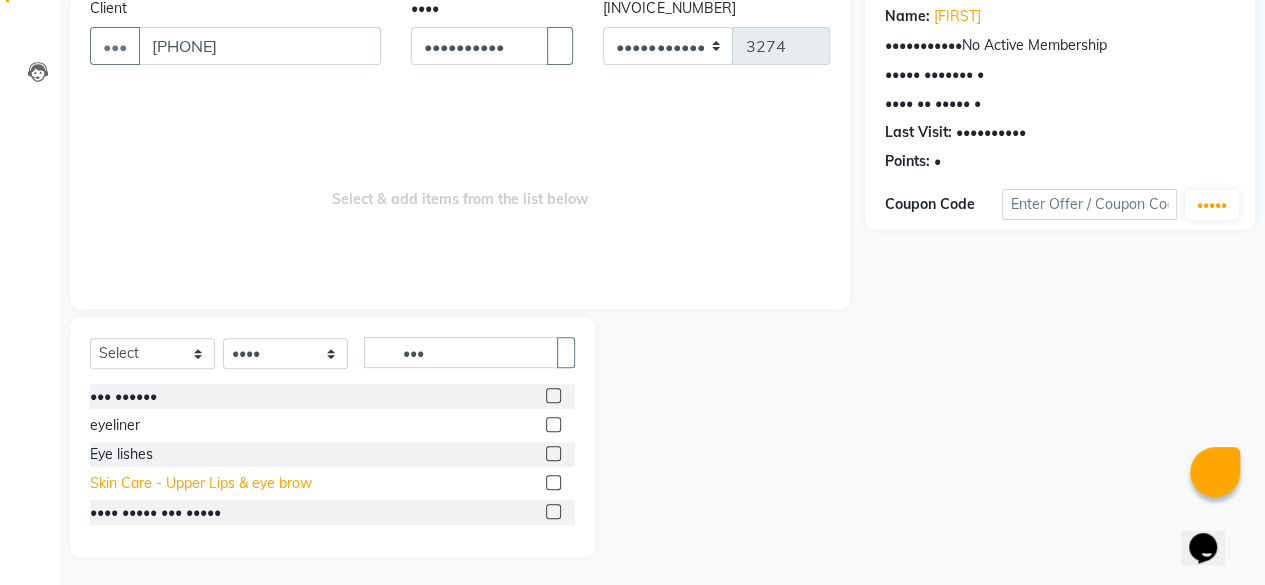 click on "Skin Care - Upper Lips & eye brow" at bounding box center (123, 396) 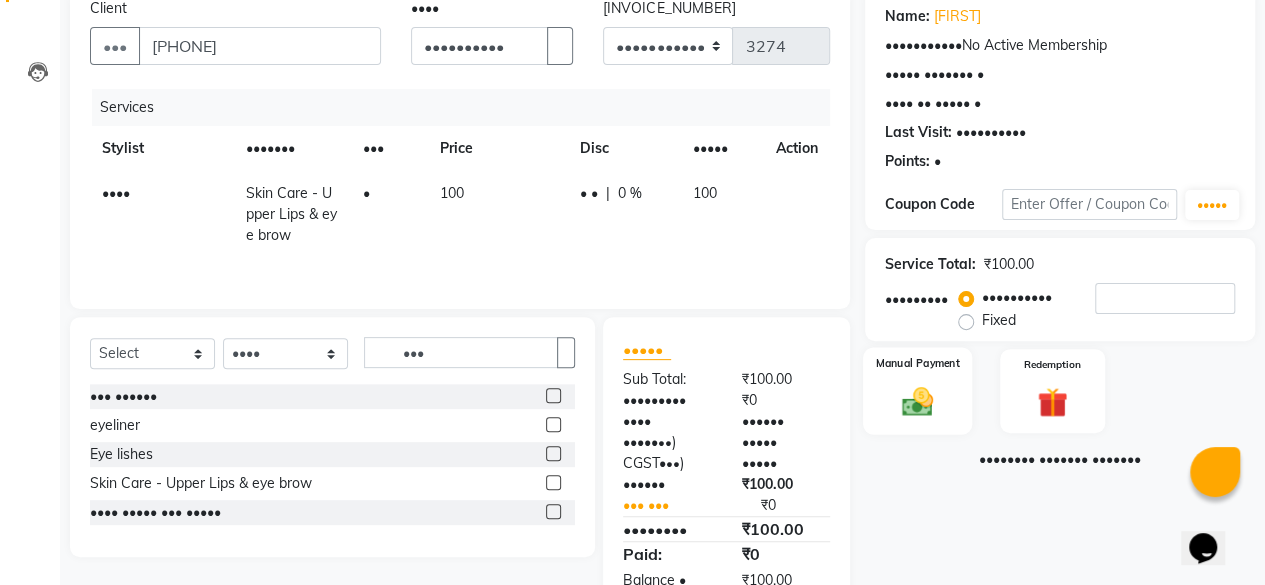 click at bounding box center [917, 401] 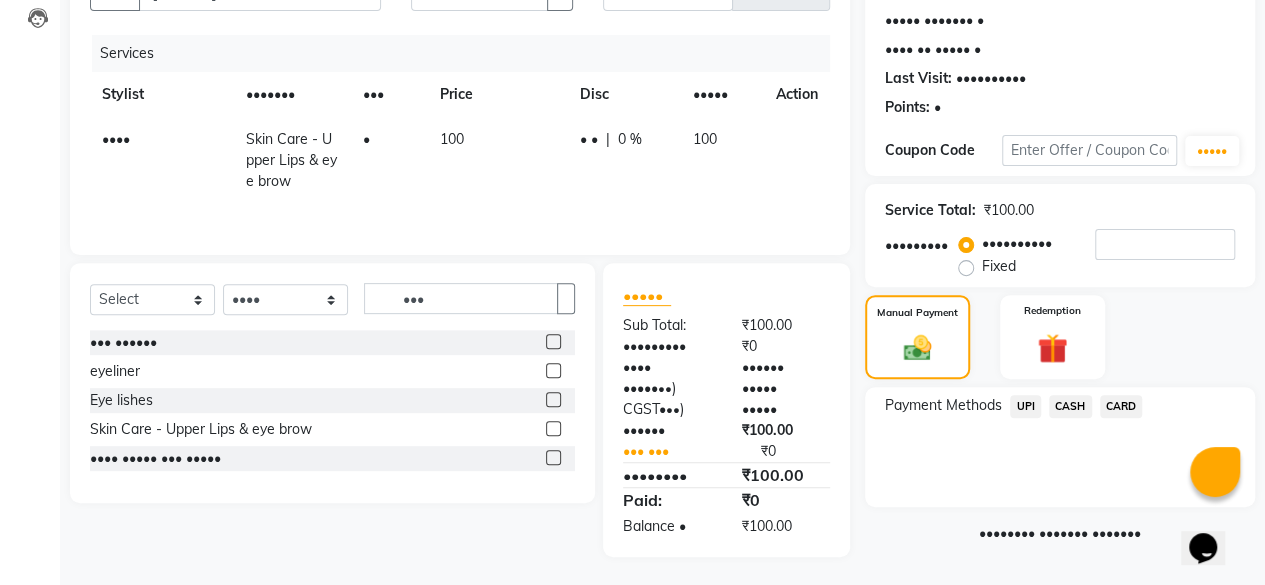 click on "CASH" at bounding box center (1025, 406) 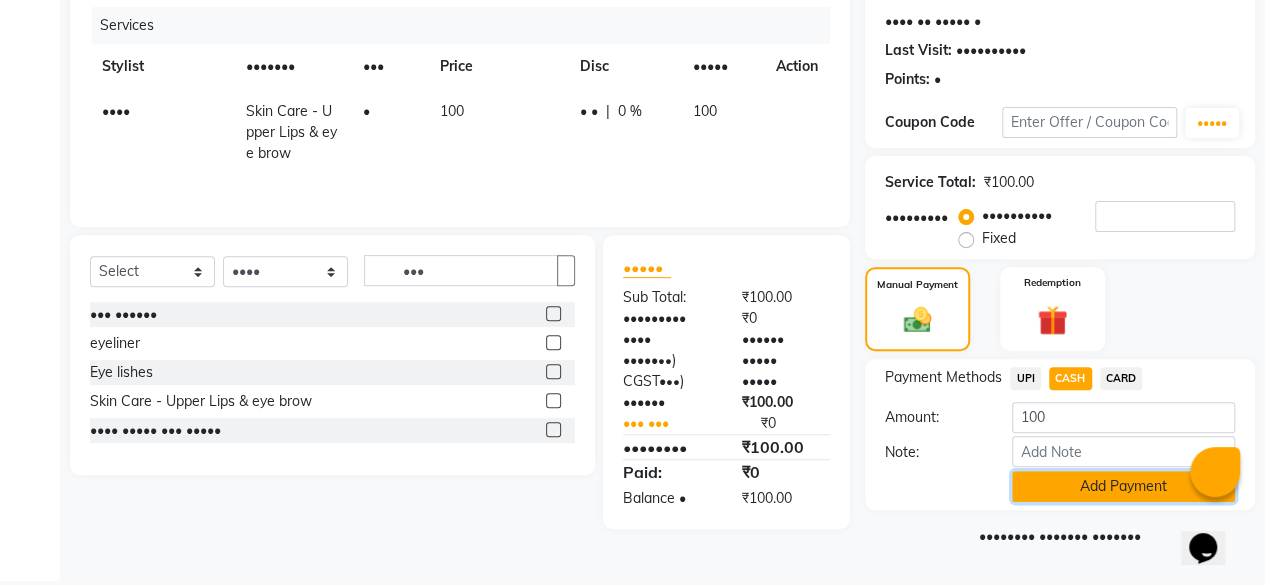 click on "Add Payment" at bounding box center [1123, 486] 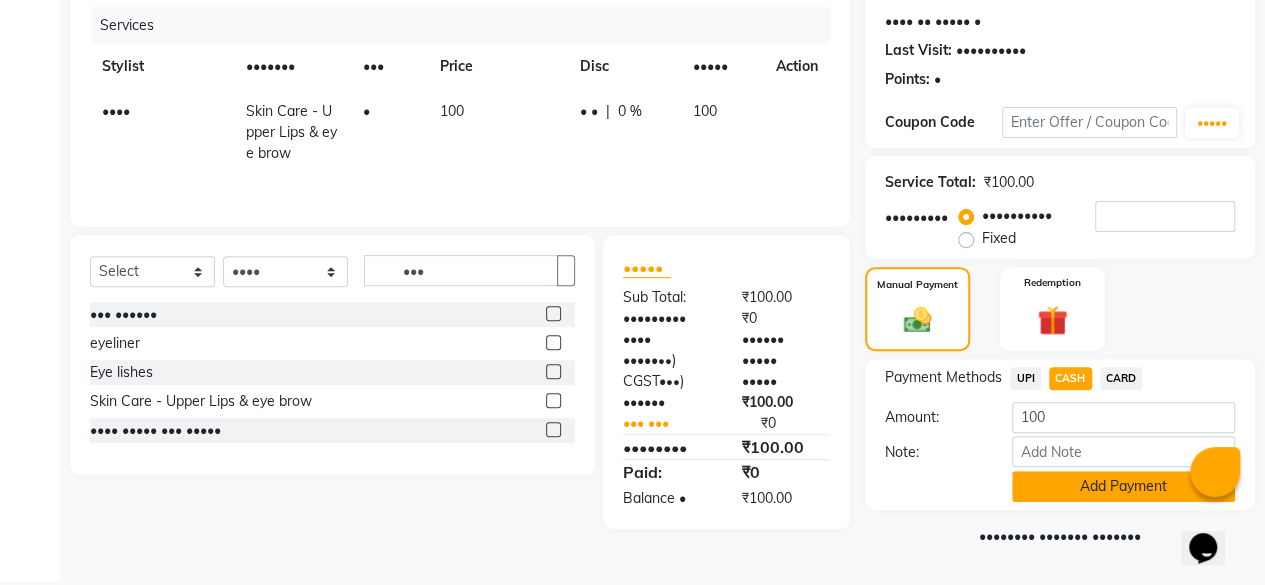 scroll, scrollTop: 324, scrollLeft: 0, axis: vertical 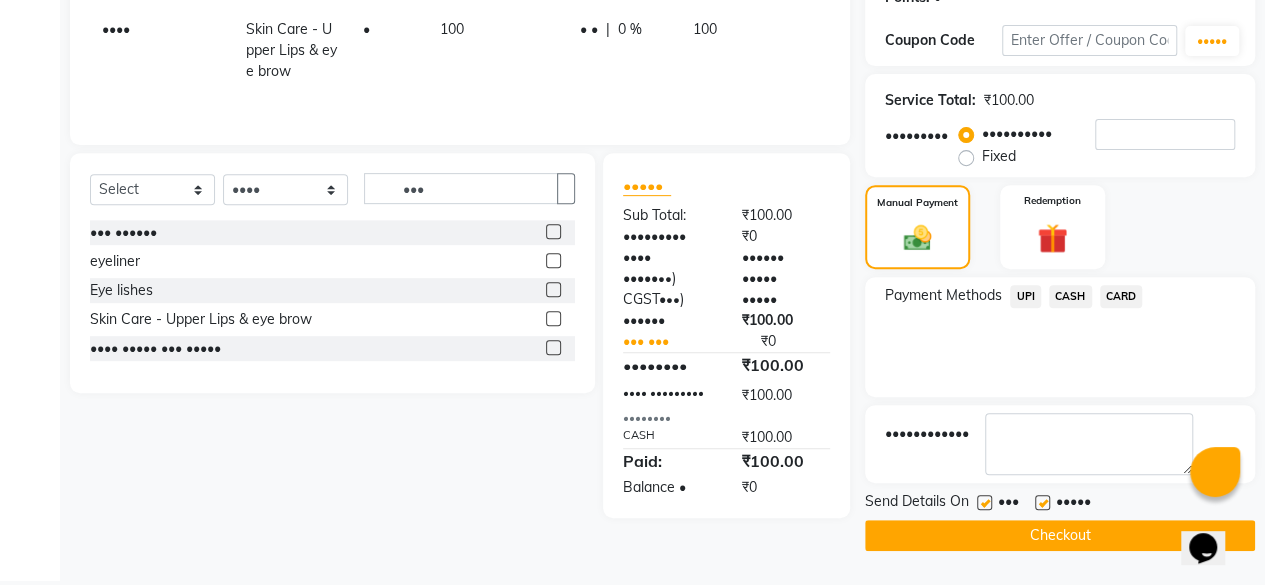 click at bounding box center [984, 502] 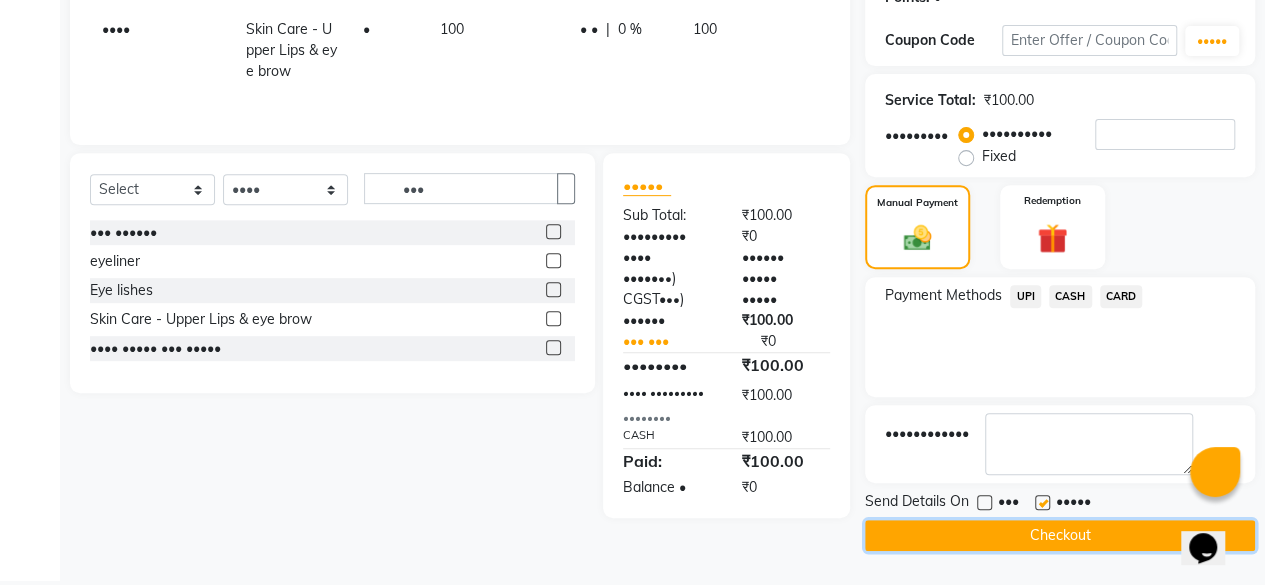click on "Checkout" at bounding box center [1060, 535] 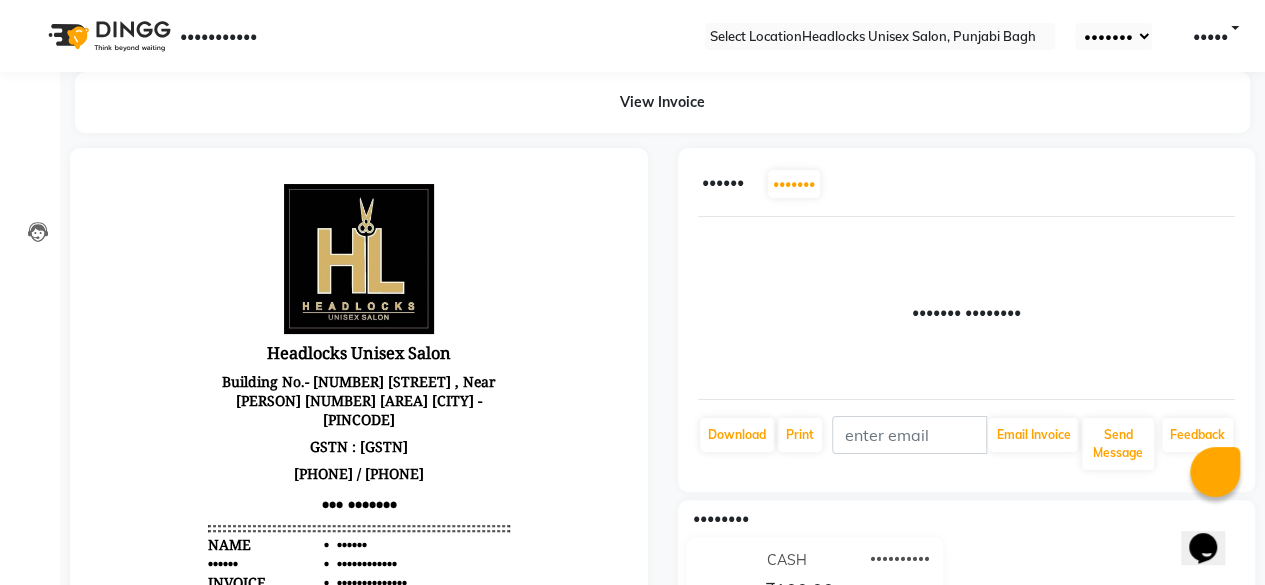 scroll, scrollTop: 0, scrollLeft: 0, axis: both 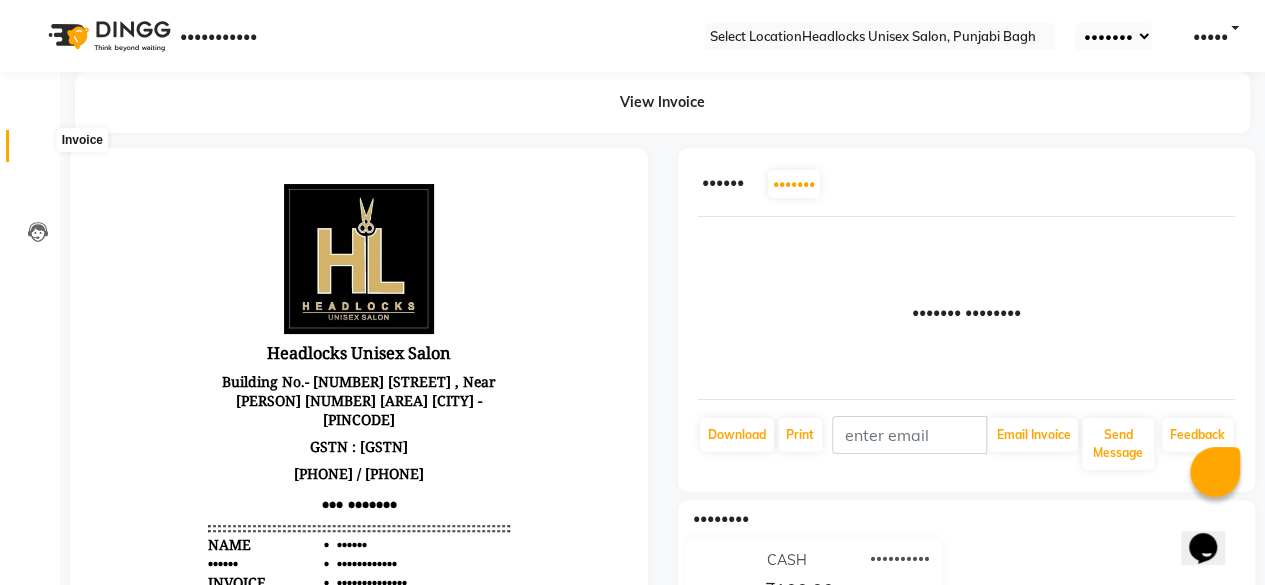 click at bounding box center [37, 151] 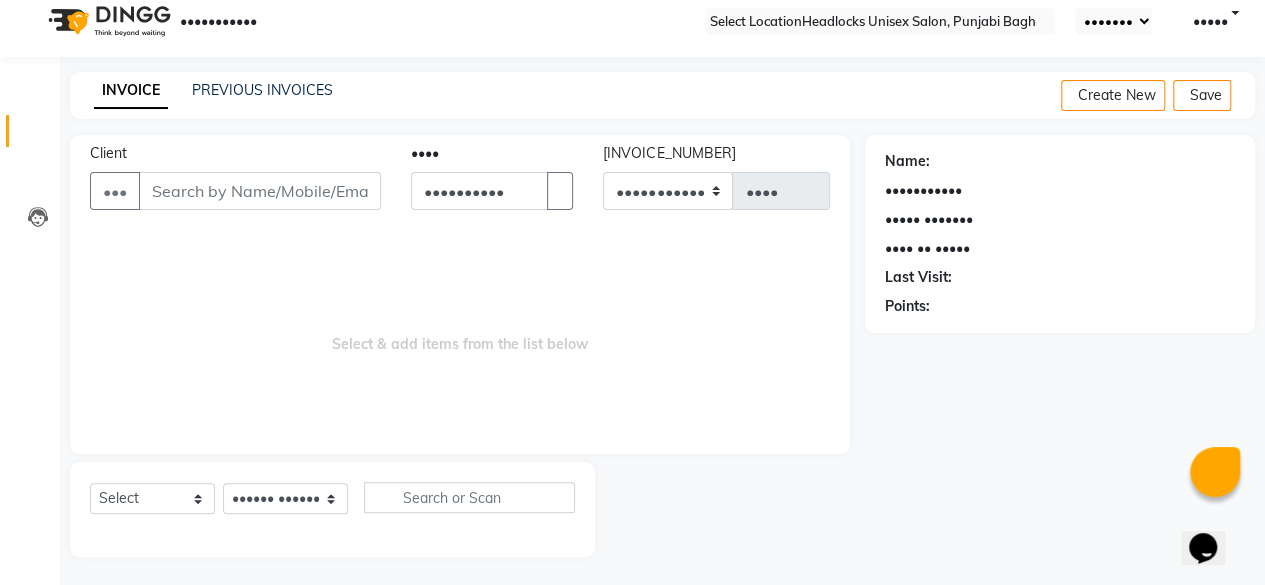 click on "Client" at bounding box center (260, 191) 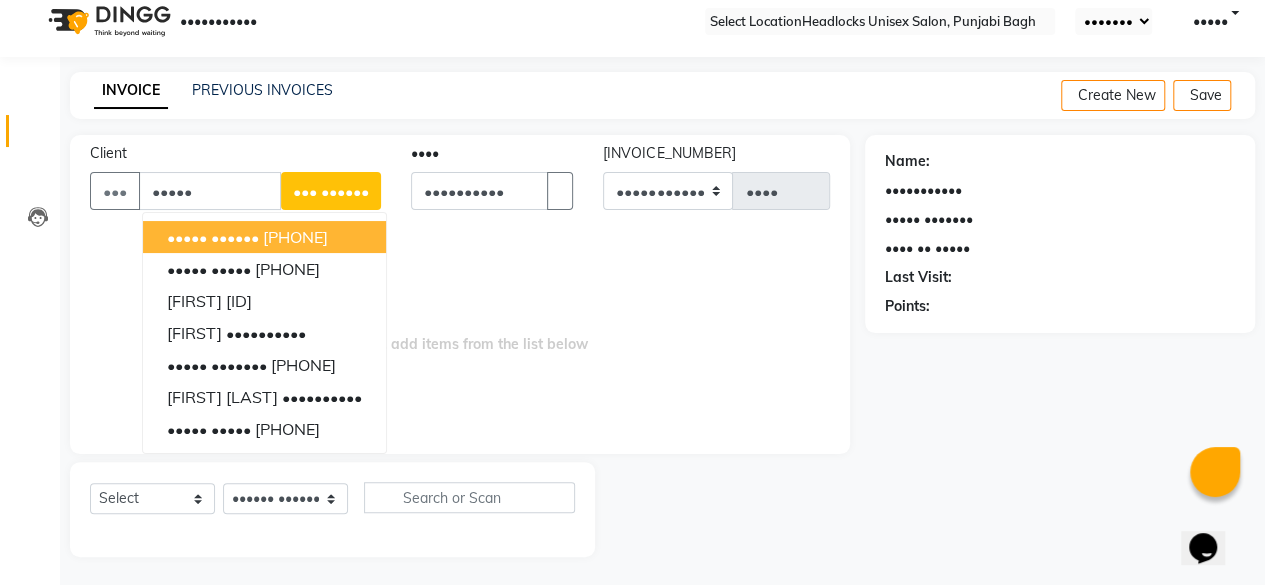 click on "•••••" at bounding box center (210, 191) 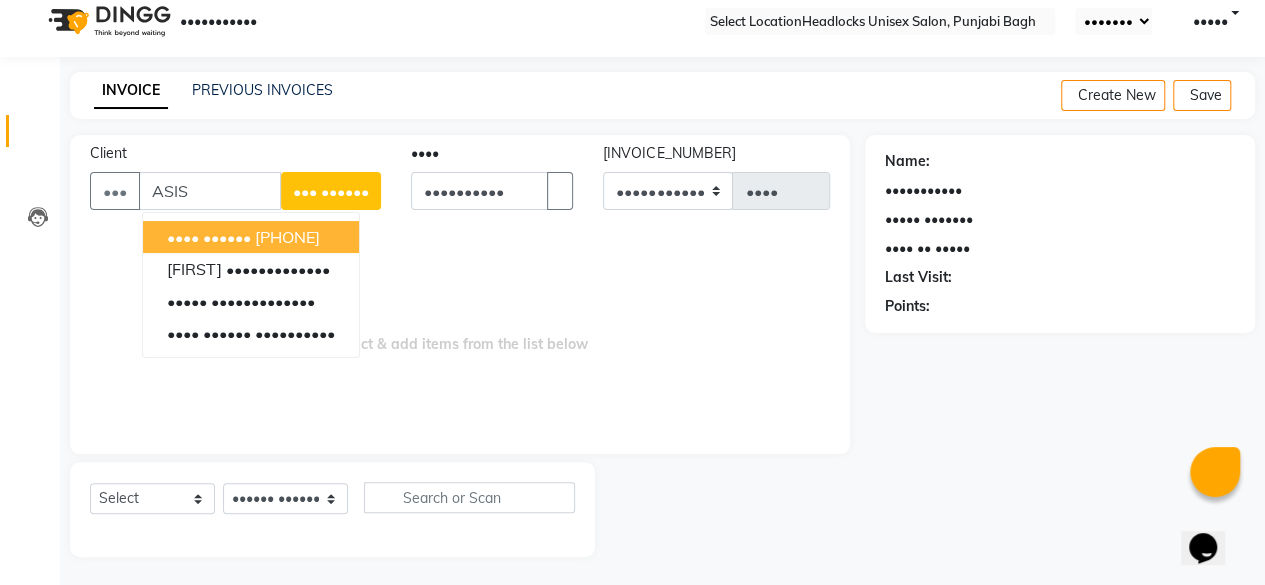 click on "ASIS" at bounding box center [210, 191] 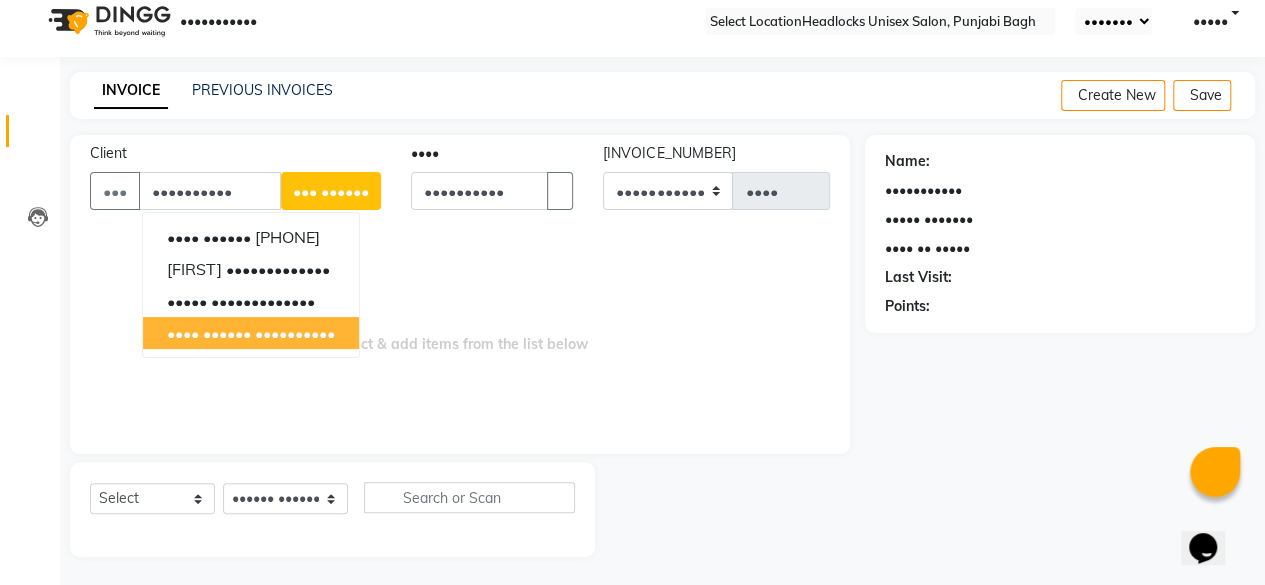 type on "••••••••••" 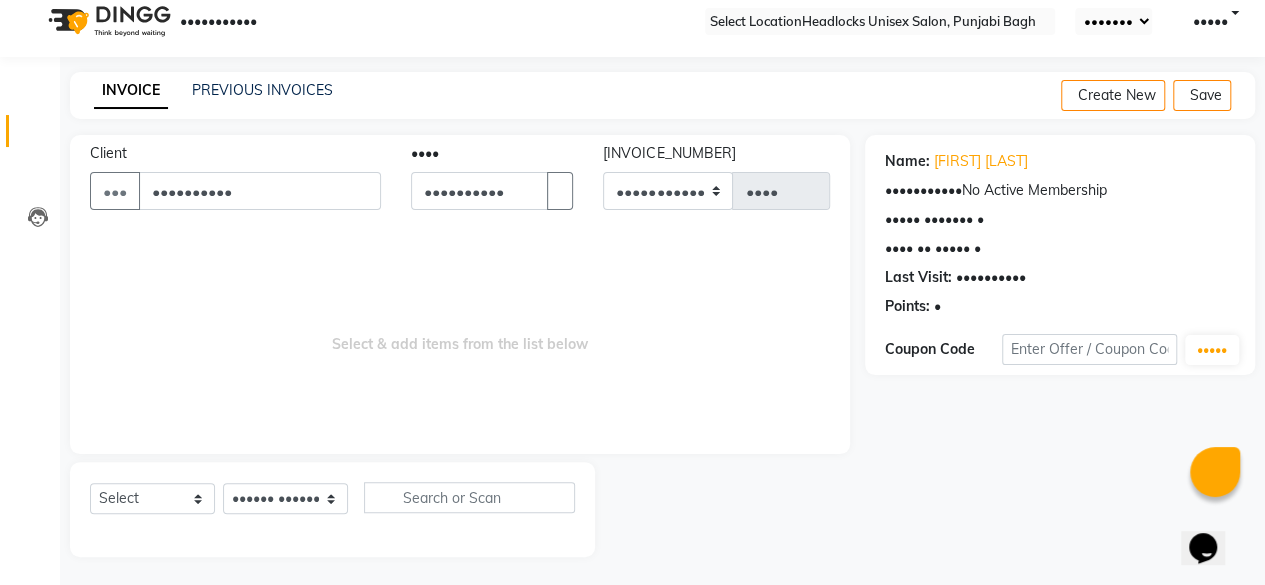 click on "Select & add items from the list below" at bounding box center [460, 334] 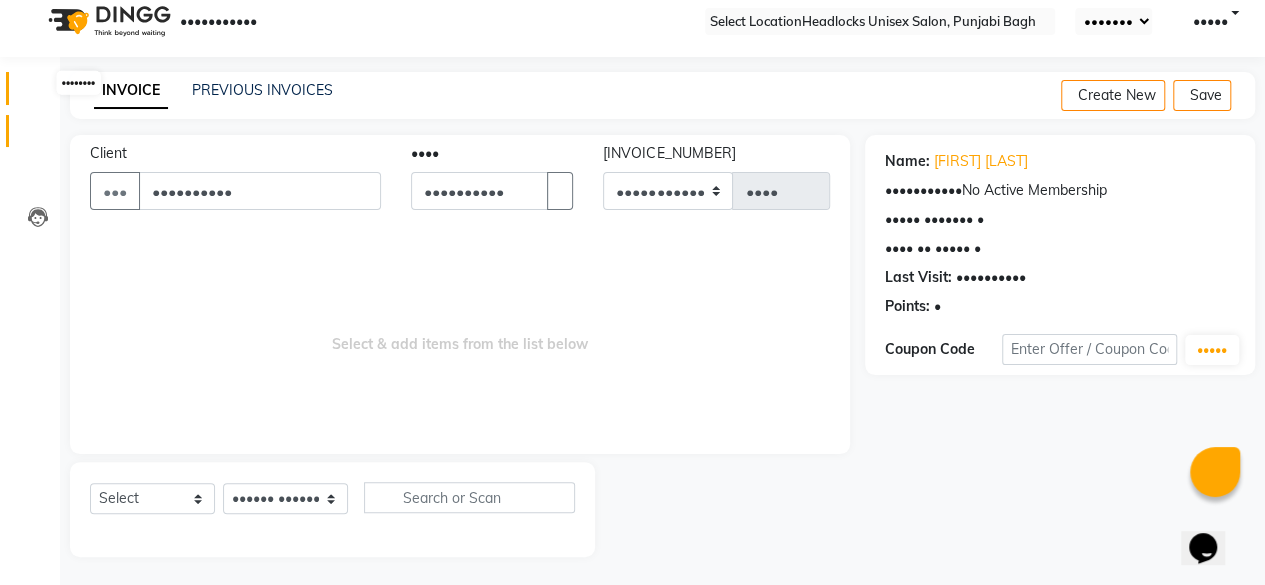 click at bounding box center (37, 93) 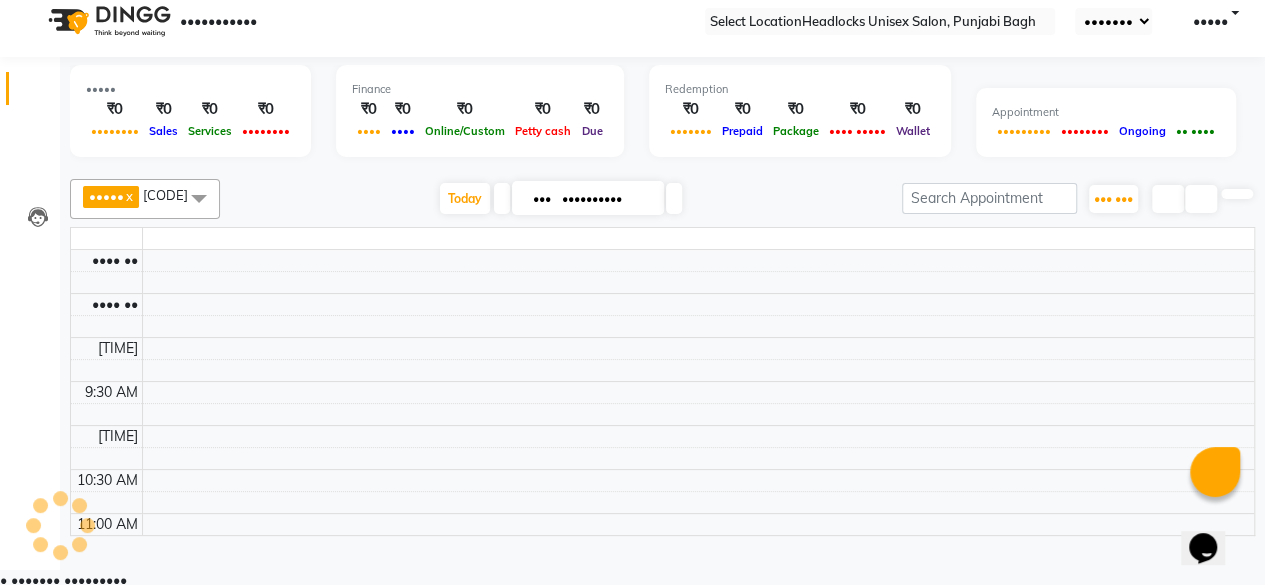 scroll, scrollTop: 0, scrollLeft: 0, axis: both 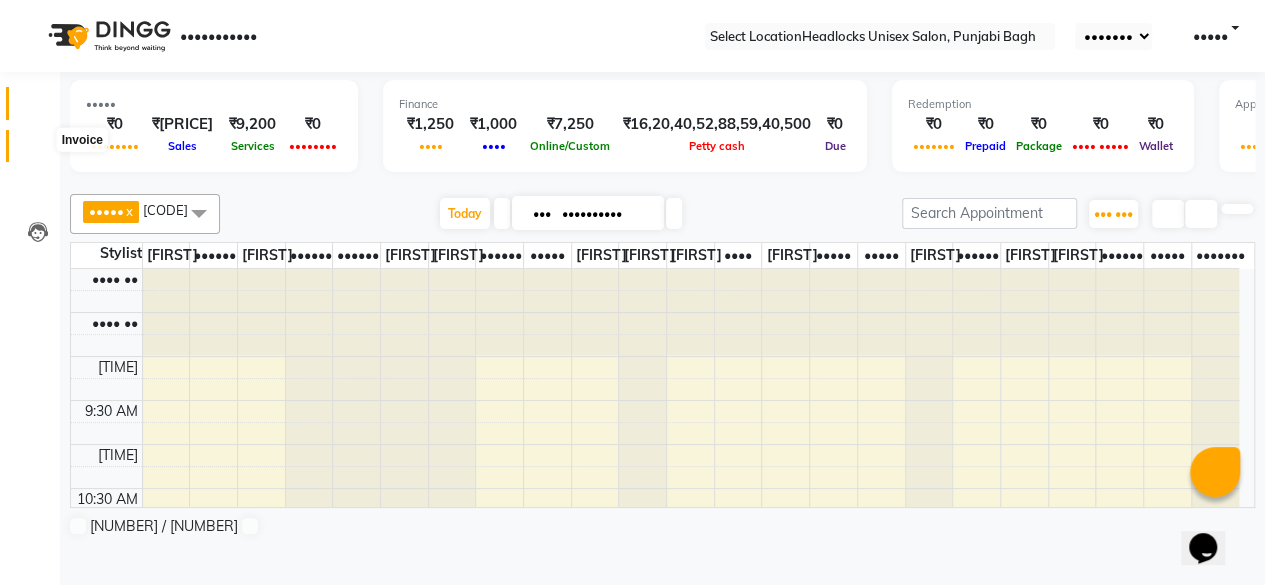 click at bounding box center [37, 151] 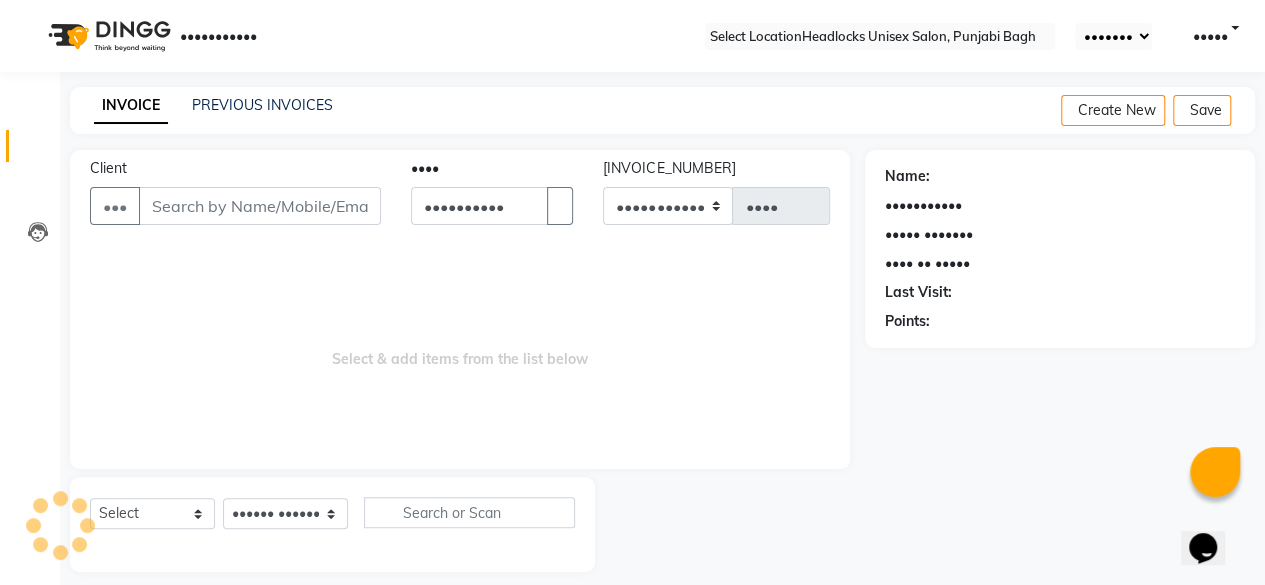 click on "Client" at bounding box center [260, 206] 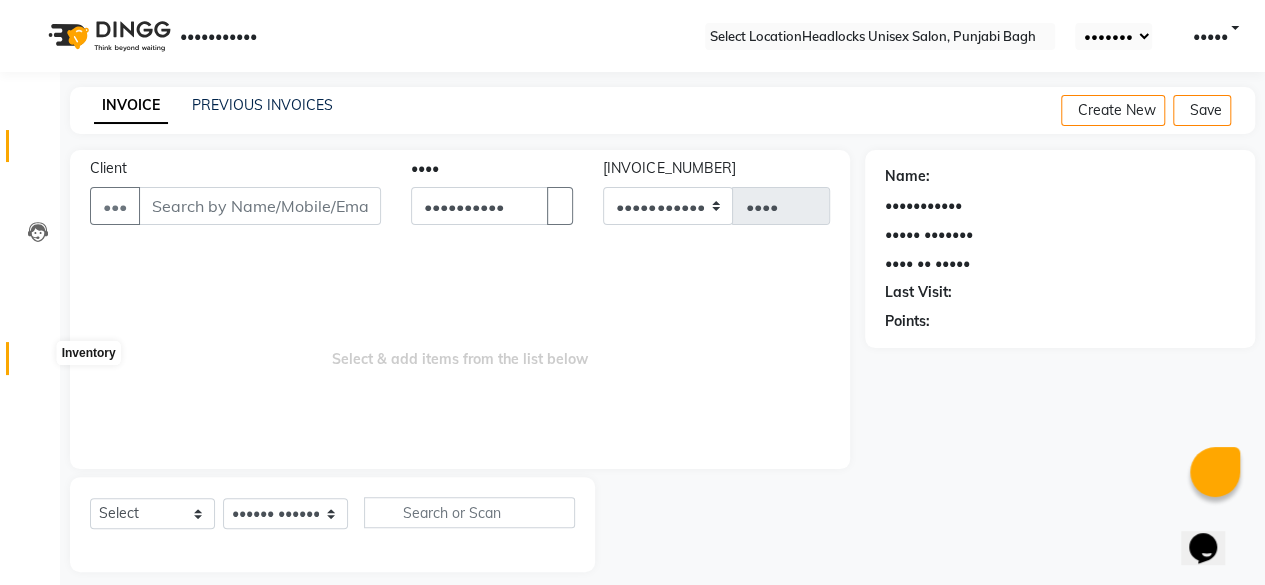 click at bounding box center [38, 363] 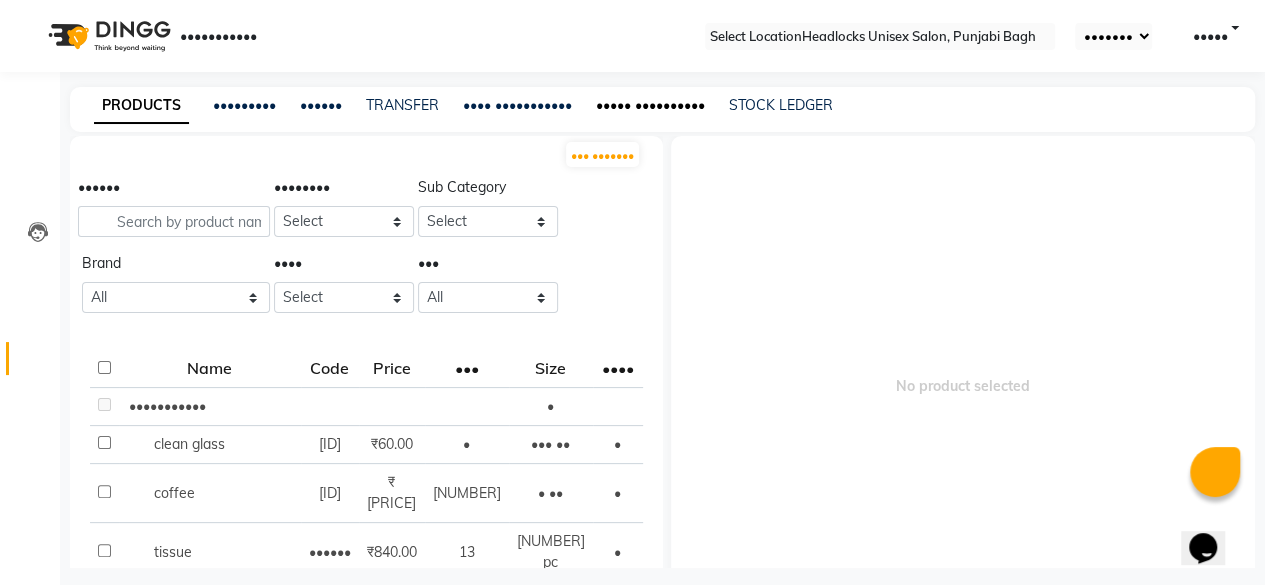 click on "••••• ••••••••••" at bounding box center [650, 105] 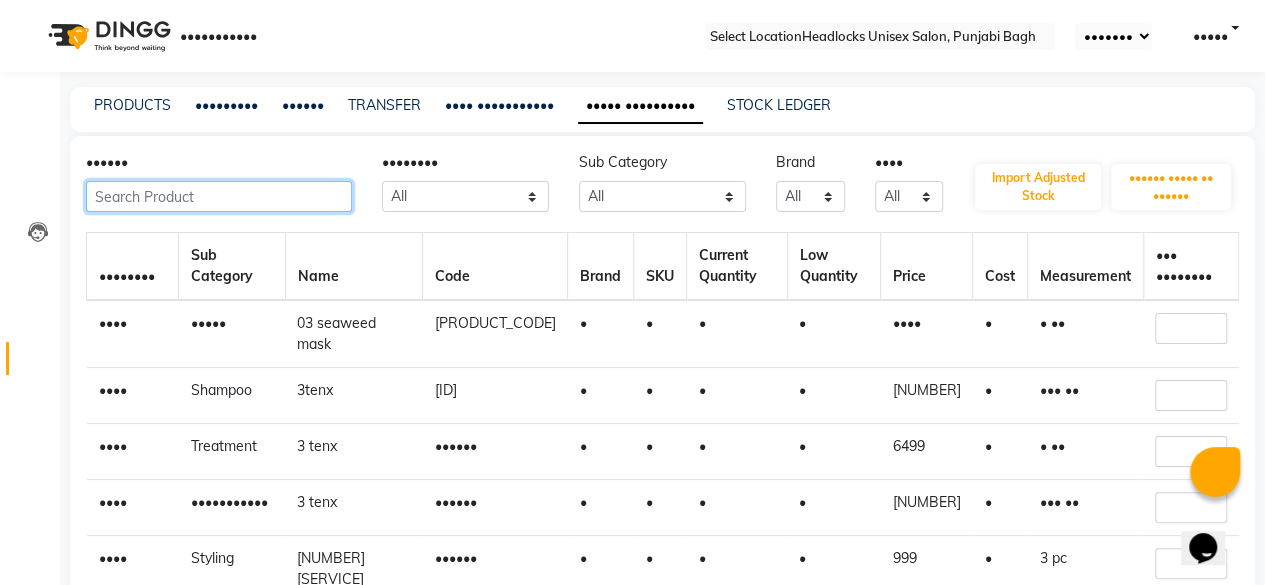click at bounding box center (219, 196) 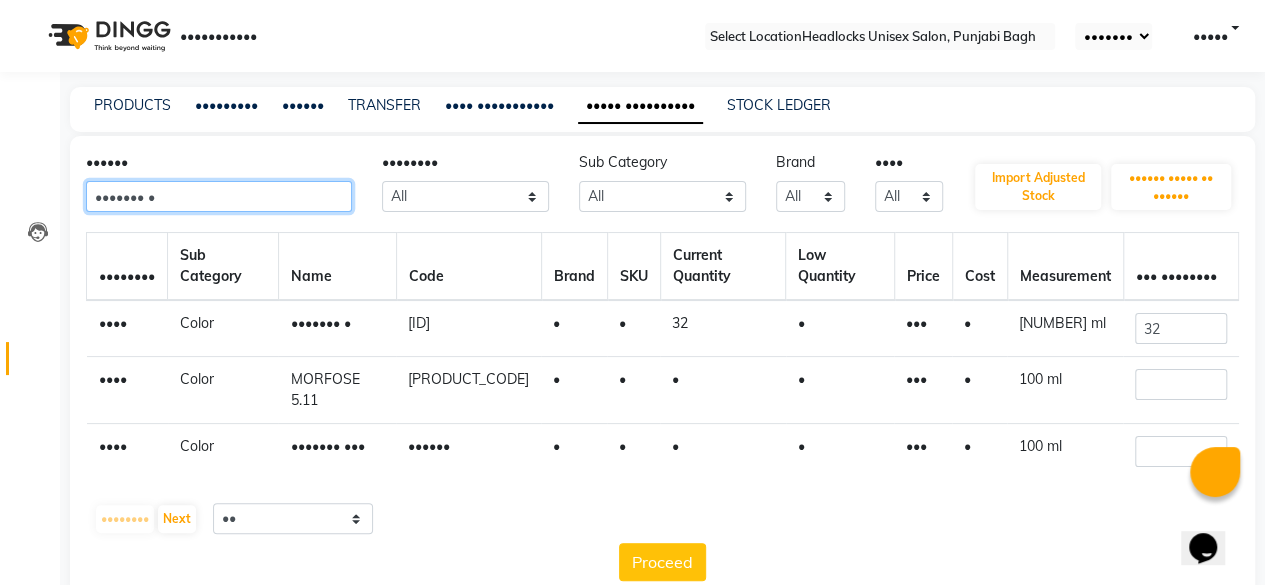 type on "••••••• •" 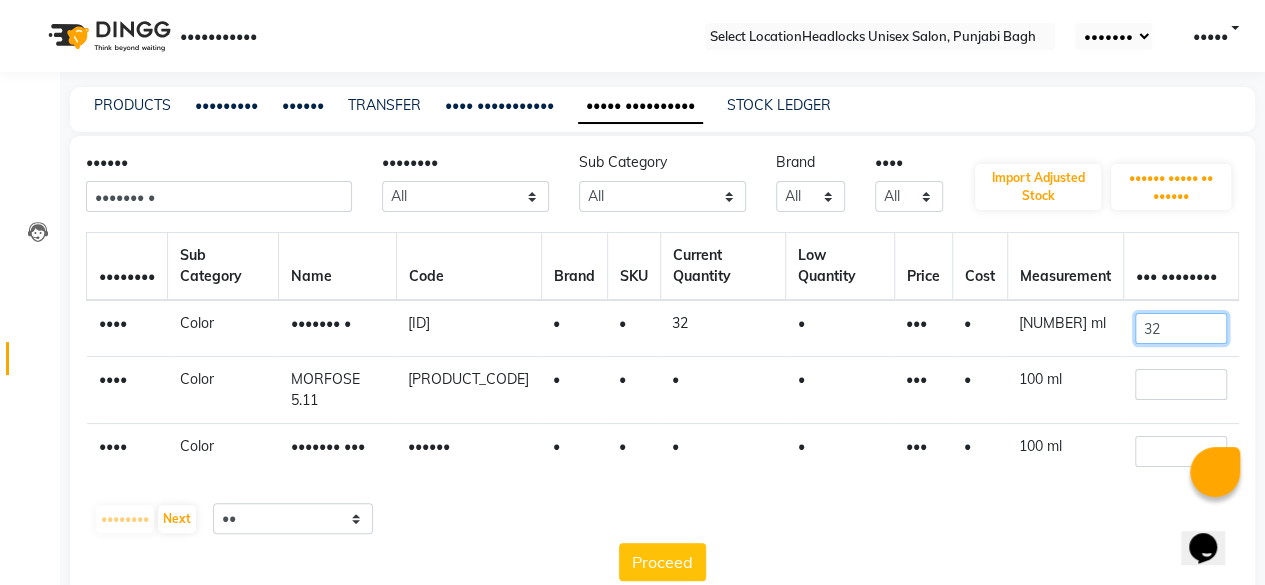 click on "32" at bounding box center (1180, 328) 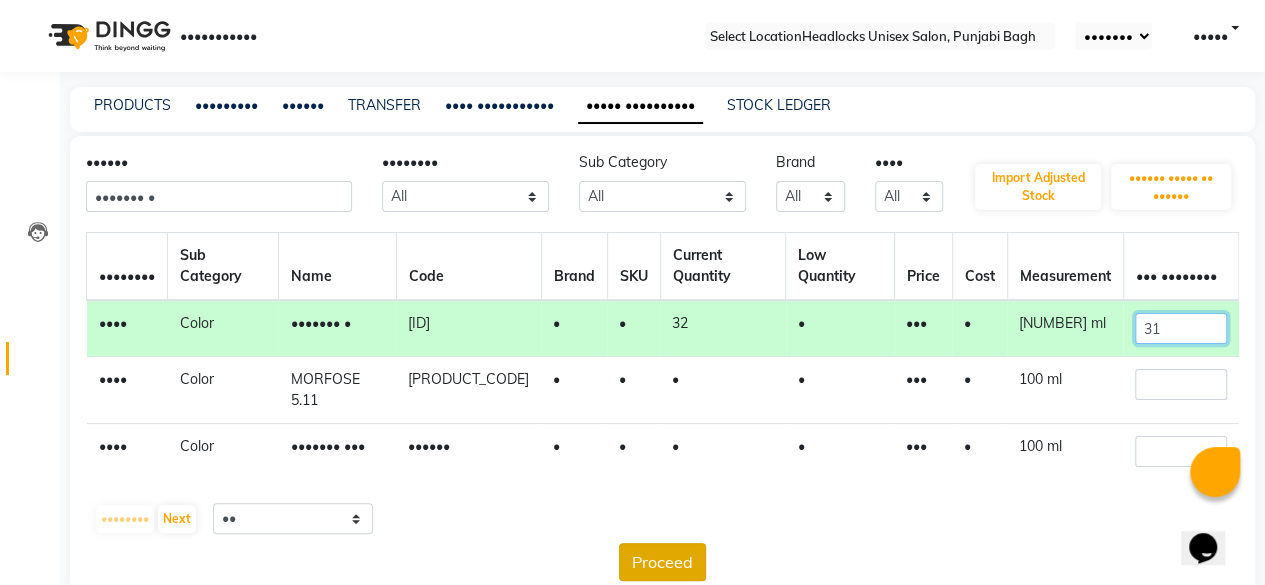 type on "31" 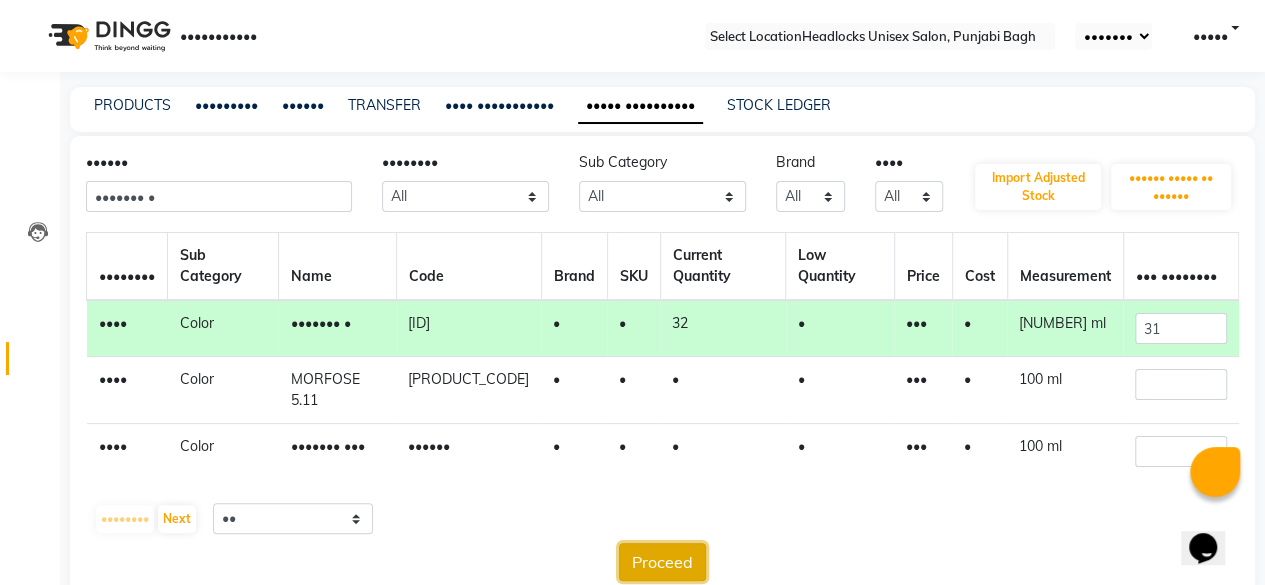 click on "Proceed" at bounding box center [662, 562] 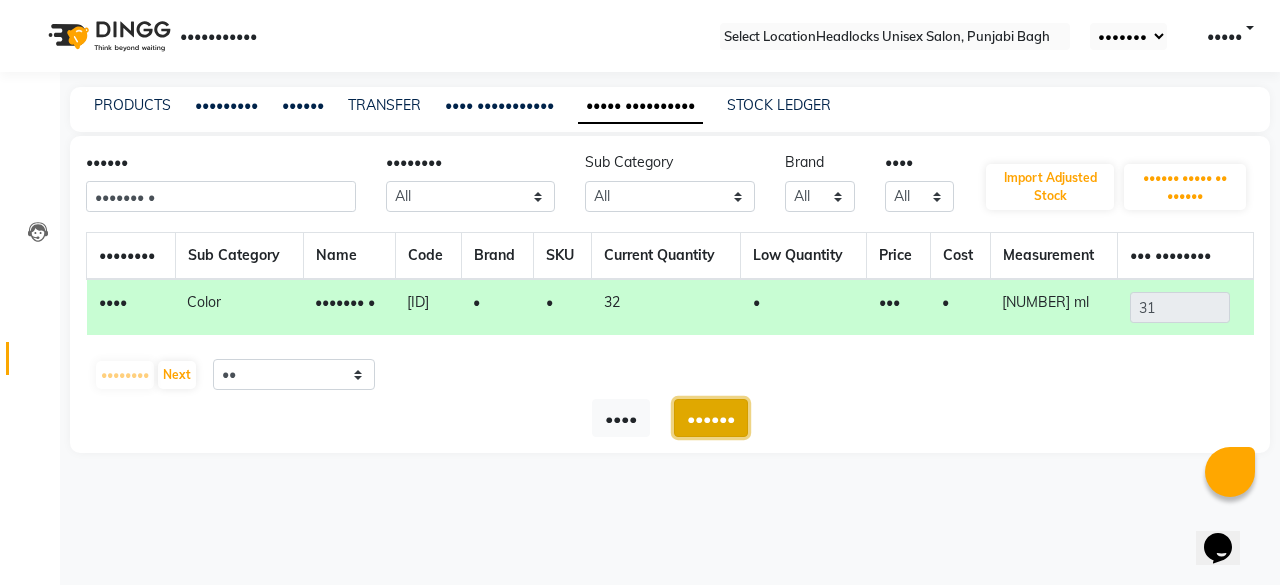 click on "••••••" at bounding box center (711, 418) 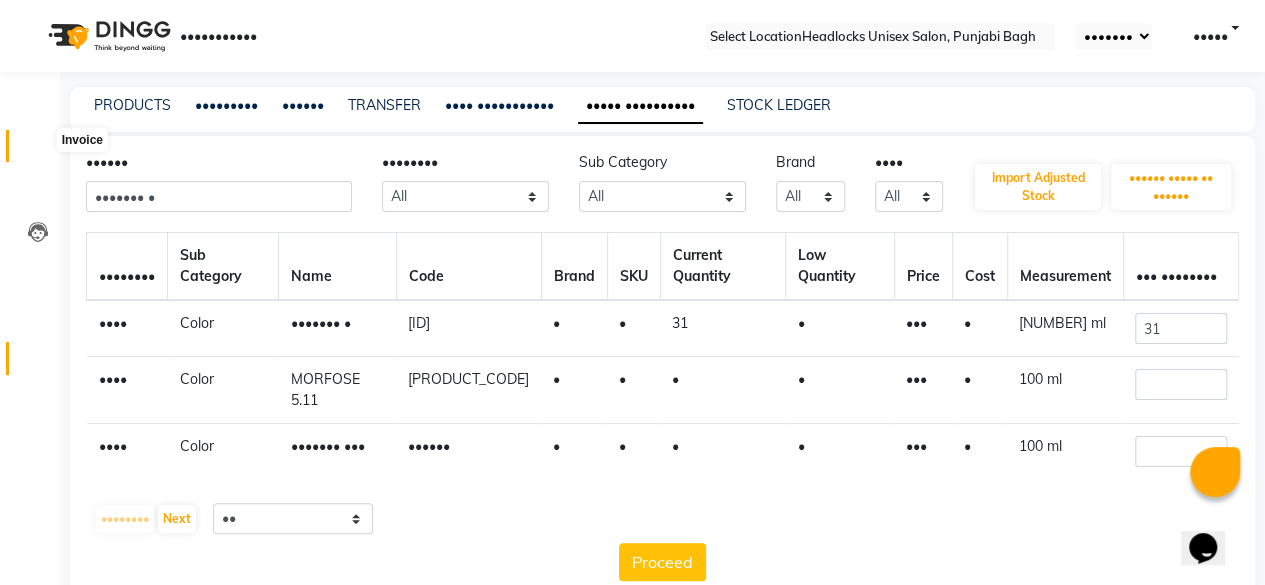click at bounding box center (37, 151) 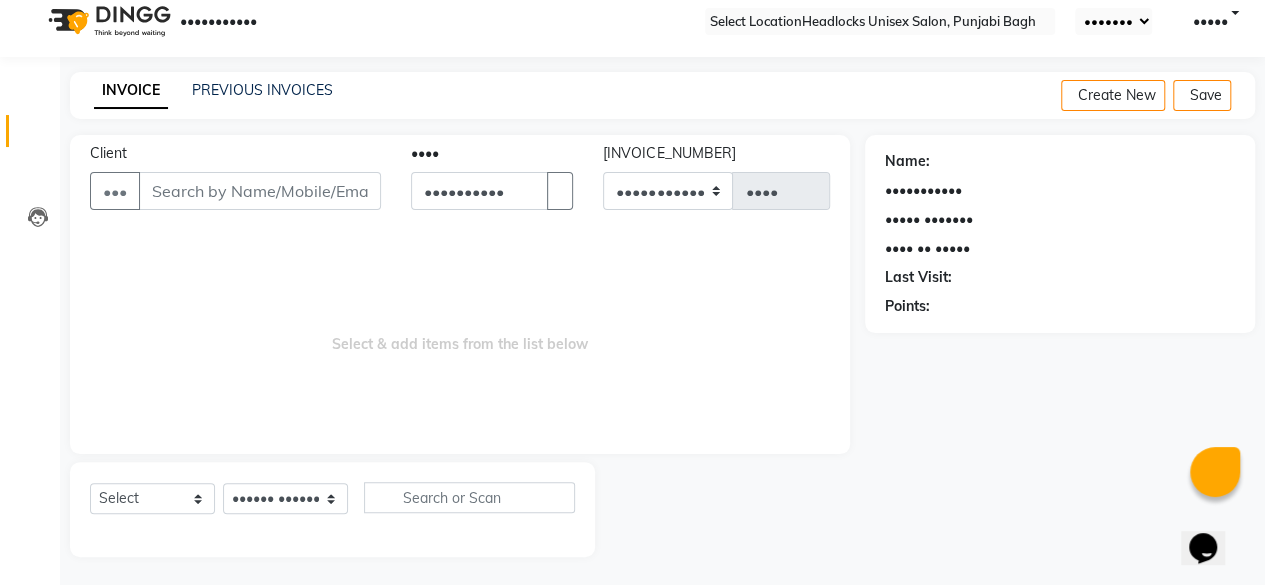 click on "Client" at bounding box center [260, 191] 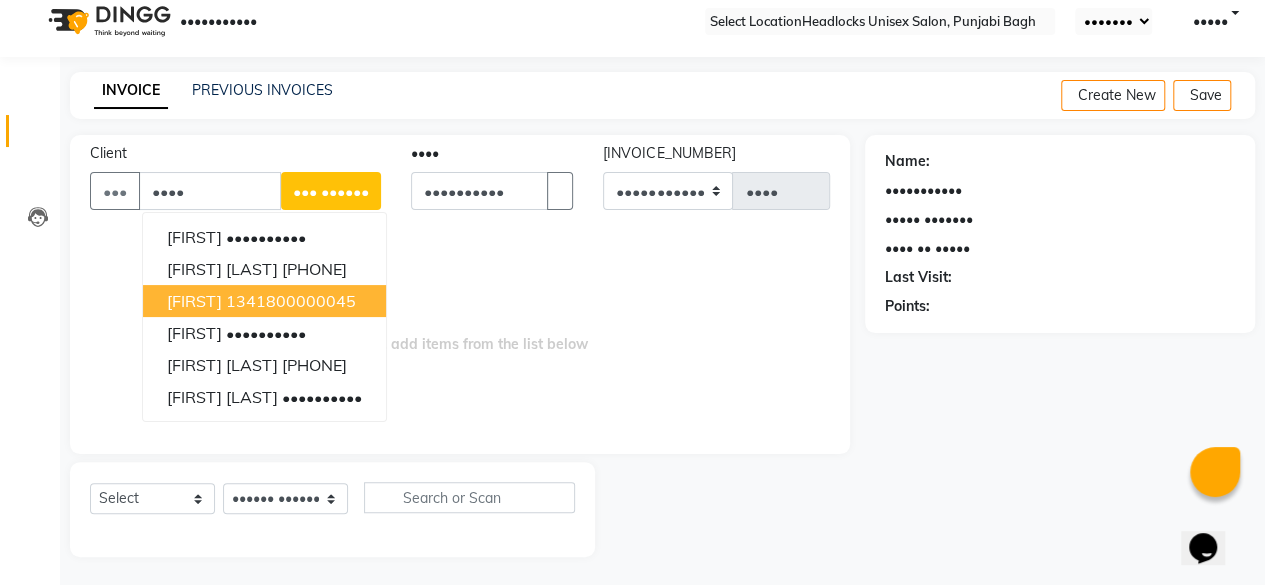 click on "[FIRST] [NUMBER]" at bounding box center (264, 301) 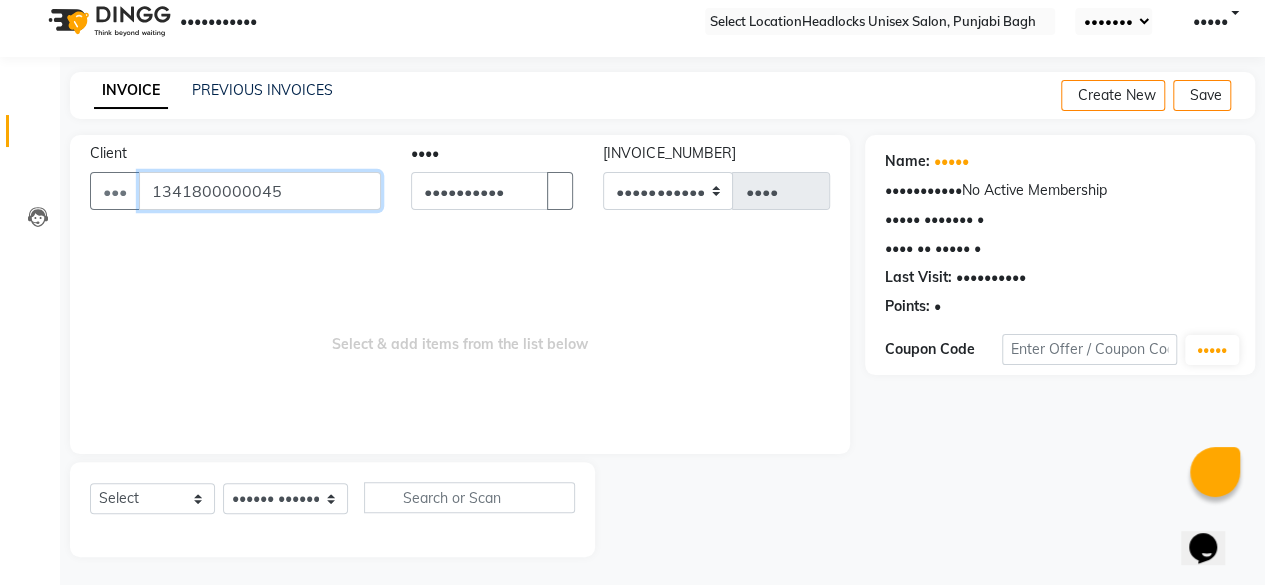 click on "1341800000045" at bounding box center (260, 191) 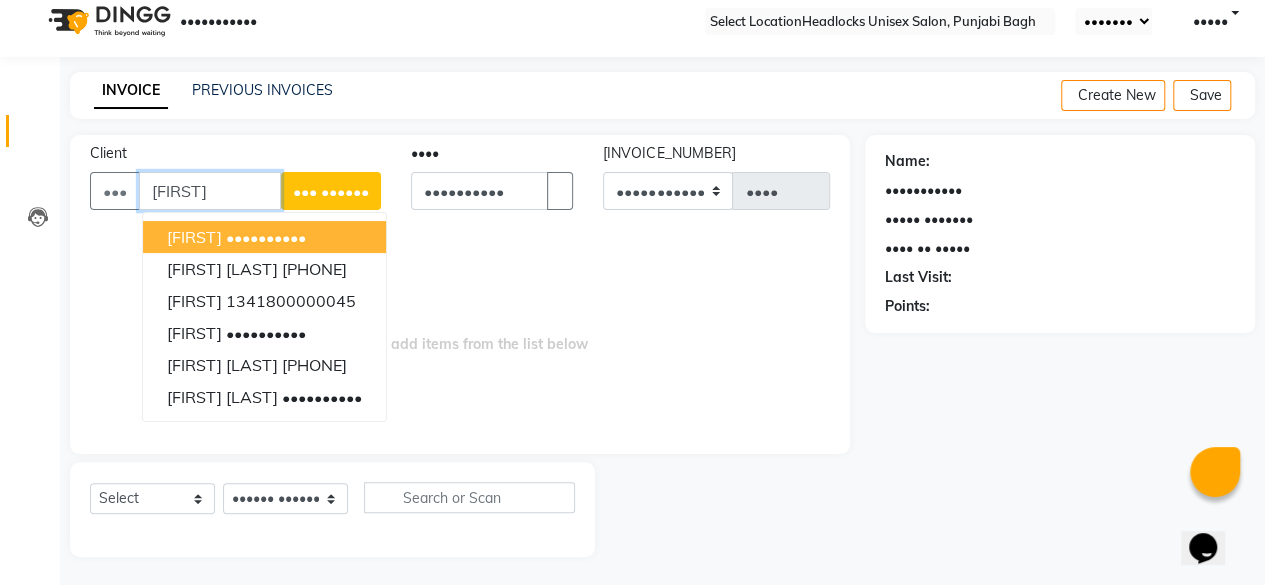 click on "[FIRST]" at bounding box center (210, 191) 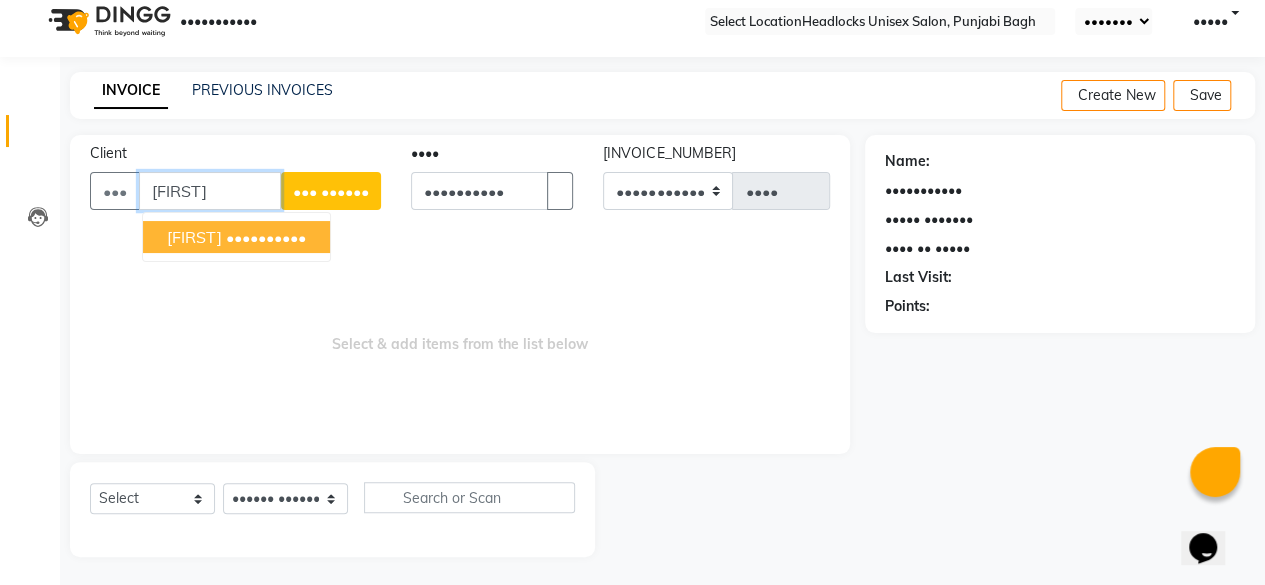 click on "••••••••••" at bounding box center [266, 237] 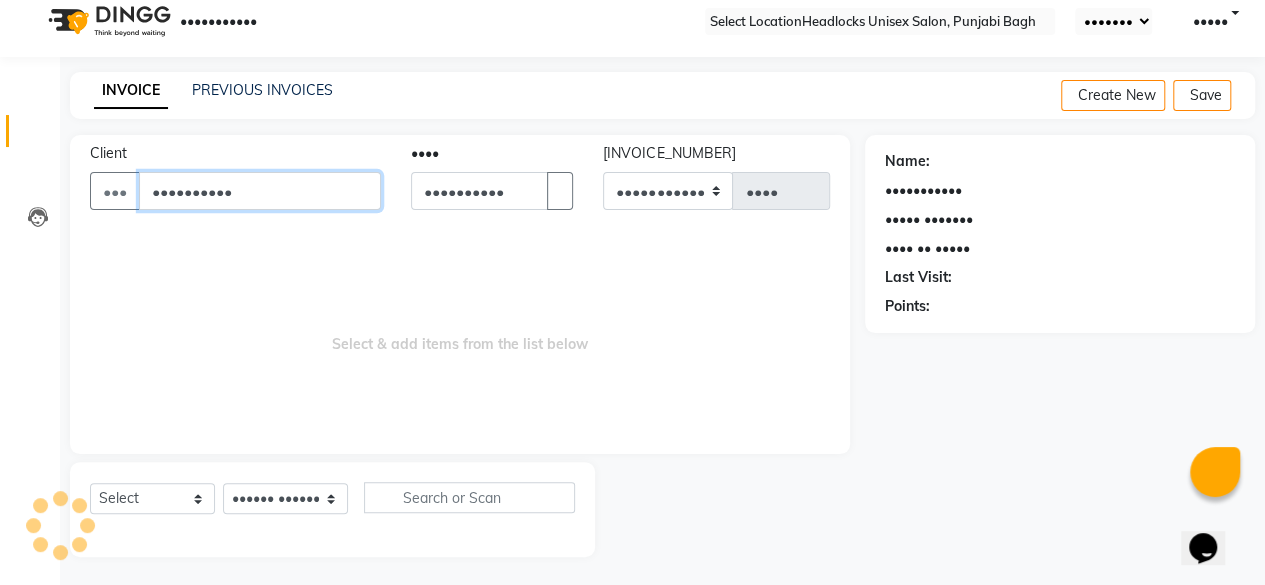 type on "••••••••••" 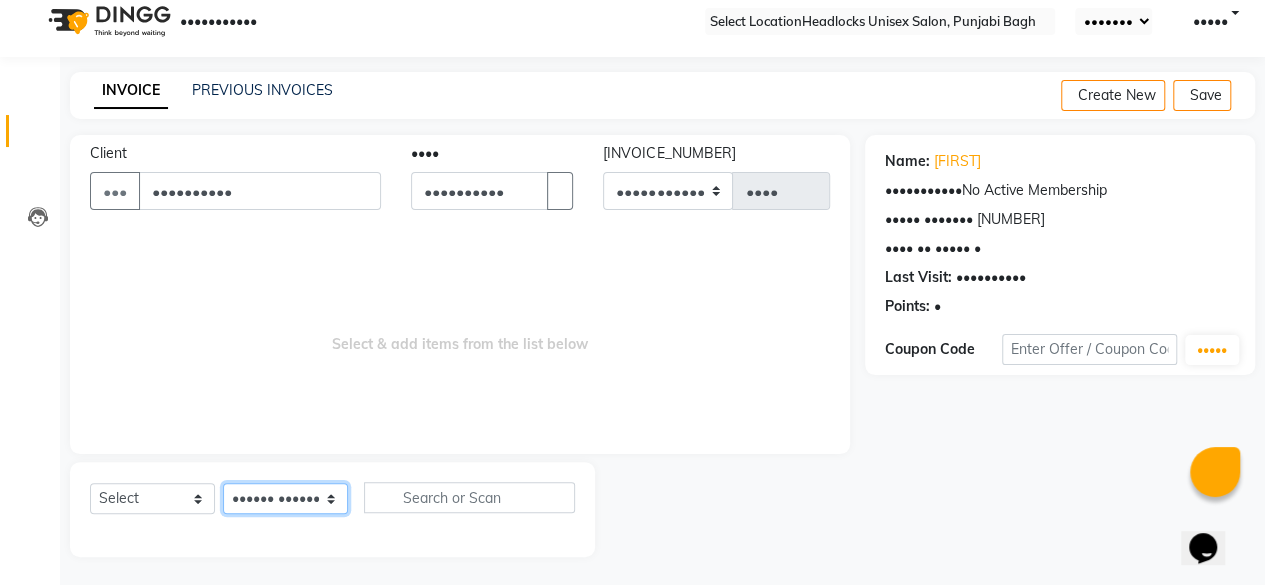 click on "Select Stylist ⁠[FIRST] ⁠[FIRST] [FIRST] [FIRST] [FIRST] [FIRST] [FIRST] [FIRST] [FIRST] [FIRST] [FIRST] [FIRST] [FIRST] [FIRST] [FIRST] [FIRST] [FIRST] [FIRST] [FIRST] [FIRST] [FIRST] [FIRST] [FIRST] ⁠[FIRST] [FIRST] [FIRST] [FIRST] ⁠[FIRST] [FIRST] [FIRST]" at bounding box center [285, 498] 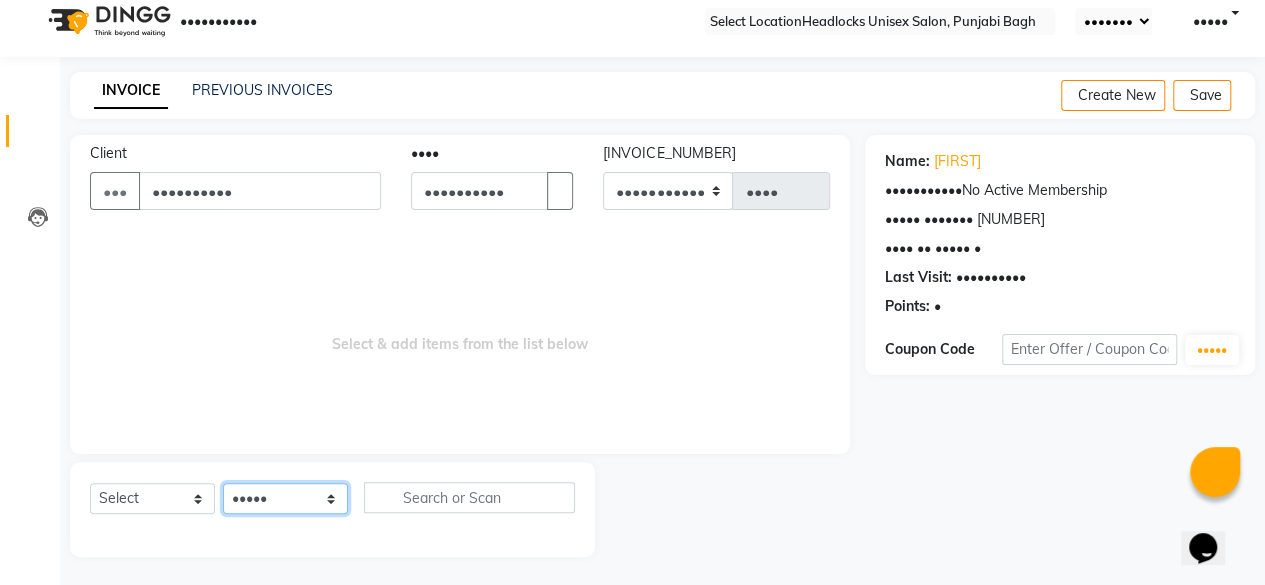 click on "Select Stylist ⁠[FIRST] ⁠[FIRST] [FIRST] [FIRST] [FIRST] [FIRST] [FIRST] [FIRST] [FIRST] [FIRST] [FIRST] [FIRST] [FIRST] [FIRST] [FIRST] [FIRST] [FIRST] [FIRST] [FIRST] [FIRST] [FIRST] [FIRST] [FIRST] ⁠[FIRST] [FIRST] [FIRST] [FIRST] ⁠[FIRST] [FIRST] [FIRST]" at bounding box center [285, 498] 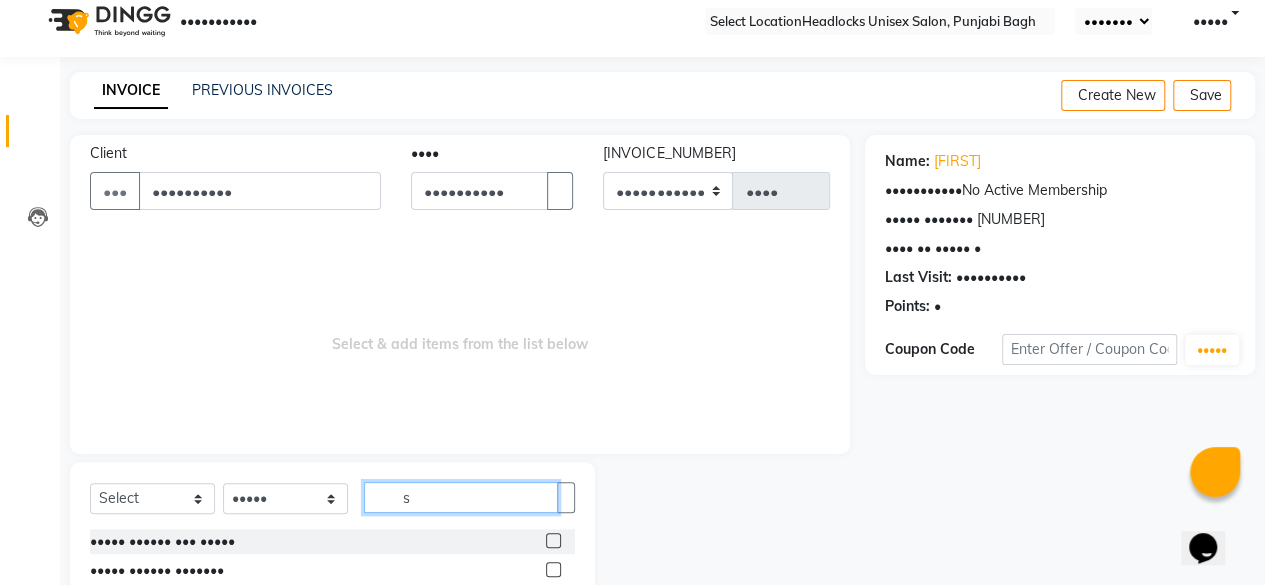 click on "s" at bounding box center [461, 497] 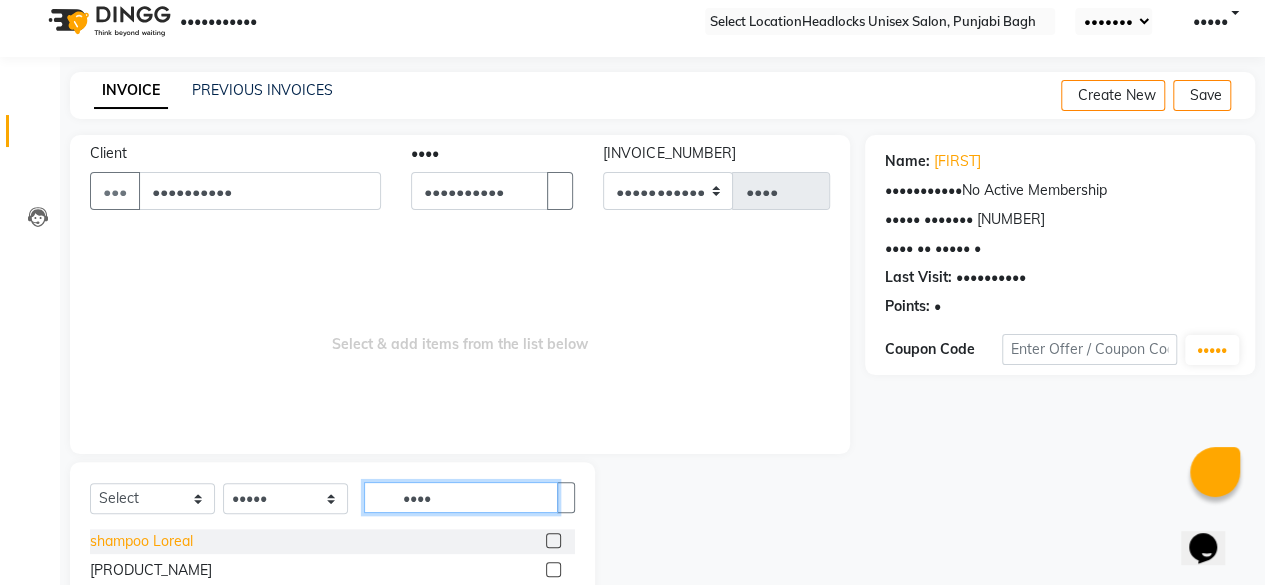 type on "••••" 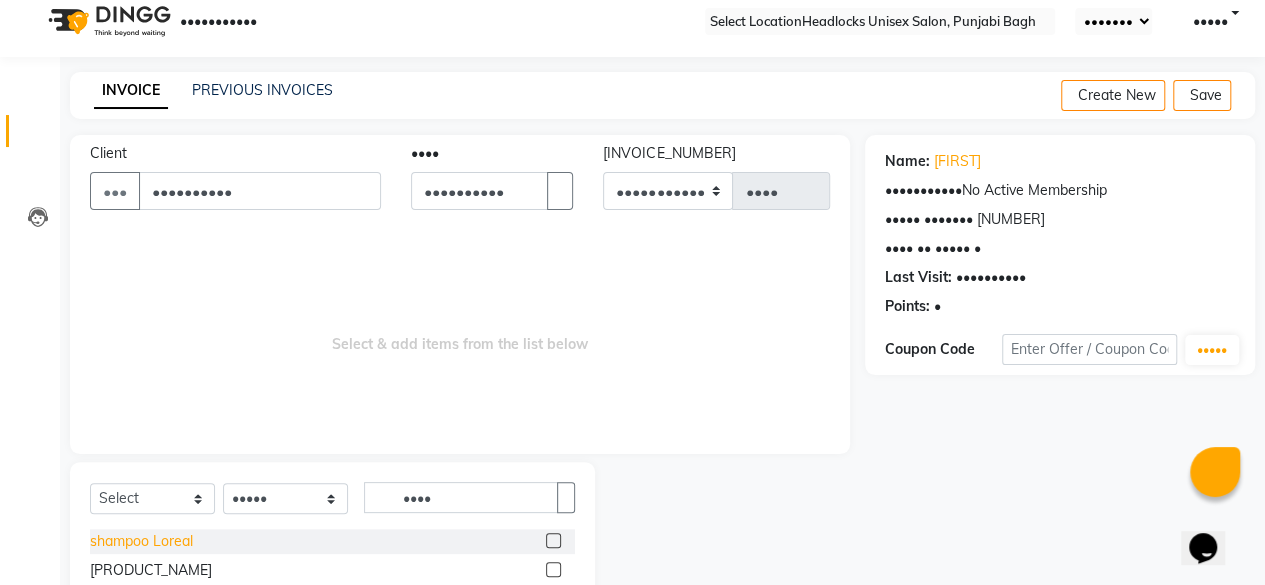 click on "shampoo Loreal" at bounding box center (141, 541) 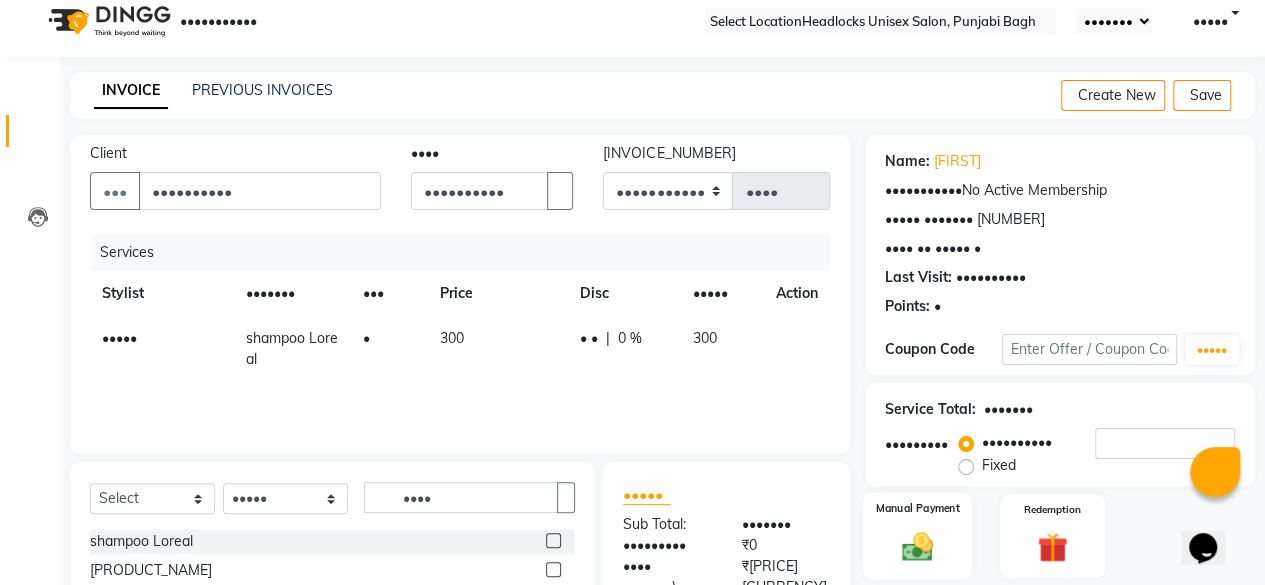 click on "Manual Payment" at bounding box center (917, 536) 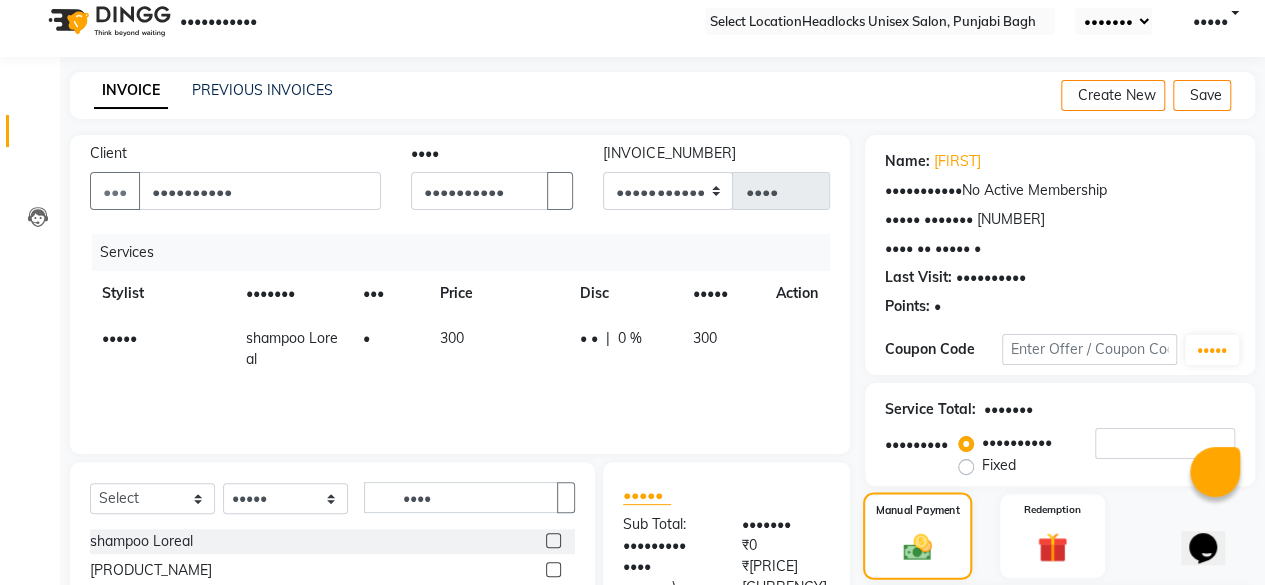 scroll, scrollTop: 215, scrollLeft: 0, axis: vertical 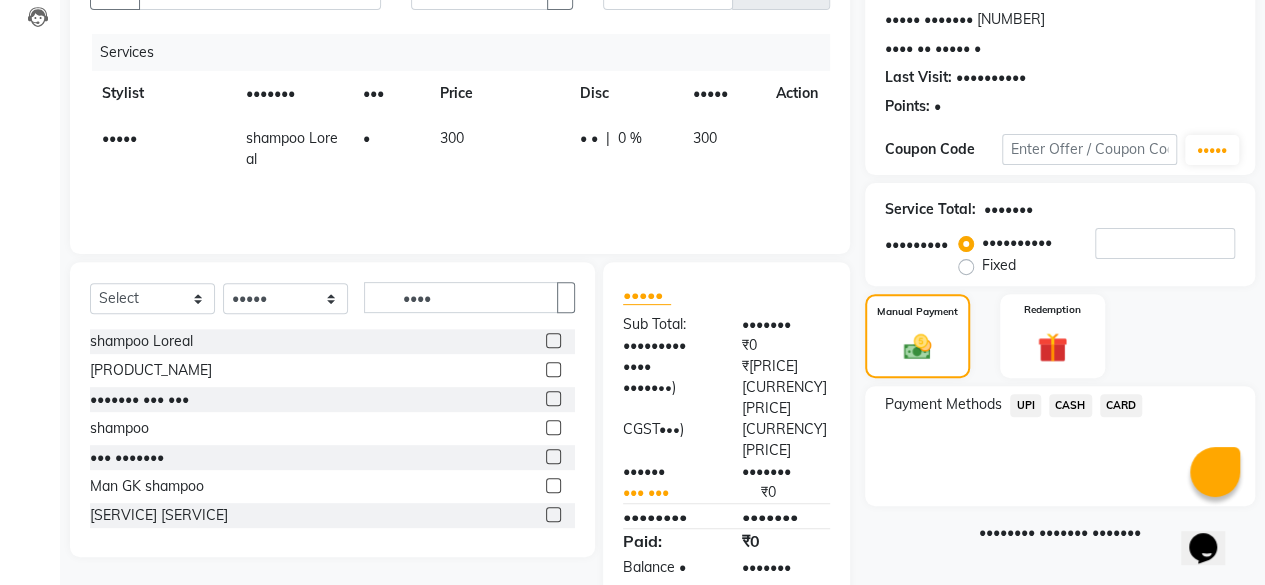 click on "CASH" at bounding box center [1025, 405] 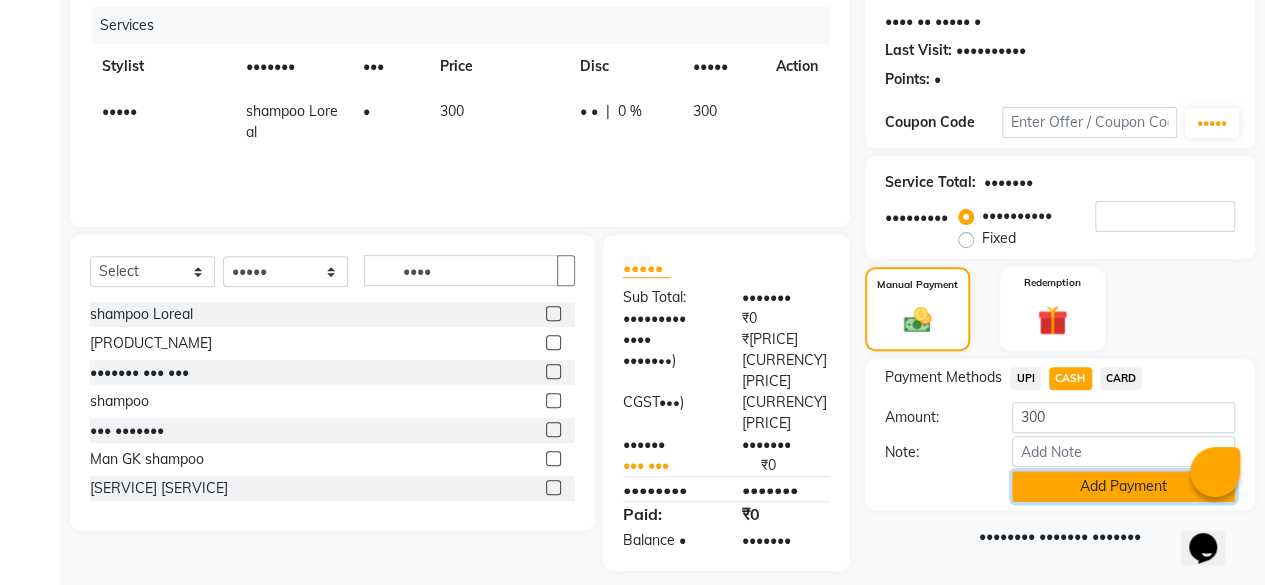 click on "Add Payment" at bounding box center (1123, 486) 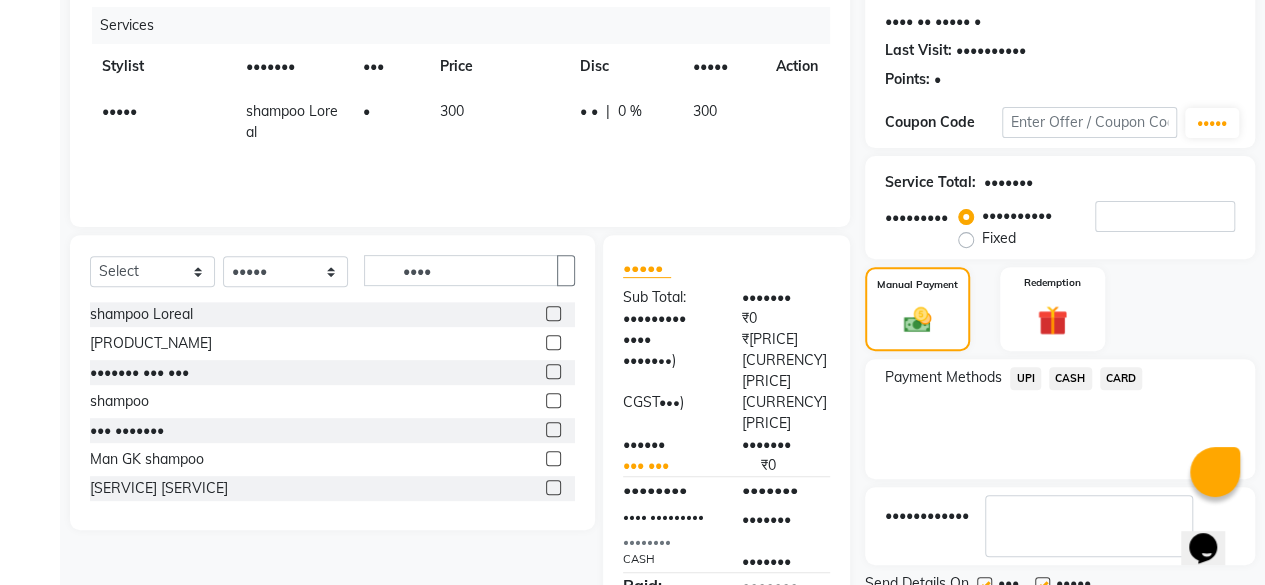 scroll, scrollTop: 324, scrollLeft: 0, axis: vertical 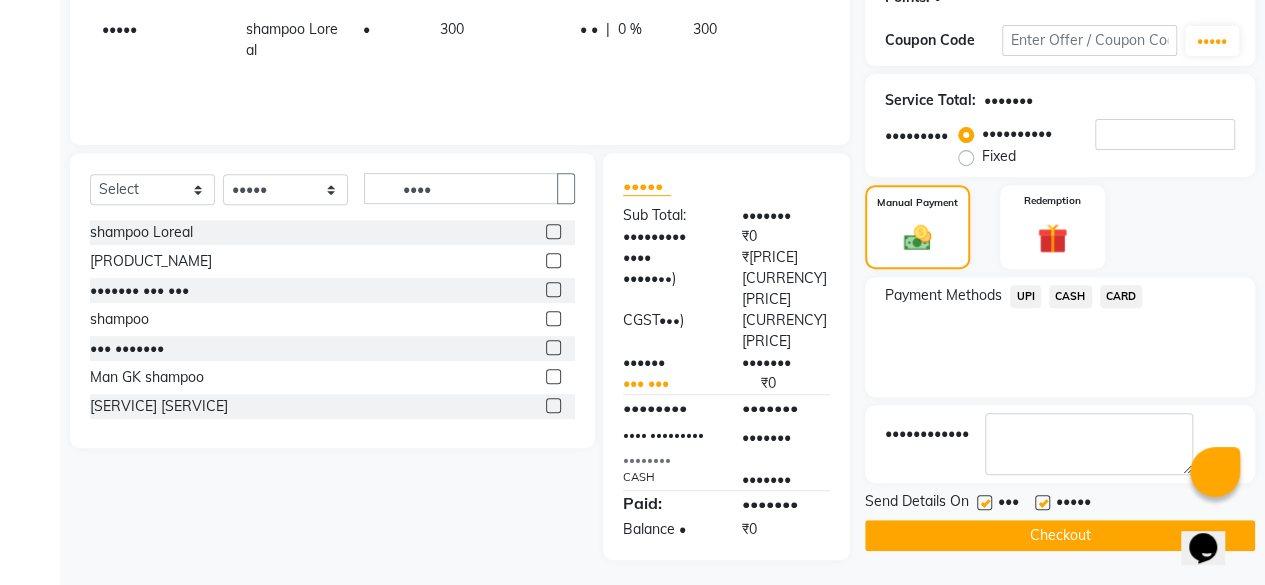 click at bounding box center (984, 502) 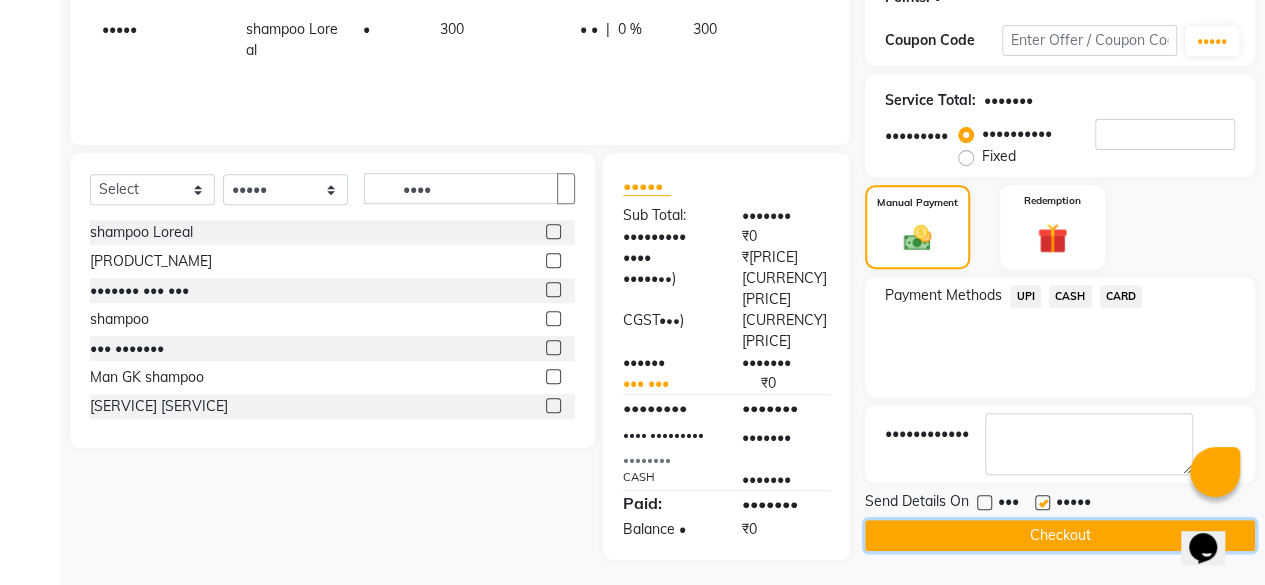 click on "Checkout" at bounding box center [1060, 535] 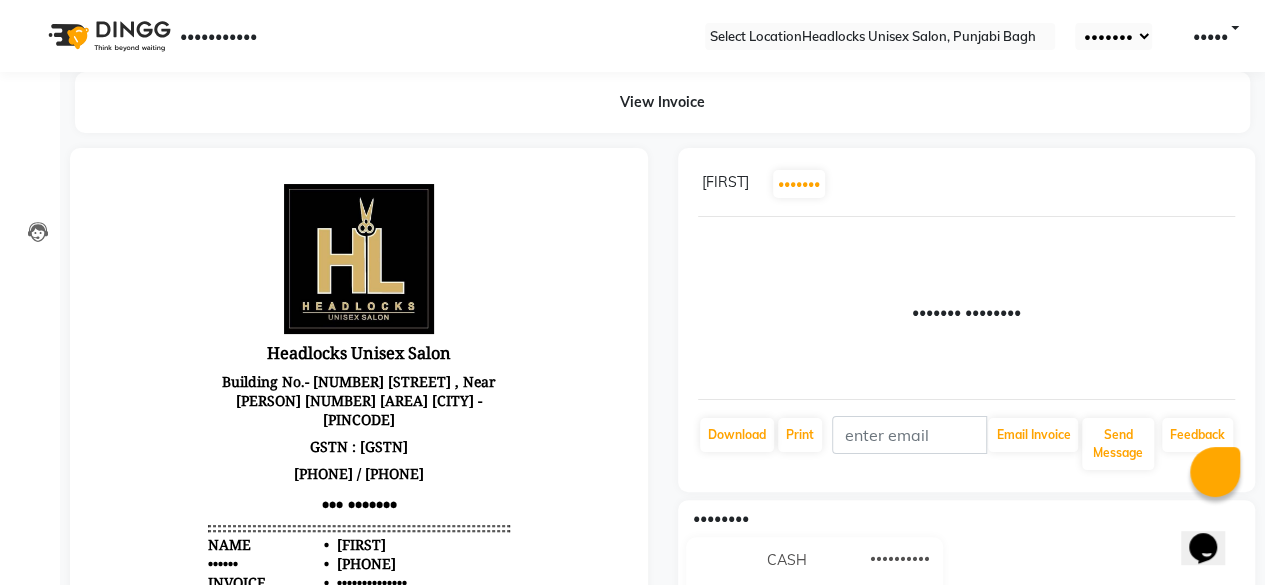 scroll, scrollTop: 0, scrollLeft: 0, axis: both 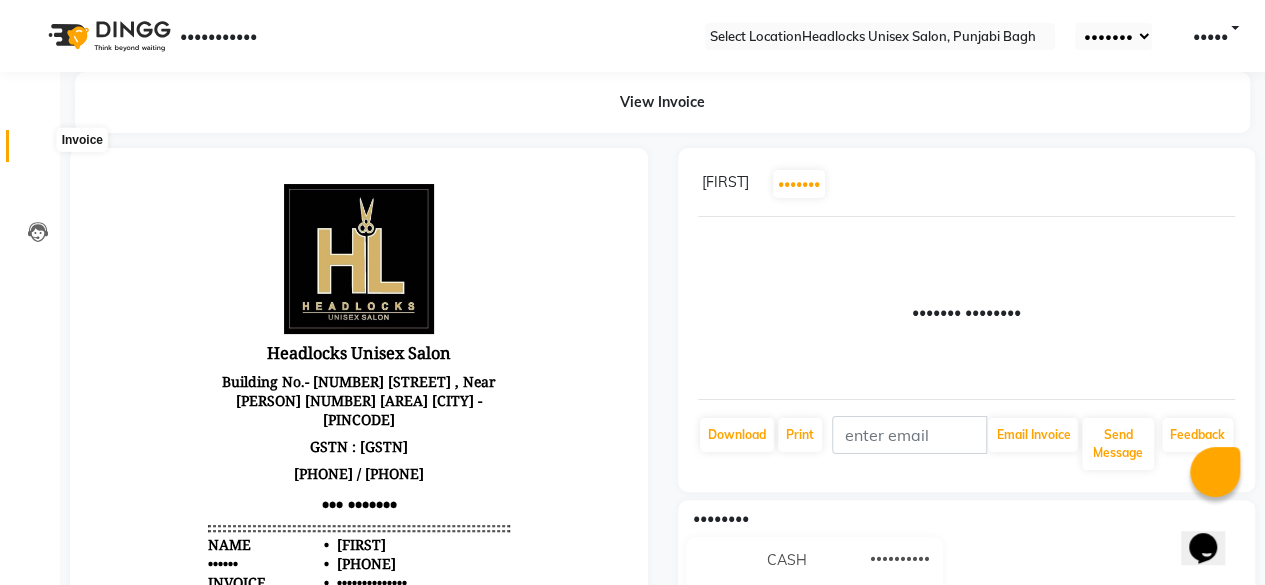 click at bounding box center (37, 151) 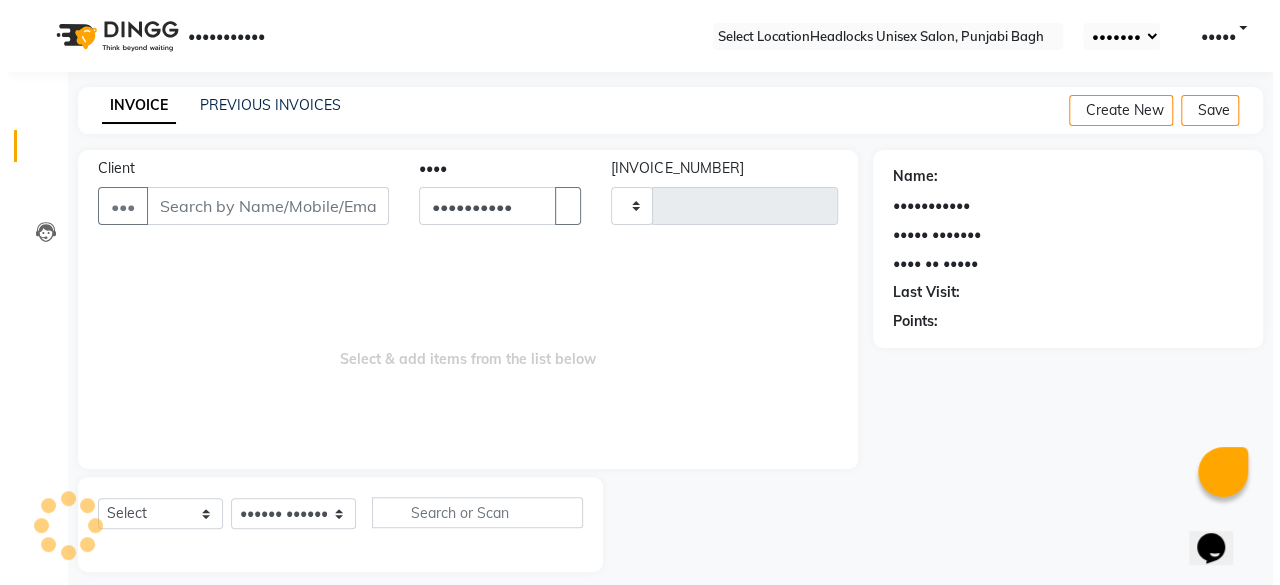 scroll, scrollTop: 15, scrollLeft: 0, axis: vertical 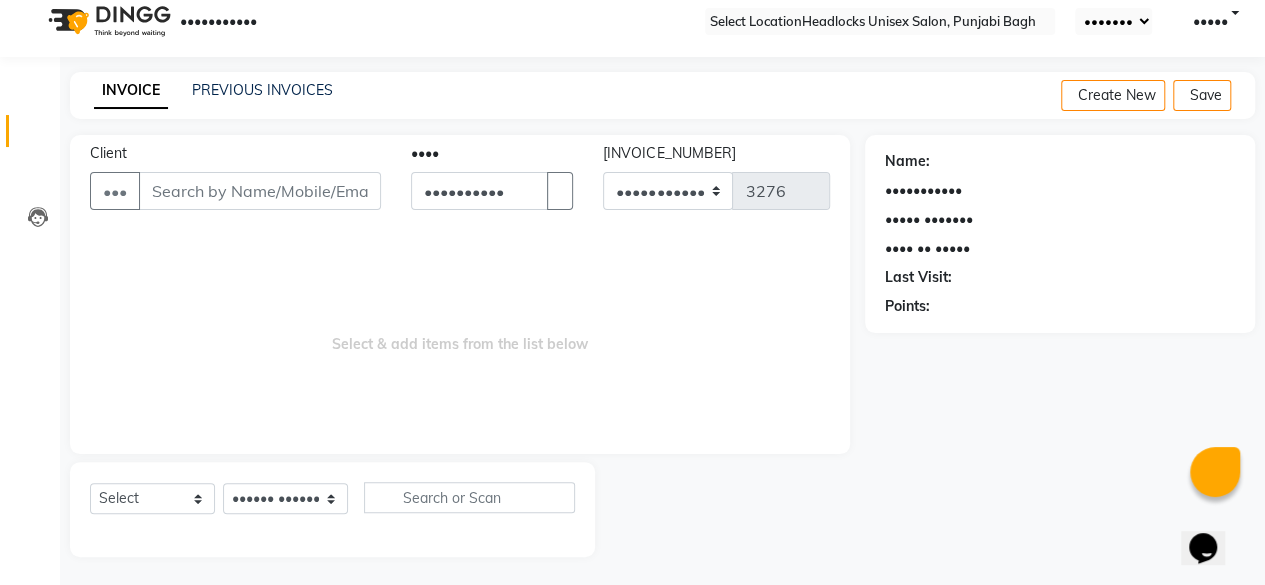 click on "Client" at bounding box center [260, 191] 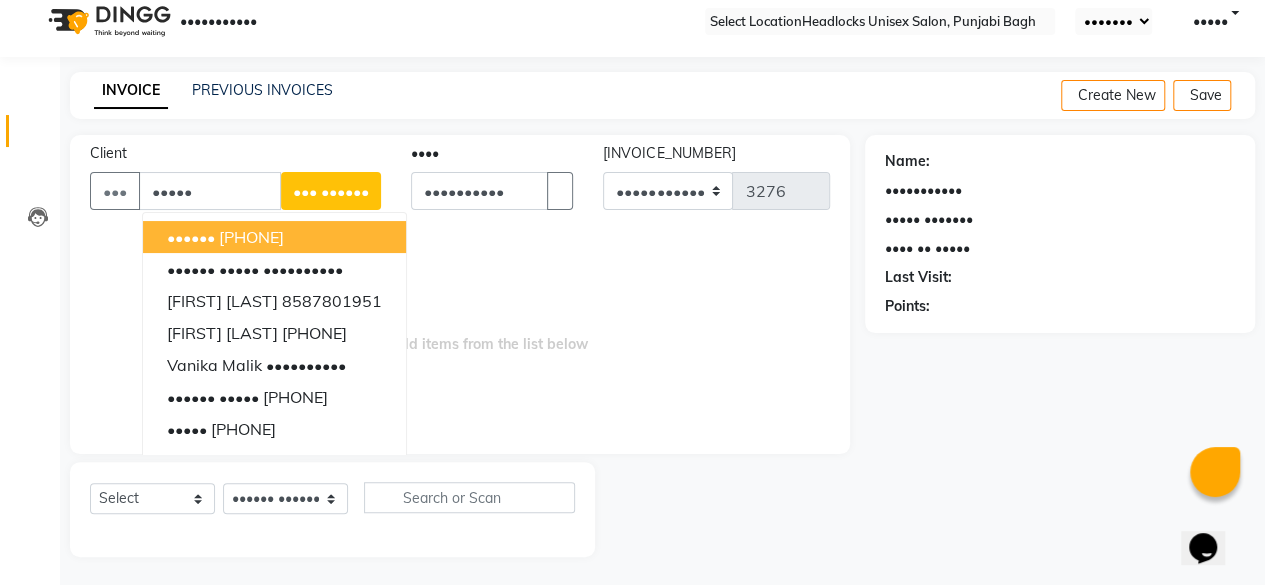 click on "•••••" at bounding box center (210, 191) 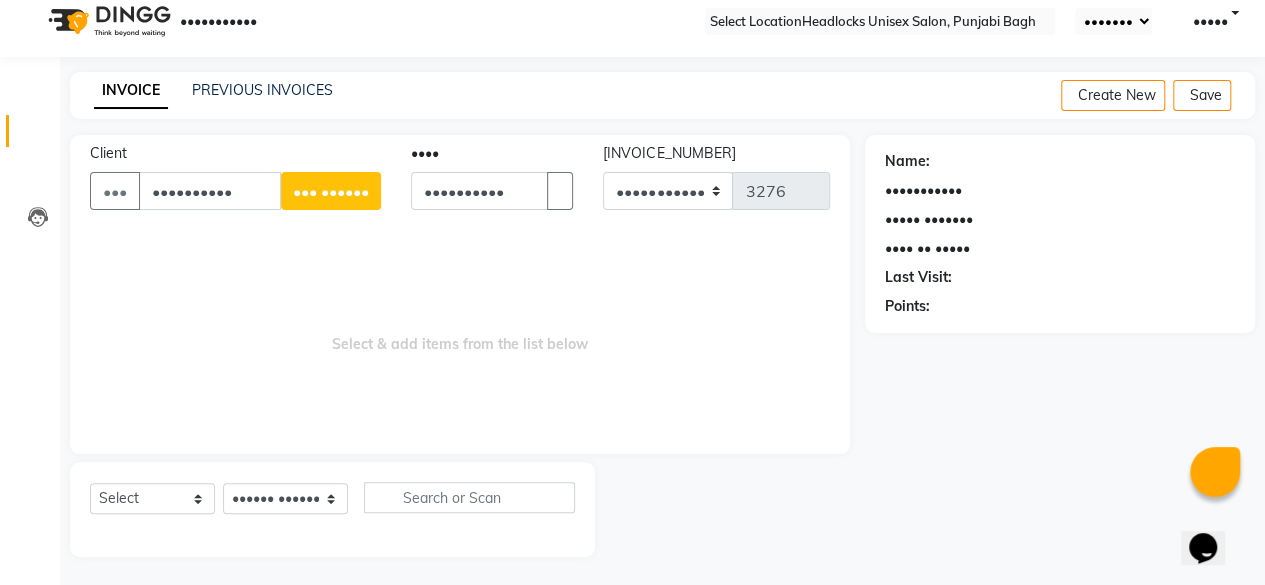 type on "••••••••••" 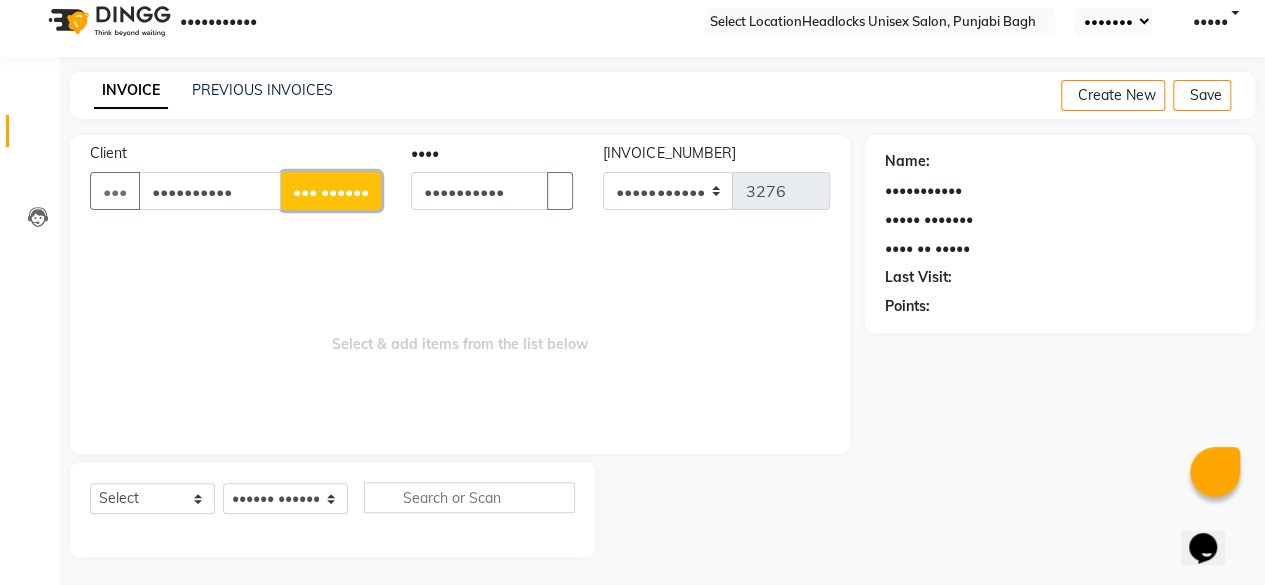 click on "••• ••••••" at bounding box center (331, 191) 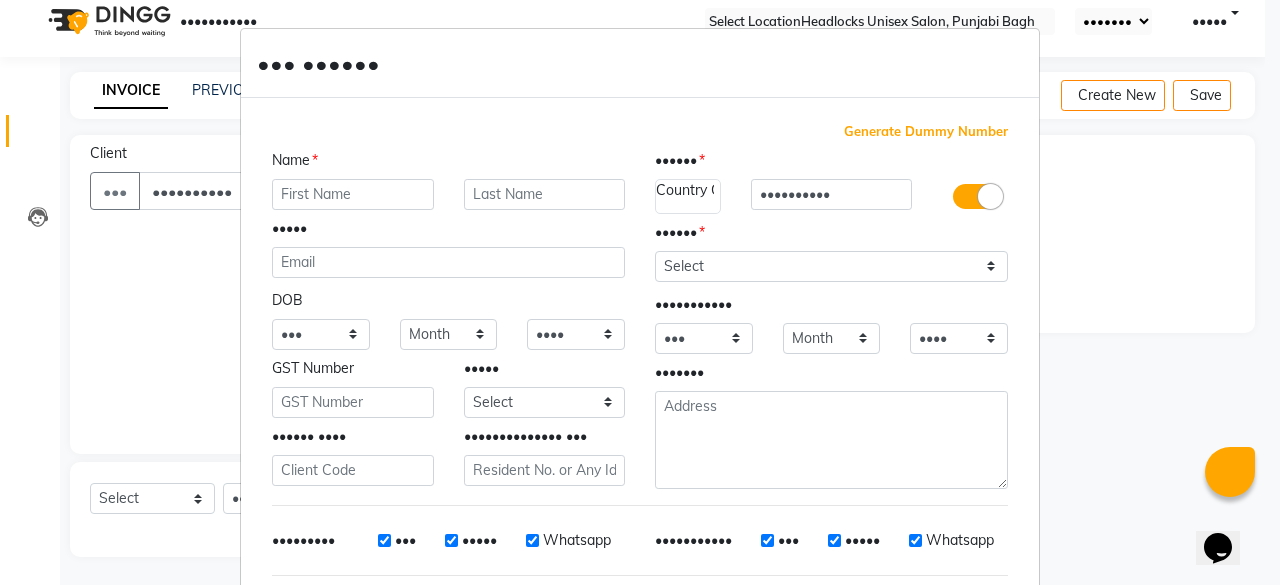 click at bounding box center [353, 194] 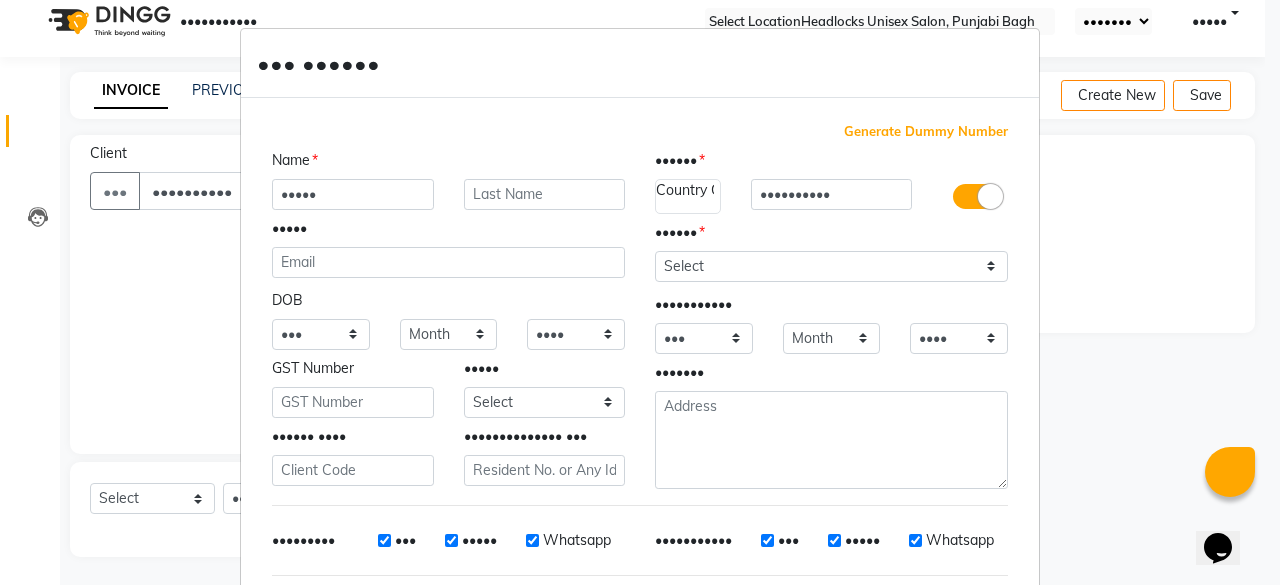 type on "•••••" 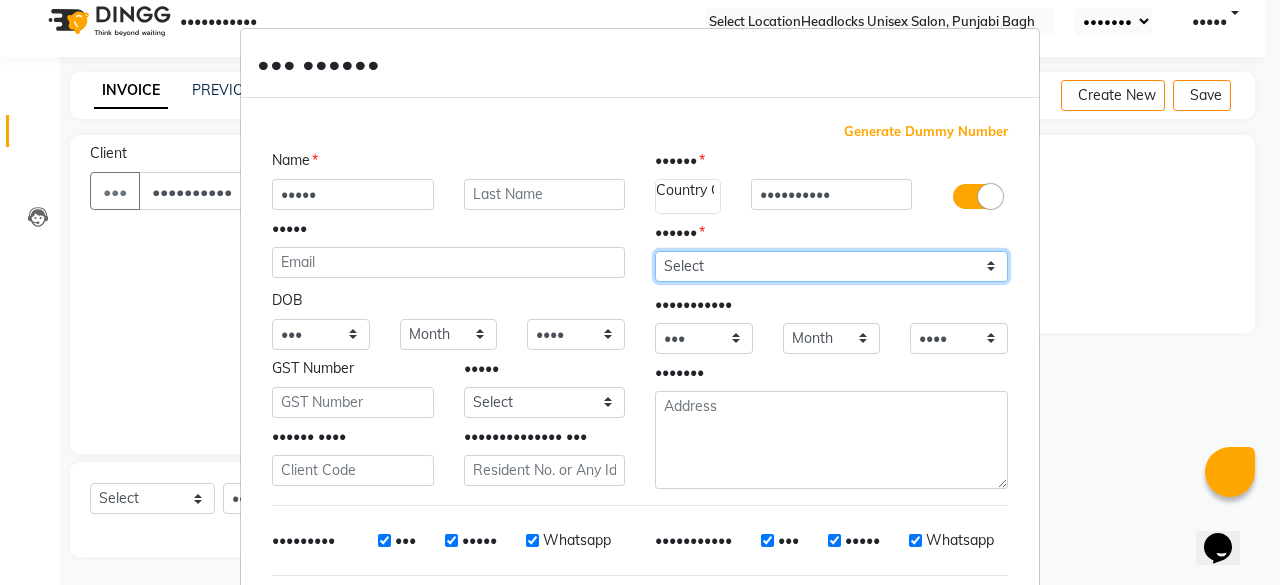 click on "Select Male Female Other Prefer Not To Say" at bounding box center [831, 266] 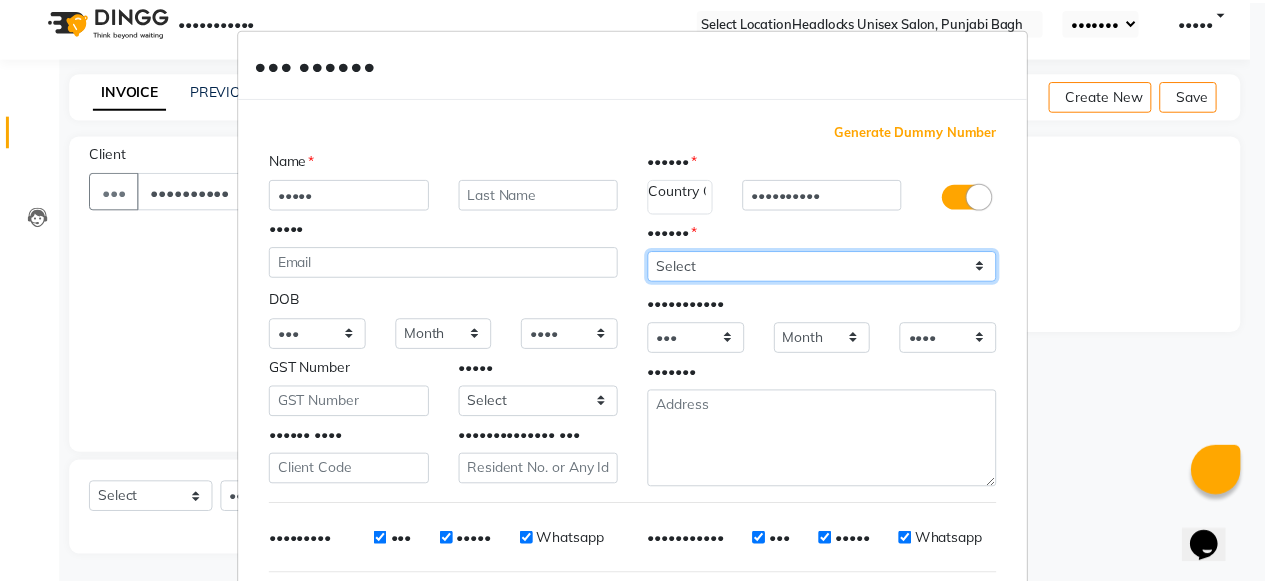 scroll, scrollTop: 260, scrollLeft: 0, axis: vertical 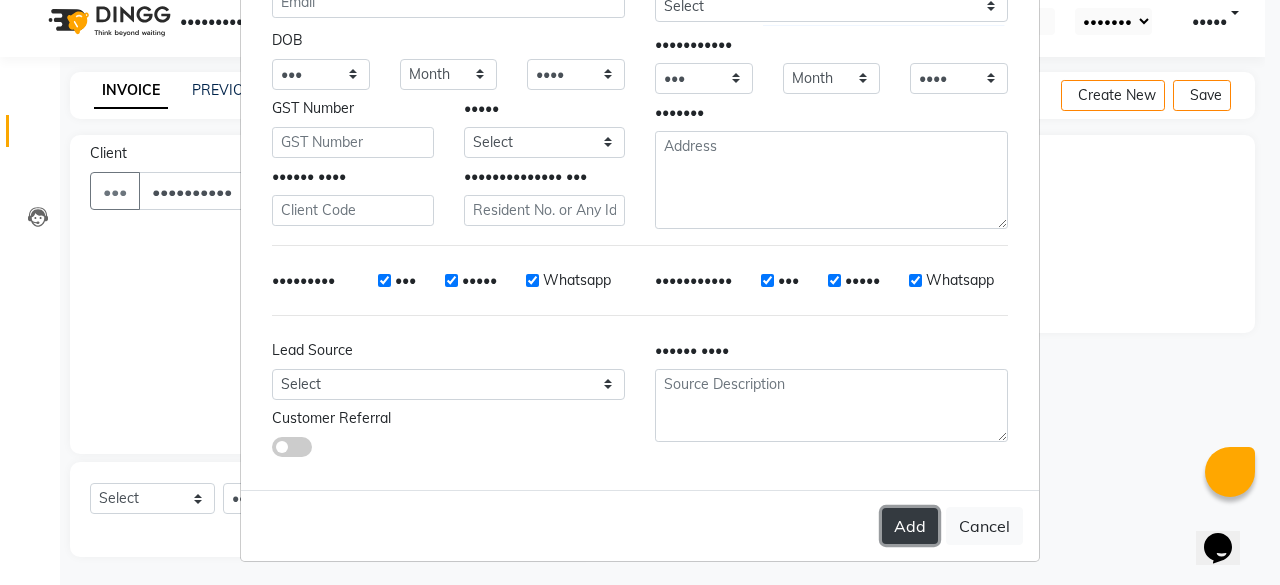 click on "Add" at bounding box center (910, 526) 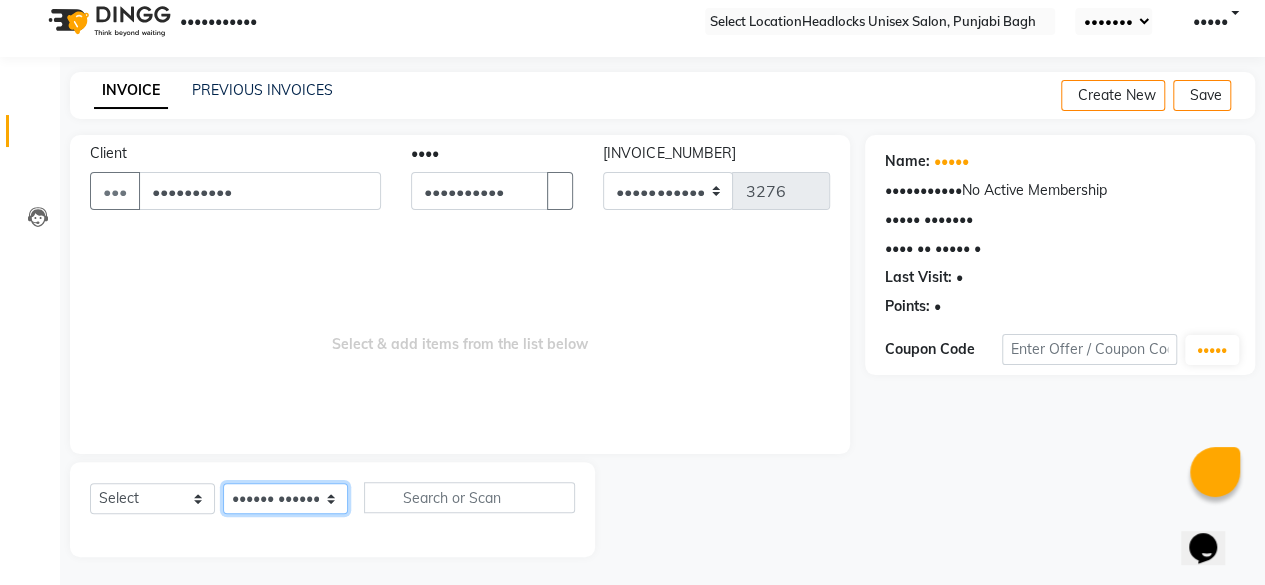 click on "Select Stylist ⁠[FIRST] ⁠[FIRST] [FIRST] [FIRST] [FIRST] [FIRST] [FIRST] [FIRST] [FIRST] [FIRST] [FIRST] [FIRST] [FIRST] [FIRST] [FIRST] [FIRST] [FIRST] [FIRST] [FIRST] [FIRST] [FIRST] [FIRST] [FIRST] ⁠[FIRST] [FIRST] [FIRST] [FIRST] ⁠[FIRST] [FIRST] [FIRST]" at bounding box center (285, 498) 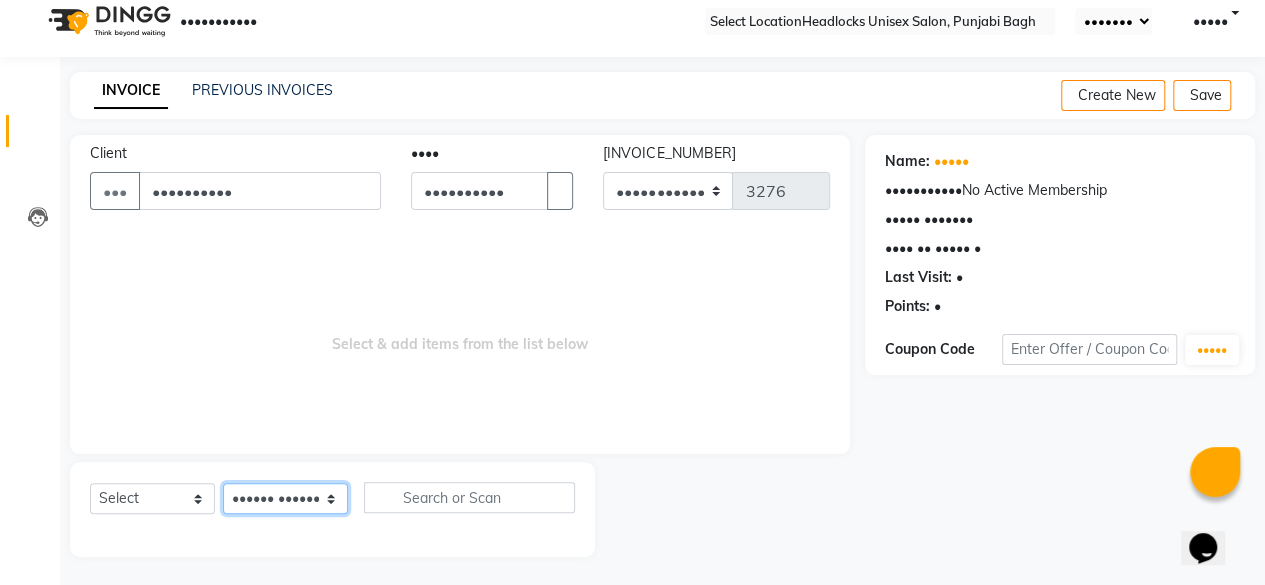click on "Select Stylist ⁠[FIRST] ⁠[FIRST] [FIRST] [FIRST] [FIRST] [FIRST] [FIRST] [FIRST] [FIRST] [FIRST] [FIRST] [FIRST] [FIRST] [FIRST] [FIRST] [FIRST] [FIRST] [FIRST] [FIRST] [FIRST] [FIRST] [FIRST] [FIRST] ⁠[FIRST] [FIRST] [FIRST] [FIRST] ⁠[FIRST] [FIRST] [FIRST]" at bounding box center (285, 498) 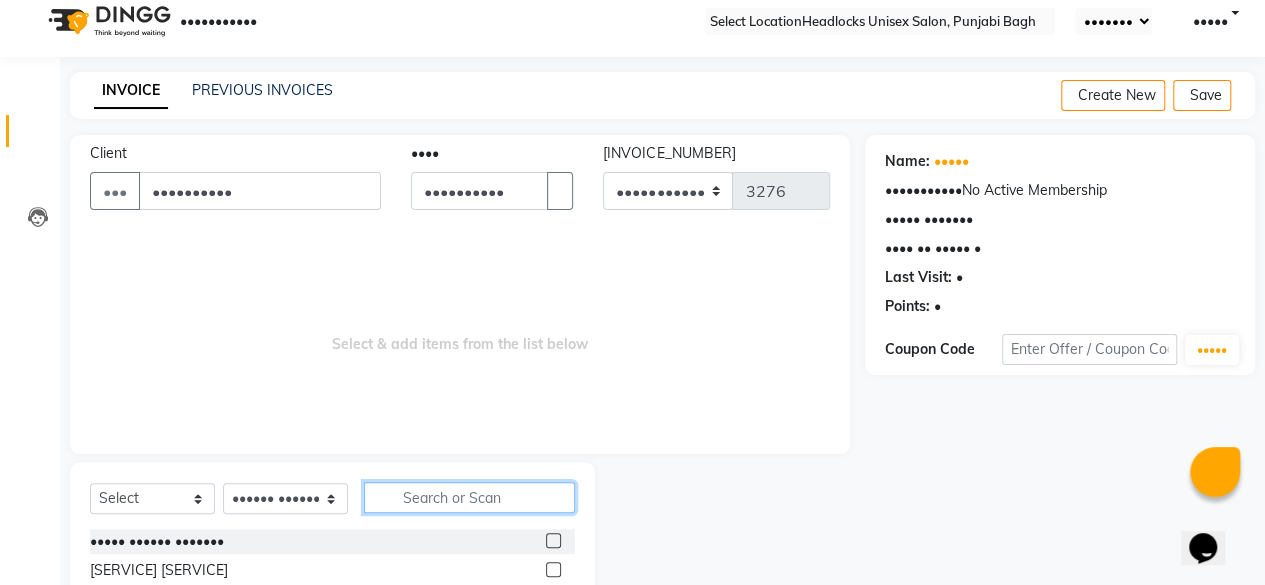 click at bounding box center [469, 497] 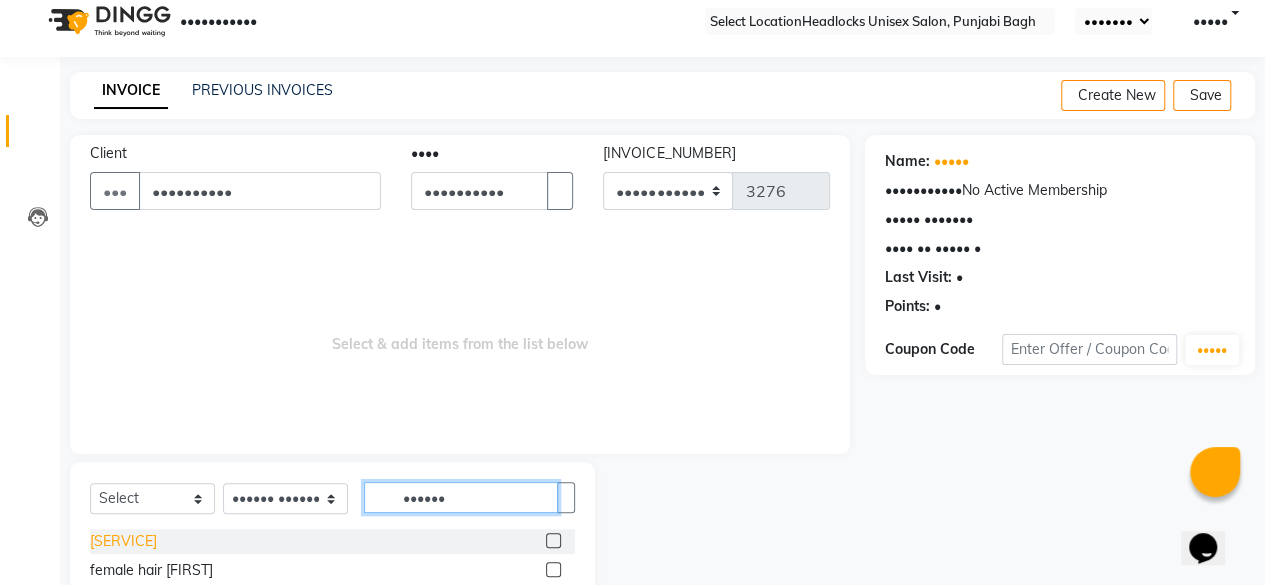 type on "••••••" 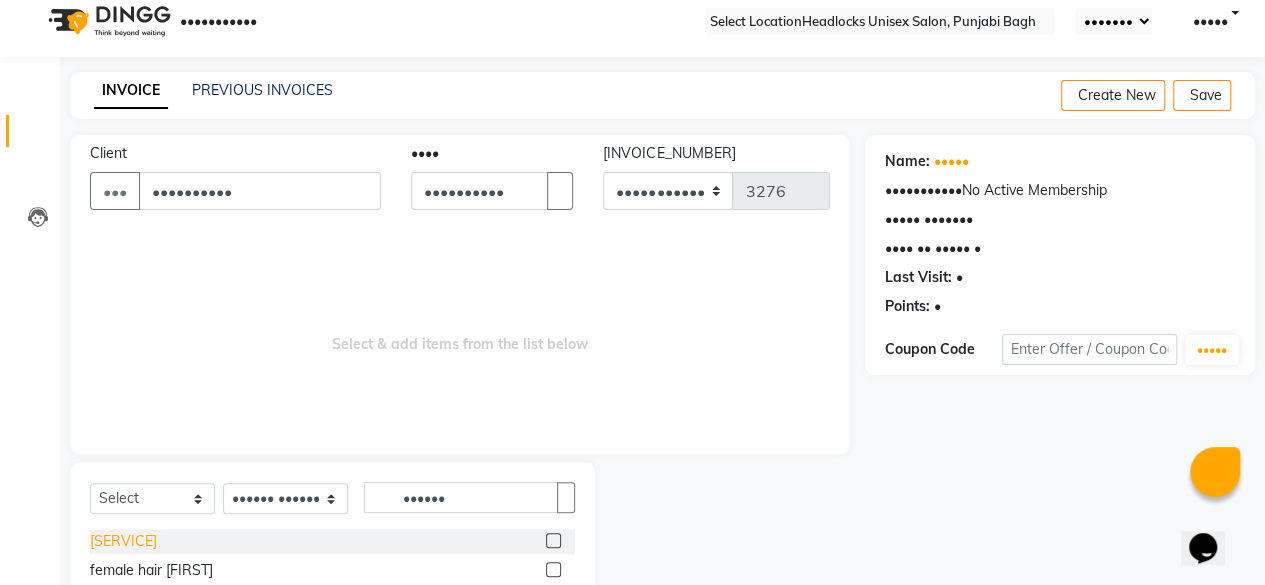 click on "[SERVICE]" at bounding box center [123, 541] 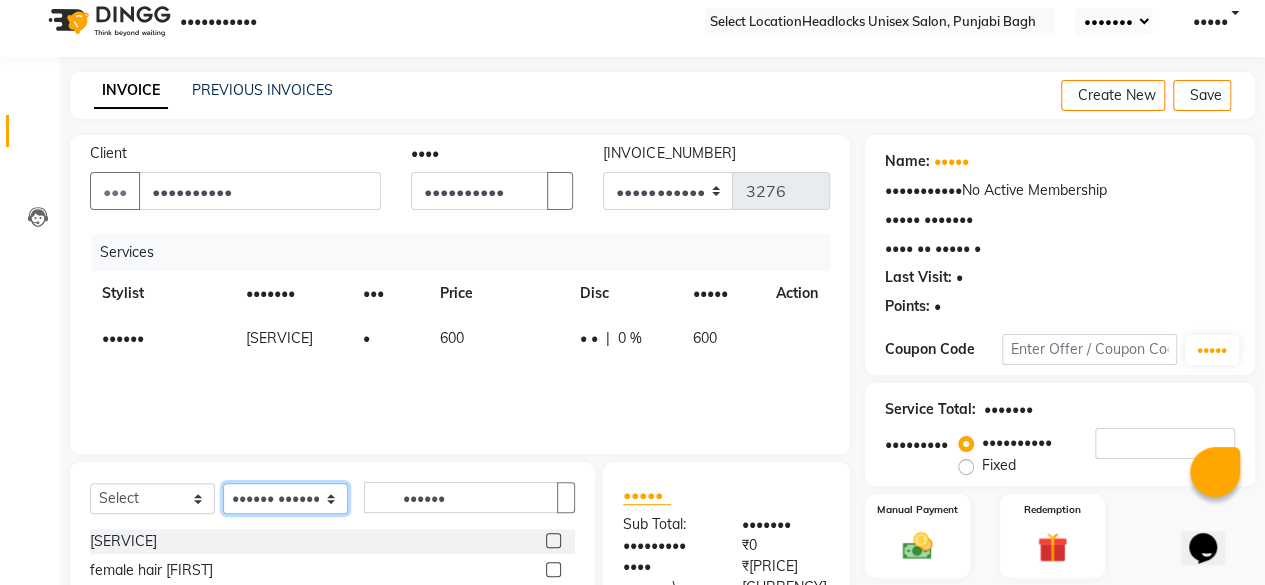 click on "Select Stylist ⁠[FIRST] ⁠[FIRST] [FIRST] [FIRST] [FIRST] [FIRST] [FIRST] [FIRST] [FIRST] [FIRST] [FIRST] [FIRST] [FIRST] [FIRST] [FIRST] [FIRST] [FIRST] [FIRST] [FIRST] [FIRST] [FIRST] [FIRST] [FIRST] ⁠[FIRST] [FIRST] [FIRST] [FIRST] ⁠[FIRST] [FIRST] [FIRST]" at bounding box center [285, 498] 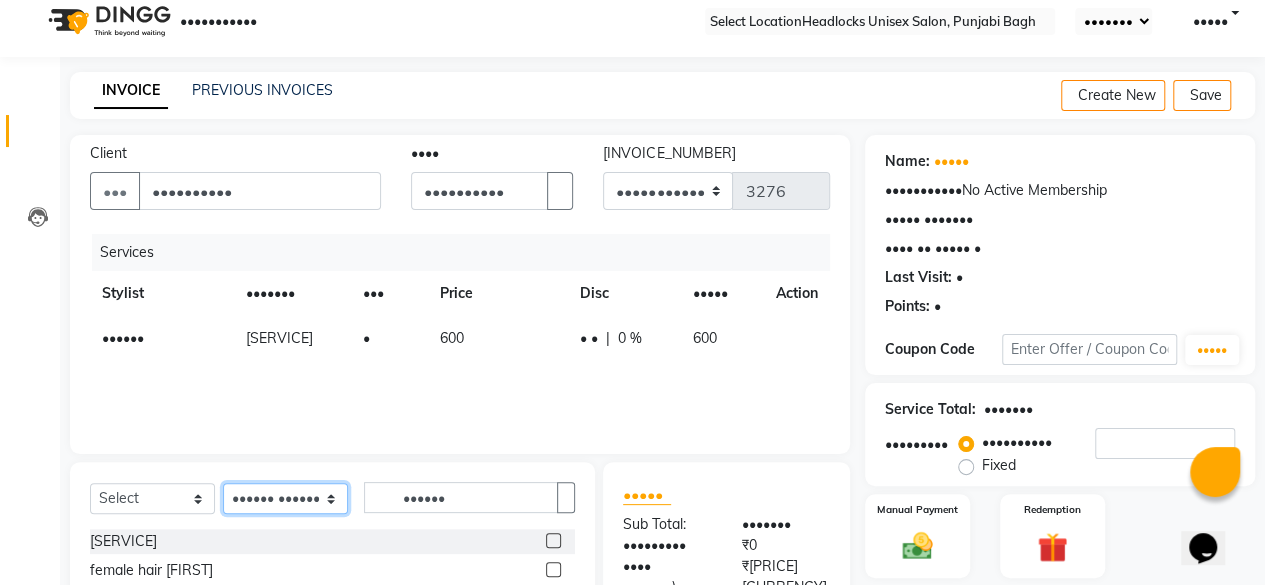 select on "69050" 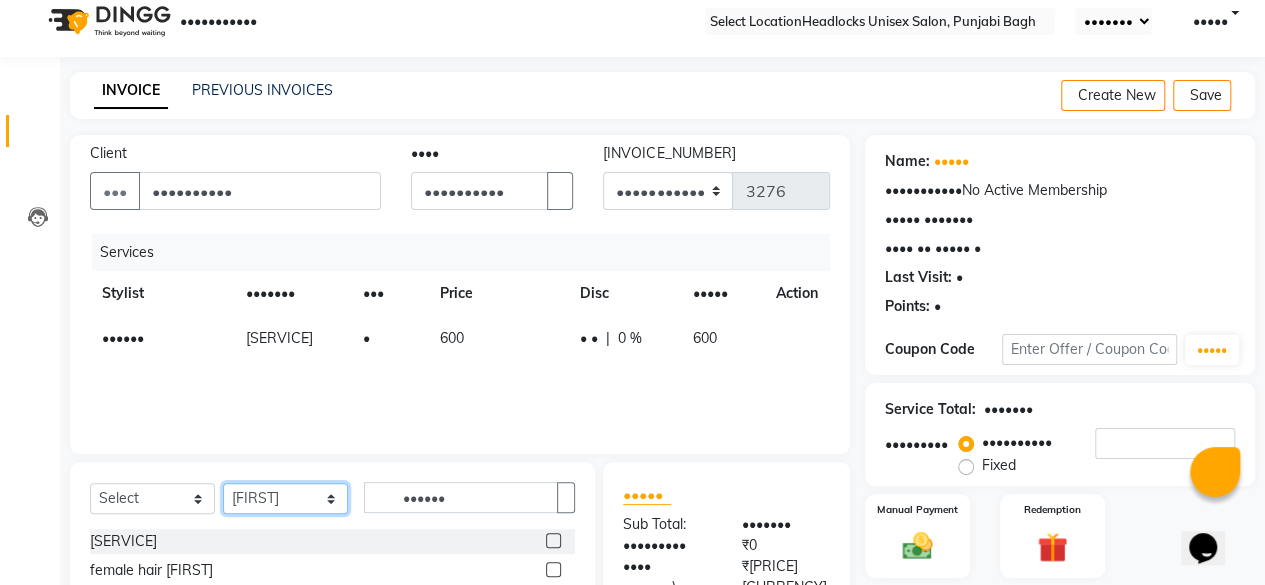 click on "Select Stylist ⁠[FIRST] ⁠[FIRST] [FIRST] [FIRST] [FIRST] [FIRST] [FIRST] [FIRST] [FIRST] [FIRST] [FIRST] [FIRST] [FIRST] [FIRST] [FIRST] [FIRST] [FIRST] [FIRST] [FIRST] [FIRST] [FIRST] [FIRST] [FIRST] ⁠[FIRST] [FIRST] [FIRST] [FIRST] ⁠[FIRST] [FIRST] [FIRST]" at bounding box center (285, 498) 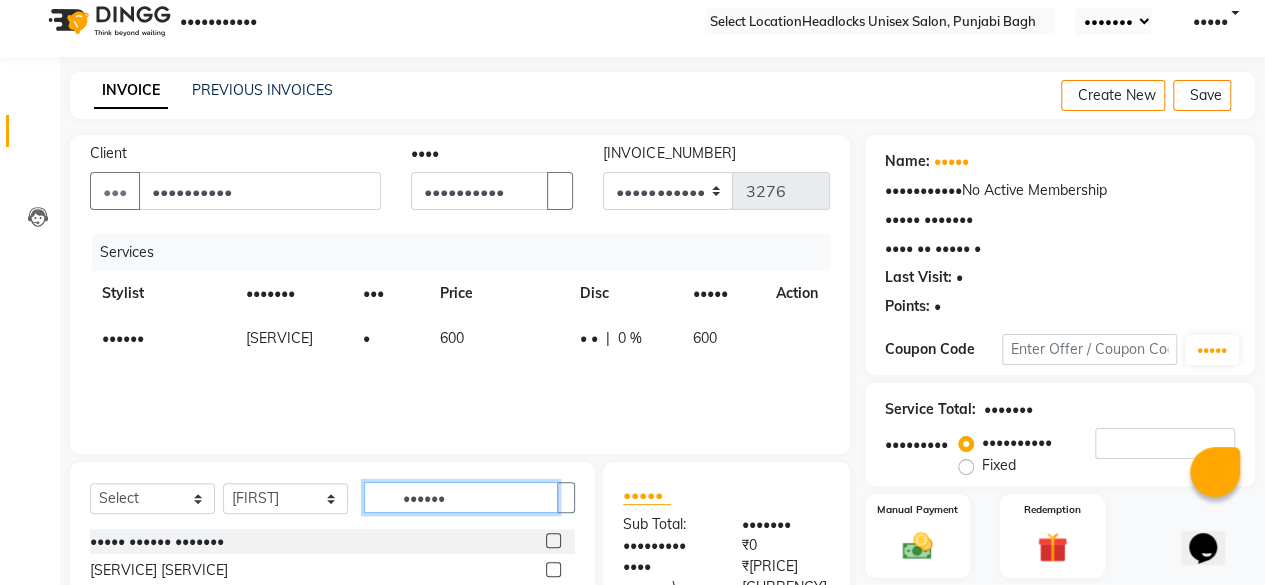 click on "••••••" at bounding box center (461, 497) 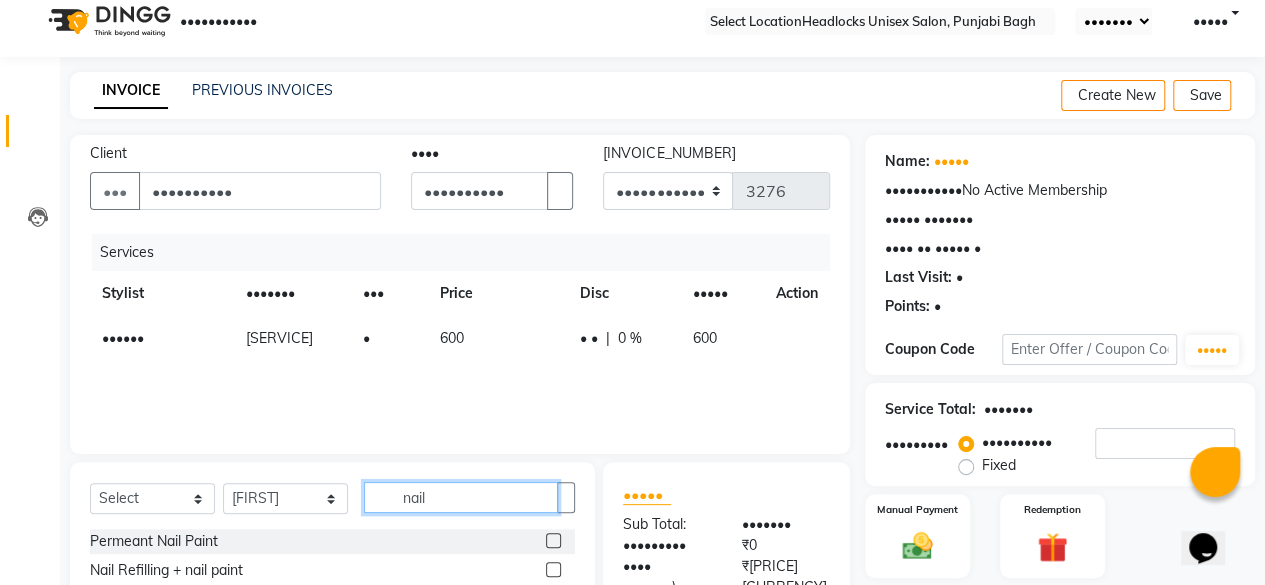 scroll, scrollTop: 215, scrollLeft: 0, axis: vertical 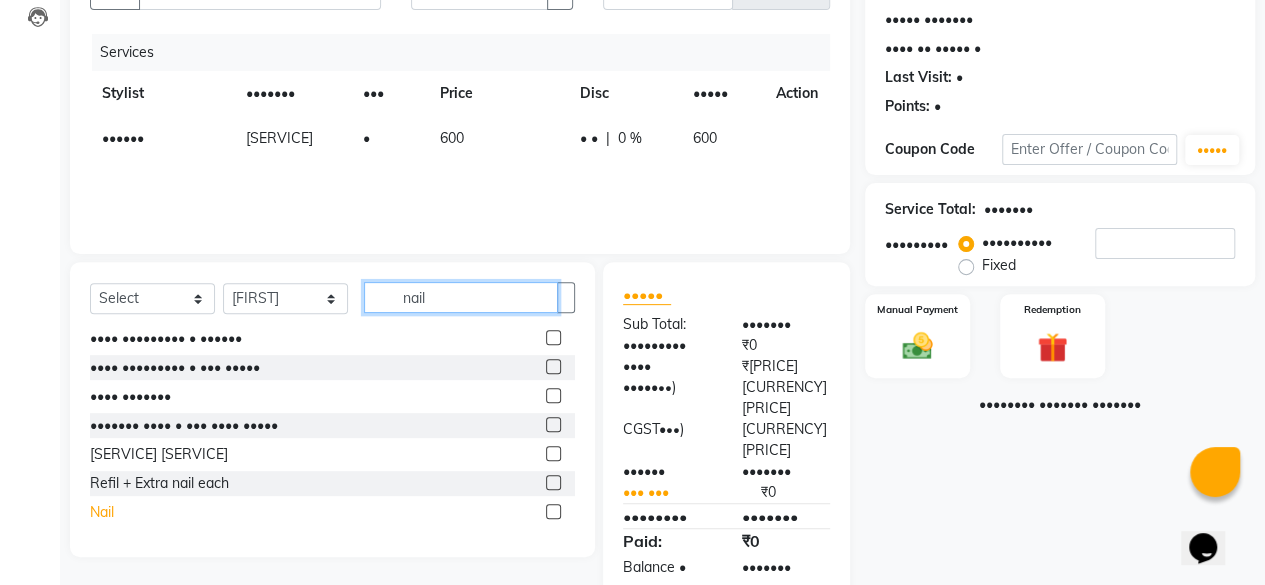 type on "nail" 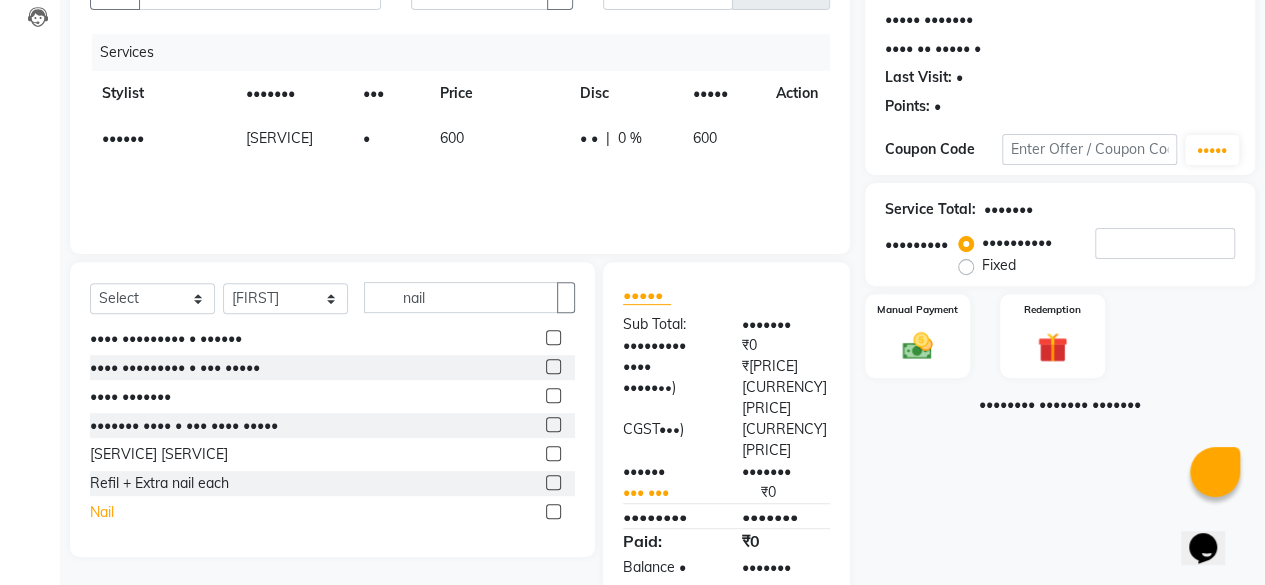 click on "Nail" at bounding box center (154, 193) 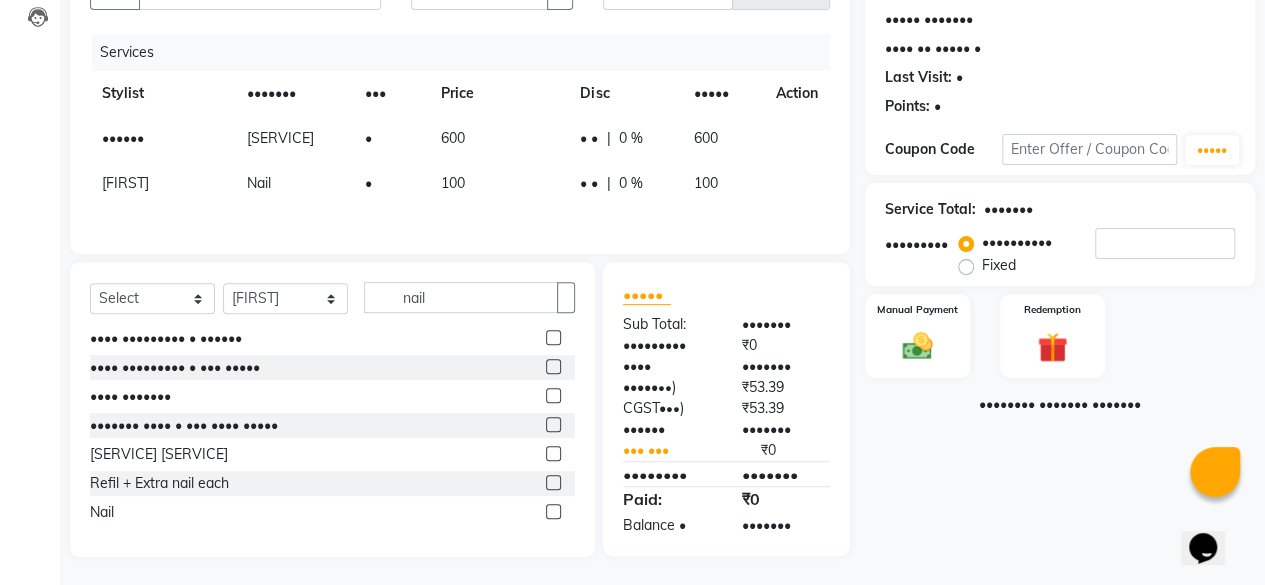 click on "100" at bounding box center [123, 138] 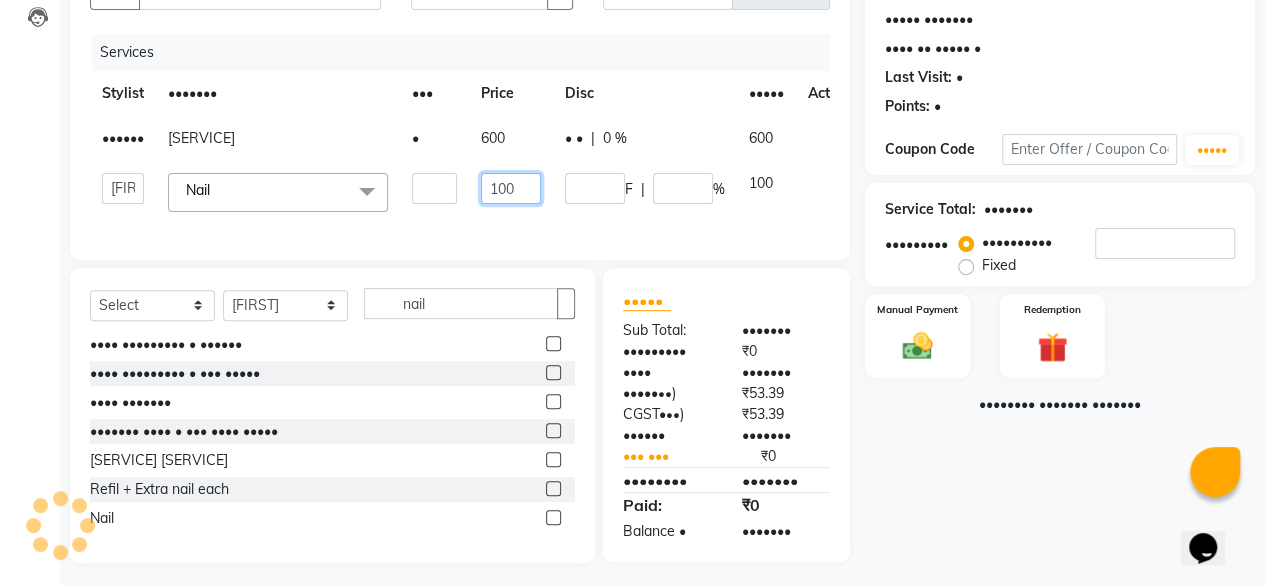 click on "100" at bounding box center (434, 188) 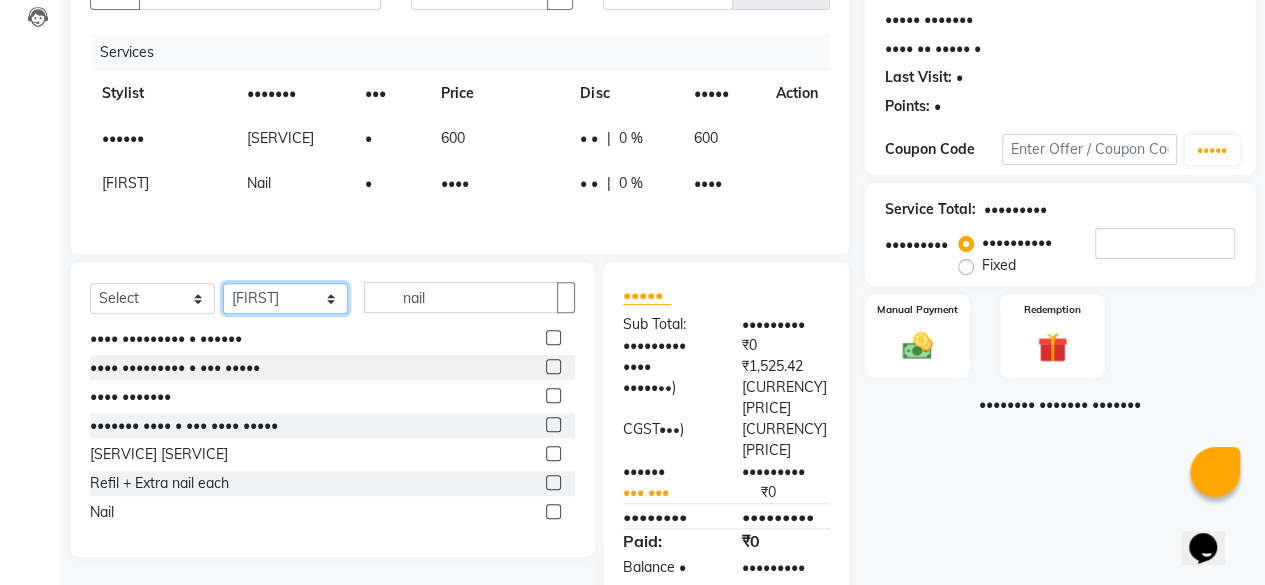 click on "••••••  •••••••  •••••••  ••••••••••  ••••••• ••••••• ••••••• •••• ••••  •••••• ••••••• ••••••• •••••• •••••  •••• •••••••  ••••••  ••••• ••••••• ••••• ••••••• •••••• ••••• •••• ••••• •••••• •••••••• •••••••  •••••• •••••••• ••••• •••••• ••••• •••••• •••••• •••• ••••• •••••• ••••  ••••• •••••• •••••  •••••• •••••• •••••• •••• •••••••• •••• •••••  •••• ••••••••• • •••• •••••  •••• •••••••••  •••• •••••• ••••••••••   •••• ••••• •••••  •••• ••••••••• • ••••••  •••• ••••••••• • ••• •••••  •••• •••••••  ••••••• •••• • ••• •••• •••••  ••••••• •••• • ••• ••••••  ••••• • ••••• •••• ••••  ••••" at bounding box center (332, 409) 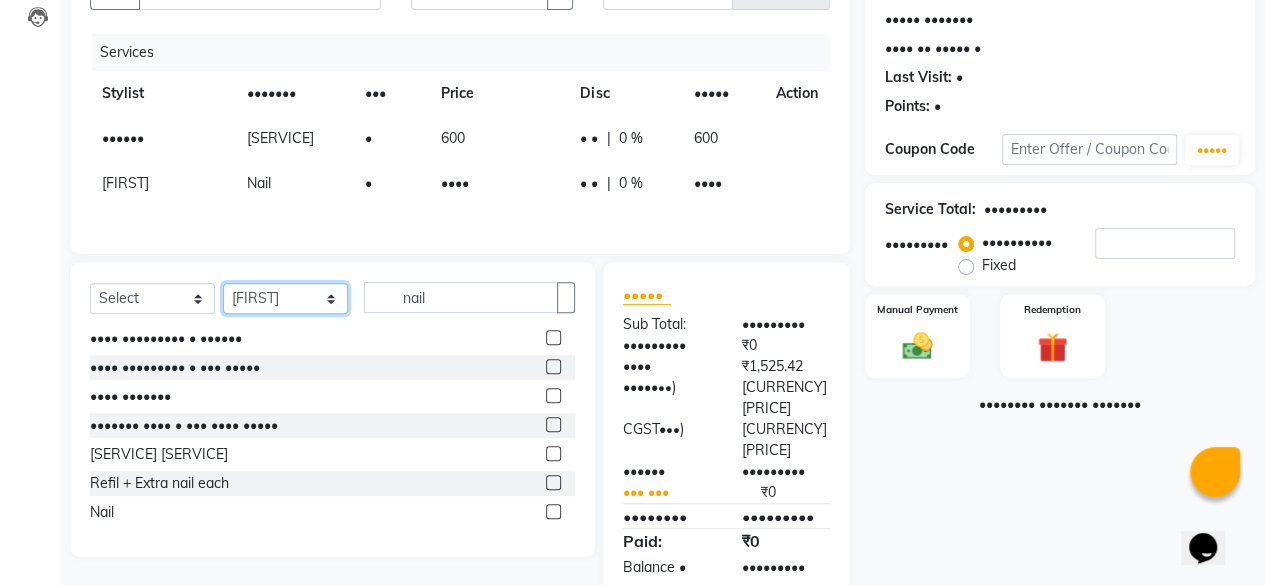 click on "Select Stylist ⁠[FIRST] ⁠[FIRST] [FIRST] [FIRST] [FIRST] [FIRST] [FIRST] [FIRST] [FIRST] [FIRST] [FIRST] [FIRST] [FIRST] [FIRST] [FIRST] [FIRST] [FIRST] [FIRST] [FIRST] [FIRST] [FIRST] [FIRST] [FIRST] ⁠[FIRST] [FIRST] [FIRST] [FIRST] ⁠[FIRST] [FIRST] [FIRST]" at bounding box center [285, 298] 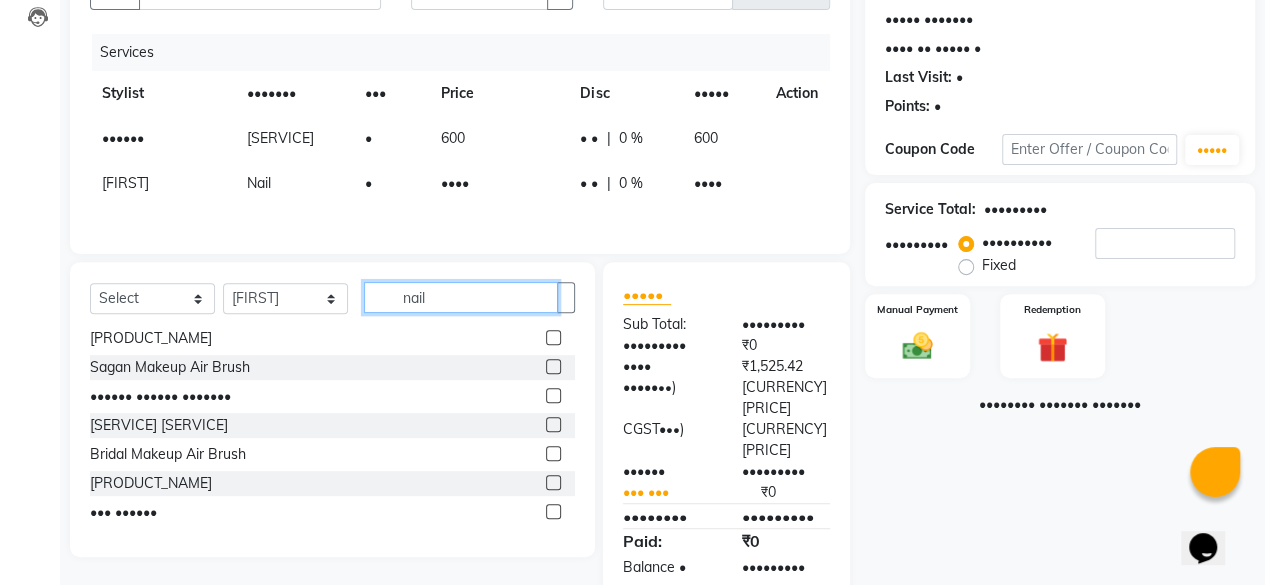 click on "nail" at bounding box center [461, 297] 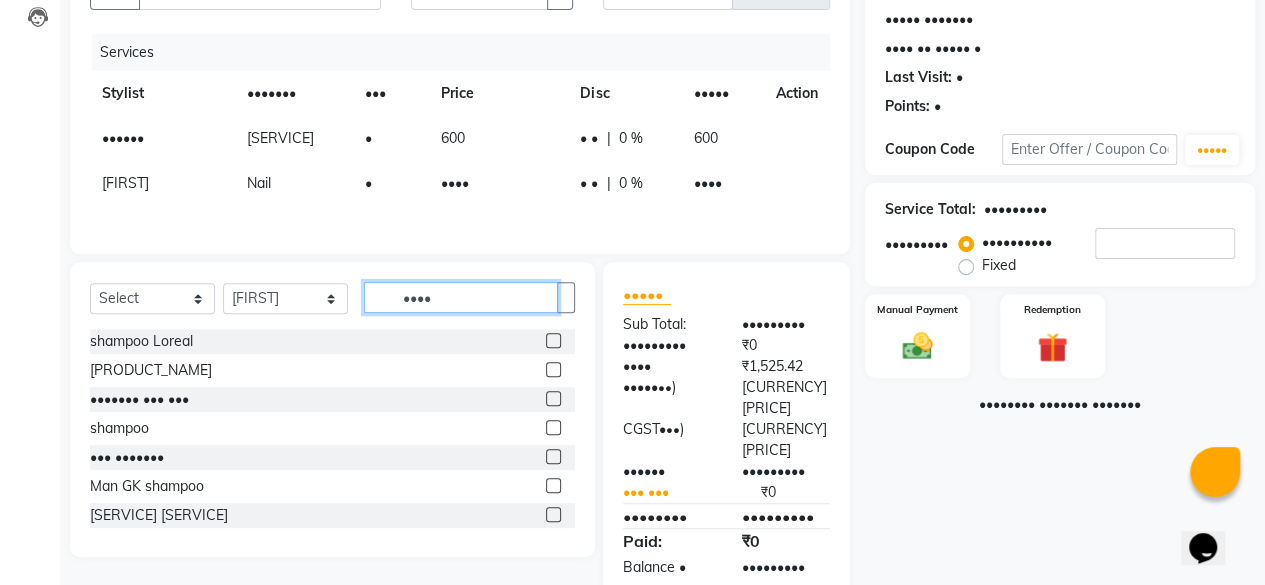 scroll, scrollTop: 3, scrollLeft: 0, axis: vertical 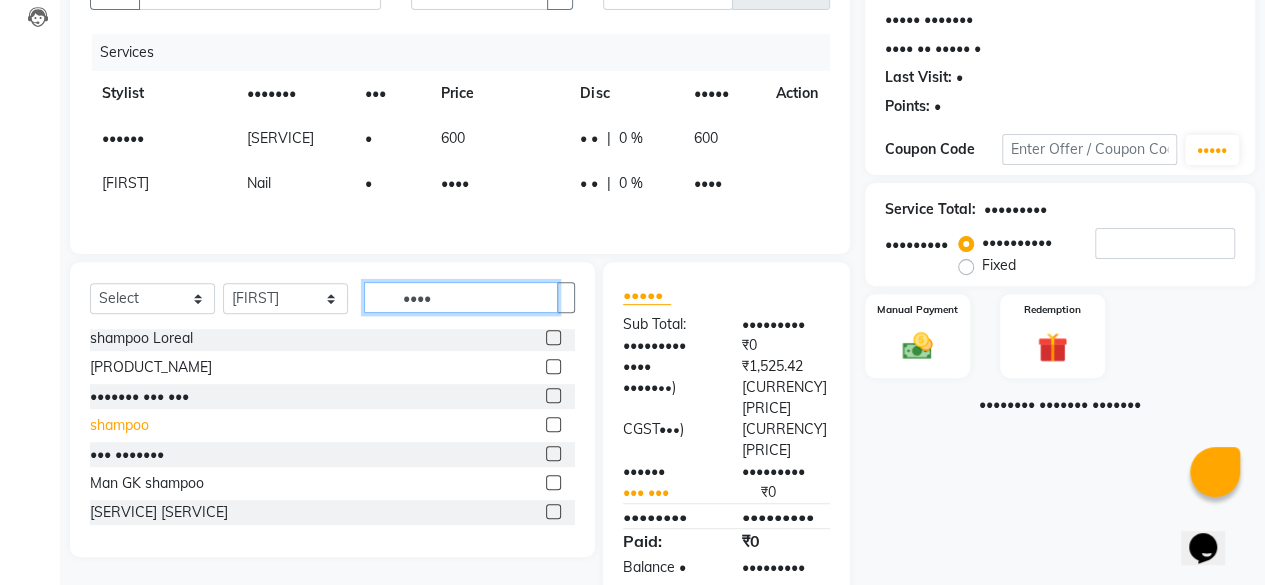 type on "••••" 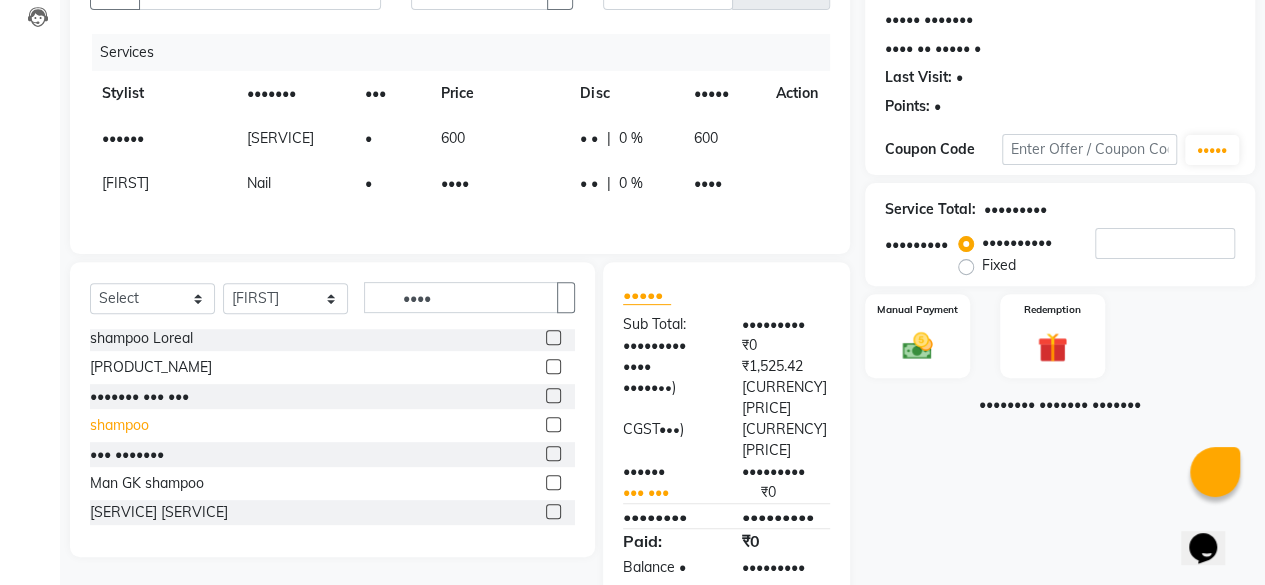 click on "shampoo" at bounding box center (141, 338) 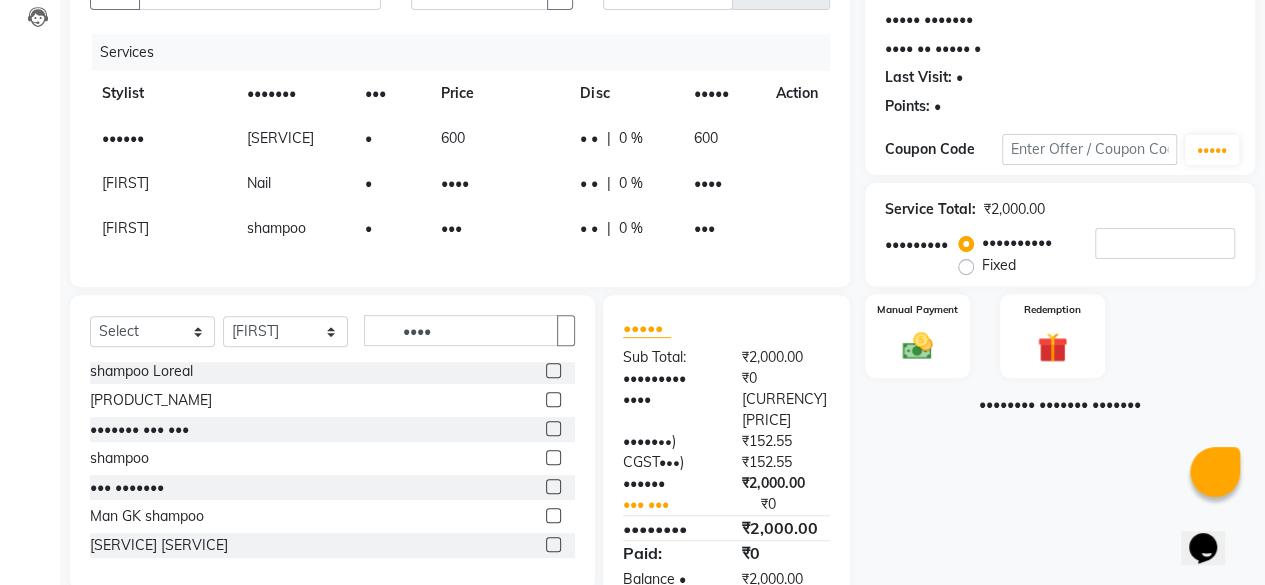 scroll, scrollTop: 284, scrollLeft: 0, axis: vertical 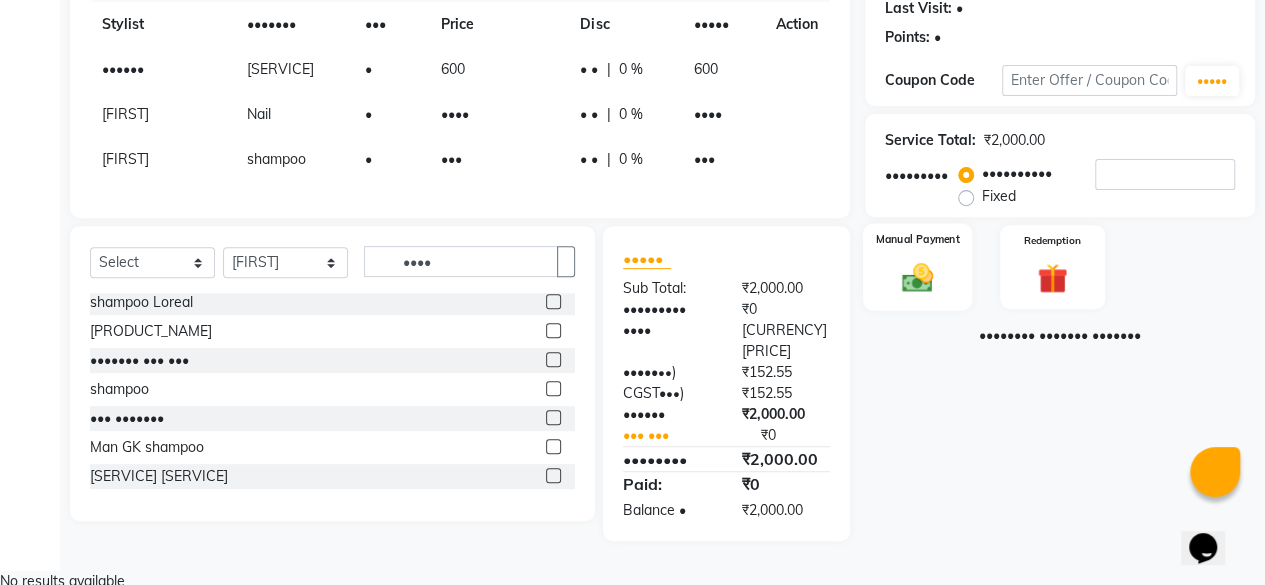 click on "Manual Payment" at bounding box center (917, 267) 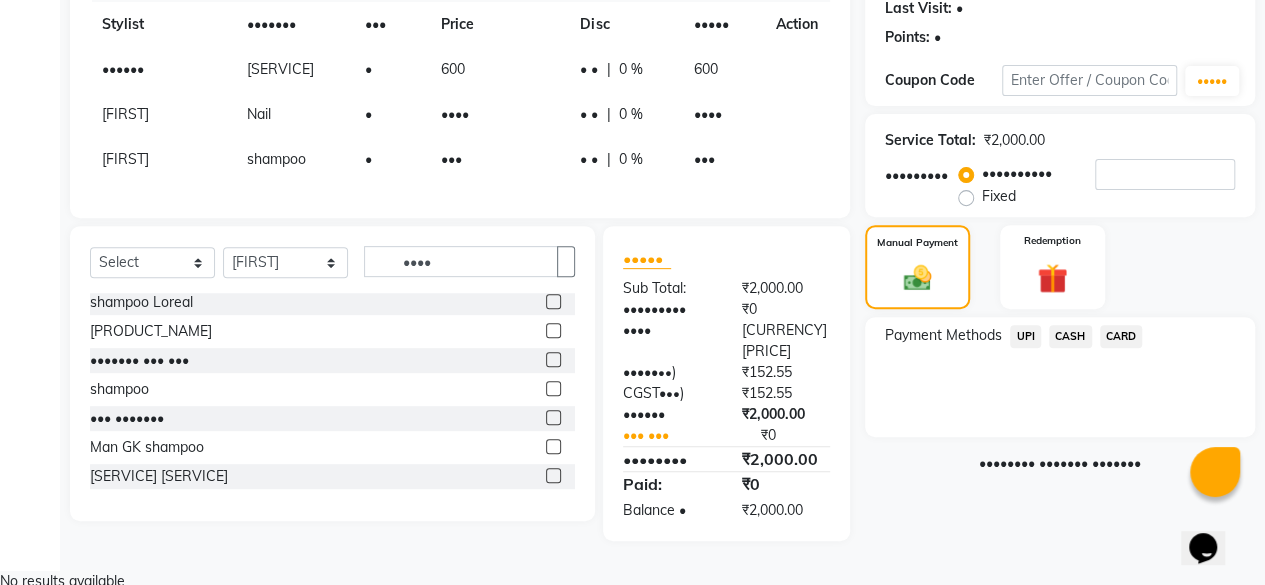 click on "••••••• •••••••  •••   ••••   ••••" at bounding box center [1060, 377] 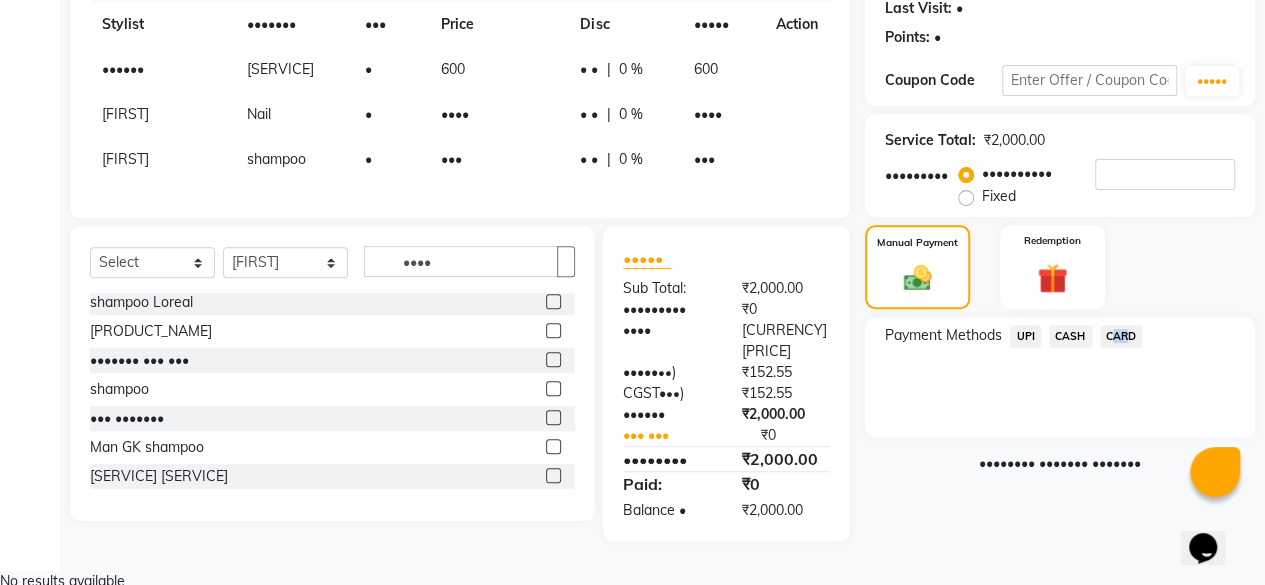 click on "CARD" at bounding box center (1025, 336) 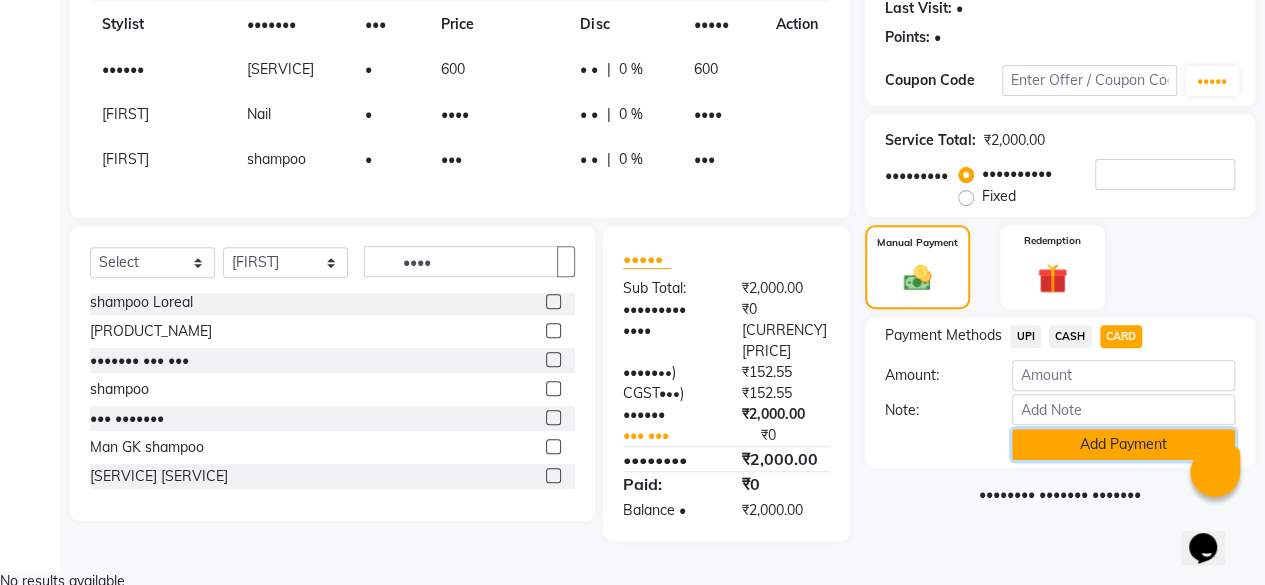 click on "Add Payment" at bounding box center [1123, 444] 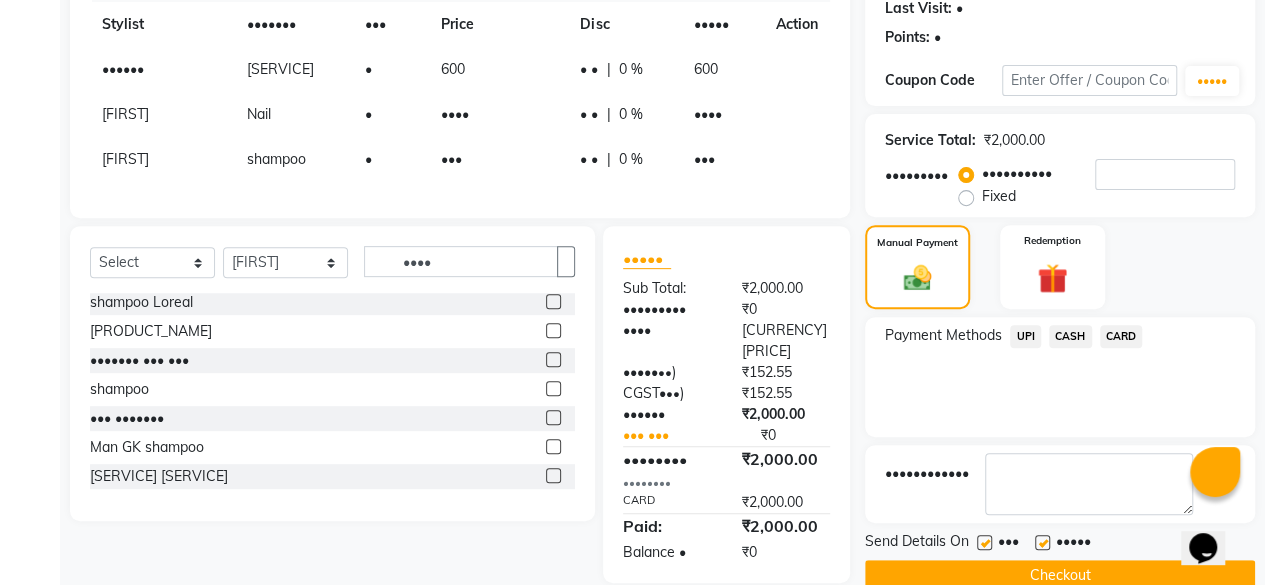 click on "CARD" at bounding box center (1025, 336) 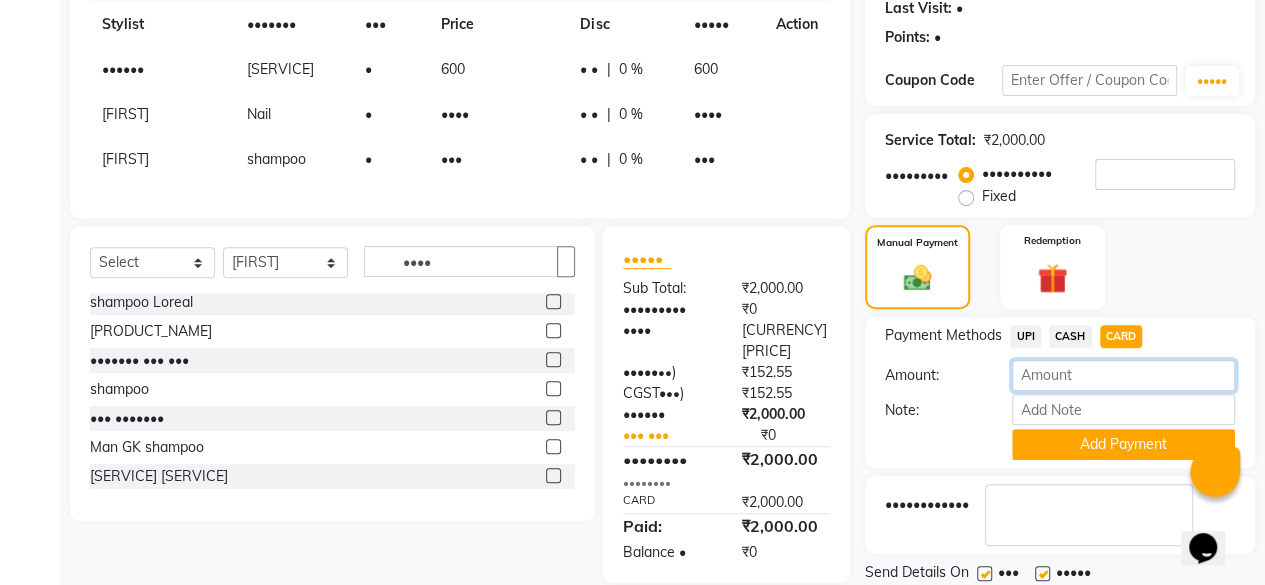 click on "•" at bounding box center [1123, 375] 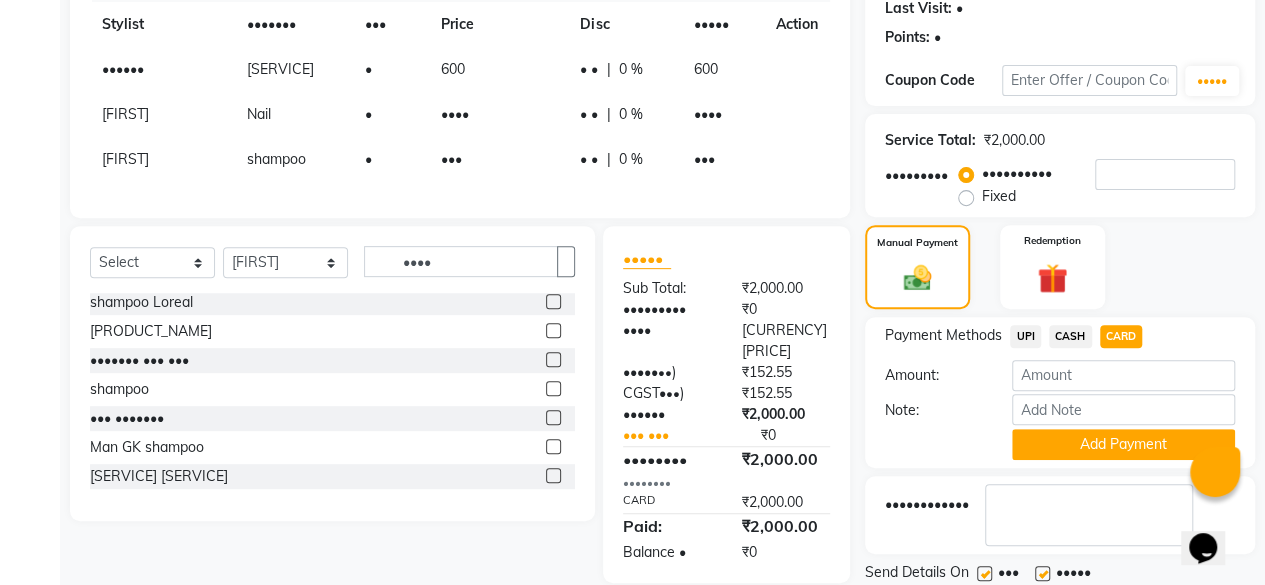 click on "Amount:" at bounding box center [1060, 377] 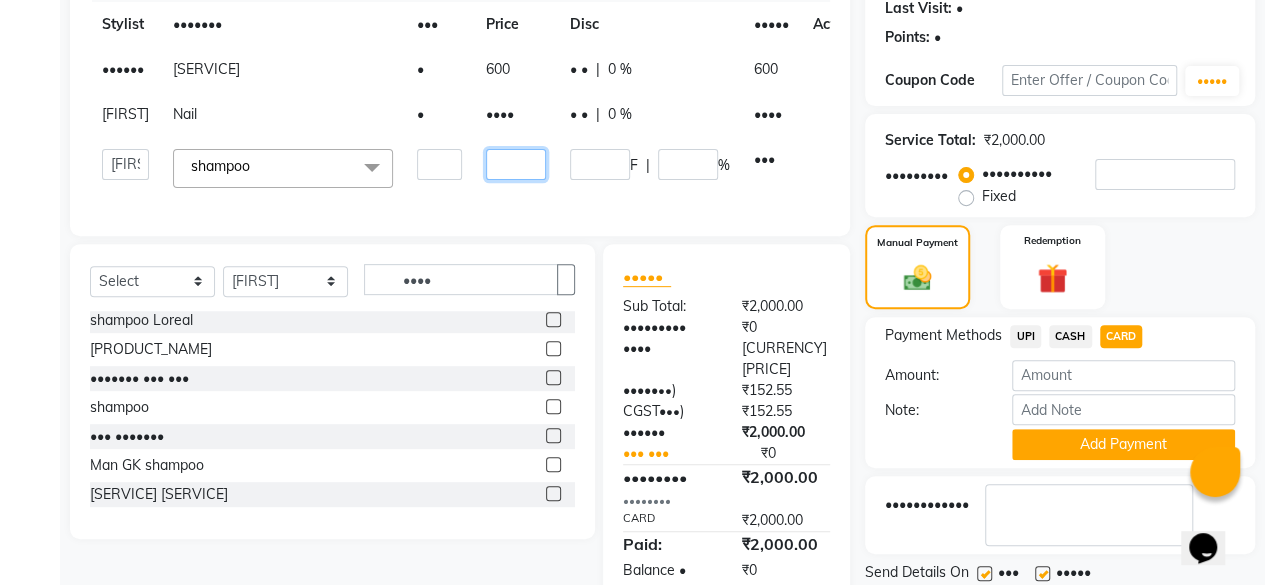 click on "•••" at bounding box center (439, 164) 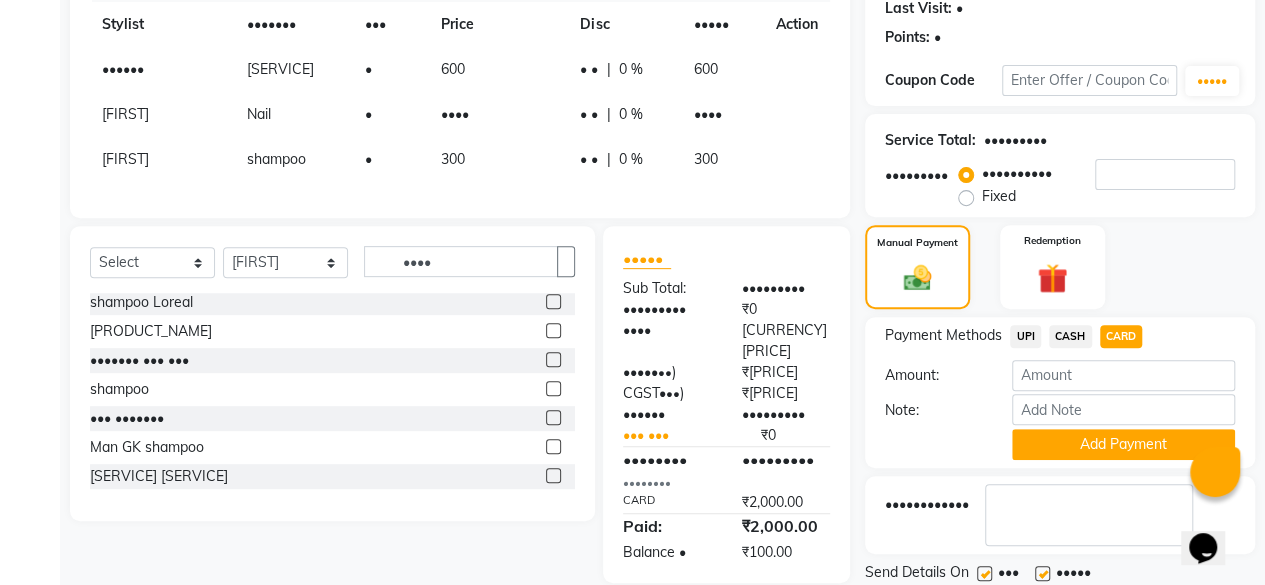 click on "•••••• ••• •••••••••• •••• •••••••••• ••••••• •••••• ••••••••••• •••••• ••••••••• •••• •••••••• ••••••• ••••••• ••• ••••• •••• ••••• •••••• •••••• •••••• •••• ••• • ••• • • • • • ••• •••••• •••• • •••• • • • • • •••• •••• ••••••• • ••• • • • • • ••• ••••••  •••••••  •••••••  ••••••••••  ••••••• ••••••• ••••••• •••• ••••  •••••• ••••••• ••••••• •••••• •••••  •••• •••••••  ••••••  ••••• ••••••• ••••• ••••••• •••••• ••••• •••• ••••• •••••• •••••••• •••••••  •••••• •••••••• ••••• •••••• ••••• •••••• •••••• •••• ••••• •••••• ••••  ••••• •••••• •••••  •••••• •••••• •••••• •••• ••••••• ••••••   ••••••• ••   ••••••• ••• •••   •••••••  ••• •••••••  ••• •• •••••••  ••• •• •••••••  ••••• ••• •••••• ••••••••• ••••••••• •• •••• ••••••••• ••••  • •• • ••••••• ••••  • •• • ••••••• •••••• ••••••••• ••• ••• •• •••••••• ••••••••• •••••••• •••• •••••••••  ••••• ••••••••• •••••••   • •••••••" at bounding box center [460, 244] 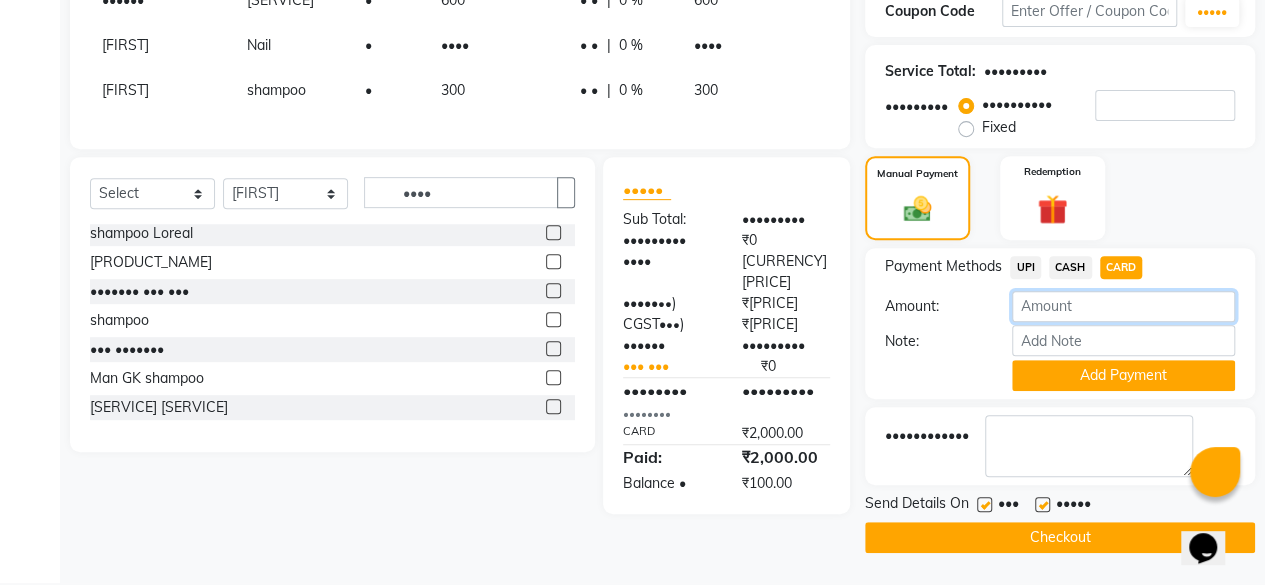 click at bounding box center [1123, 306] 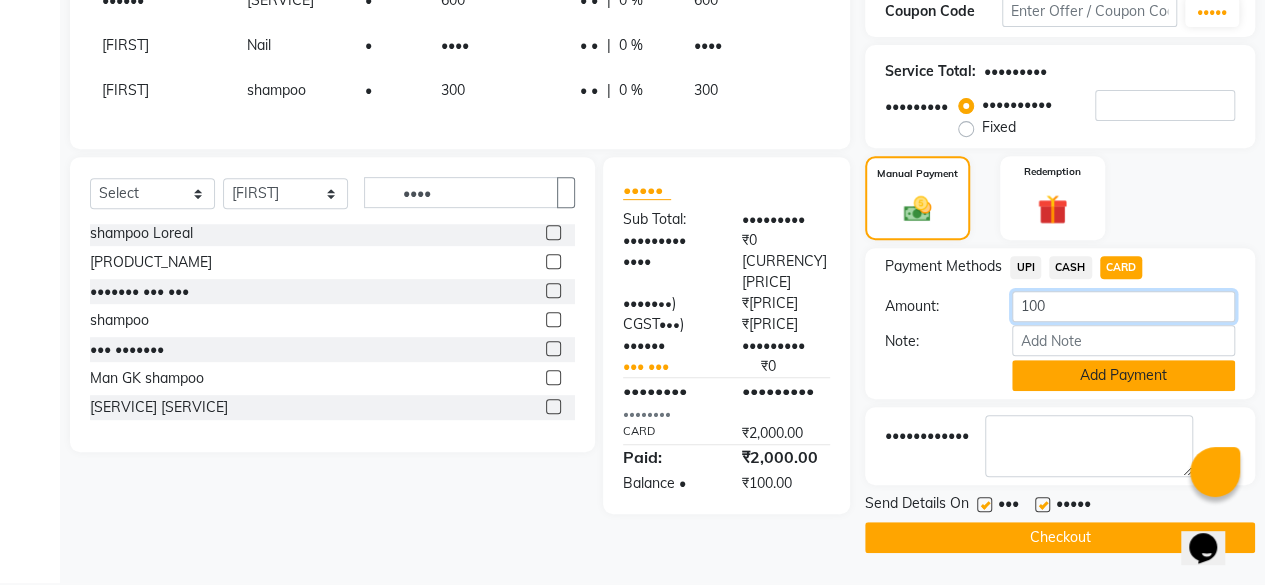 type on "100" 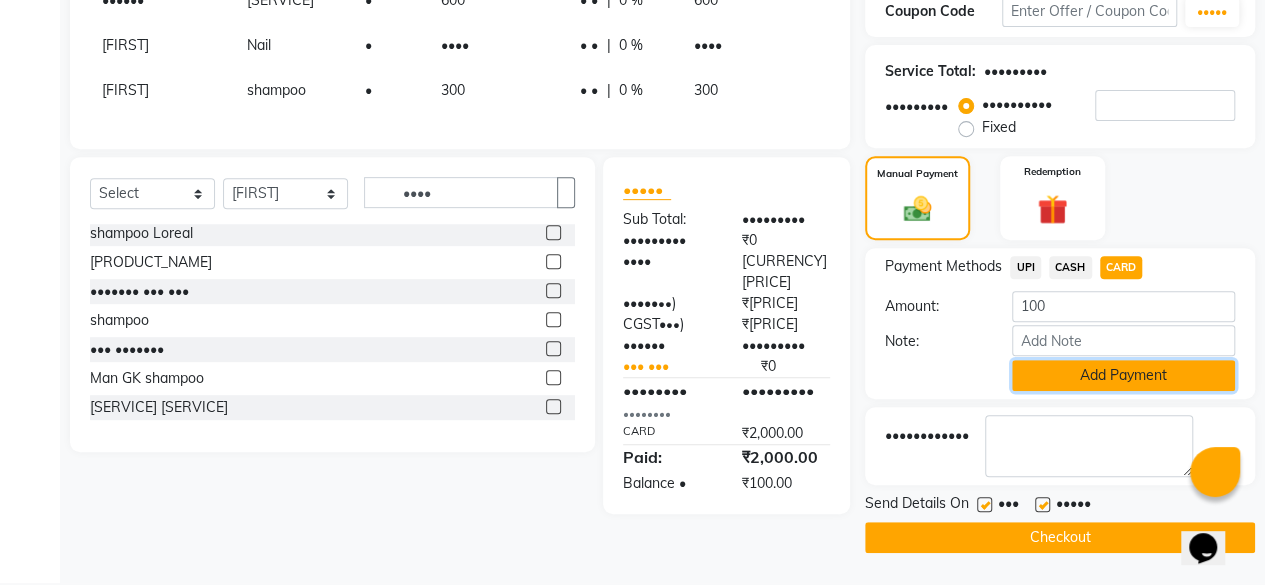 click on "Add Payment" at bounding box center (1123, 375) 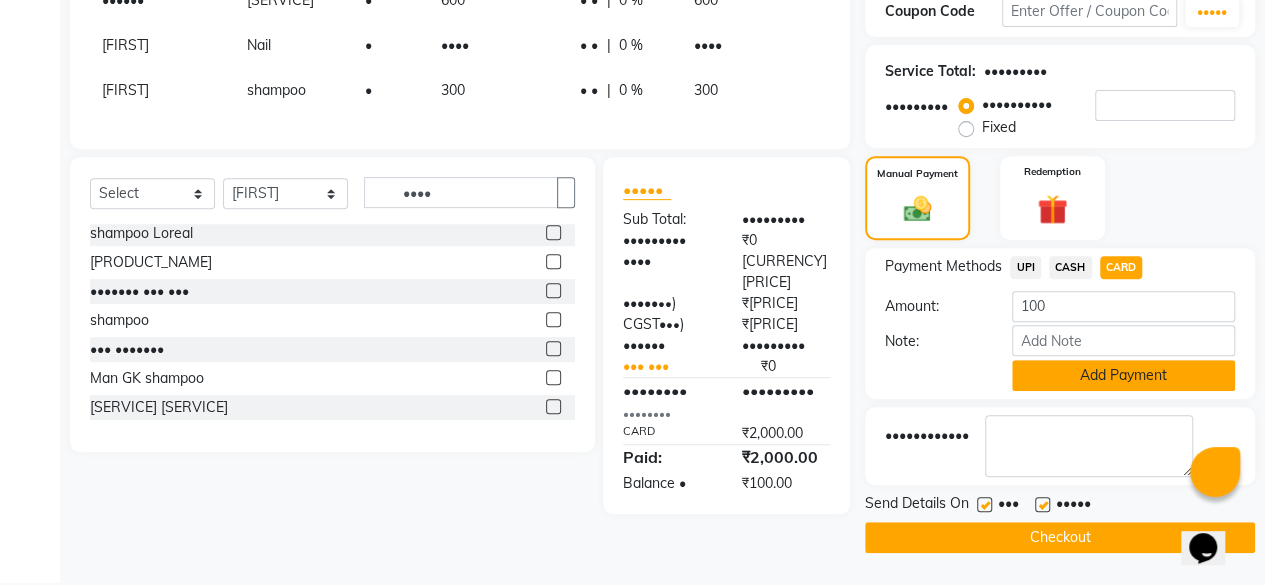 scroll, scrollTop: 324, scrollLeft: 0, axis: vertical 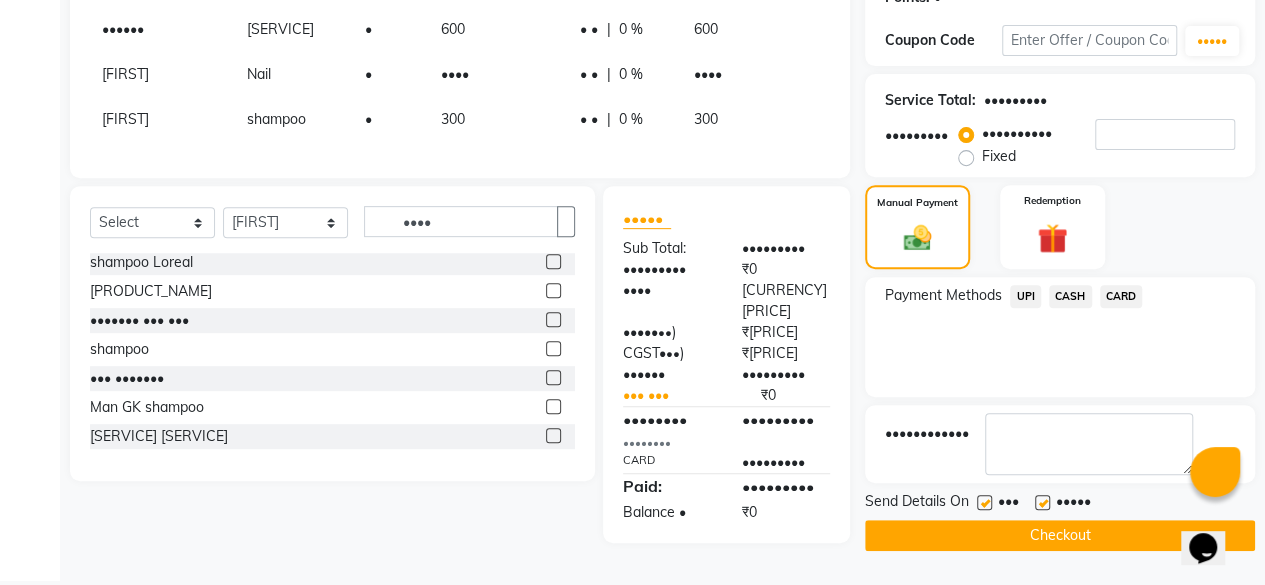 click on "CARD" at bounding box center (1025, 296) 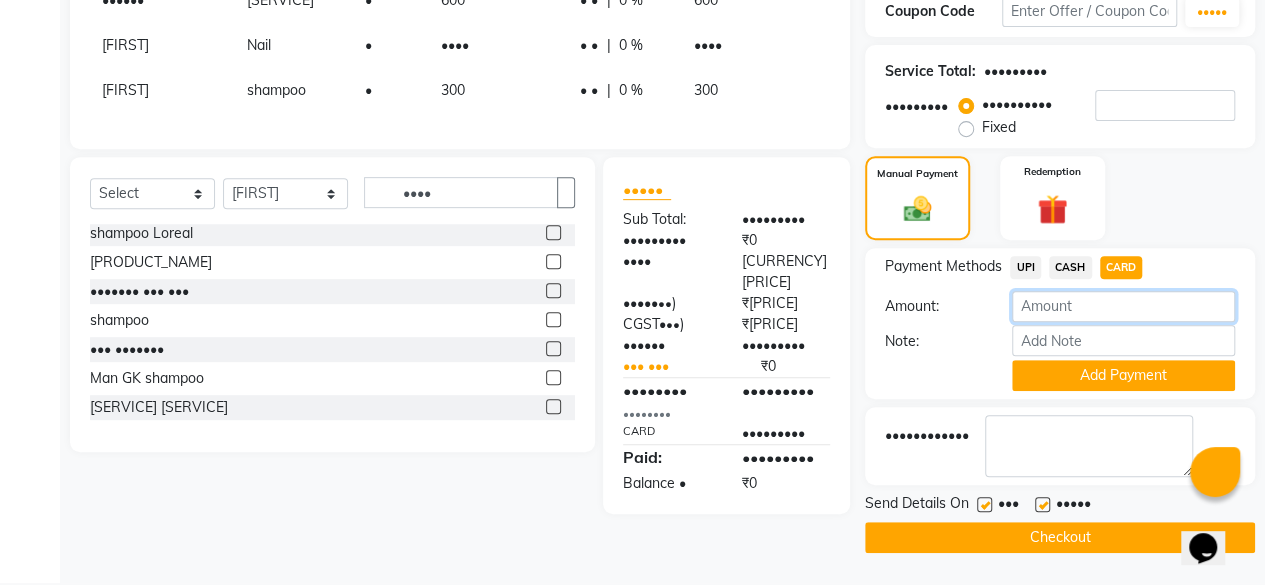 click on "•" at bounding box center [1123, 306] 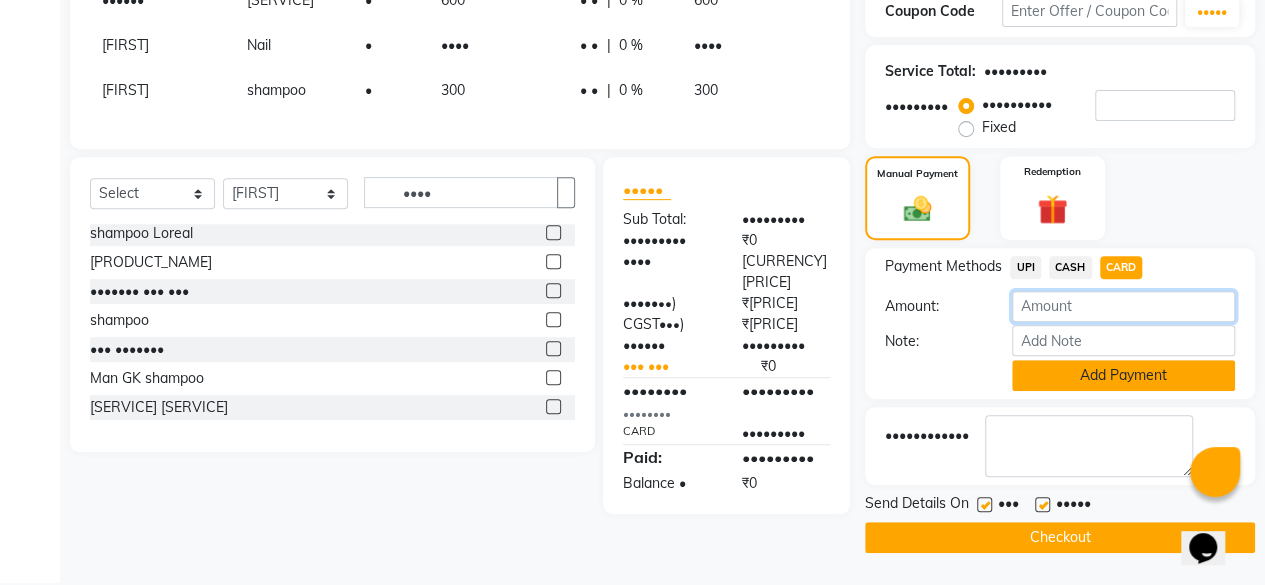 type on "[NUMBER]" 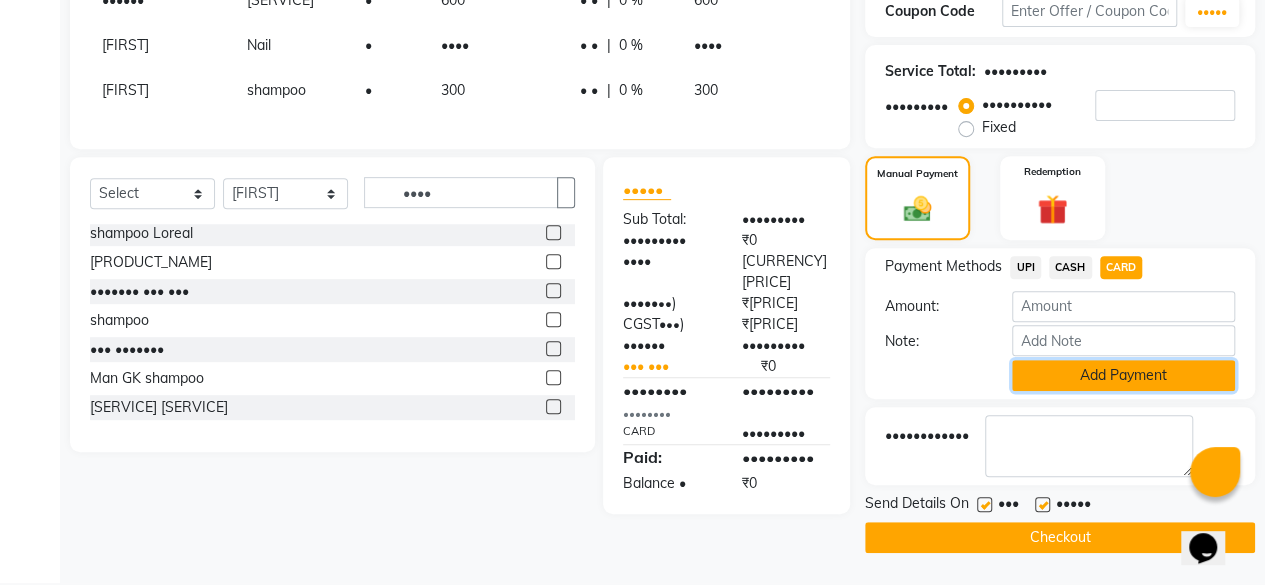 click on "Add Payment" at bounding box center (1123, 375) 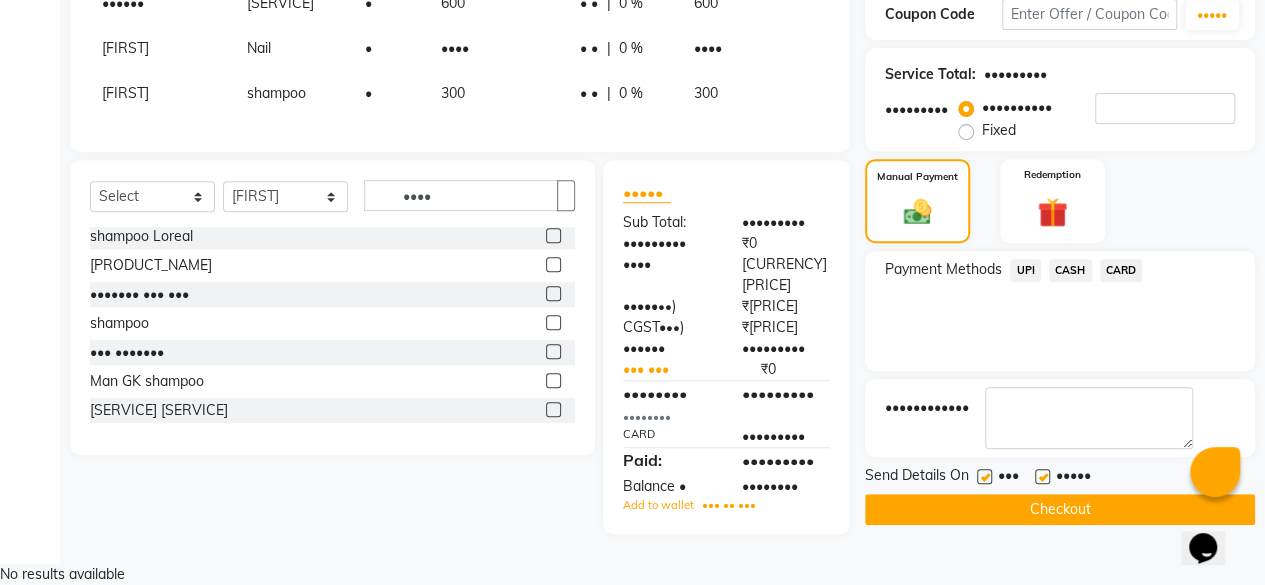 scroll, scrollTop: 341, scrollLeft: 0, axis: vertical 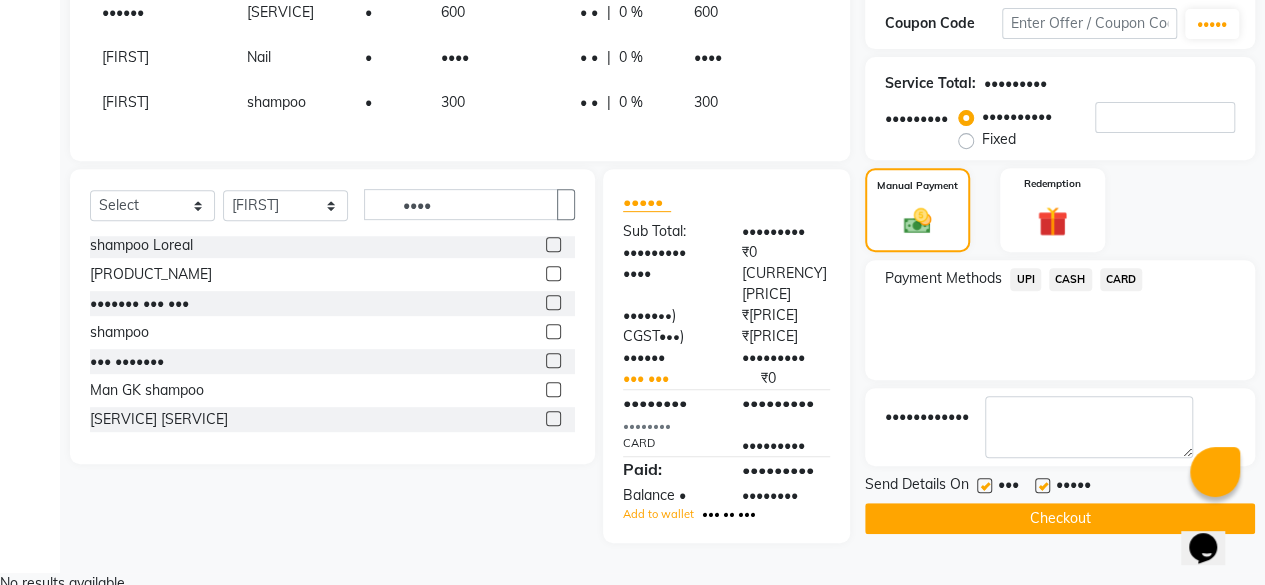click on "••• •• •••" at bounding box center (729, 514) 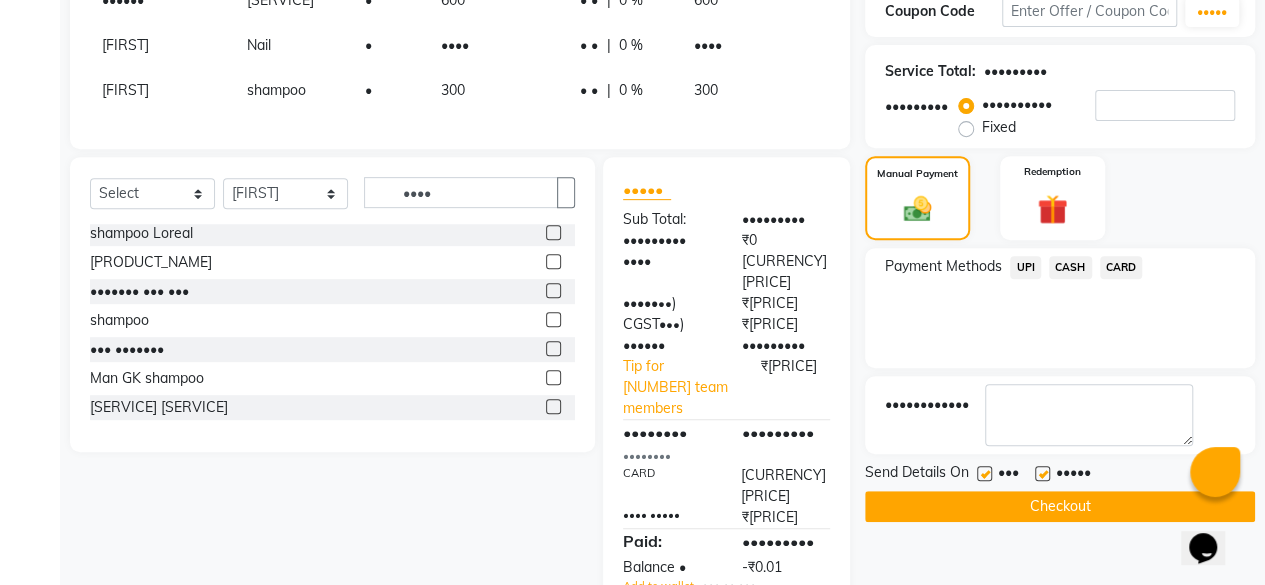 click on "••• •• •••" at bounding box center (729, 586) 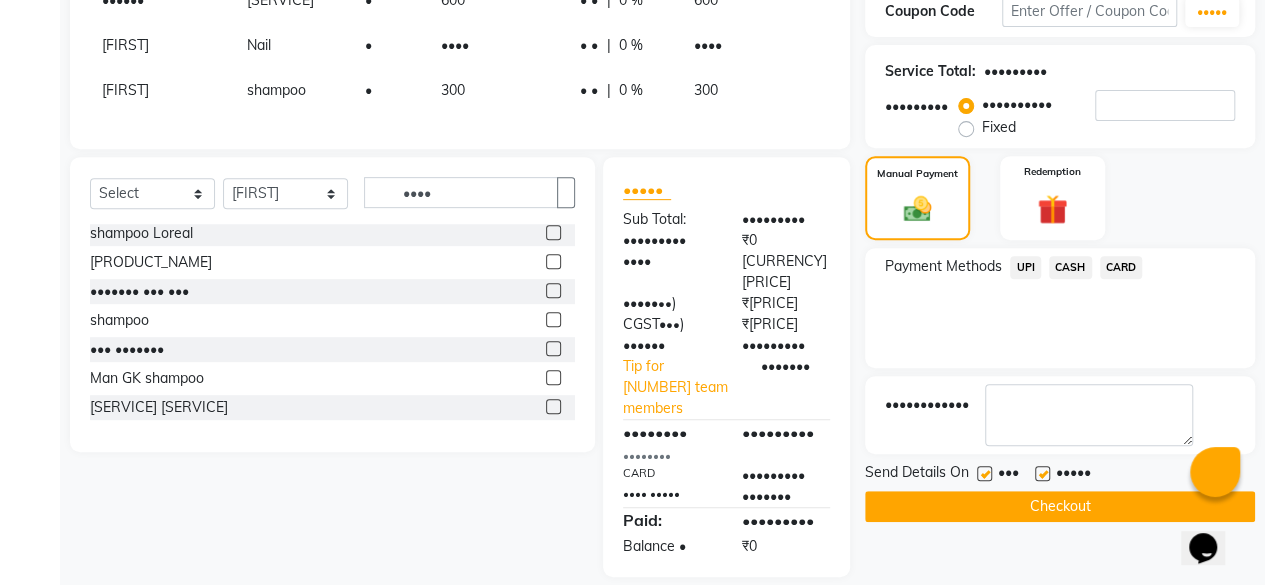 click at bounding box center (984, 473) 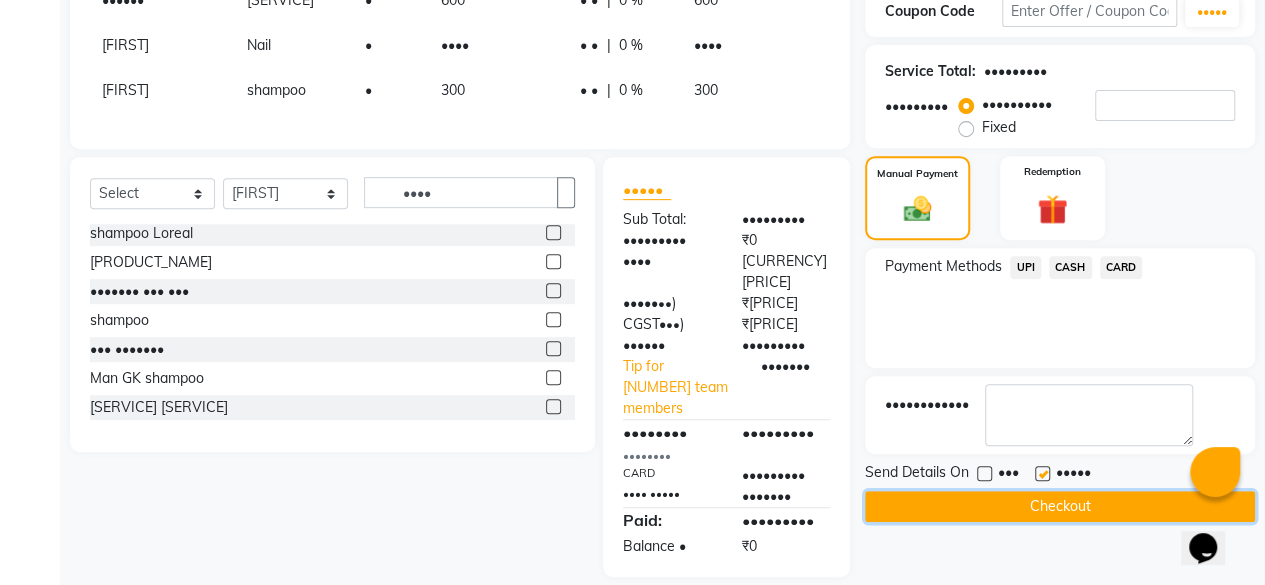 click on "Checkout" at bounding box center (1060, 506) 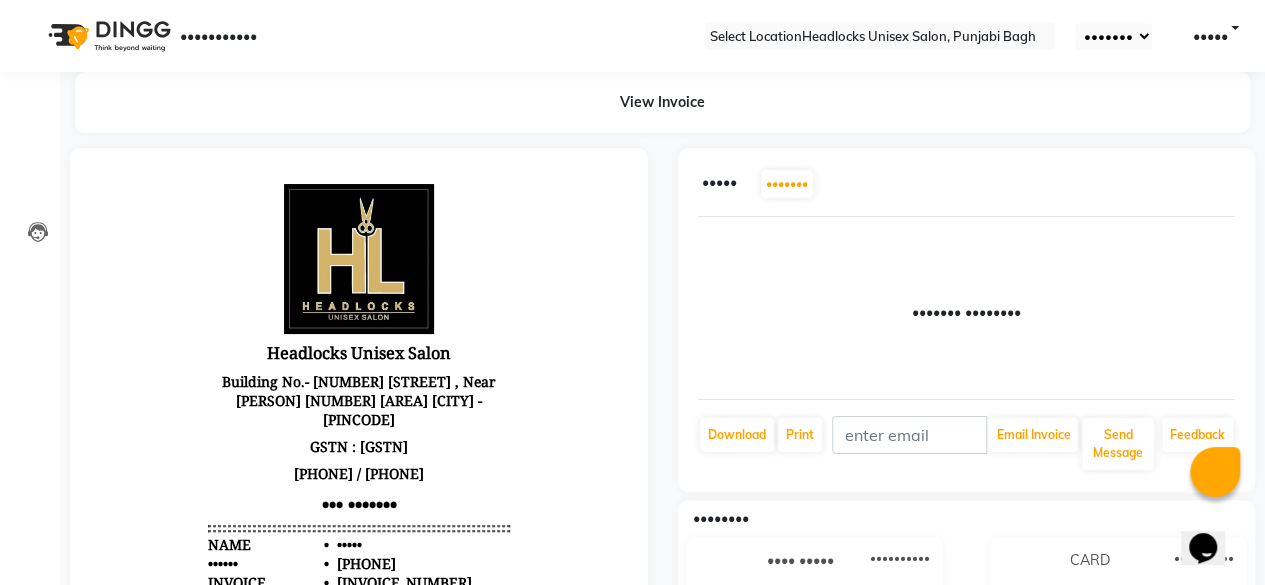 scroll, scrollTop: 0, scrollLeft: 0, axis: both 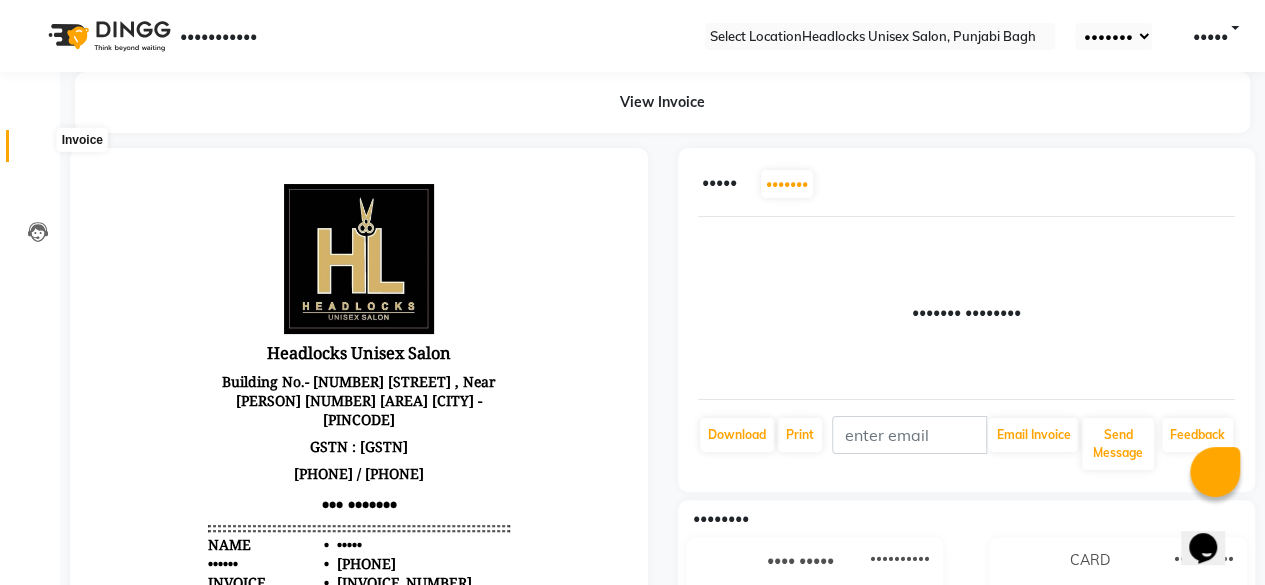 click at bounding box center [37, 151] 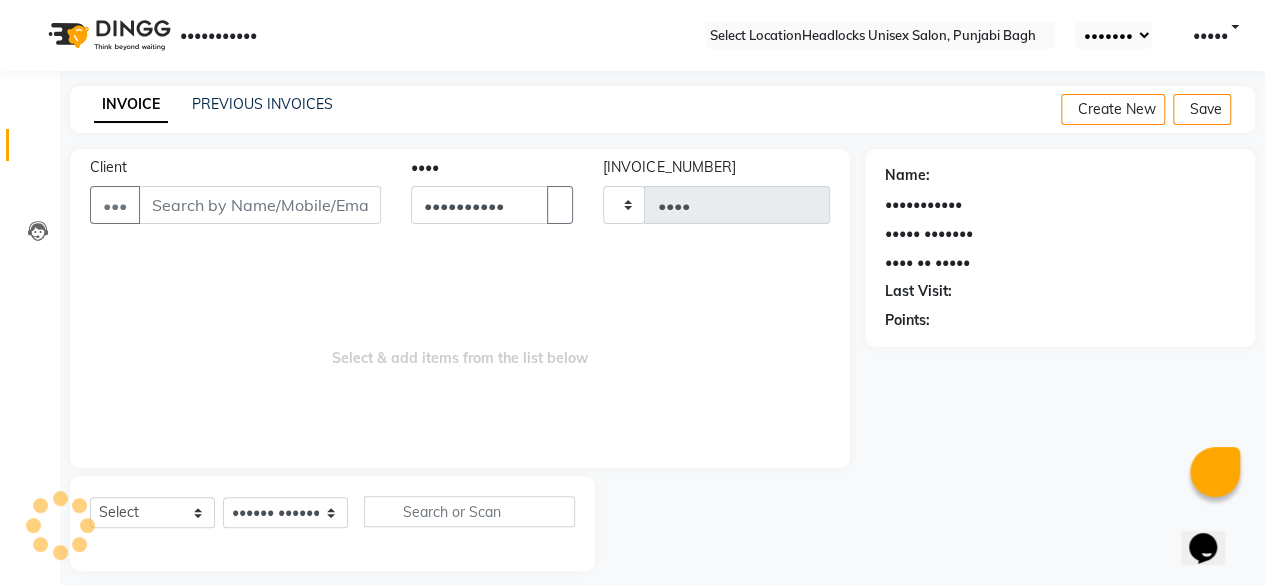 scroll, scrollTop: 15, scrollLeft: 0, axis: vertical 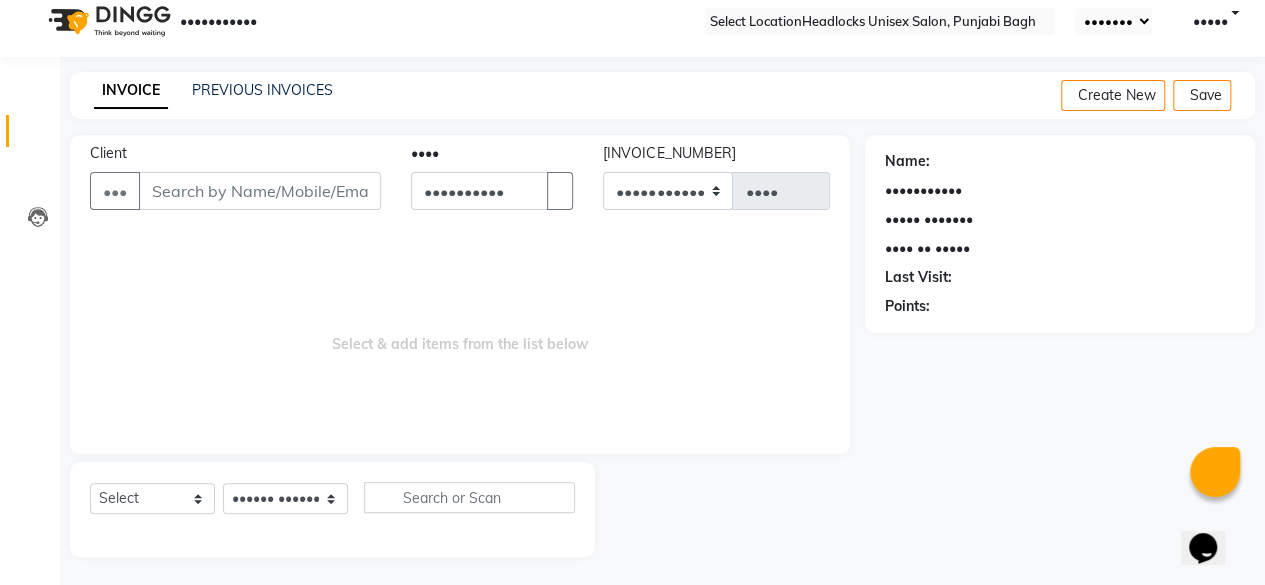 click on "Client" at bounding box center [260, 191] 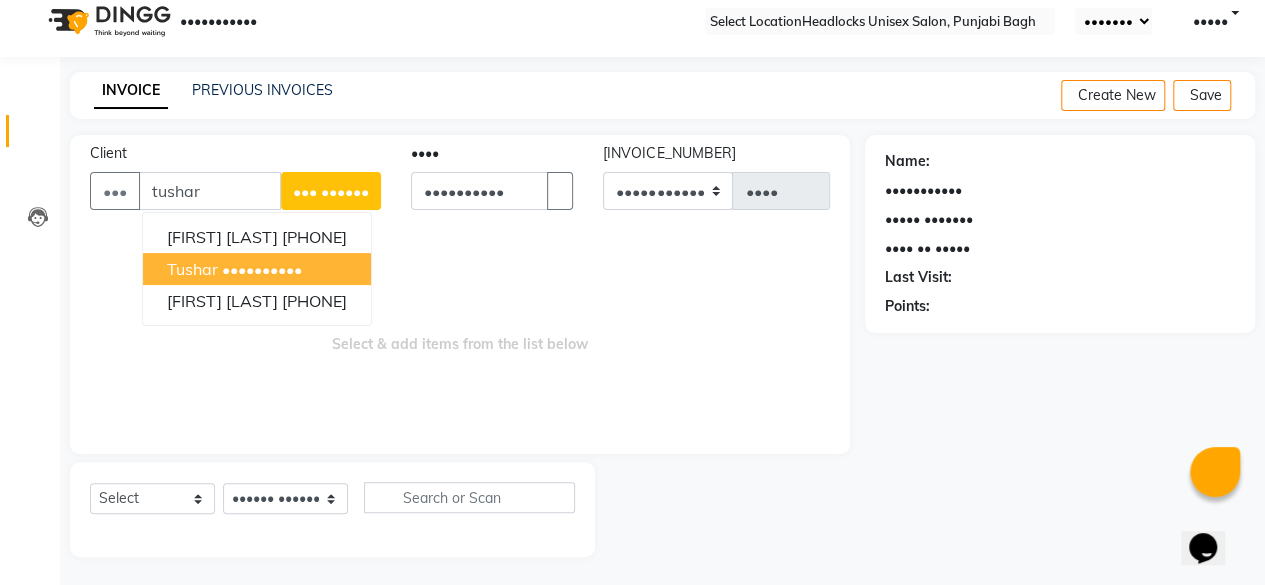 click on "••••••••••" at bounding box center (262, 269) 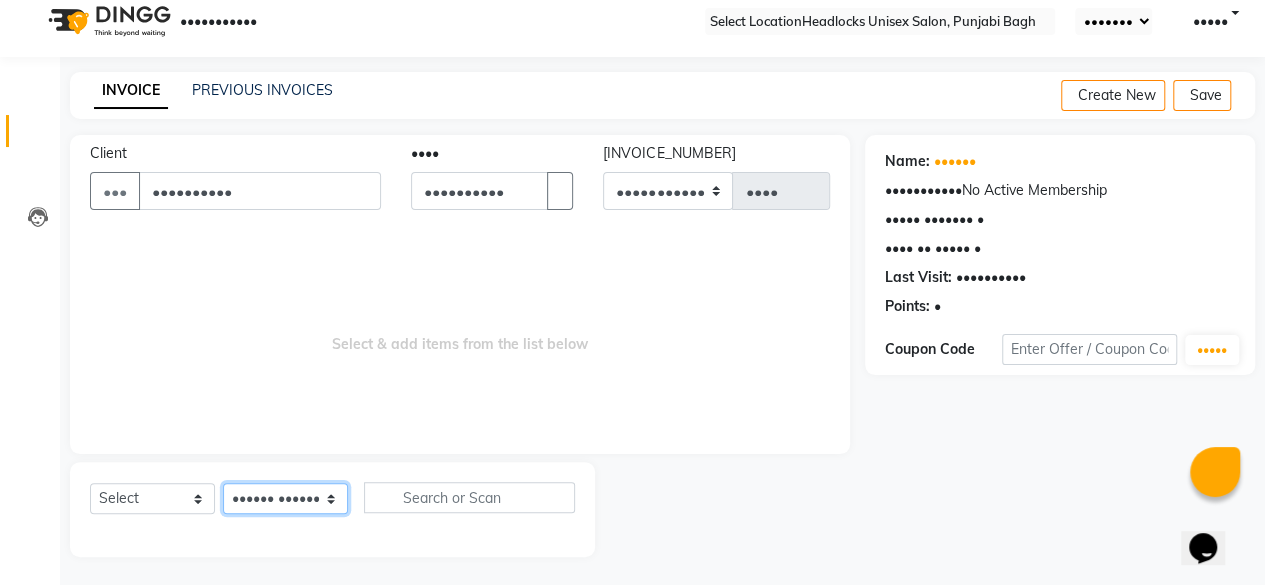 click on "Select Stylist ⁠[FIRST] ⁠[FIRST] [FIRST] [FIRST] [FIRST] [FIRST] [FIRST] [FIRST] [FIRST] [FIRST] [FIRST] [FIRST] [FIRST] [FIRST] [FIRST] [FIRST] [FIRST] [FIRST] [FIRST] [FIRST] [FIRST] [FIRST] [FIRST] ⁠[FIRST] [FIRST] [FIRST] [FIRST] ⁠[FIRST] [FIRST] [FIRST]" at bounding box center [285, 498] 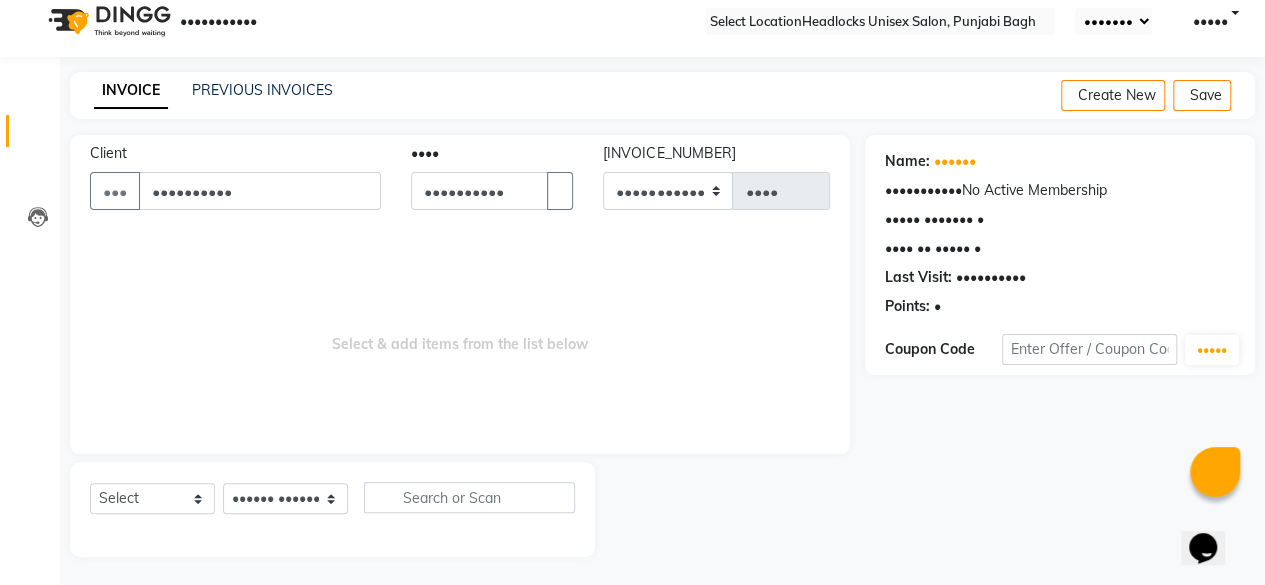click on "INVOICE PREVIOUS INVOICES Create New Save Client +91 [PHONE] Date 01-07-2025 Invoice Number csh/2025-26 V/2025 V/2025-26 3277 Select & add items from the list below Select Service Product Membership Package Voucher Prepaid Gift Card Select Stylist Agnieszka Akash Arjun Ashi Cefrina Faizan Irfan Jamshed Jenny Jullian Keshav kunal Mary mercy Minto Narayan nishant Piyush priyanka Pummy Raman Rinku Rohit Roshan Ruby Samar Shanib Sonu Sunny Sunny kumar Usman Vikas Vikram Name: [FIRST] Membership: No Active Membership Total Visits: 1 Card on file: 0 Last Visit: 07-03-2025 Points: 0 Coupon Code Apply" at bounding box center [662, 329] 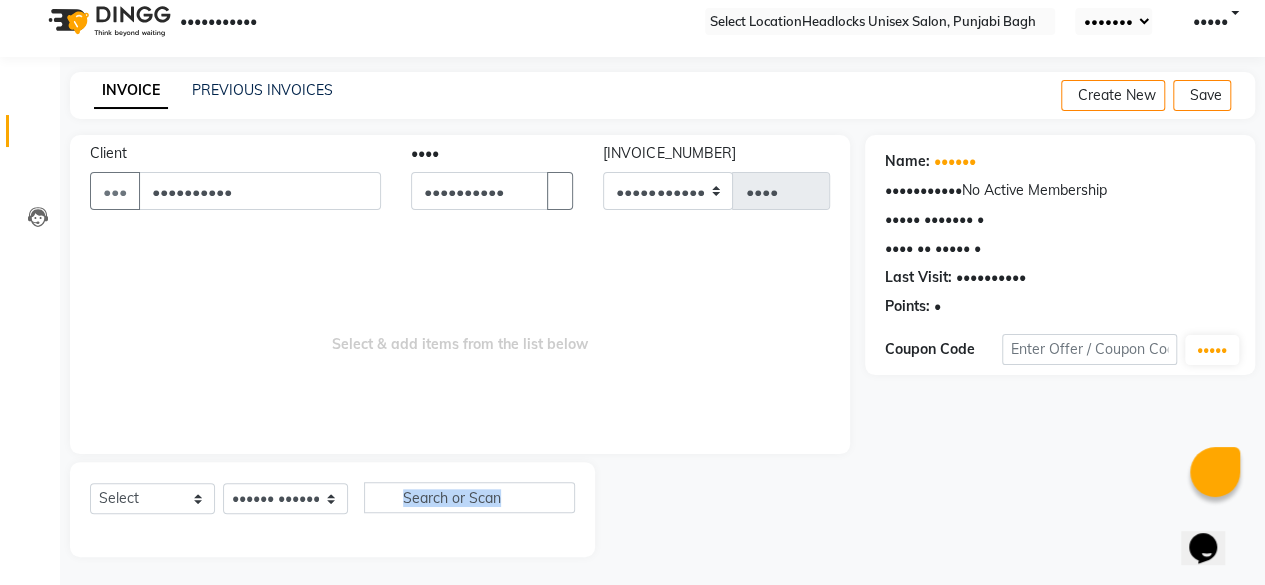 click on "INVOICE PREVIOUS INVOICES Create New Save Client +91 [PHONE] Date 01-07-2025 Invoice Number csh/2025-26 V/2025 V/2025-26 3277 Select & add items from the list below Select Service Product Membership Package Voucher Prepaid Gift Card Select Stylist Agnieszka Akash Arjun Ashi Cefrina Faizan Irfan Jamshed Jenny Jullian Keshav kunal Mary mercy Minto Narayan nishant Piyush priyanka Pummy Raman Rinku Rohit Roshan Ruby Samar Shanib Sonu Sunny Sunny kumar Usman Vikas Vikram Name: [FIRST] Membership: No Active Membership Total Visits: 1 Card on file: 0 Last Visit: 07-03-2025 Points: 0 Coupon Code Apply" at bounding box center (662, 329) 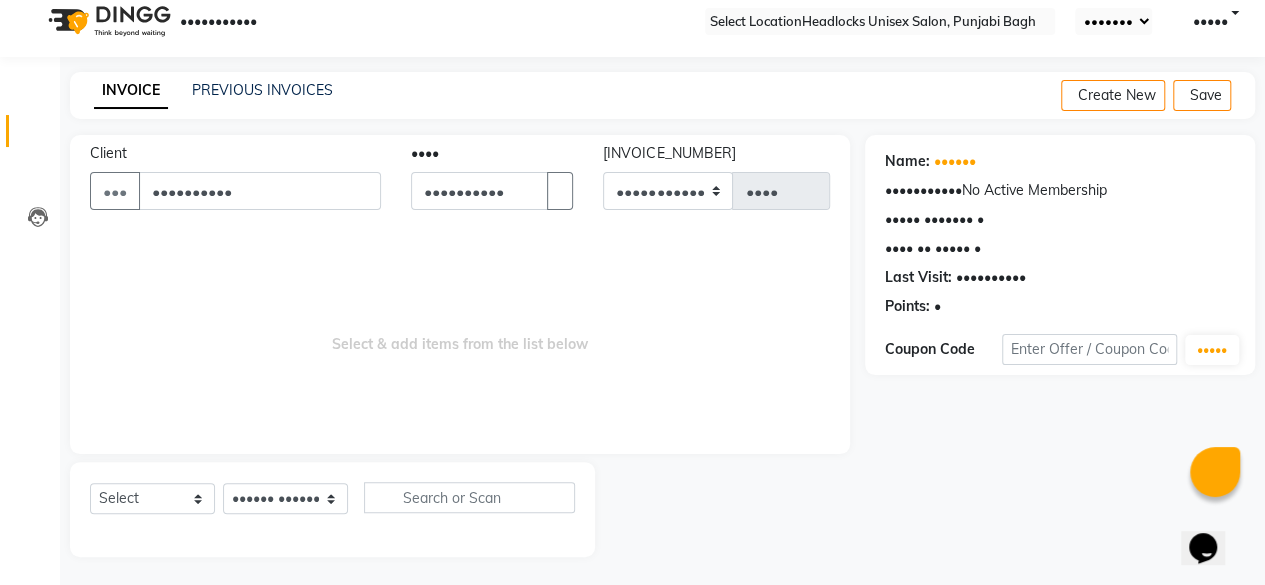 click on "INVOICE PREVIOUS INVOICES Create New Save Client +91 [PHONE] Date 01-07-2025 Invoice Number csh/2025-26 V/2025 V/2025-26 3277 Select & add items from the list below Select Service Product Membership Package Voucher Prepaid Gift Card Select Stylist Agnieszka Akash Arjun Ashi Cefrina Faizan Irfan Jamshed Jenny Jullian Keshav kunal Mary mercy Minto Narayan nishant Piyush priyanka Pummy Raman Rinku Rohit Roshan Ruby Samar Shanib Sonu Sunny Sunny kumar Usman Vikas Vikram Name: [FIRST] Membership: No Active Membership Total Visits: 1 Card on file: 0 Last Visit: 07-03-2025 Points: 0 Coupon Code Apply" at bounding box center (662, 329) 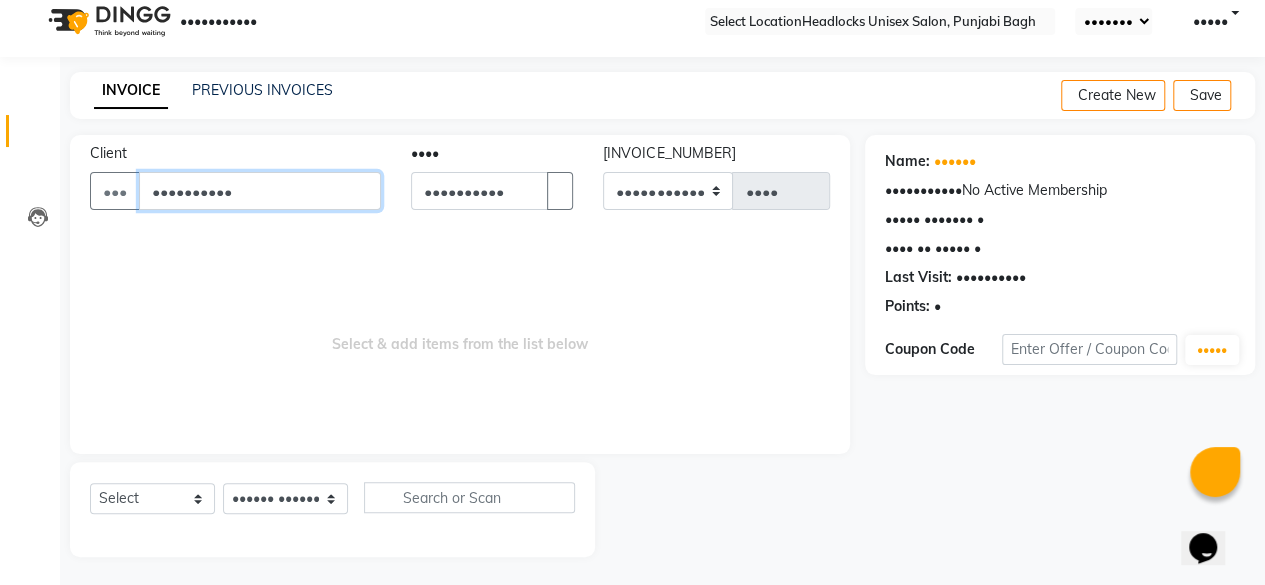 click on "••••••••••" at bounding box center [260, 191] 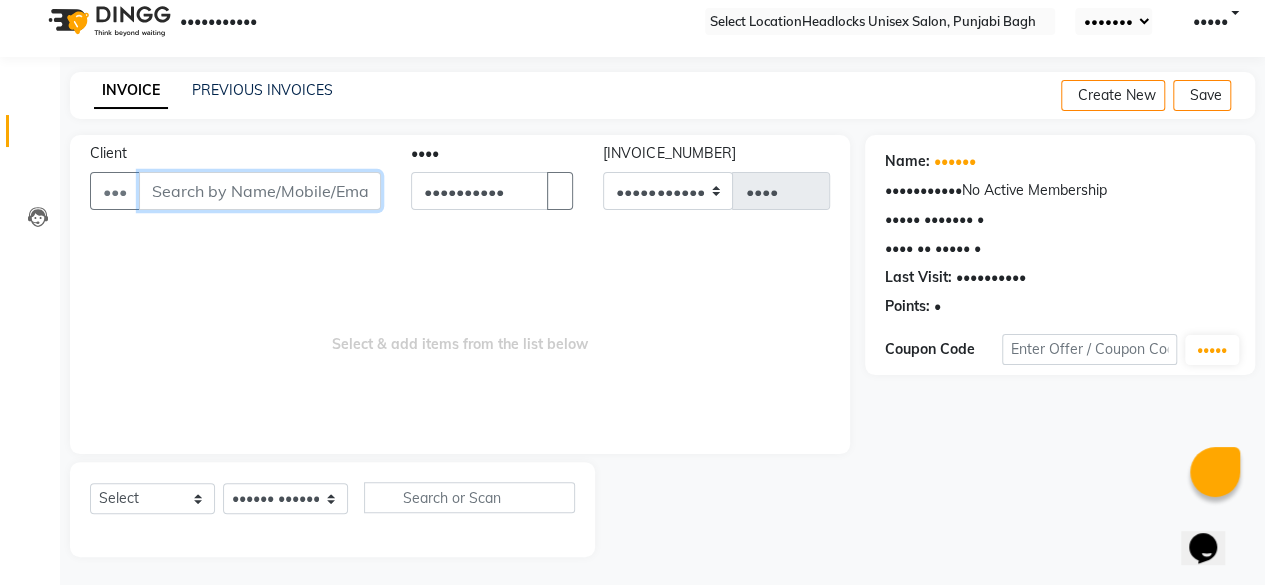 click on "Client" at bounding box center [260, 191] 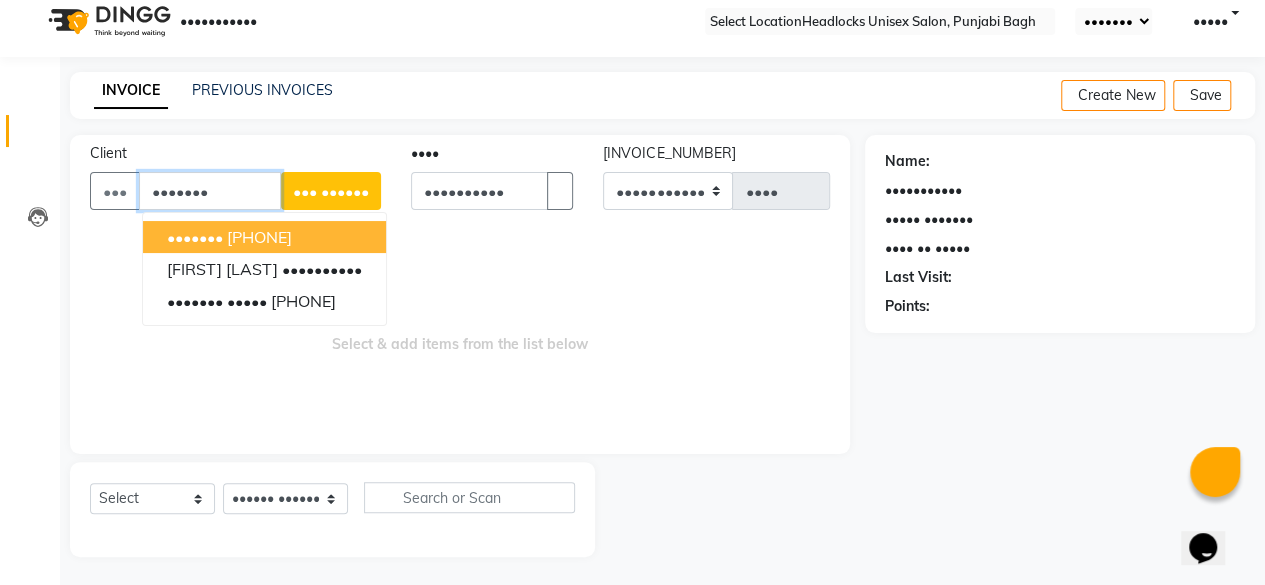 click on "•••••••" at bounding box center [210, 191] 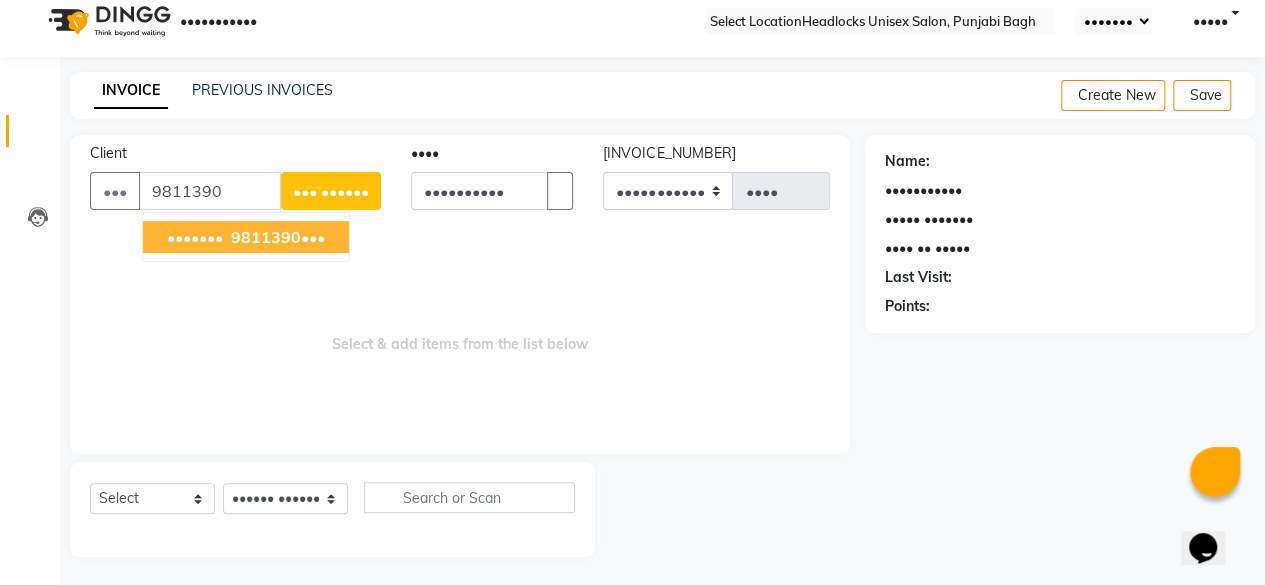 click on "Client [PHONE] [FIRST] [PHONE] [FIRST] [PHONE] [NUMBER] Invoice Number csh/[YEAR] [INVOICE_NUMBER] [INVOICE_NUMBER] [INVOICE_NUMBER] [NUMBER] Select & add items from the list below" at bounding box center (460, 294) 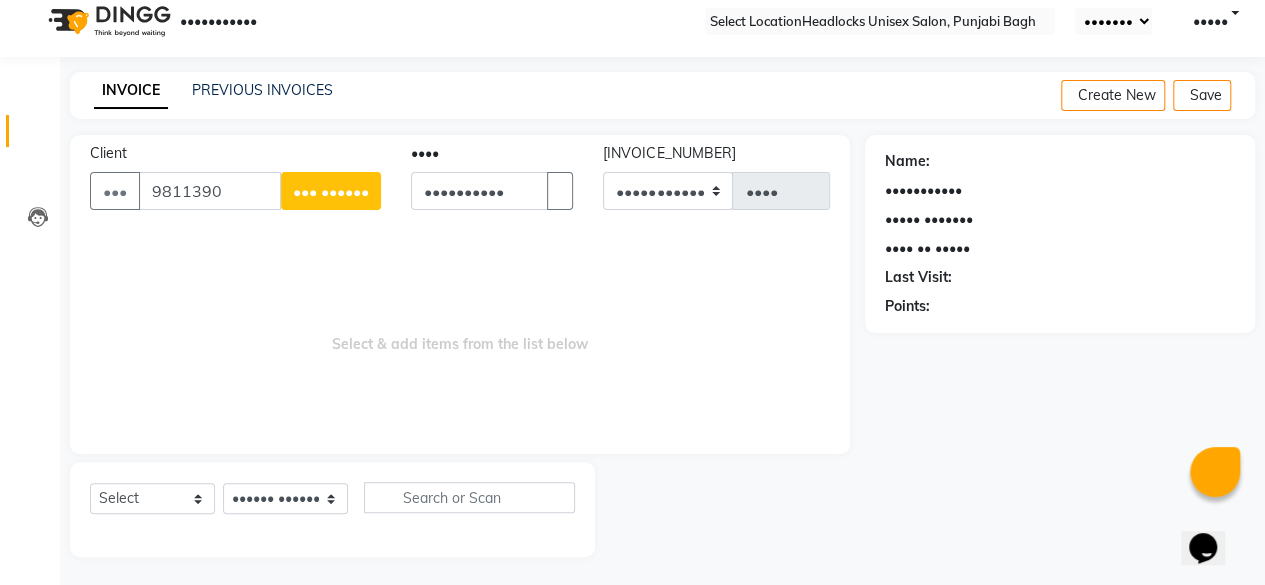 scroll, scrollTop: 0, scrollLeft: 0, axis: both 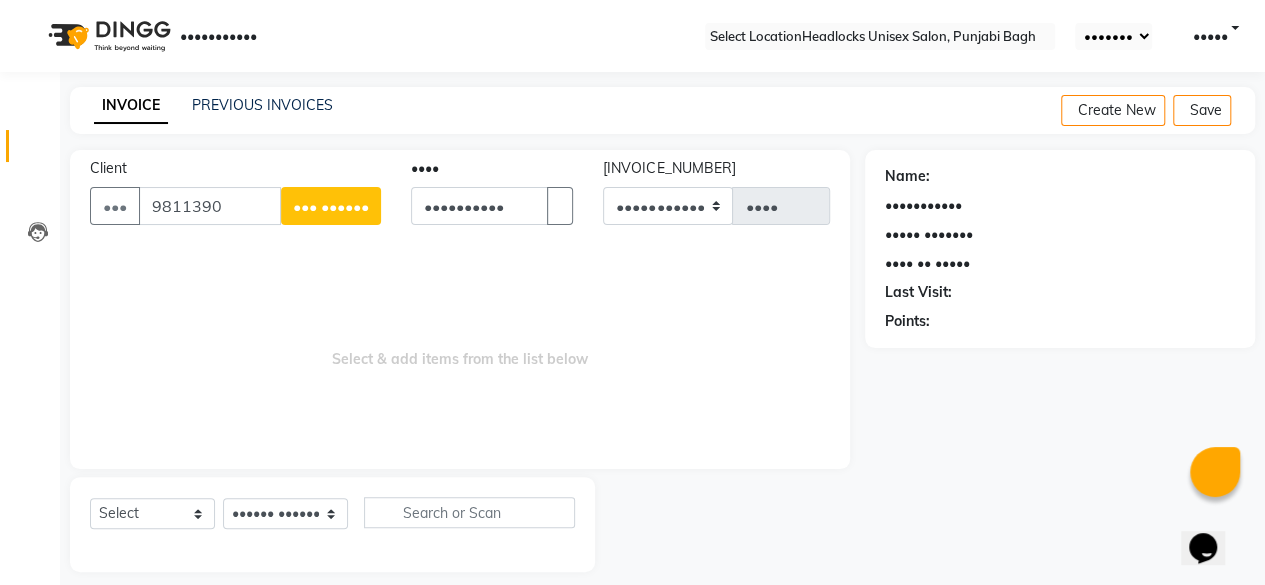 click on "Select & add items from the list below" at bounding box center (460, 349) 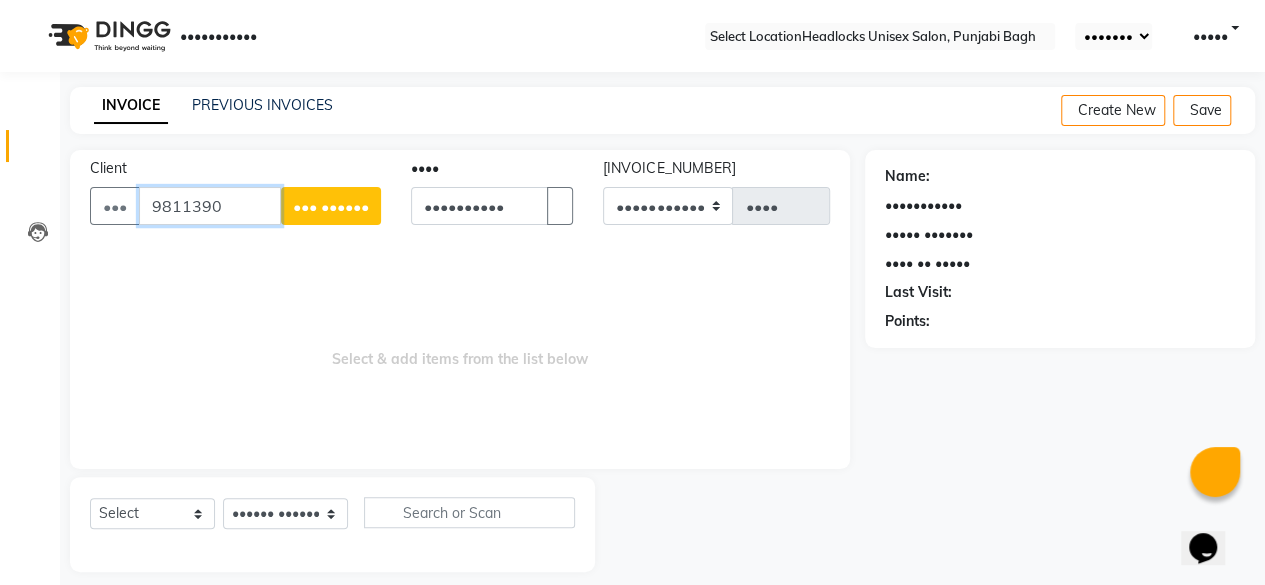 click on "9811390" at bounding box center (210, 206) 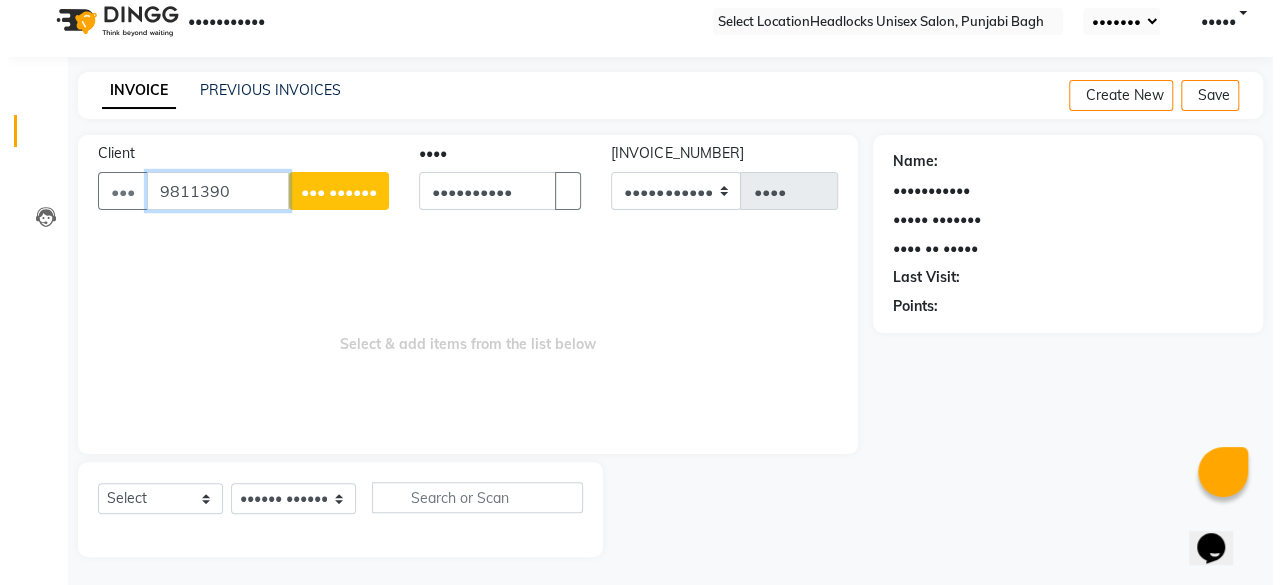 scroll, scrollTop: 0, scrollLeft: 0, axis: both 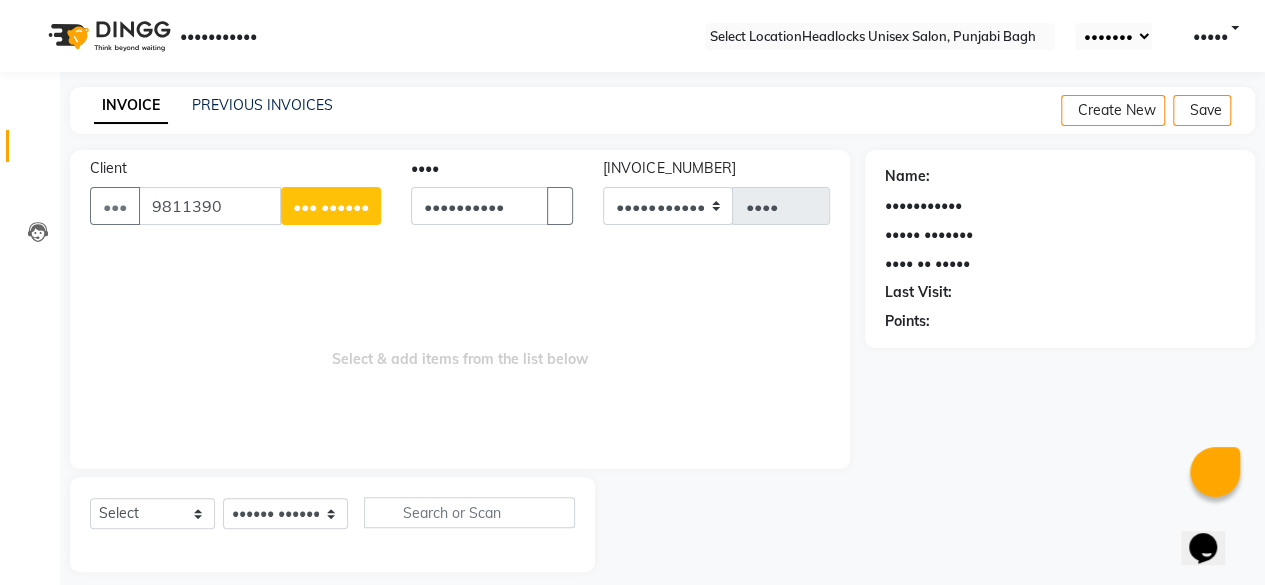 click on "••••••••••• •••••• •••••••• • ••••••••• •••••• •••••• ••••••• •••• ••••••• ••••••• ••••••• ••••••• ••••• ••••• ••••••• ••••• •• ••••••••••••• ••••••• •• •••• ••••• •••••• ••••••• •••••• •••••••• •••• •••  ••••••••••••••  • ••••••••• •••••• •••••• ••••••• ••••  ••••••••  •••••••  •••••••  •••••   •••••••••  •••••••  •••••••••  •••••  •••••••  ••••  •••••••• ••••••••• •••••••••• •••••••• ••••••• ••••••••• •••••••• ••••••• •••••••• •••••••• •••••• •••••••• •••• ••••••• ••••••• •••••••• •••••••• •••••• •••   ••••  •••••• ••• ••••••• ••• •••••• •••• •••••••••• ••••••• •••••• ••••••••••• •••••• ••••••••• ••••  •••••• • ••• ••••• •••• ••• •••• •••••  ••••••  •••••••  •••••••  ••••••••••  ••••••• ••••••• ••••••• •••• ••••  •••••• ••••••• ••••••• •••••• •••••  •••• •••••••  ••••••  ••••• ••••••• ••••• ••••••• •••••• ••••• •••• ••••• •••••• •••••••• •••••••  •••••• •••••••• ••••• •••••• ••••• •••••• •••••• •••• ••••• •••••• ••••  ••••• ••••••" at bounding box center [632, 301] 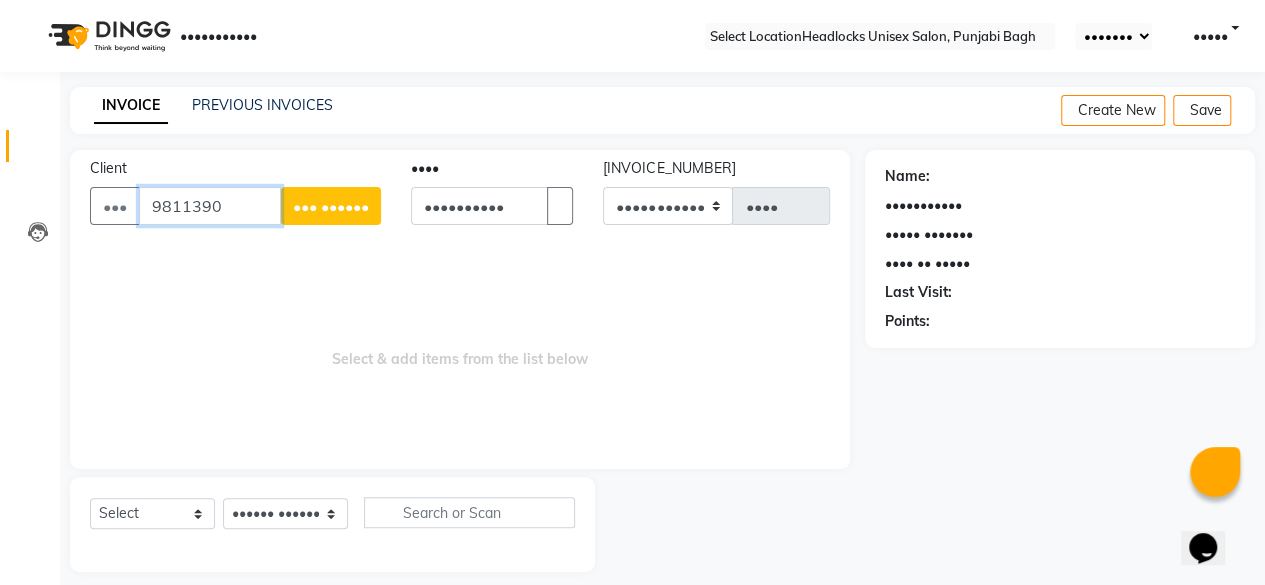 click on "9811390" at bounding box center [210, 206] 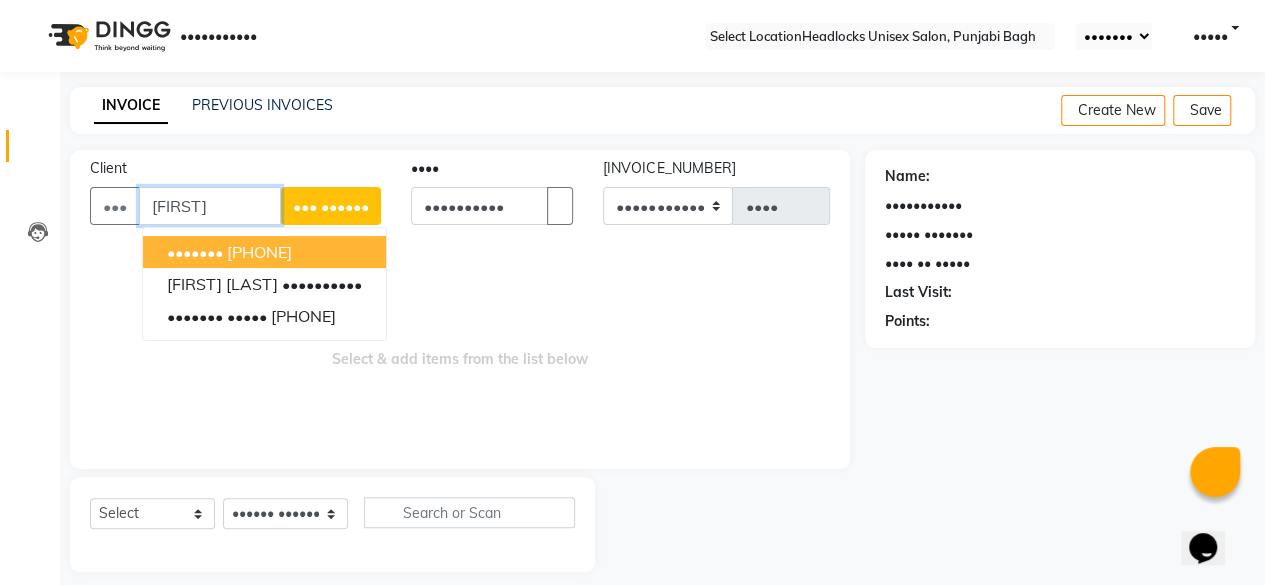 click on "[PHONE]" at bounding box center [259, 252] 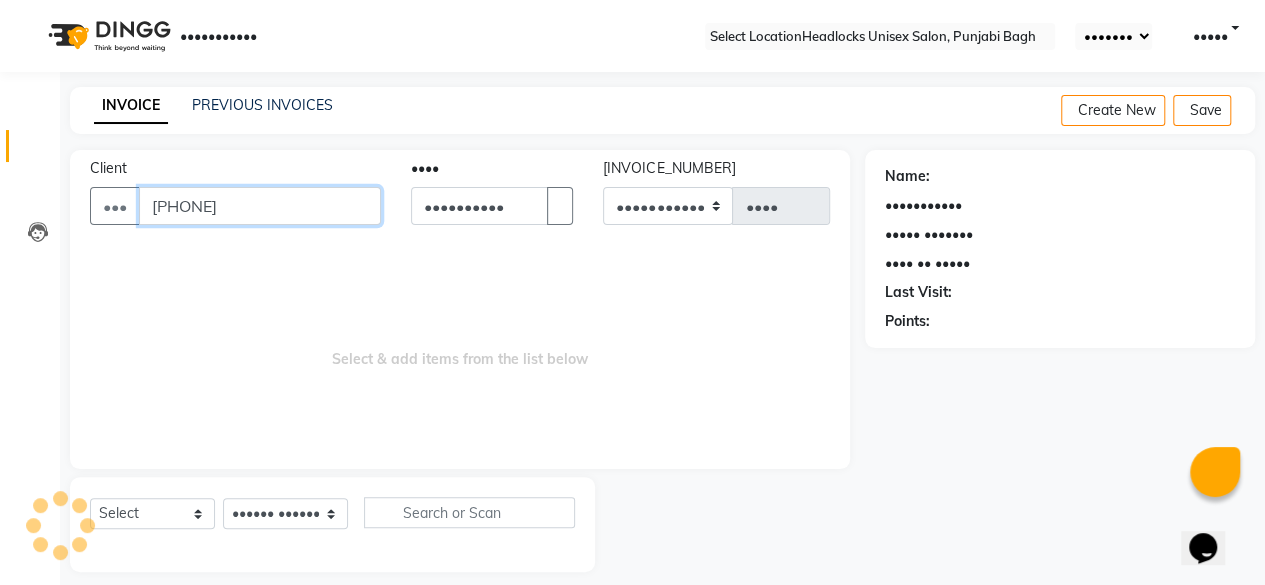 type on "[PHONE]" 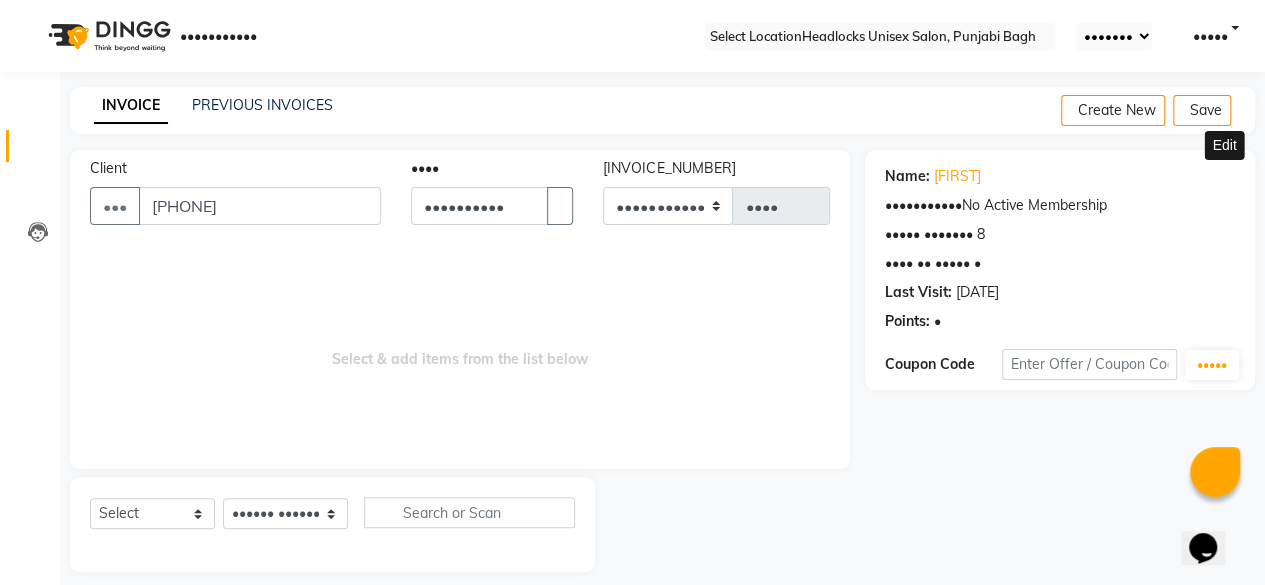 click at bounding box center (1227, 176) 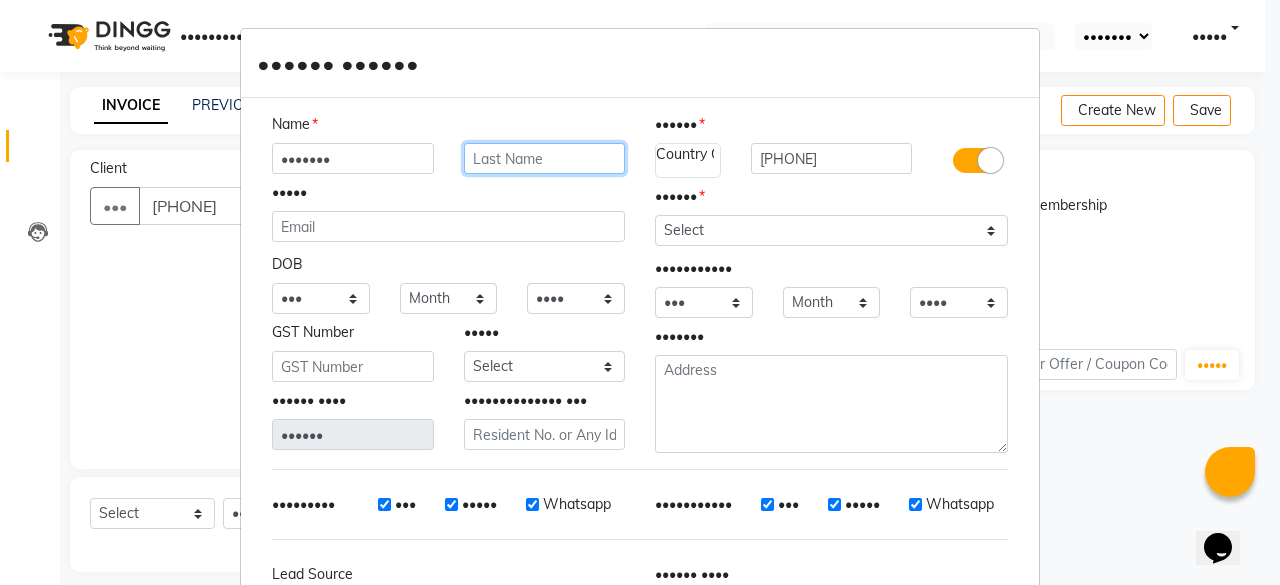 click at bounding box center (545, 158) 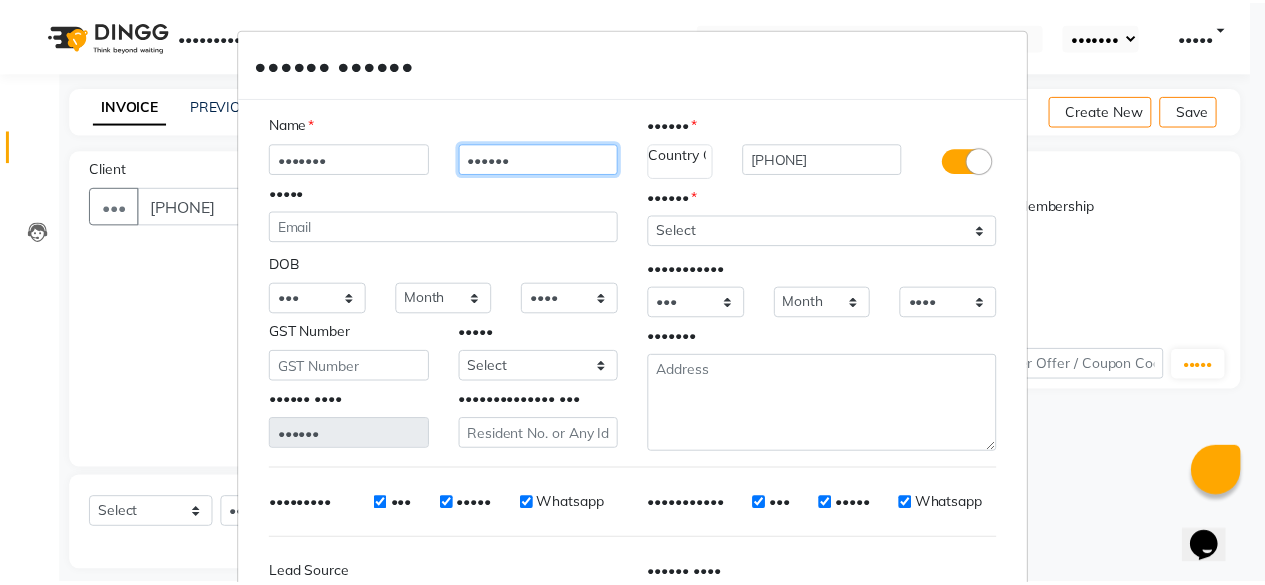 scroll, scrollTop: 224, scrollLeft: 0, axis: vertical 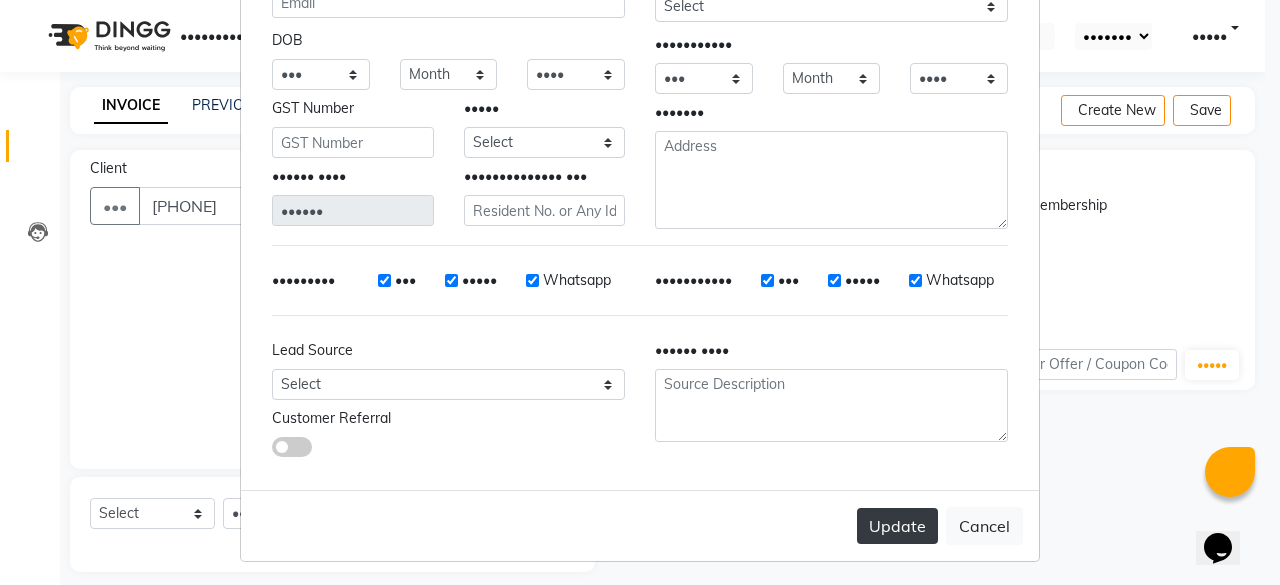type on "••••••" 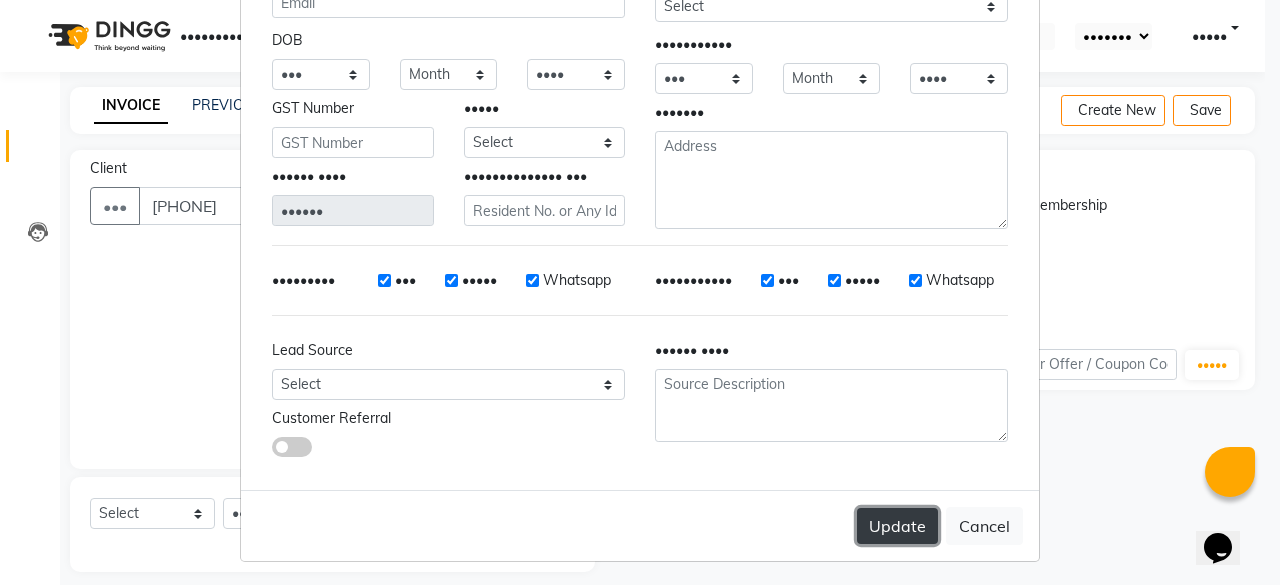click on "Update" at bounding box center [897, 526] 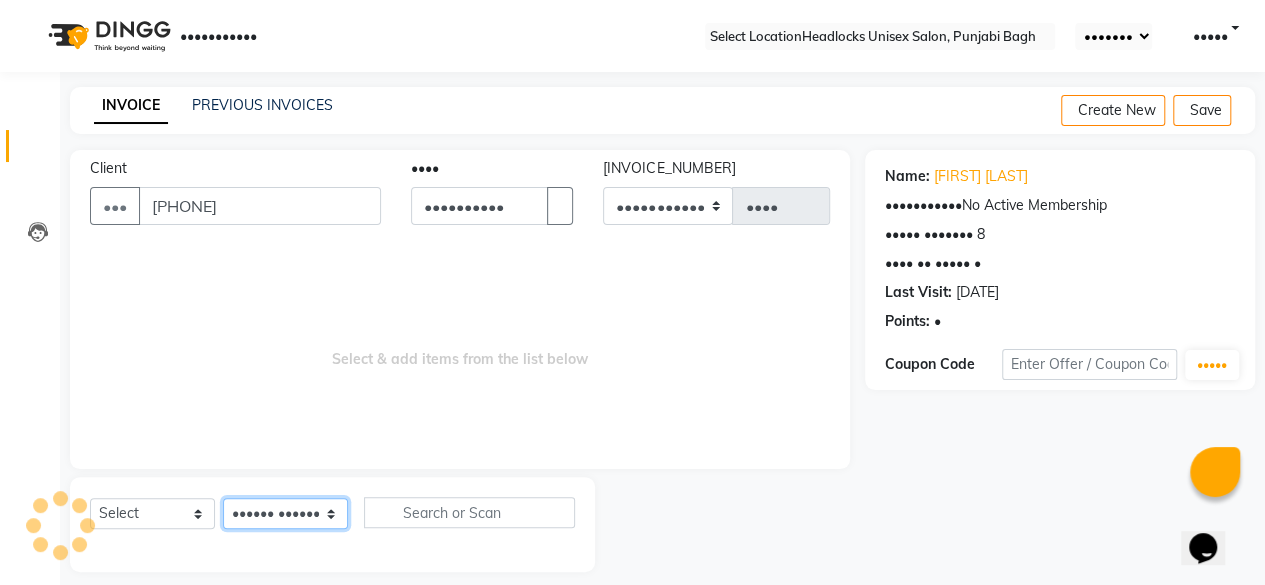 click on "Select Stylist ⁠[FIRST] ⁠[FIRST] [FIRST] [FIRST] [FIRST] [FIRST] [FIRST] [FIRST] [FIRST] [FIRST] [FIRST] [FIRST] [FIRST] [FIRST] [FIRST] [FIRST] [FIRST] [FIRST] [FIRST] [FIRST] [FIRST] [FIRST] [FIRST] ⁠[FIRST] [FIRST] [FIRST] [FIRST] ⁠[FIRST] [FIRST] [FIRST]" at bounding box center (285, 513) 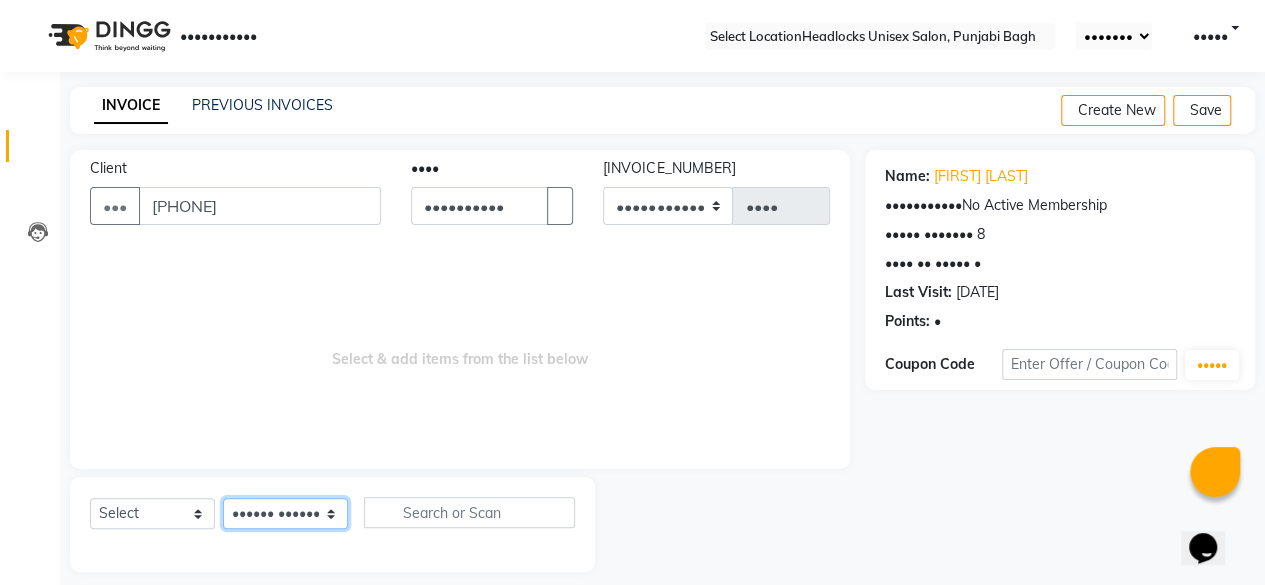 select on "69081" 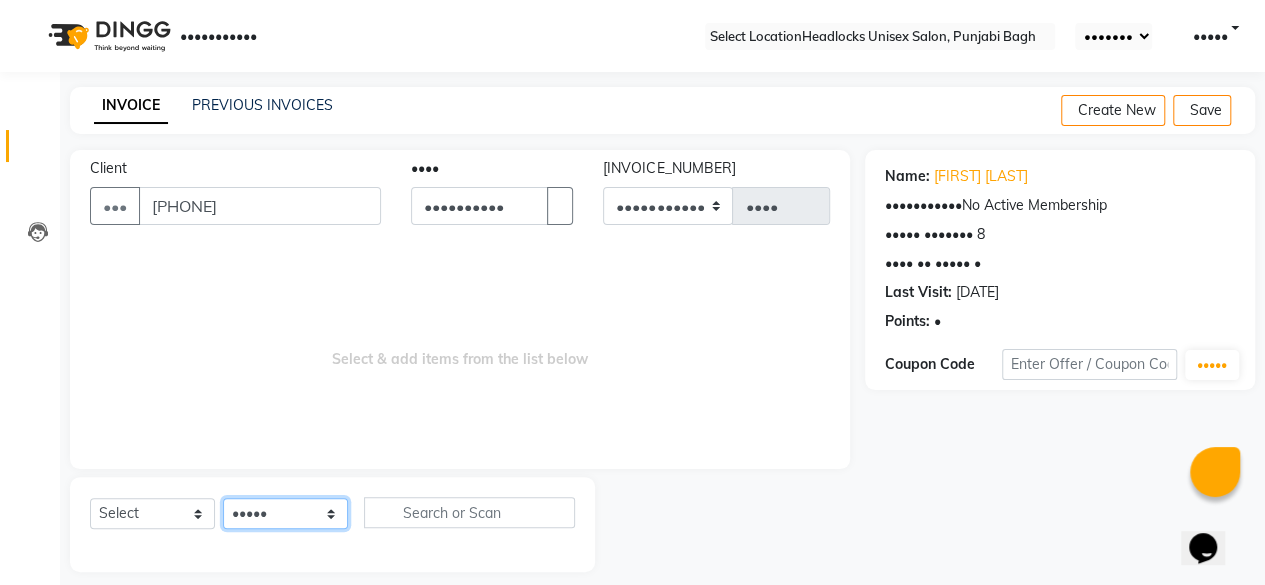 click on "Select Stylist ⁠[FIRST] ⁠[FIRST] [FIRST] [FIRST] [FIRST] [FIRST] [FIRST] [FIRST] [FIRST] [FIRST] [FIRST] [FIRST] [FIRST] [FIRST] [FIRST] [FIRST] [FIRST] [FIRST] [FIRST] [FIRST] [FIRST] [FIRST] [FIRST] ⁠[FIRST] [FIRST] [FIRST] [FIRST] ⁠[FIRST] [FIRST] [FIRST]" at bounding box center [285, 513] 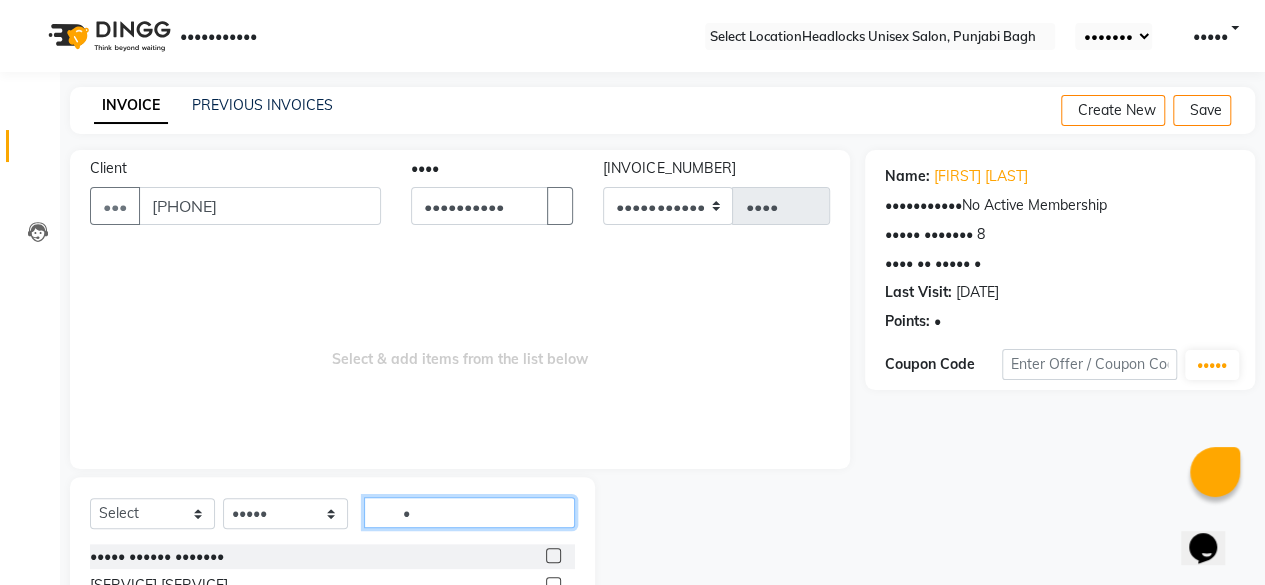 click on "•" at bounding box center [469, 512] 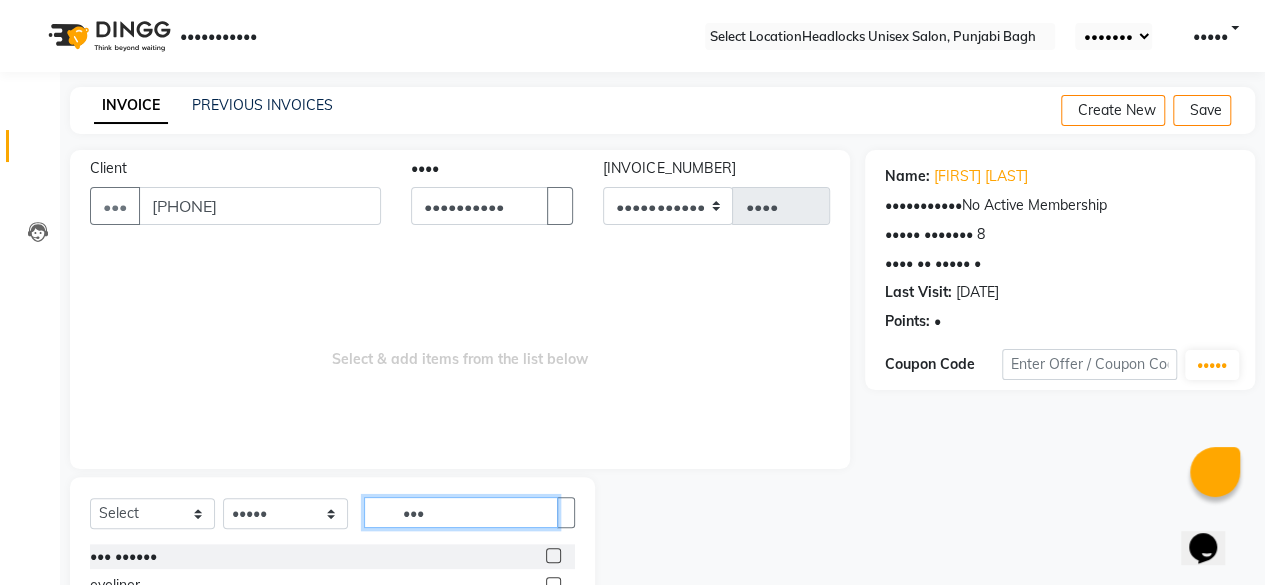 scroll, scrollTop: 160, scrollLeft: 0, axis: vertical 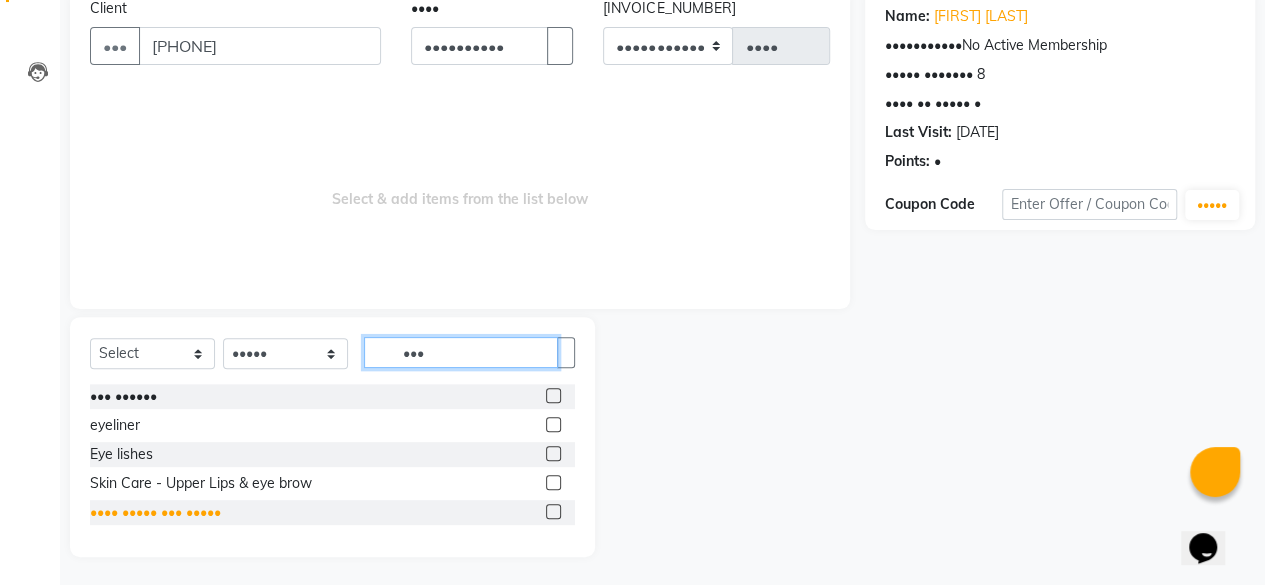 type on "•••" 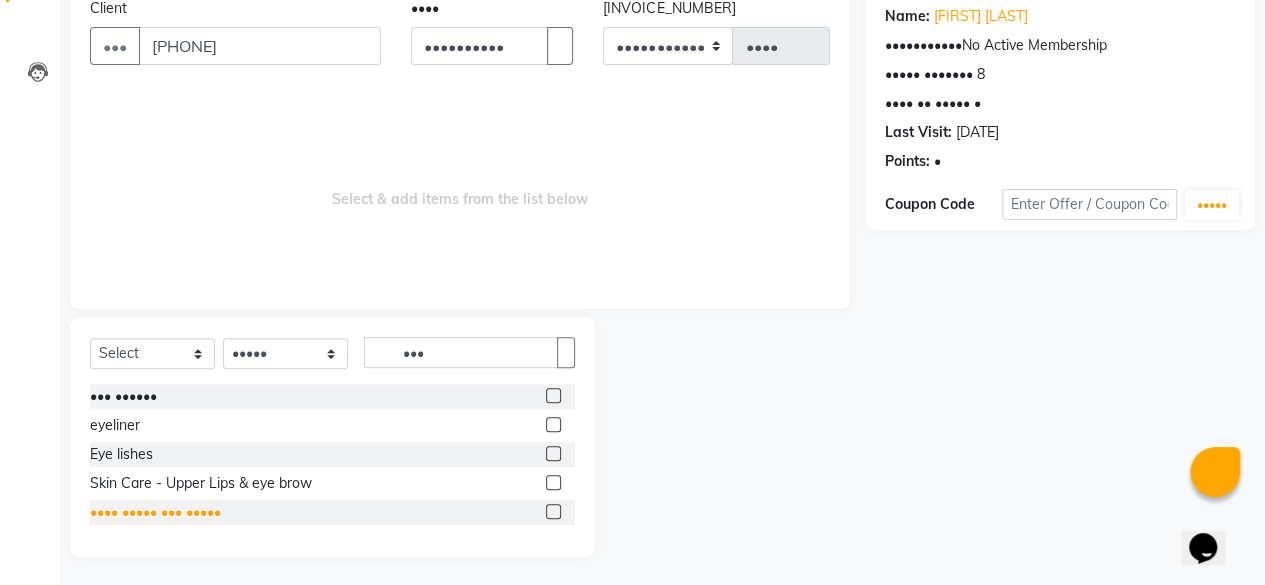 click on "•••• ••••• ••• •••••" at bounding box center (123, 396) 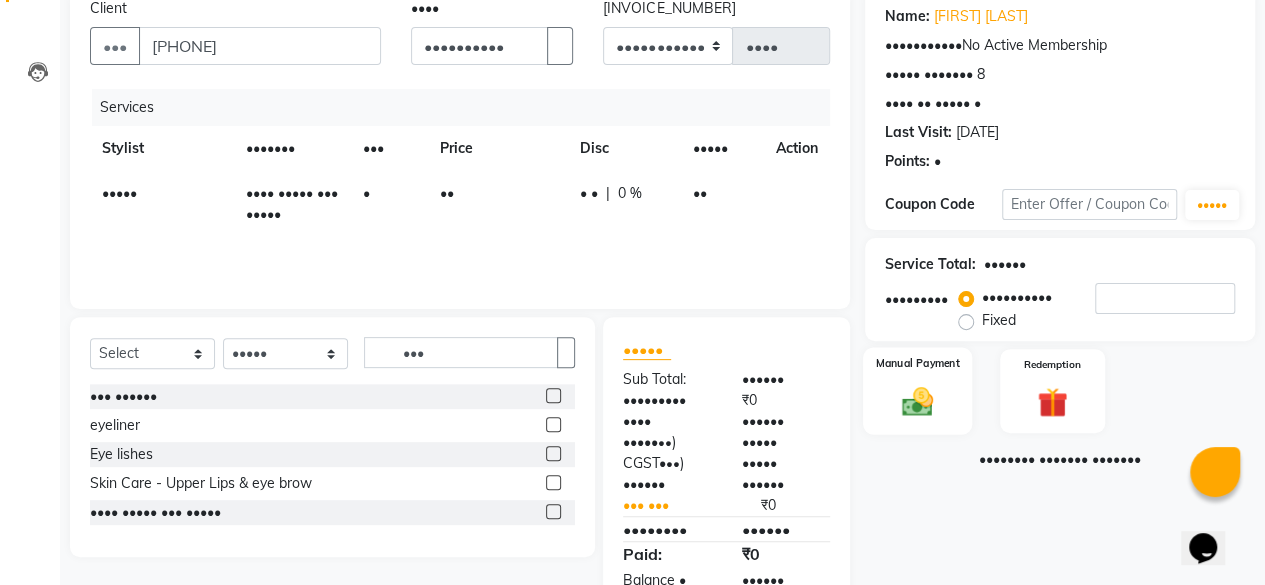 click at bounding box center [917, 401] 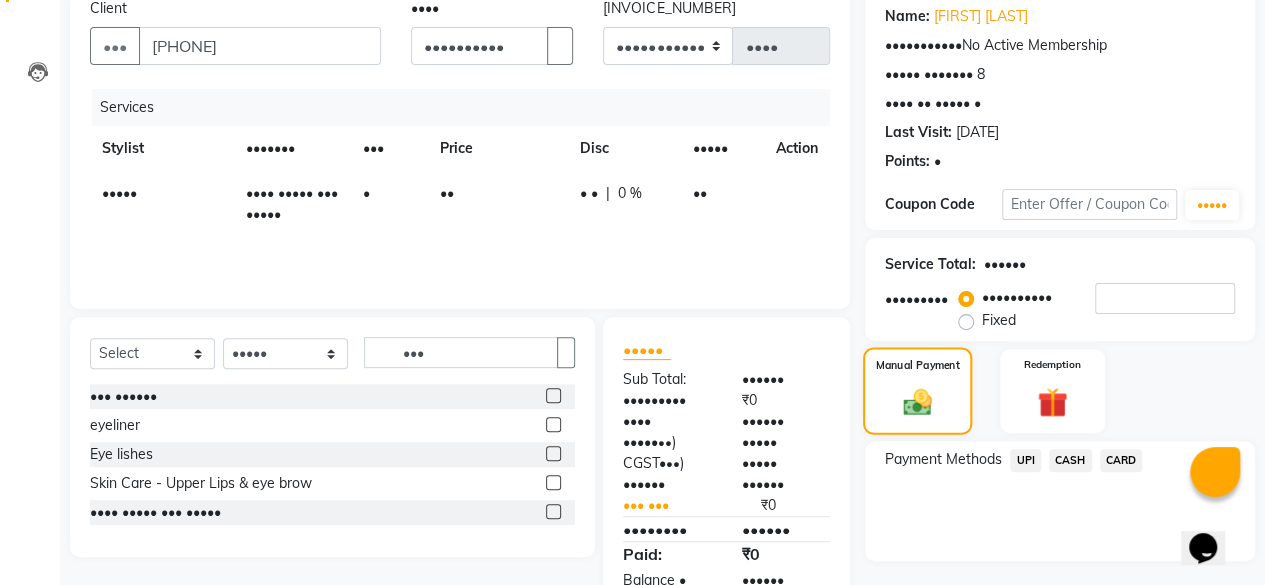 scroll, scrollTop: 213, scrollLeft: 0, axis: vertical 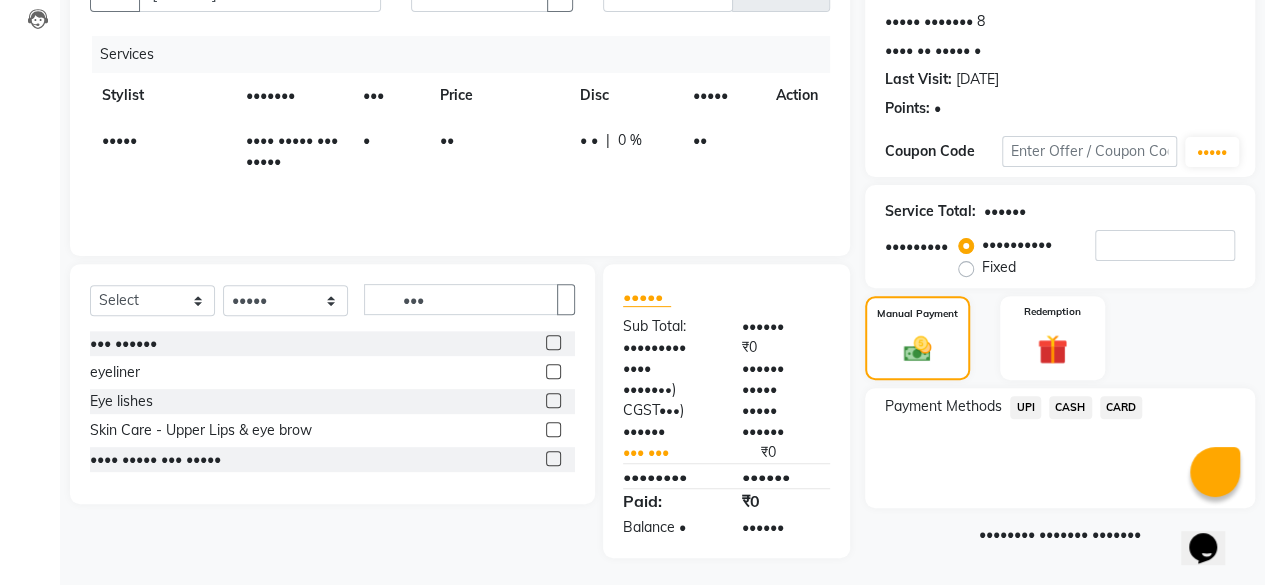 click on "CASH" at bounding box center [1066, 409] 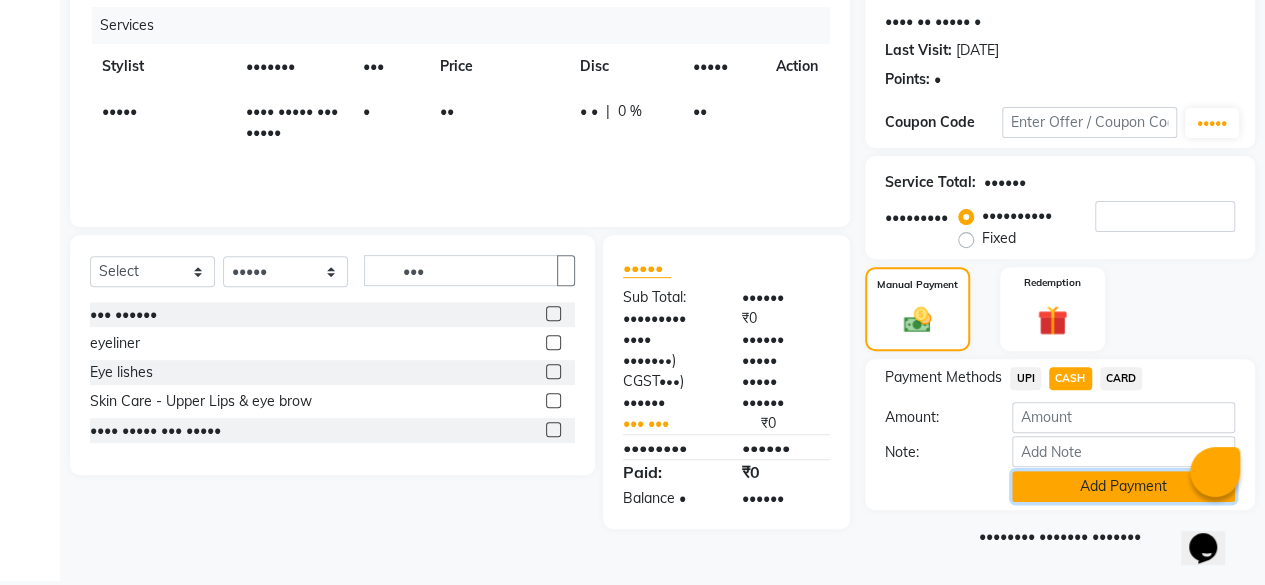click on "Add Payment" at bounding box center (1123, 486) 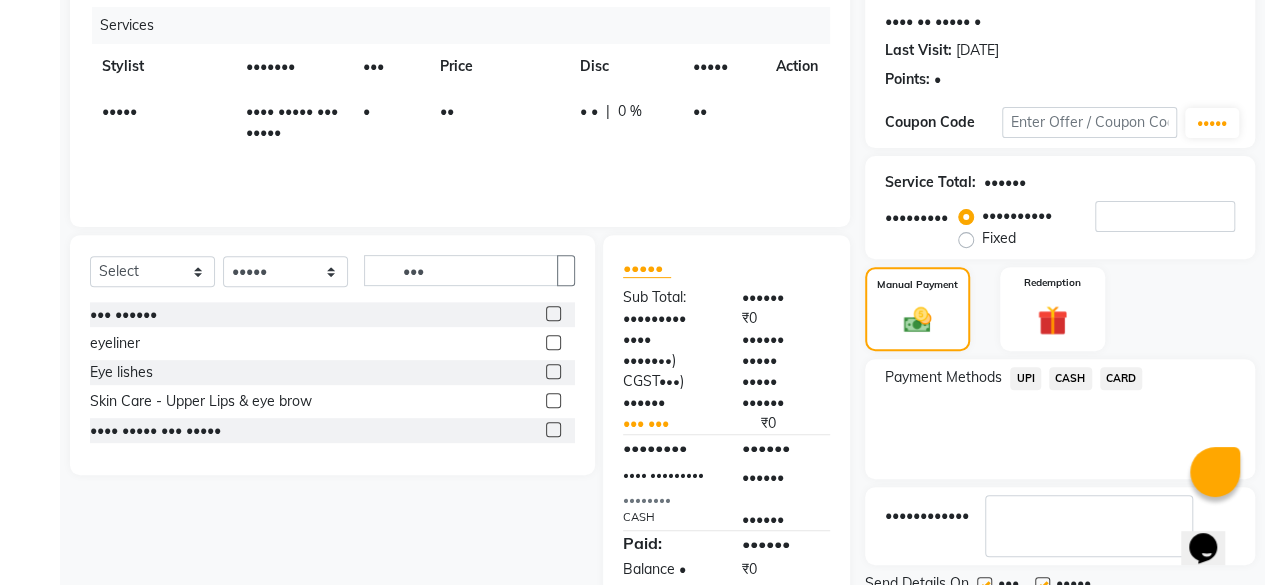scroll, scrollTop: 324, scrollLeft: 0, axis: vertical 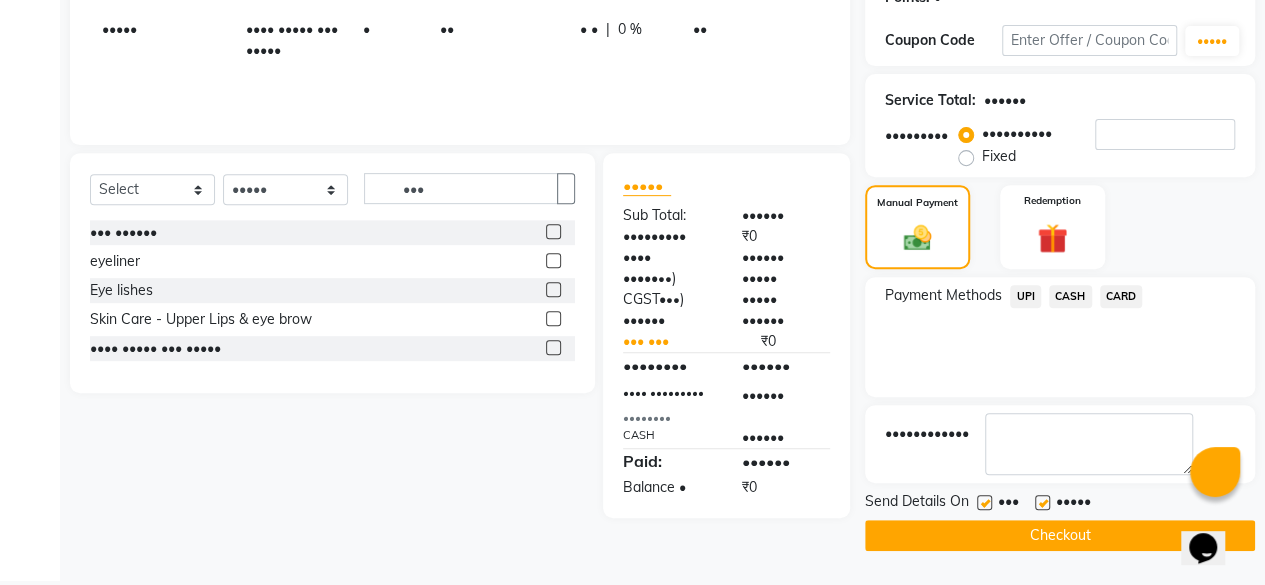 click at bounding box center (984, 502) 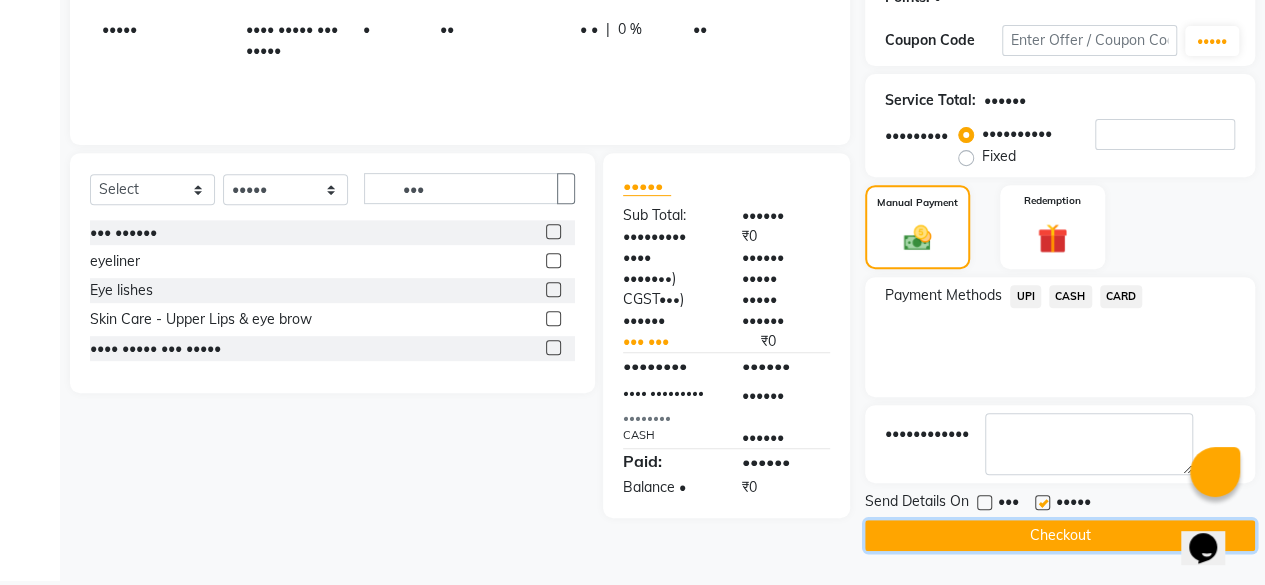 click on "Checkout" at bounding box center (1060, 535) 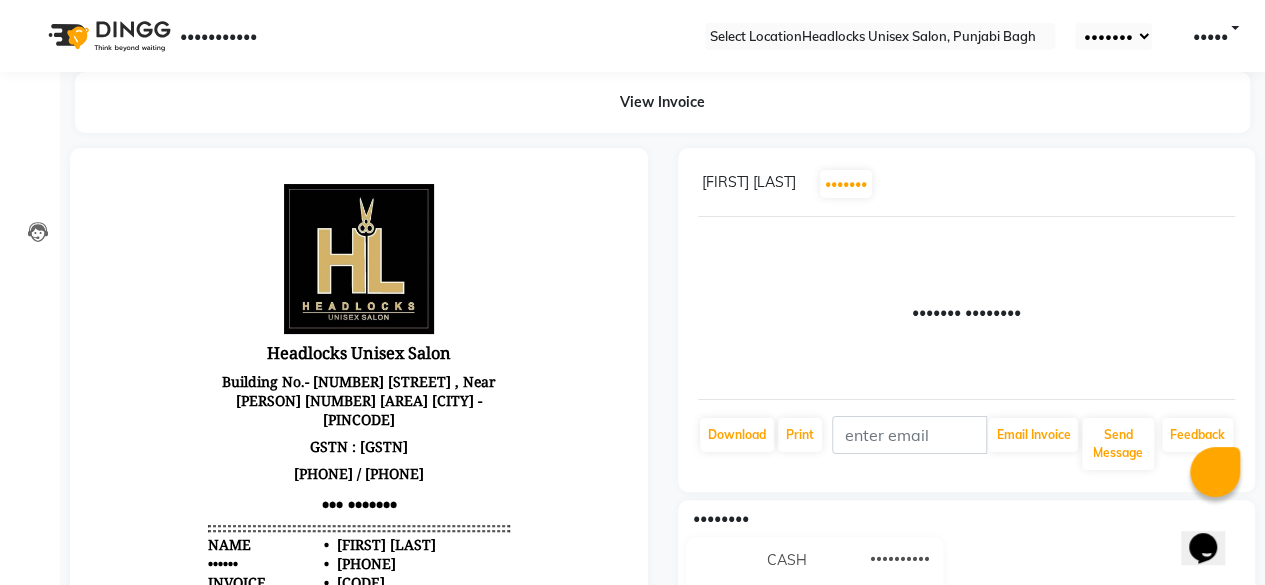 scroll, scrollTop: 0, scrollLeft: 0, axis: both 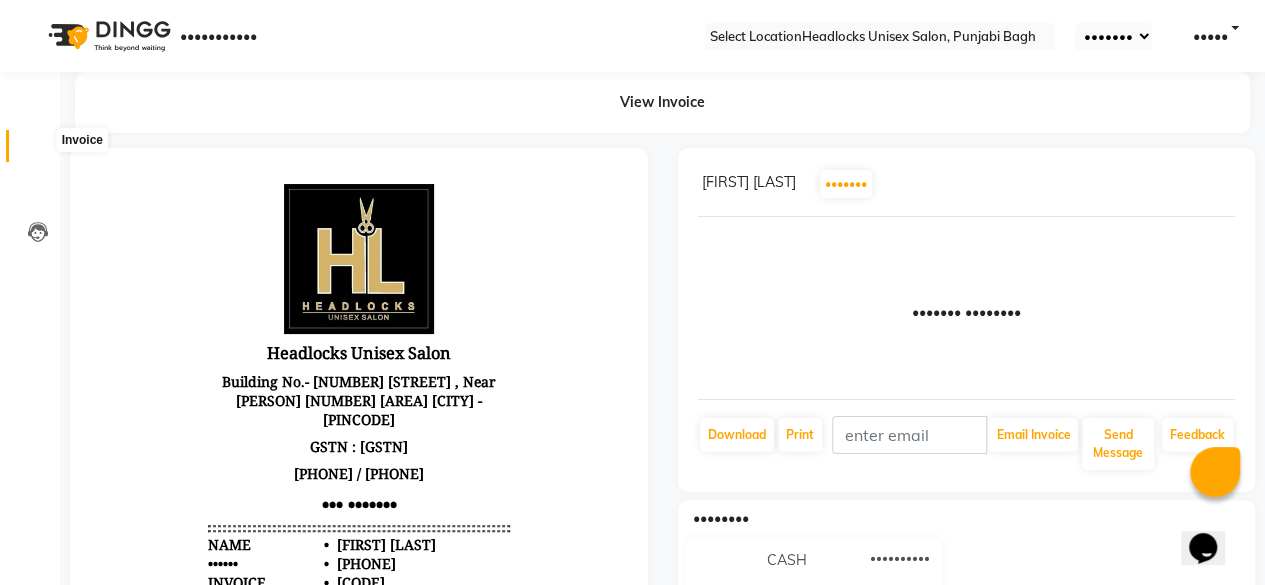 click at bounding box center [38, 151] 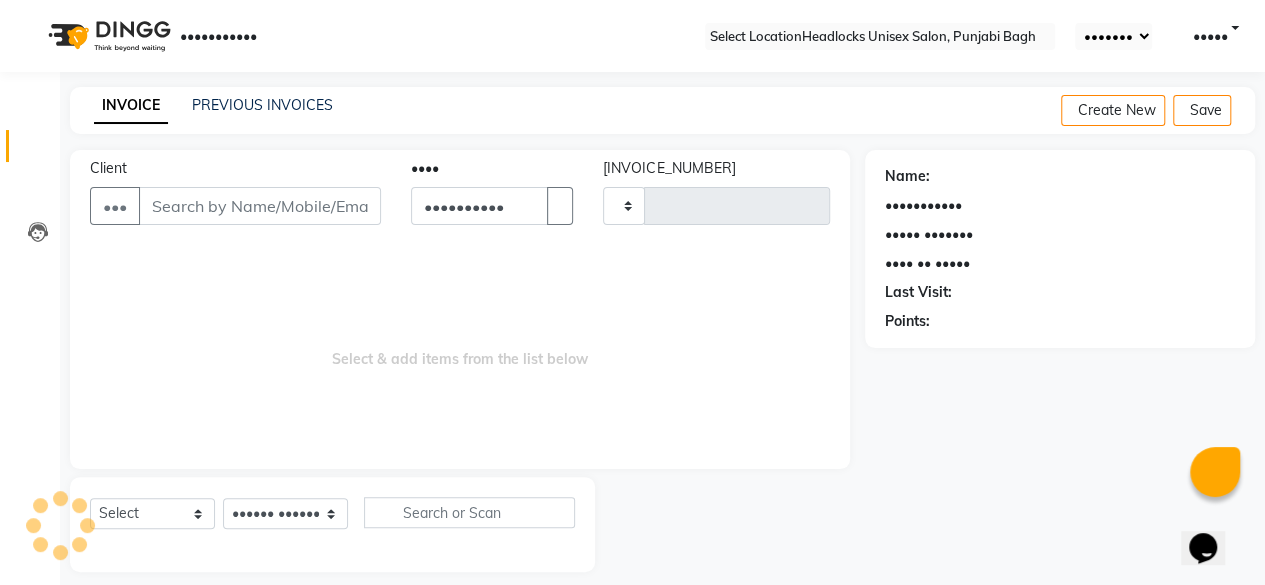 scroll, scrollTop: 15, scrollLeft: 0, axis: vertical 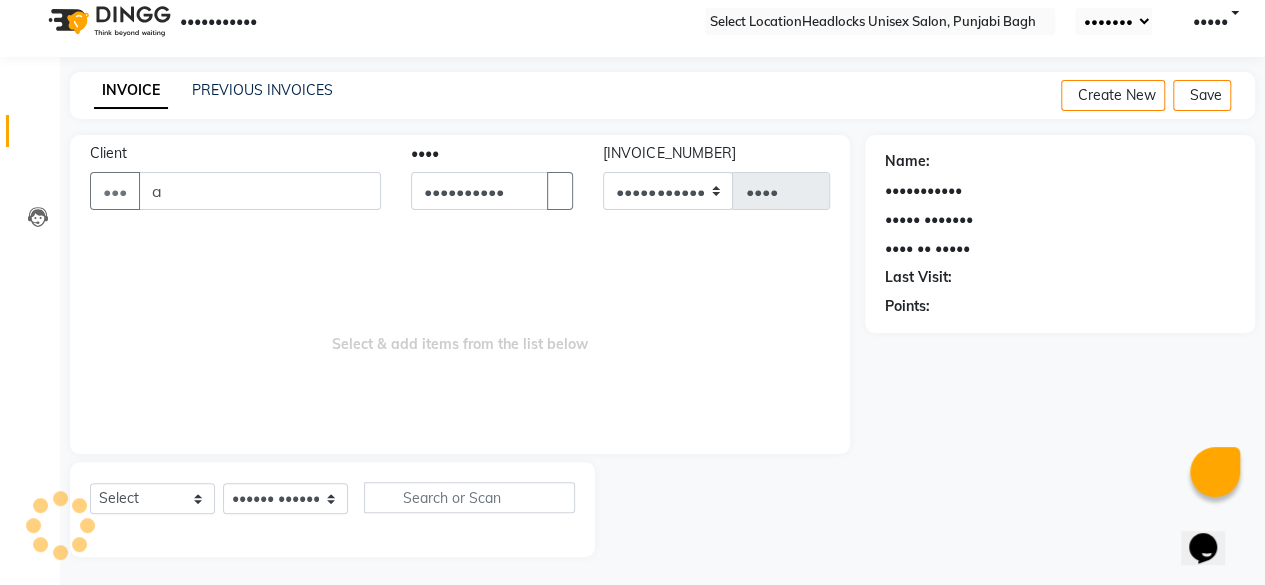 click on "a" at bounding box center [260, 191] 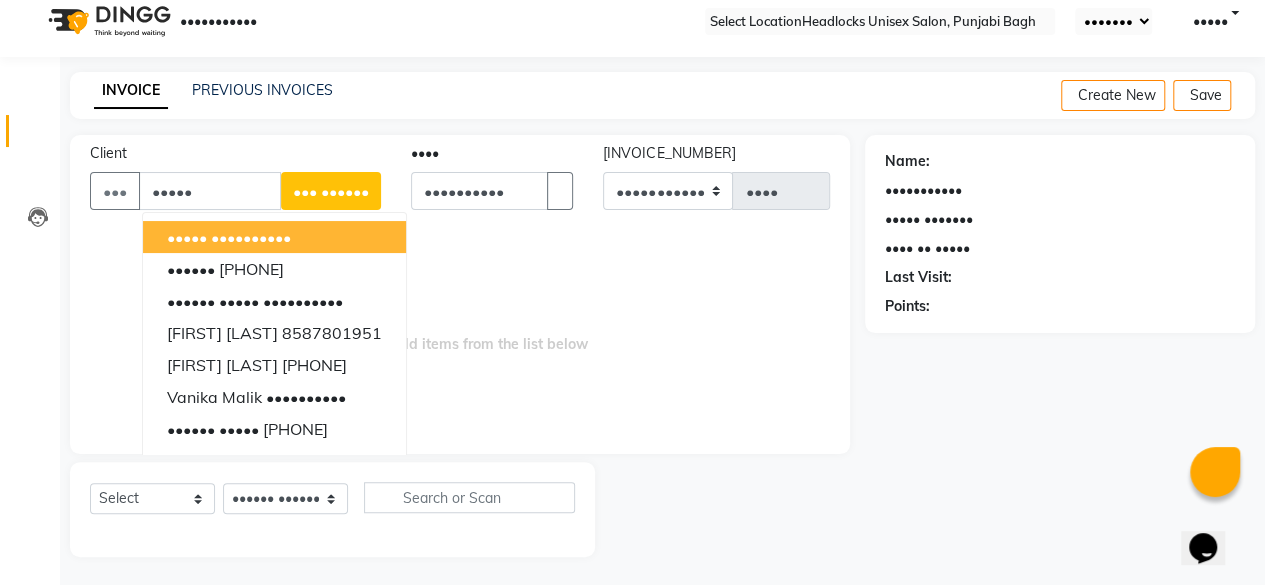 click on "[FIRST] [PHONE]" at bounding box center [274, 237] 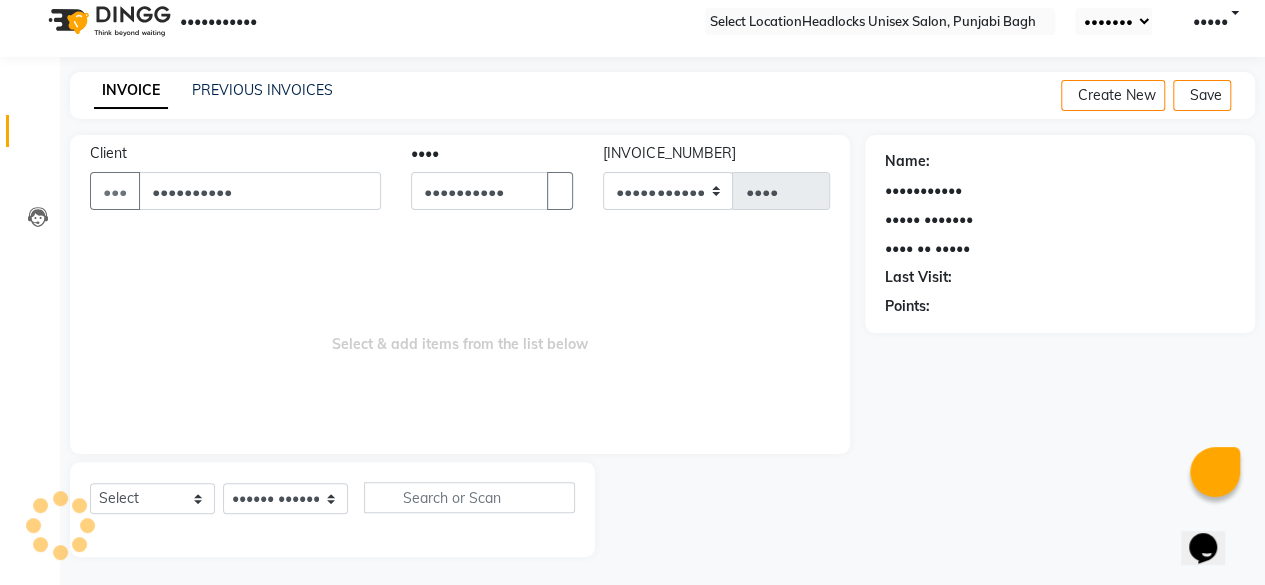 type on "••••••••••" 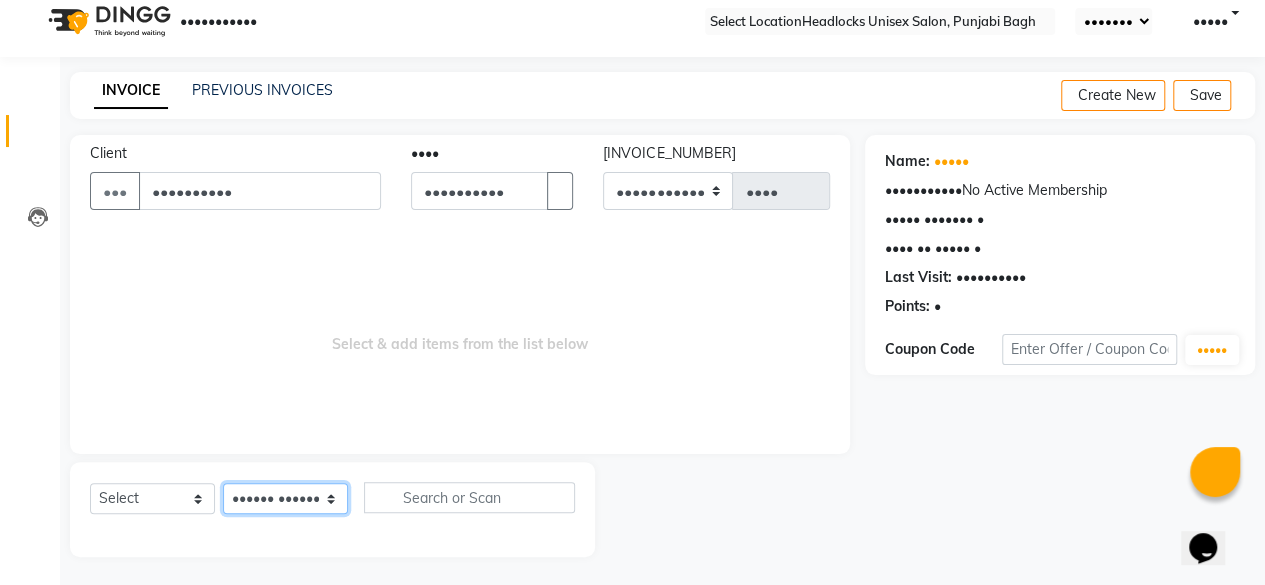 click on "Select Stylist ⁠[FIRST] ⁠[FIRST] [FIRST] [FIRST] [FIRST] [FIRST] [FIRST] [FIRST] [FIRST] [FIRST] [FIRST] [FIRST] [FIRST] [FIRST] [FIRST] [FIRST] [FIRST] [FIRST] [FIRST] [FIRST] [FIRST] [FIRST] [FIRST] ⁠[FIRST] [FIRST] [FIRST] [FIRST] ⁠[FIRST] [FIRST] [FIRST]" at bounding box center [285, 498] 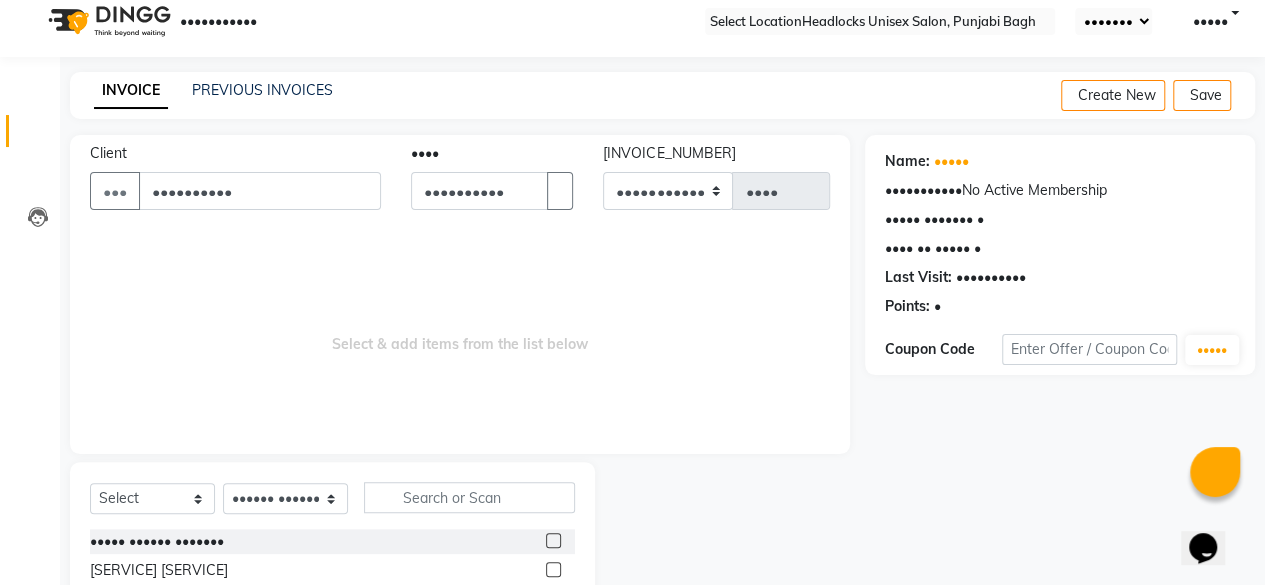 drag, startPoint x: 372, startPoint y: 470, endPoint x: 410, endPoint y: 500, distance: 48.414875 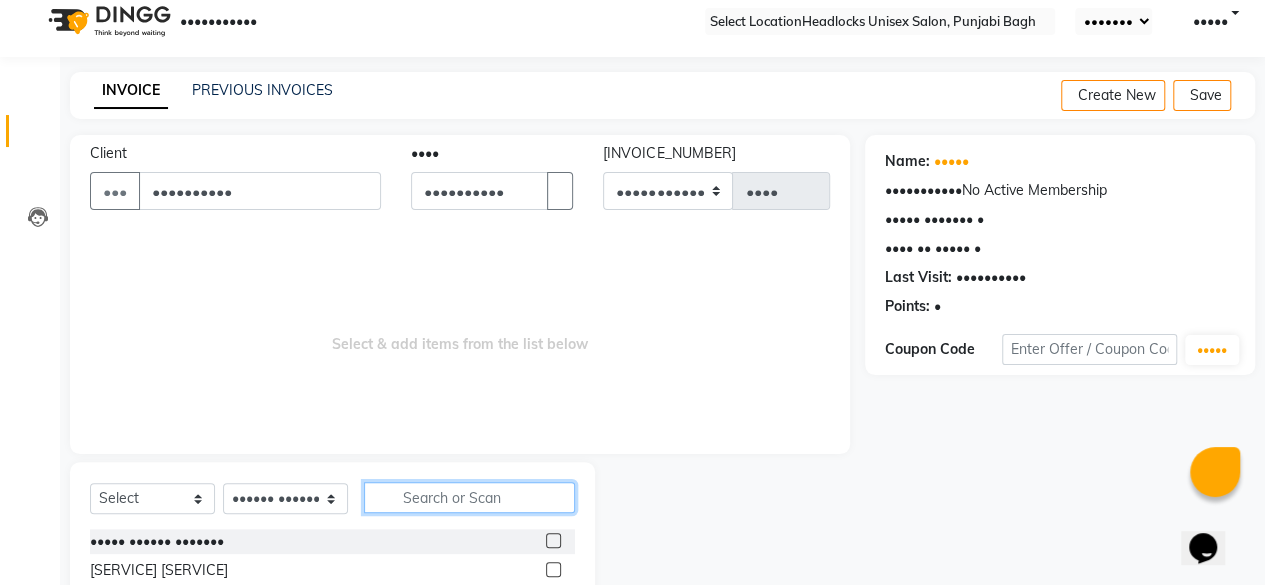 click at bounding box center [469, 497] 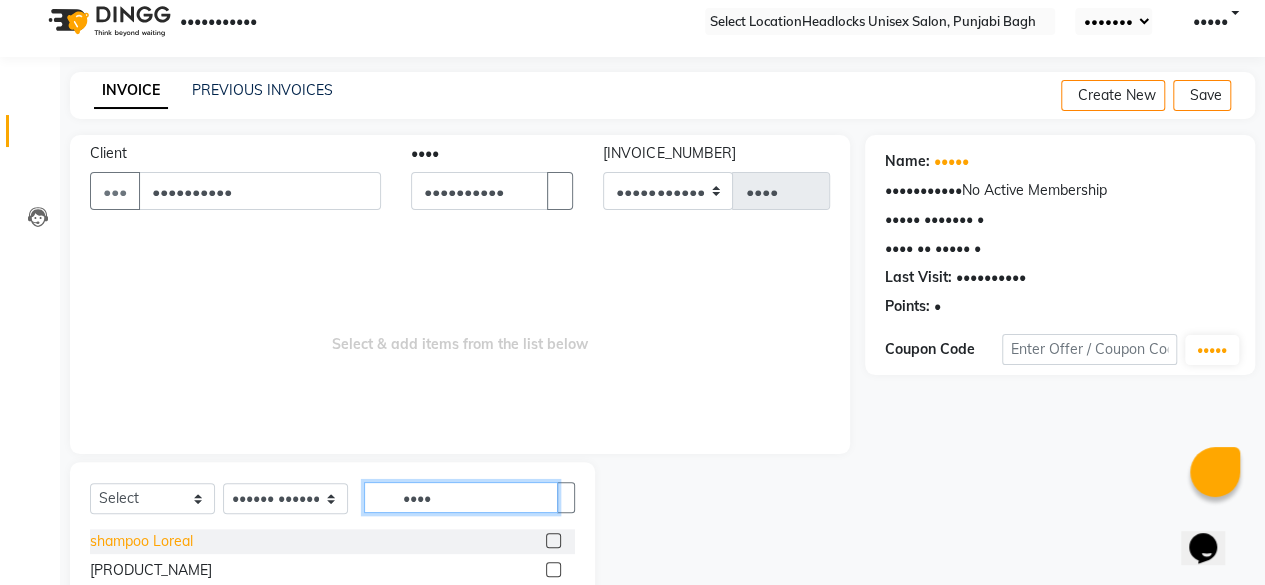 scroll, scrollTop: 2, scrollLeft: 0, axis: vertical 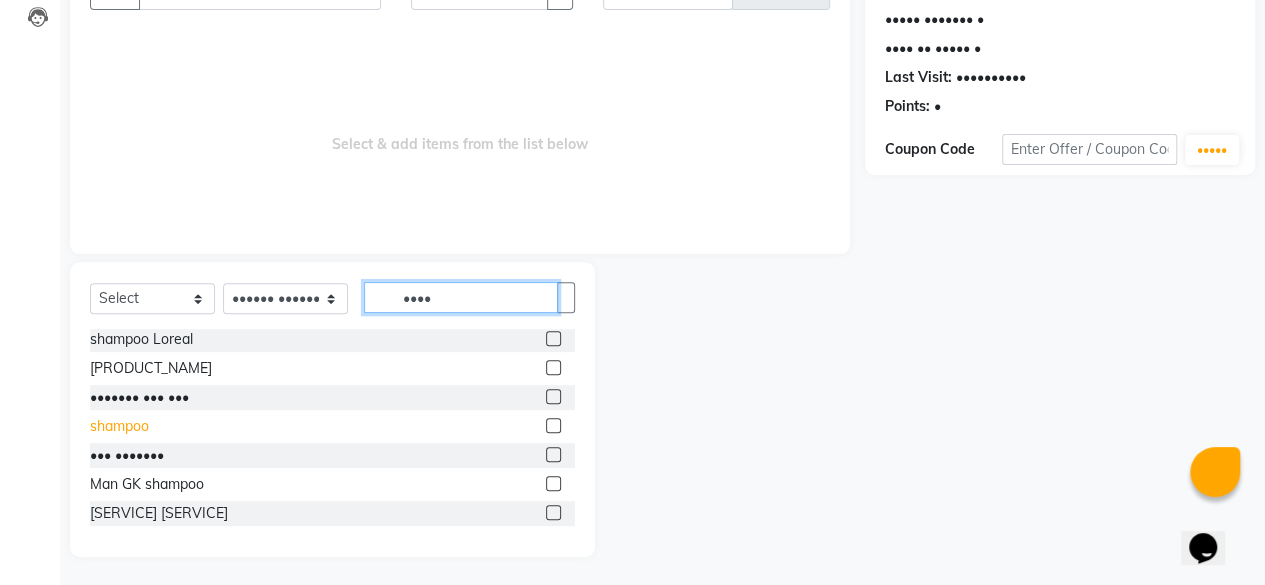 type on "••••" 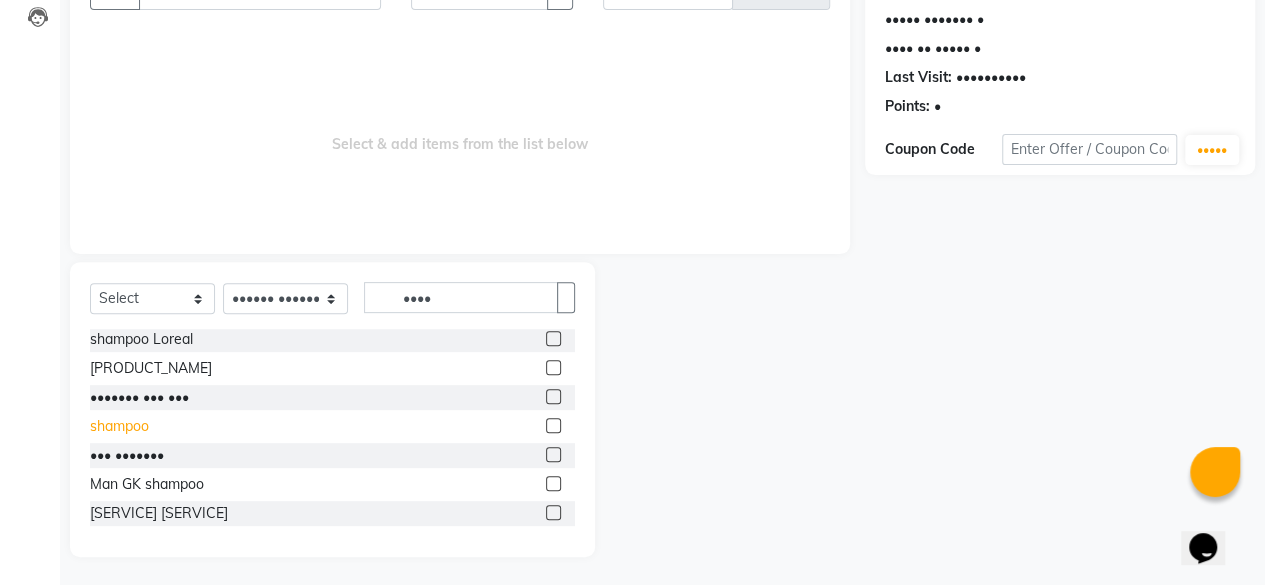 click on "shampoo" at bounding box center (141, 339) 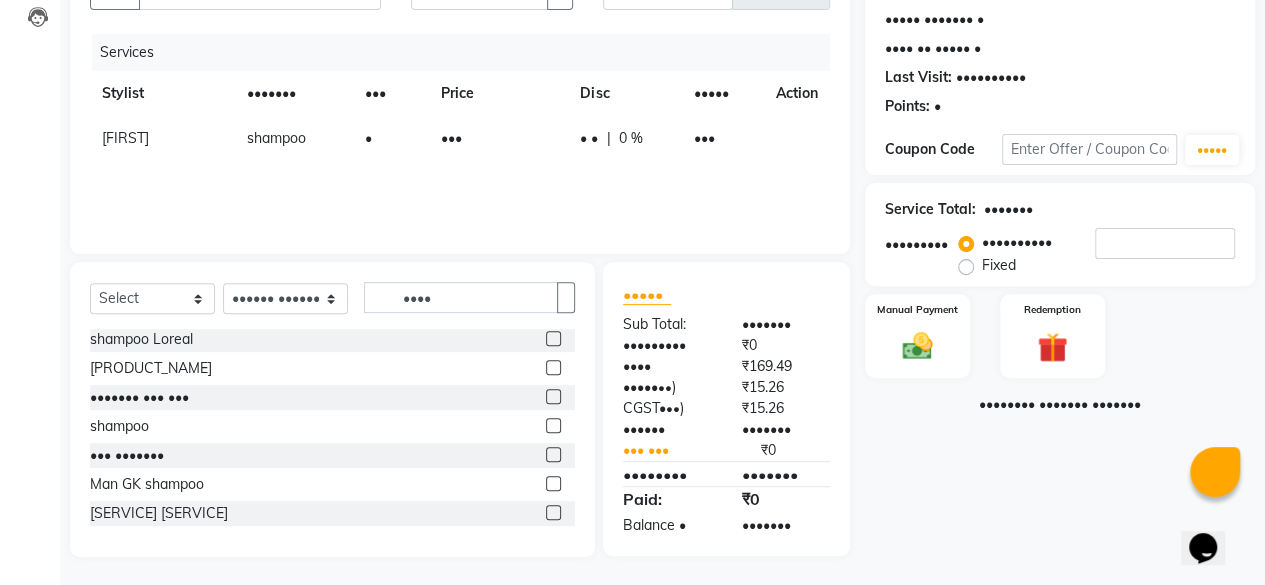click on "•••" at bounding box center (125, 138) 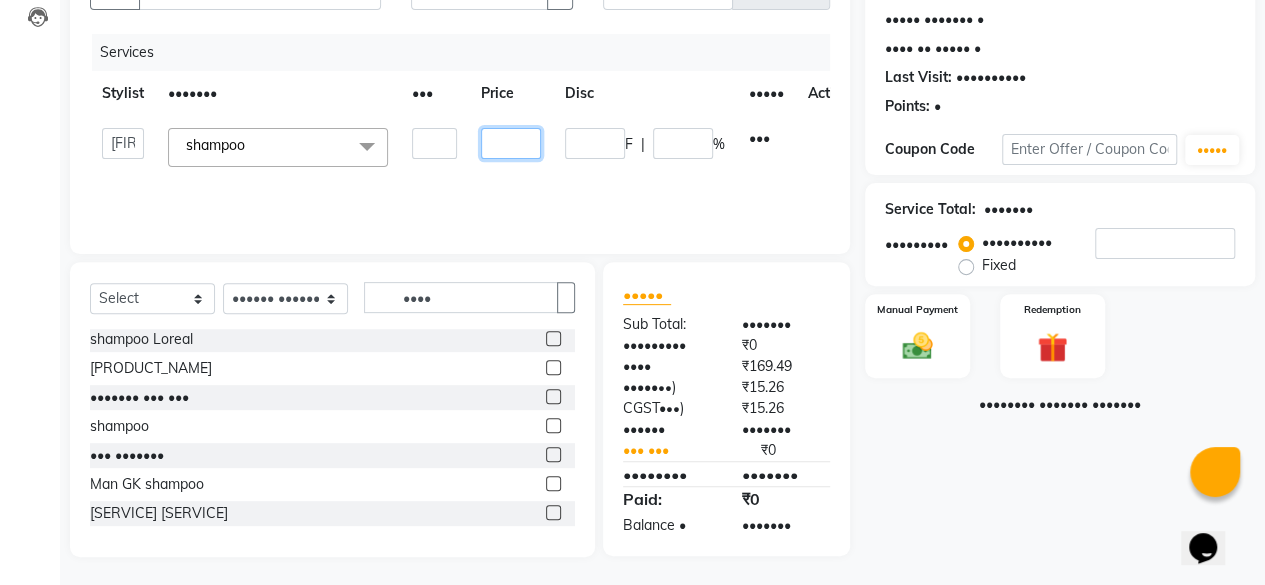 click on "•••" at bounding box center [434, 143] 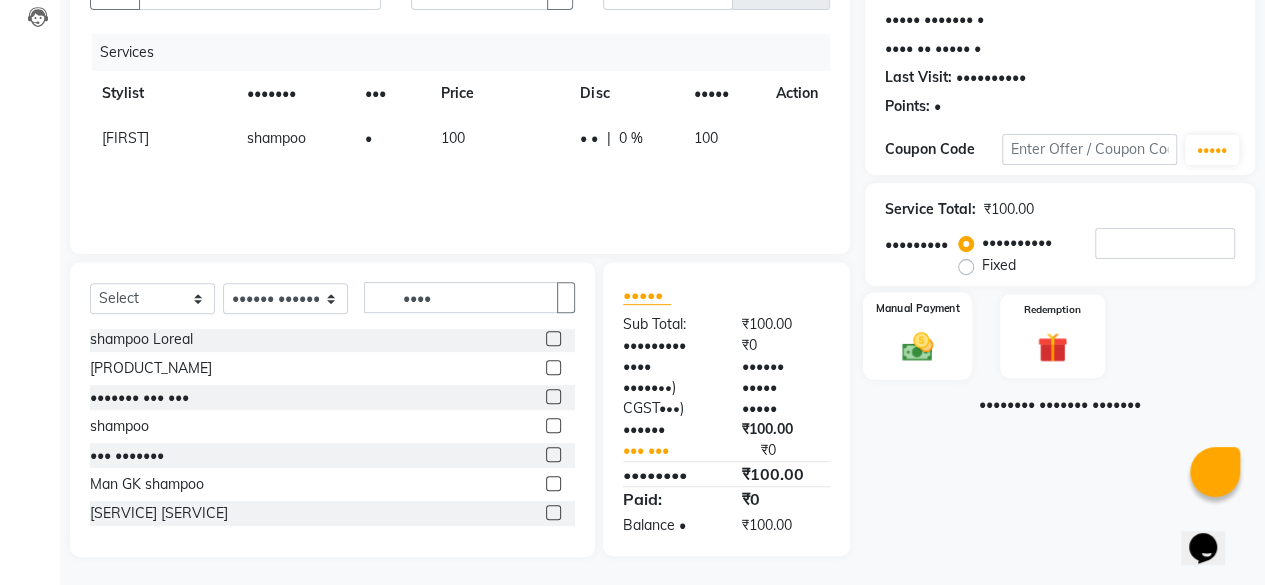 click at bounding box center (917, 346) 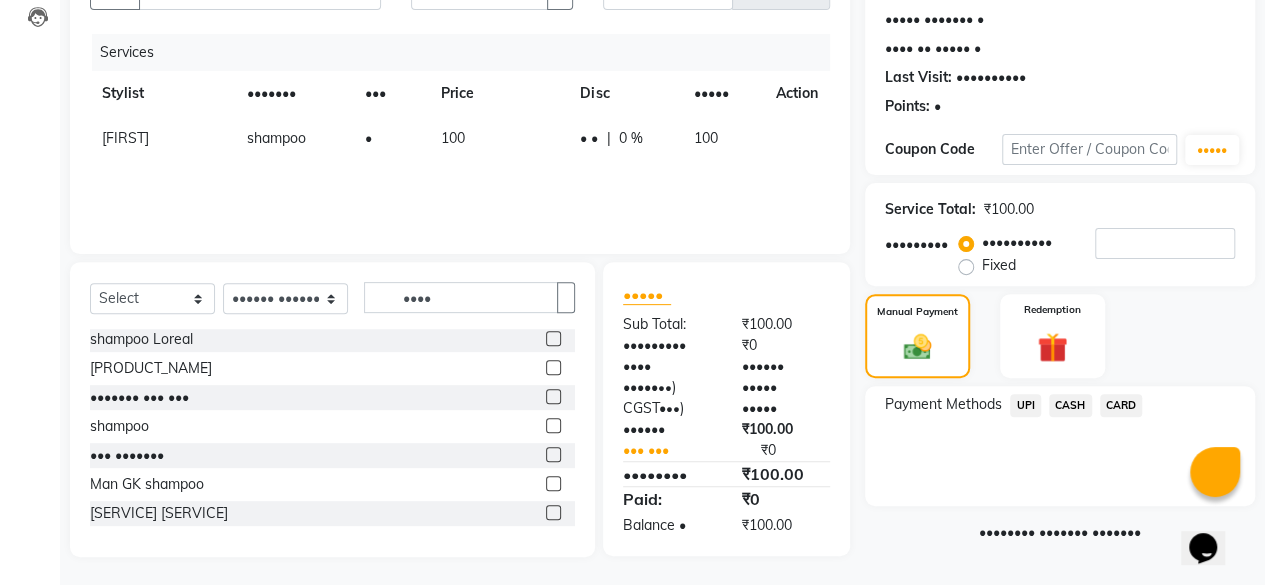 click on "UPI" at bounding box center [1025, 405] 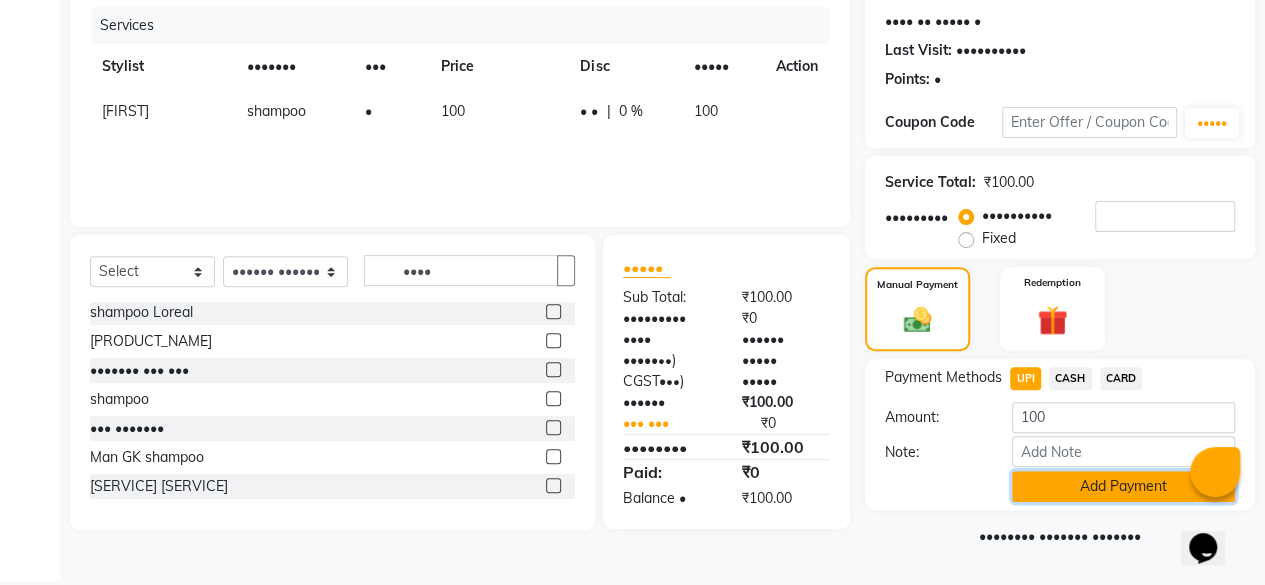 click on "Add Payment" at bounding box center (1123, 486) 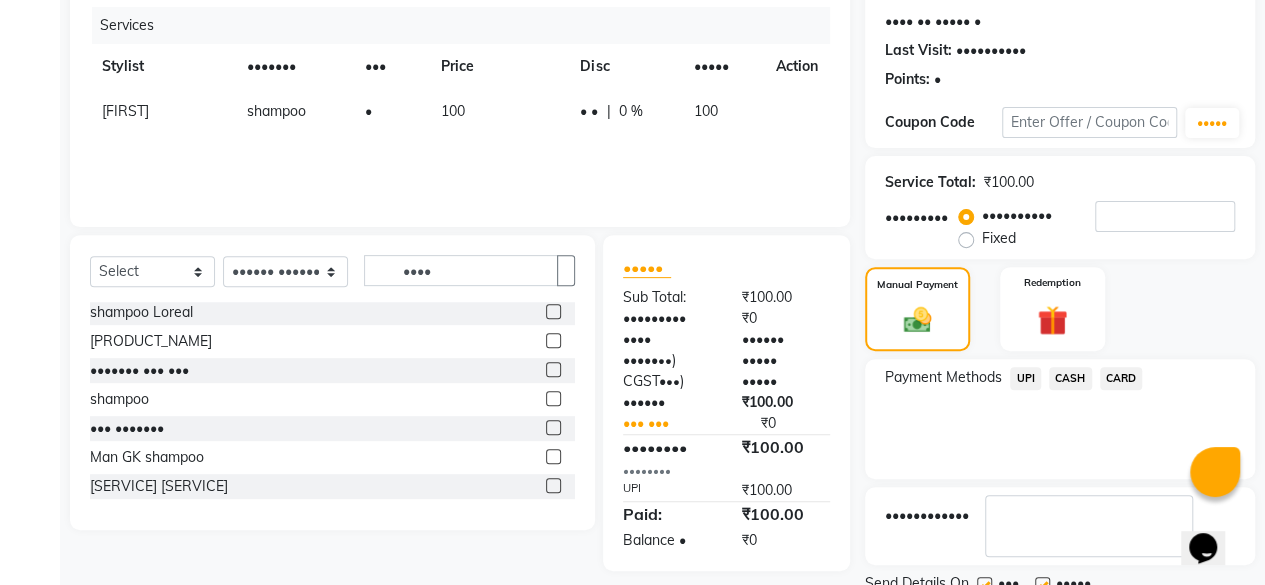 scroll, scrollTop: 324, scrollLeft: 0, axis: vertical 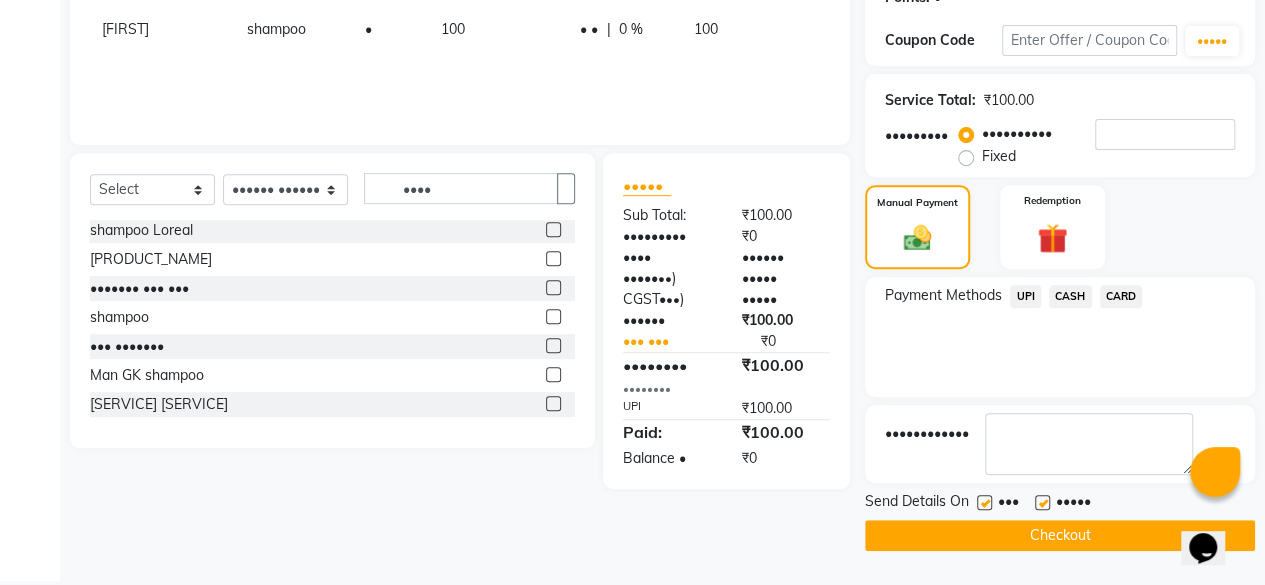 click at bounding box center [984, 502] 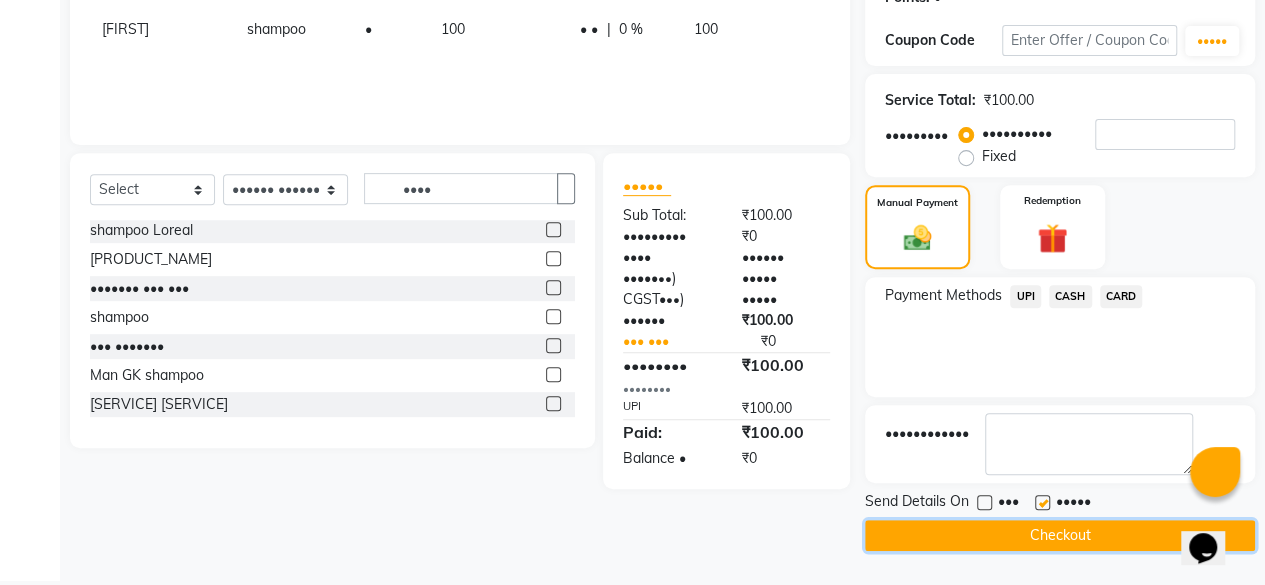 click on "Checkout" at bounding box center [1060, 535] 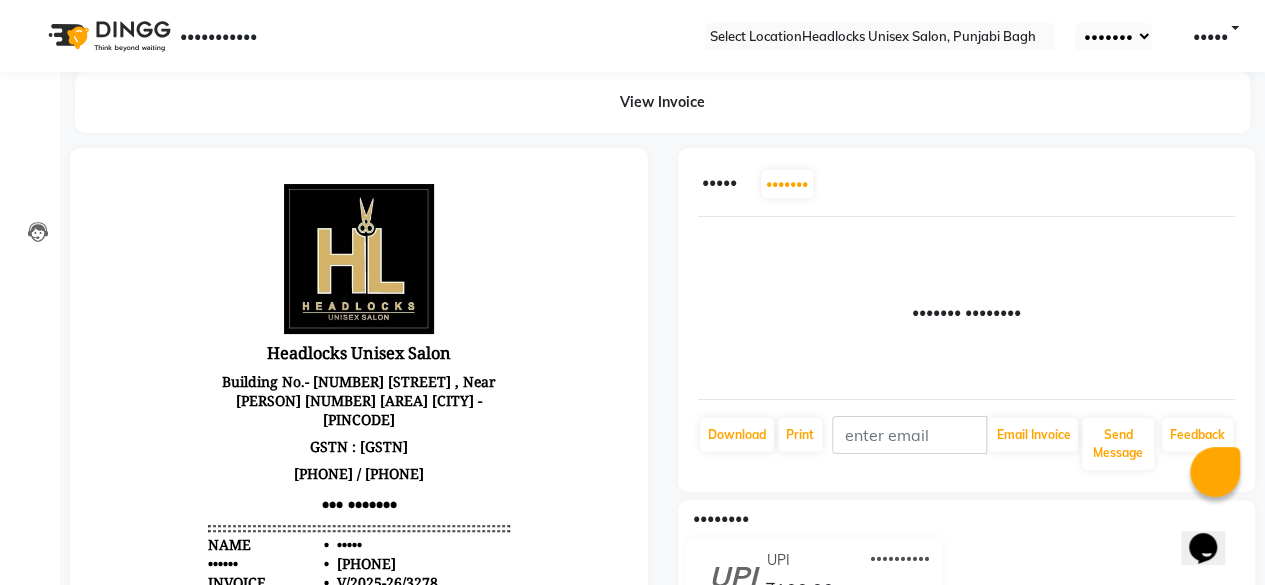 scroll, scrollTop: 0, scrollLeft: 0, axis: both 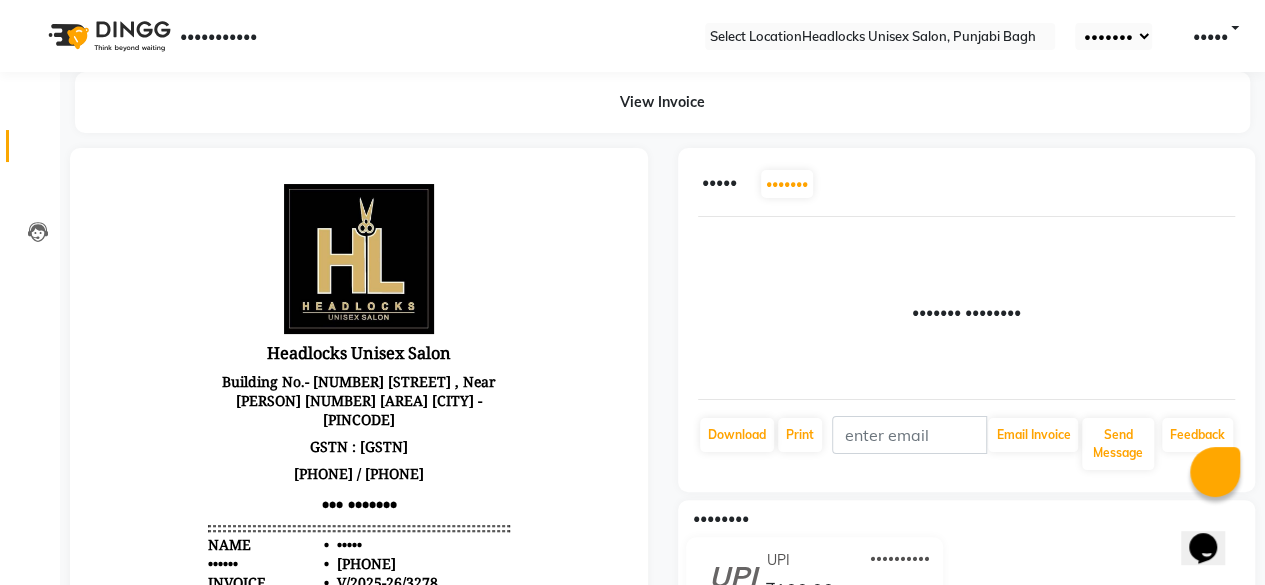 click on "Invoice" at bounding box center (30, 146) 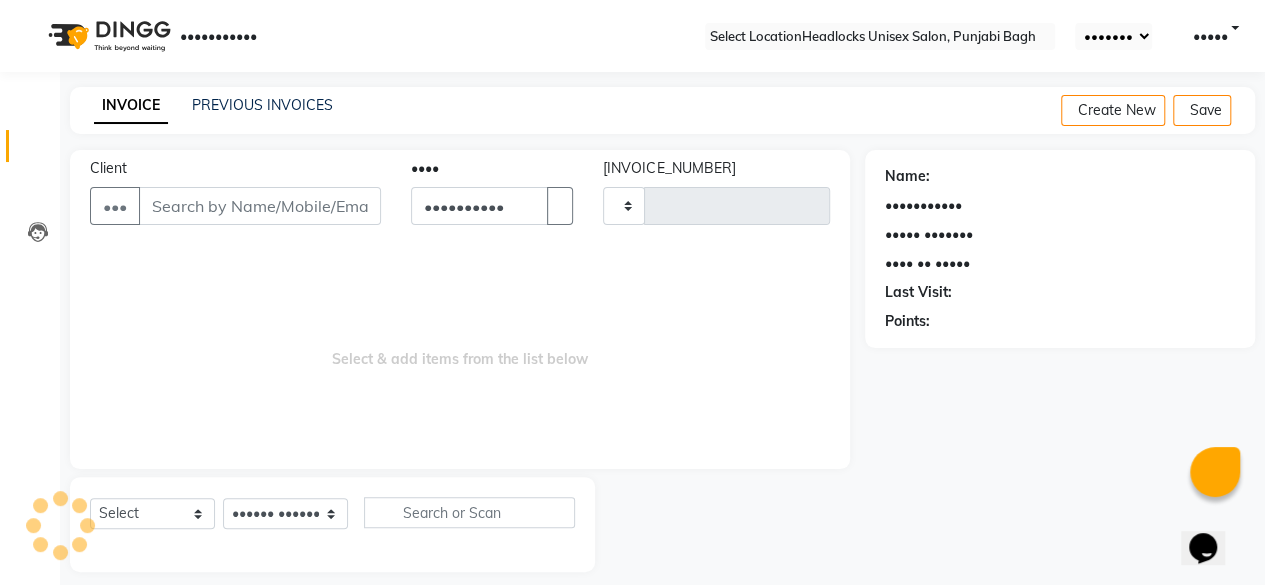 scroll, scrollTop: 15, scrollLeft: 0, axis: vertical 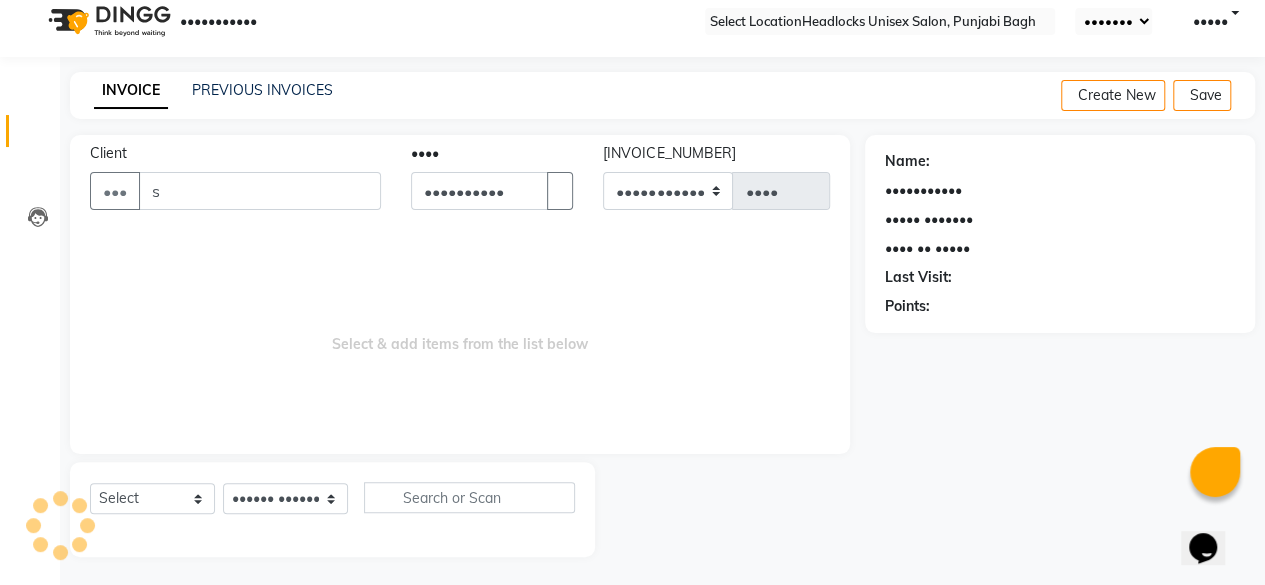 click on "s" at bounding box center (260, 191) 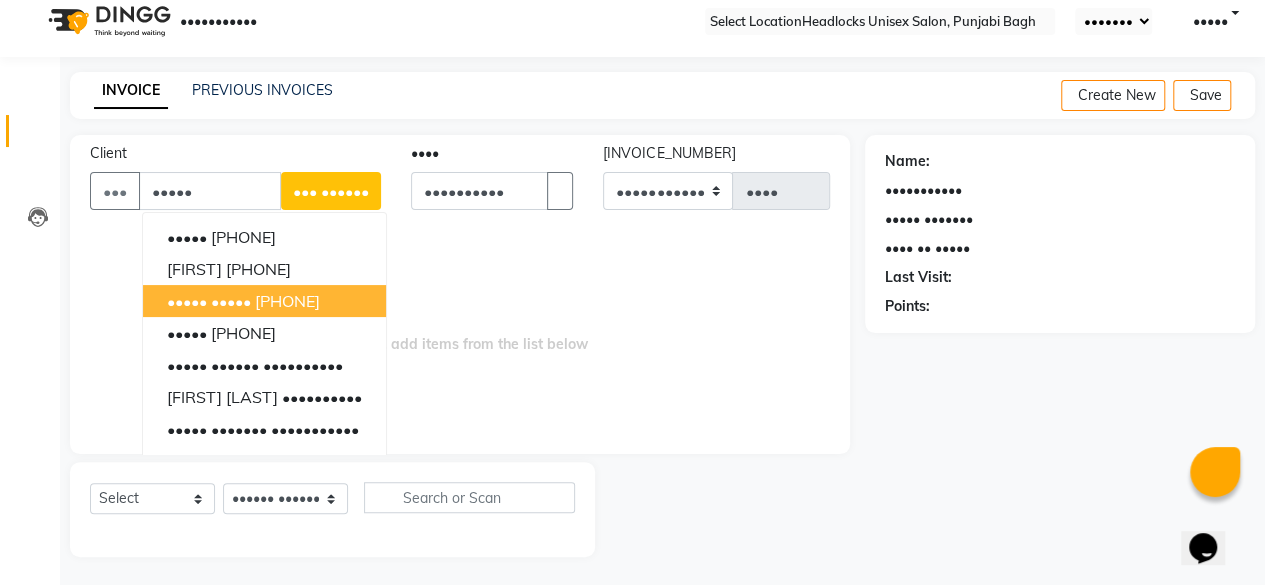 click on "••••• •••••" at bounding box center [209, 301] 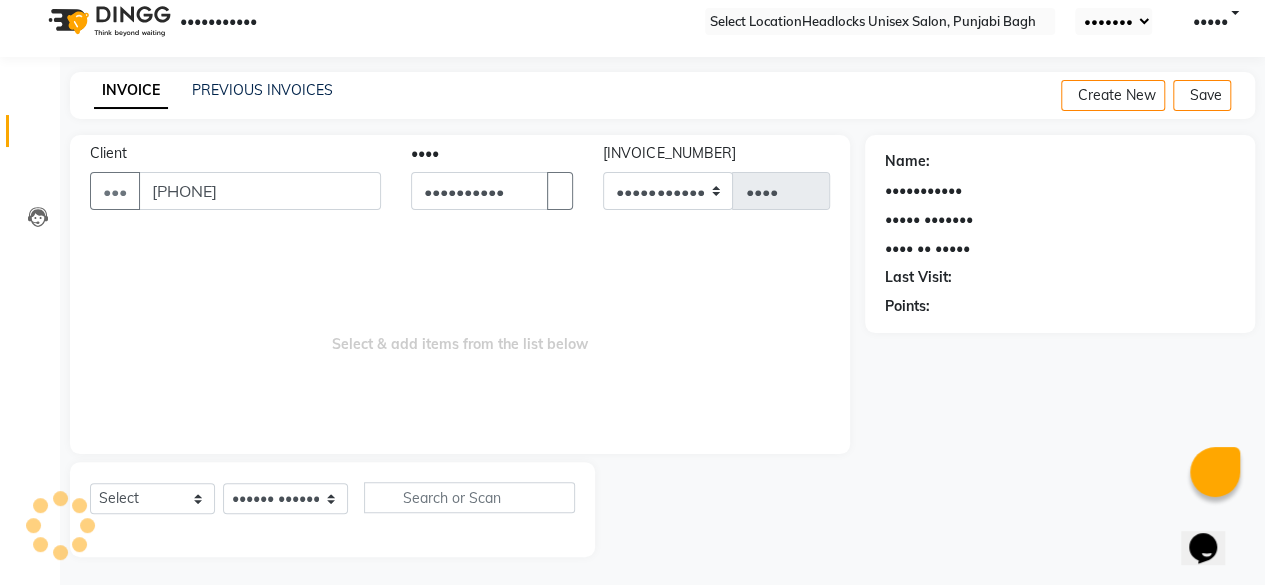 type on "[PHONE]" 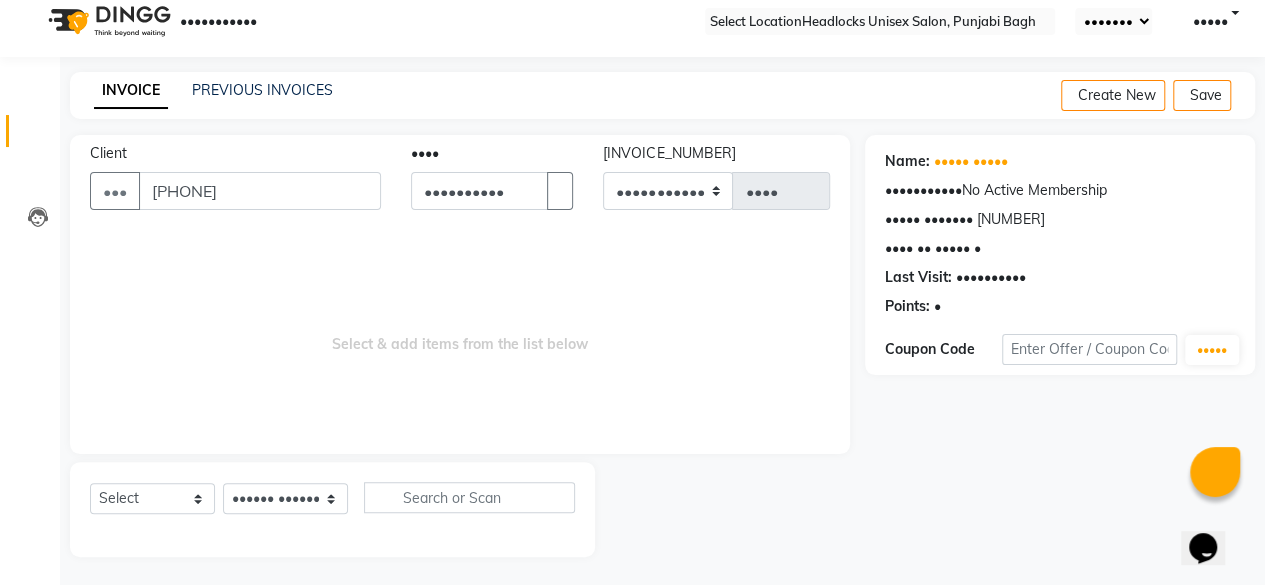 click on "Select Service Product Membership Package Voucher Prepaid Gift Card Select Stylist ⁠[FIRST] ⁠[FIRST] [FIRST] [FIRST] [FIRST] [FIRST] [FIRST] [FIRST] [FIRST] [FIRST] [FIRST] [FIRST] [FIRST] [FIRST] [FIRST] [FIRST] [FIRST] [FIRST] [FIRST] [FIRST] [FIRST] [FIRST] ⁠[FIRST] ⁠[FIRST] [FIRST] ⁠[FIRST] [FIRST] [FIRST]" at bounding box center (332, 505) 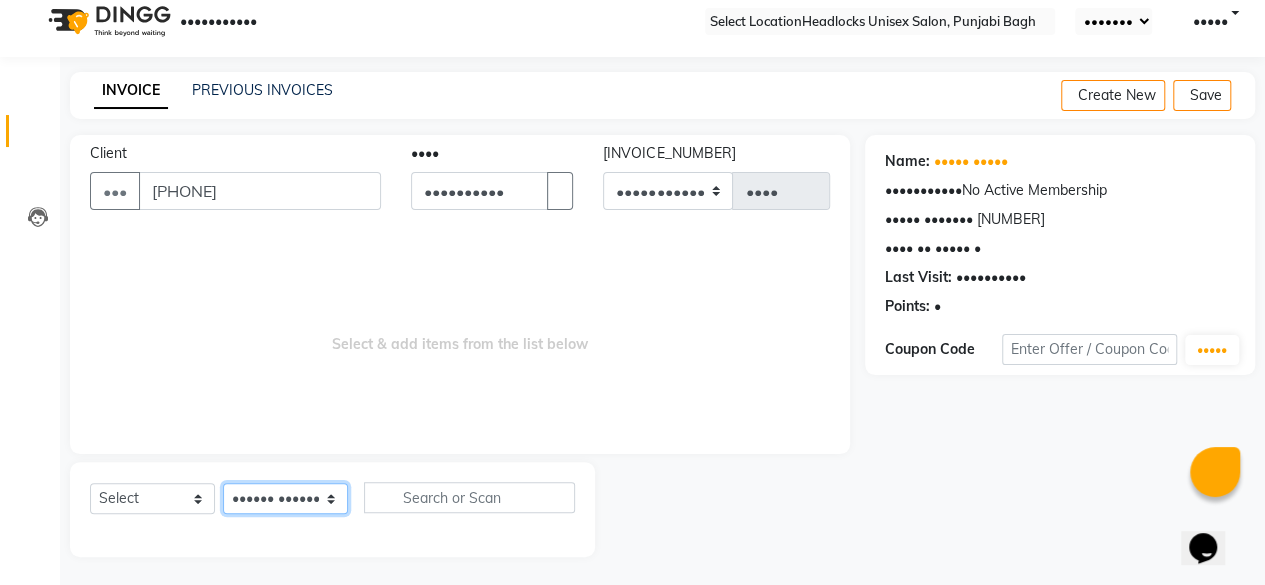 click on "Select Stylist ⁠[FIRST] ⁠[FIRST] [FIRST] [FIRST] [FIRST] [FIRST] [FIRST] [FIRST] [FIRST] [FIRST] [FIRST] [FIRST] [FIRST] [FIRST] [FIRST] [FIRST] [FIRST] [FIRST] [FIRST] [FIRST] [FIRST] [FIRST] [FIRST] ⁠[FIRST] [FIRST] [FIRST] [FIRST] ⁠[FIRST] [FIRST] [FIRST]" at bounding box center (285, 498) 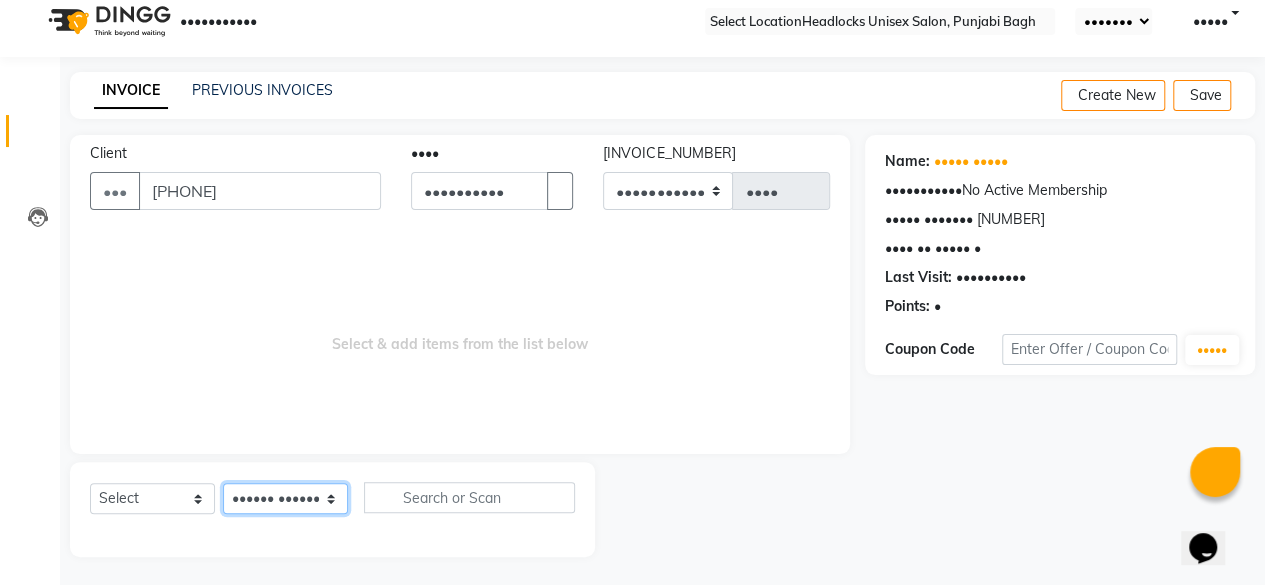 select on "•••••" 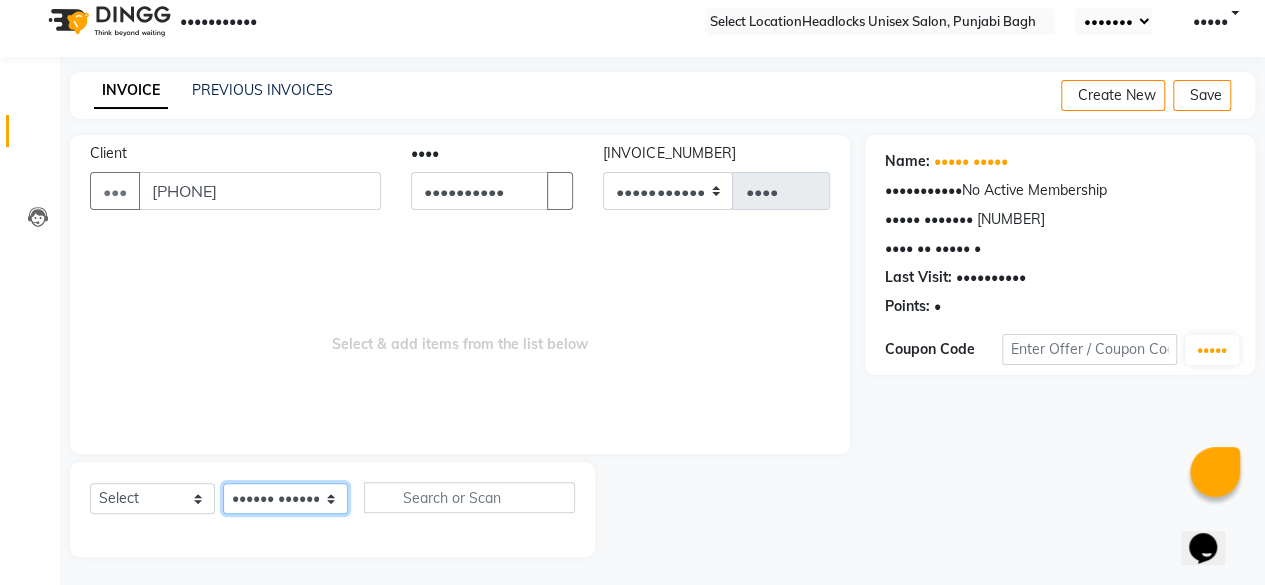 click on "Select Stylist ⁠[FIRST] ⁠[FIRST] [FIRST] [FIRST] [FIRST] [FIRST] [FIRST] [FIRST] [FIRST] [FIRST] [FIRST] [FIRST] [FIRST] [FIRST] [FIRST] [FIRST] [FIRST] [FIRST] [FIRST] [FIRST] [FIRST] [FIRST] [FIRST] ⁠[FIRST] [FIRST] [FIRST] [FIRST] ⁠[FIRST] [FIRST] [FIRST]" at bounding box center (285, 498) 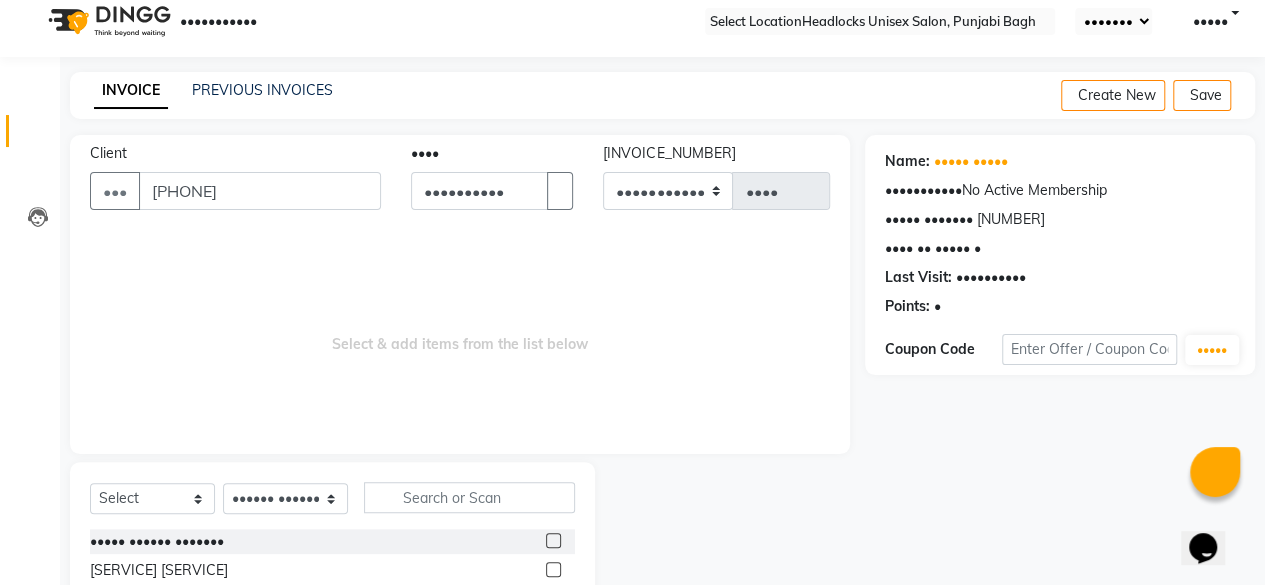 click on "Select Service Product Membership Package Voucher Prepaid Gift Card Select Stylist ⁠[FIRST] ⁠[FIRST] [FIRST] [FIRST] [FIRST] [FIRST] [FIRST] [FIRST] [FIRST] [FIRST] [FIRST] [FIRST] [FIRST] [FIRST] [FIRST] [FIRST] [FIRST] [FIRST] [FIRST] [FIRST] [FIRST] [FIRST] ⁠[FIRST] ⁠[FIRST] [FIRST] ⁠[FIRST] [FIRST] [FIRST]" at bounding box center [332, 505] 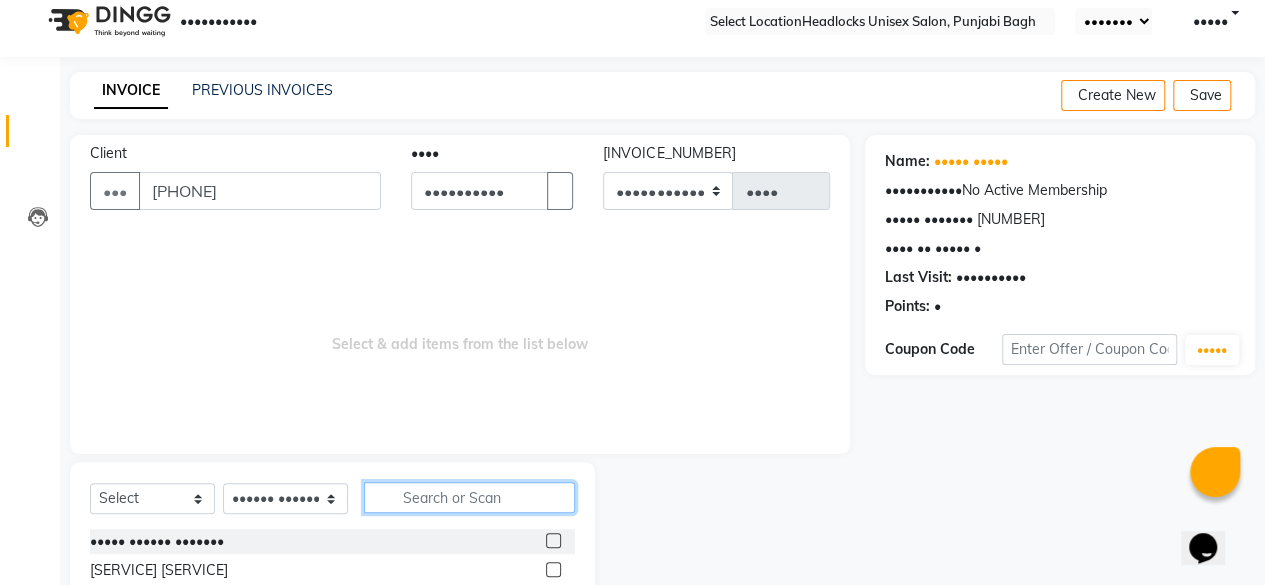 click at bounding box center [469, 497] 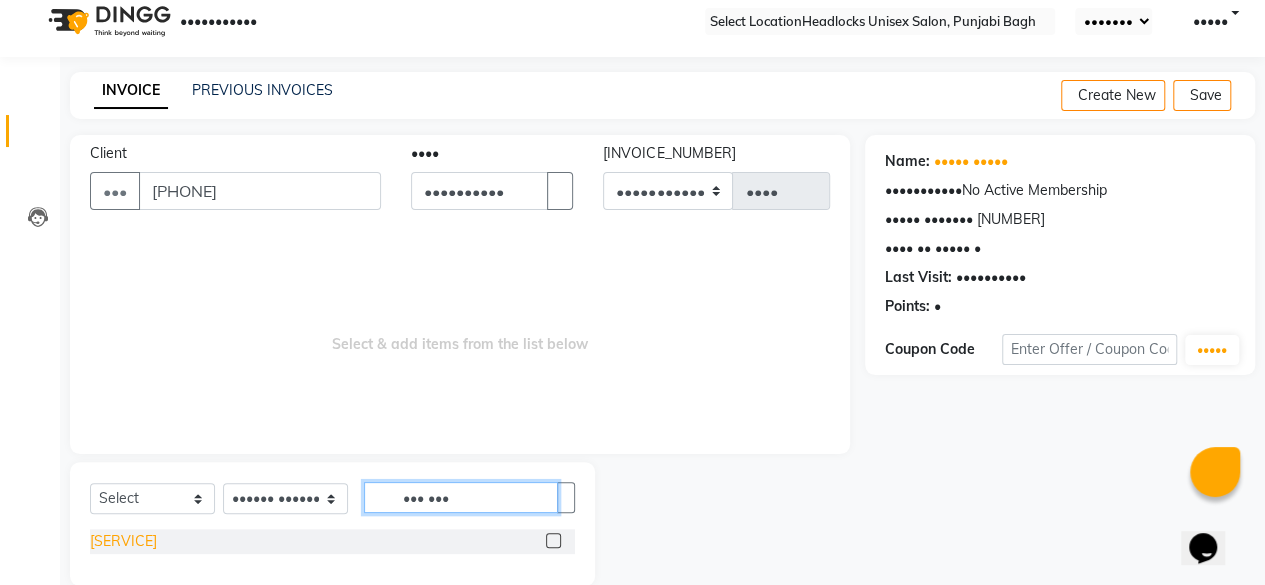 type on "••• •••" 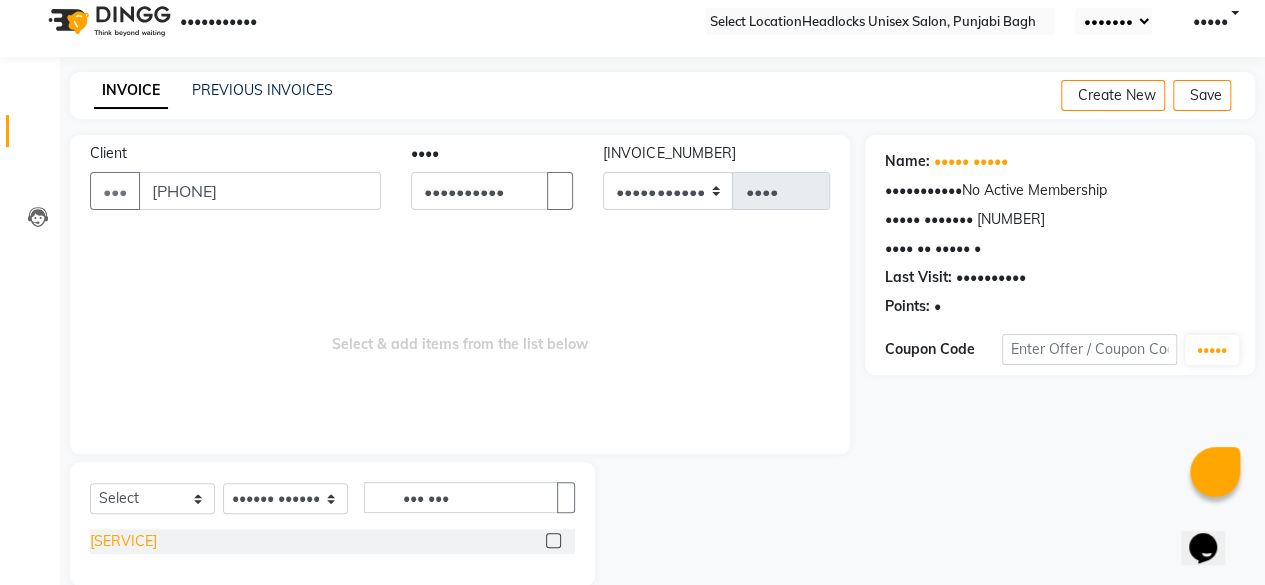click on "[SERVICE]" at bounding box center (123, 541) 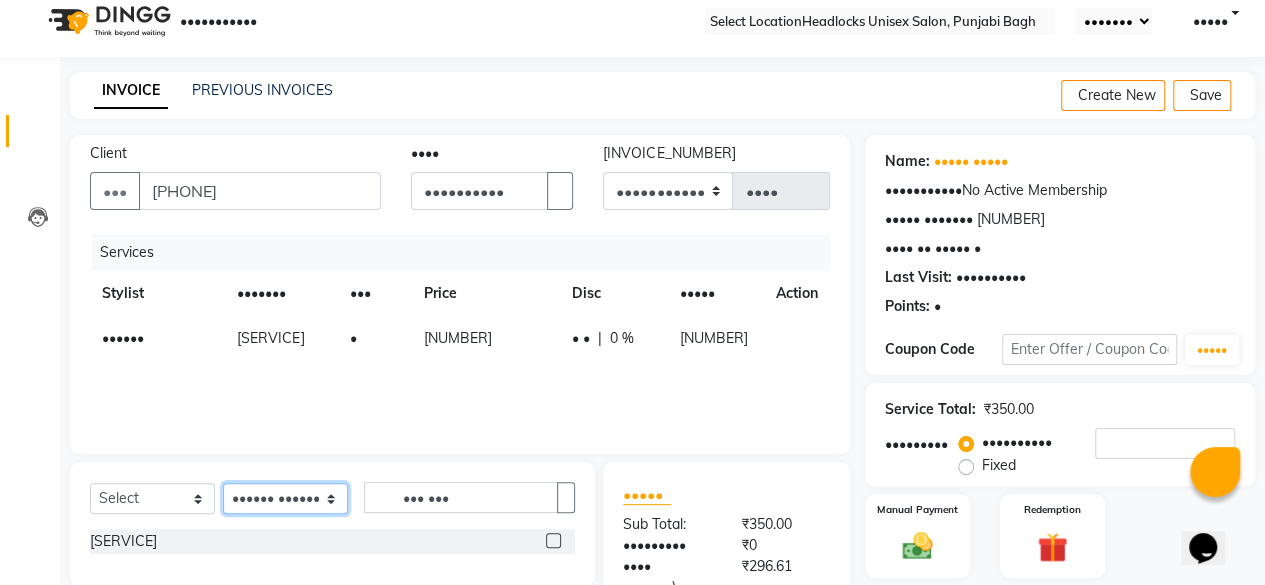 click on "Select Stylist ⁠[FIRST] ⁠[FIRST] [FIRST] [FIRST] [FIRST] [FIRST] [FIRST] [FIRST] [FIRST] [FIRST] [FIRST] [FIRST] [FIRST] [FIRST] [FIRST] [FIRST] [FIRST] [FIRST] [FIRST] [FIRST] [FIRST] [FIRST] [FIRST] ⁠[FIRST] [FIRST] [FIRST] [FIRST] ⁠[FIRST] [FIRST] [FIRST]" at bounding box center [285, 498] 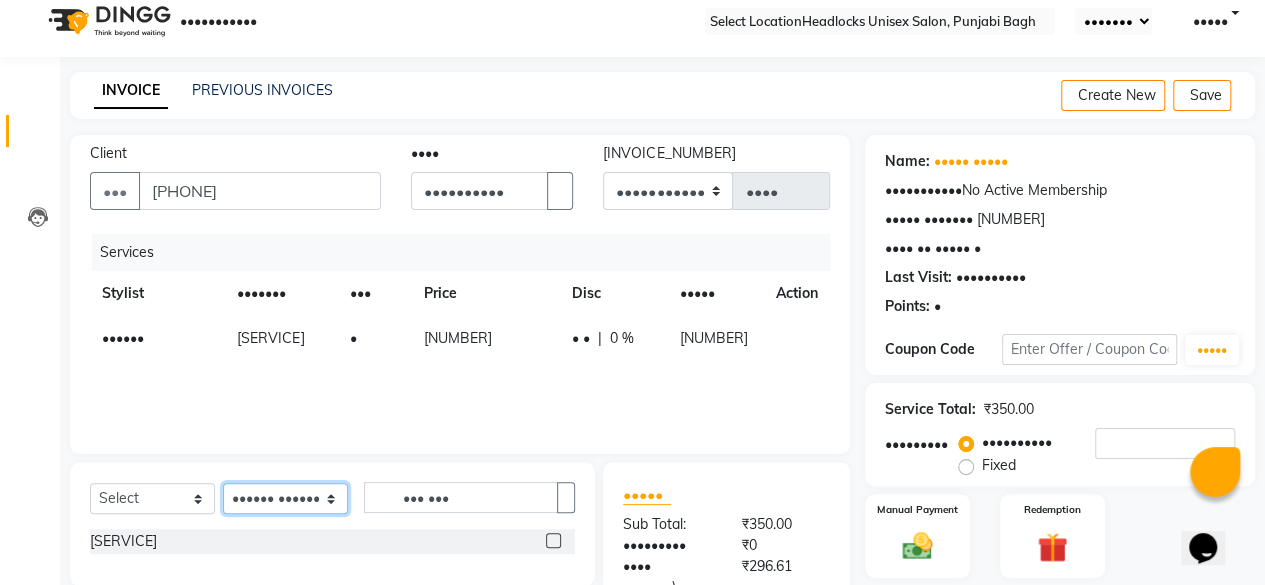 click on "Select Stylist ⁠[FIRST] ⁠[FIRST] [FIRST] [FIRST] [FIRST] [FIRST] [FIRST] [FIRST] [FIRST] [FIRST] [FIRST] [FIRST] [FIRST] [FIRST] [FIRST] [FIRST] [FIRST] [FIRST] [FIRST] [FIRST] [FIRST] [FIRST] [FIRST] ⁠[FIRST] [FIRST] [FIRST] [FIRST] ⁠[FIRST] [FIRST] [FIRST]" at bounding box center [285, 498] 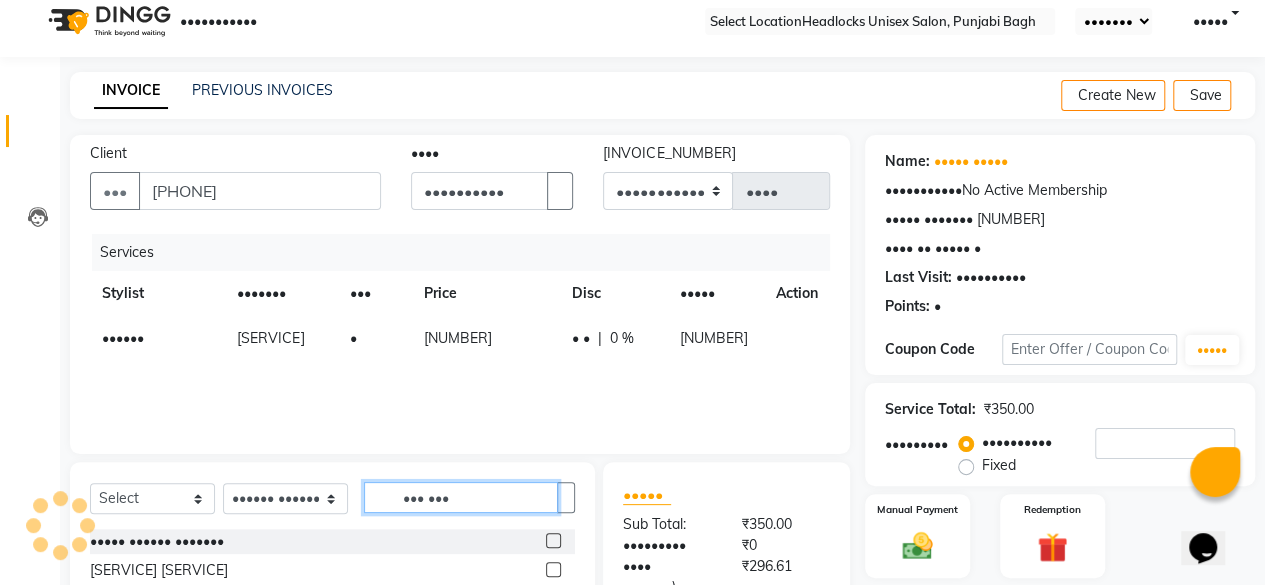 click on "••• •••" at bounding box center (461, 497) 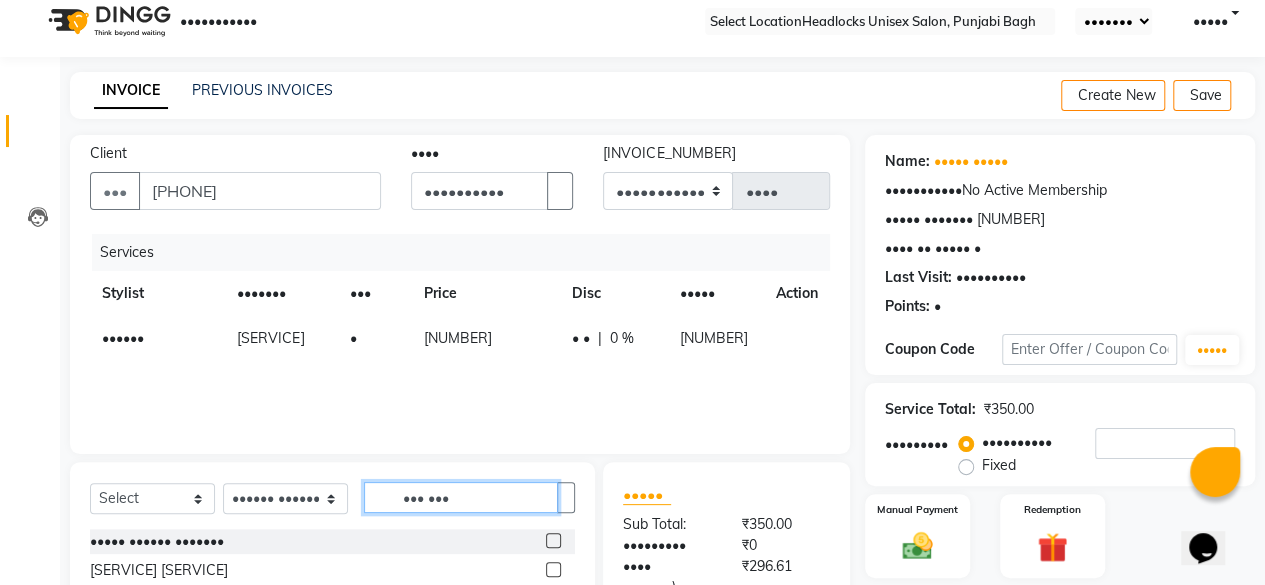 click on "••• •••" at bounding box center [461, 497] 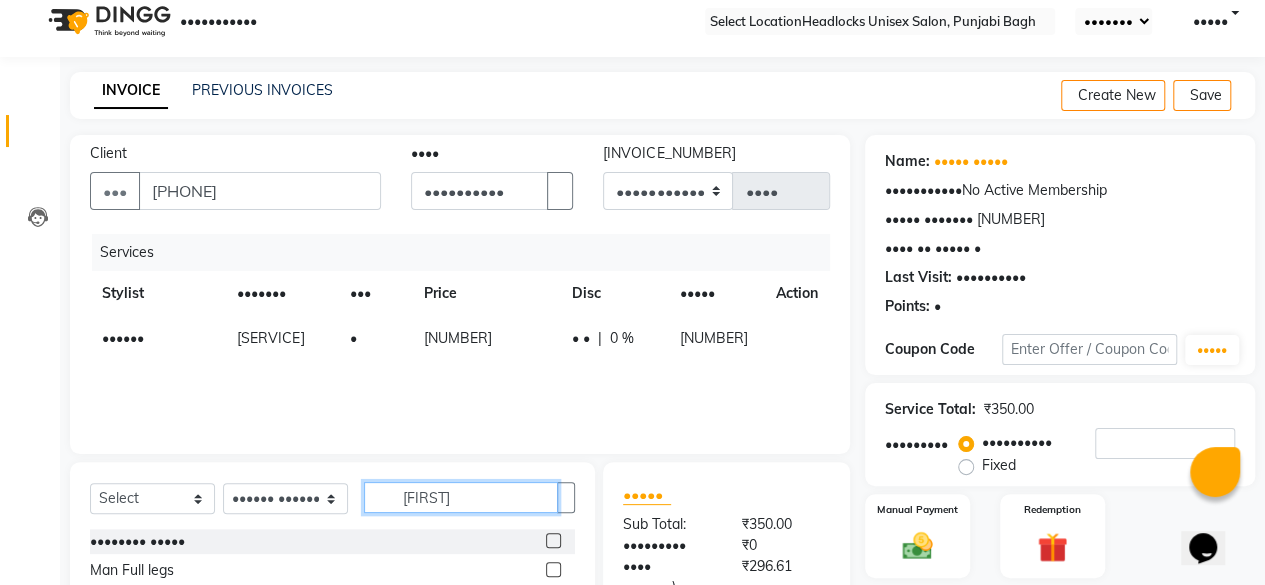 click on "[FIRST]" at bounding box center [461, 497] 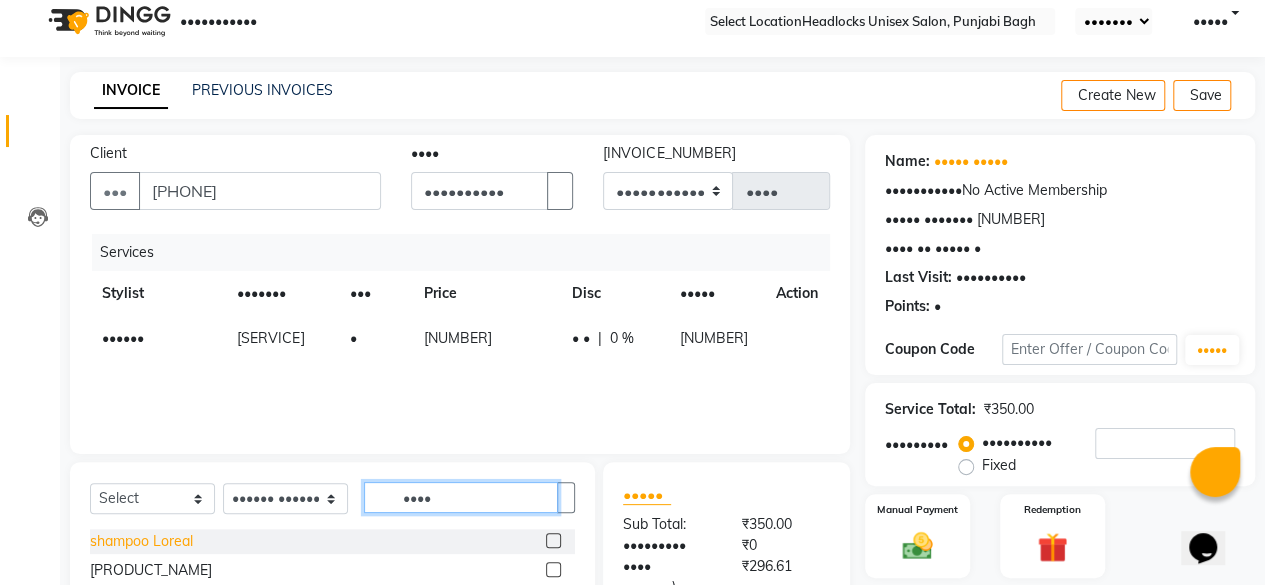 type on "••••" 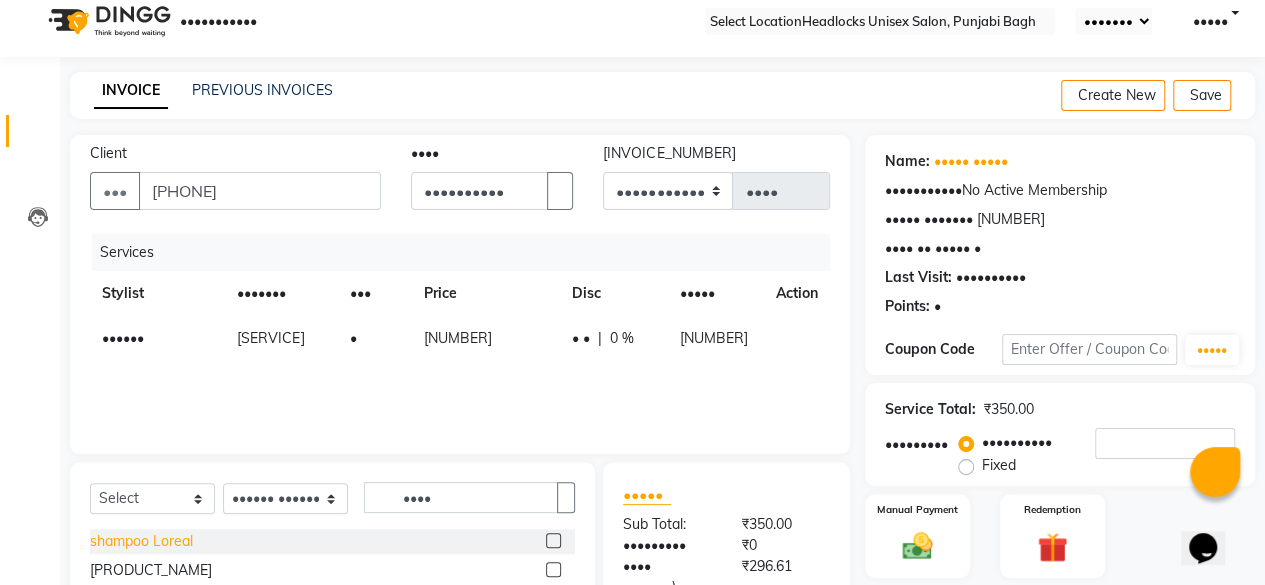click on "shampoo Loreal" at bounding box center (141, 541) 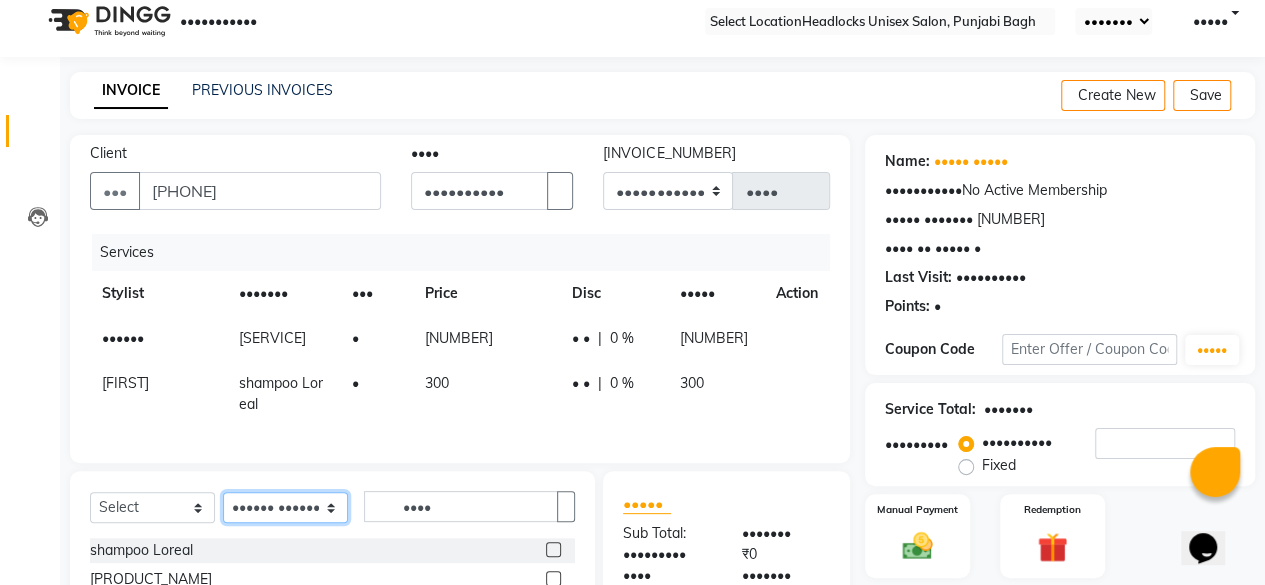 click on "Select Stylist ⁠[FIRST] ⁠[FIRST] [FIRST] [FIRST] [FIRST] [FIRST] [FIRST] [FIRST] [FIRST] [FIRST] [FIRST] [FIRST] [FIRST] [FIRST] [FIRST] [FIRST] [FIRST] [FIRST] [FIRST] [FIRST] [FIRST] [FIRST] [FIRST] ⁠[FIRST] [FIRST] [FIRST] [FIRST] ⁠[FIRST] [FIRST] [FIRST]" at bounding box center (285, 507) 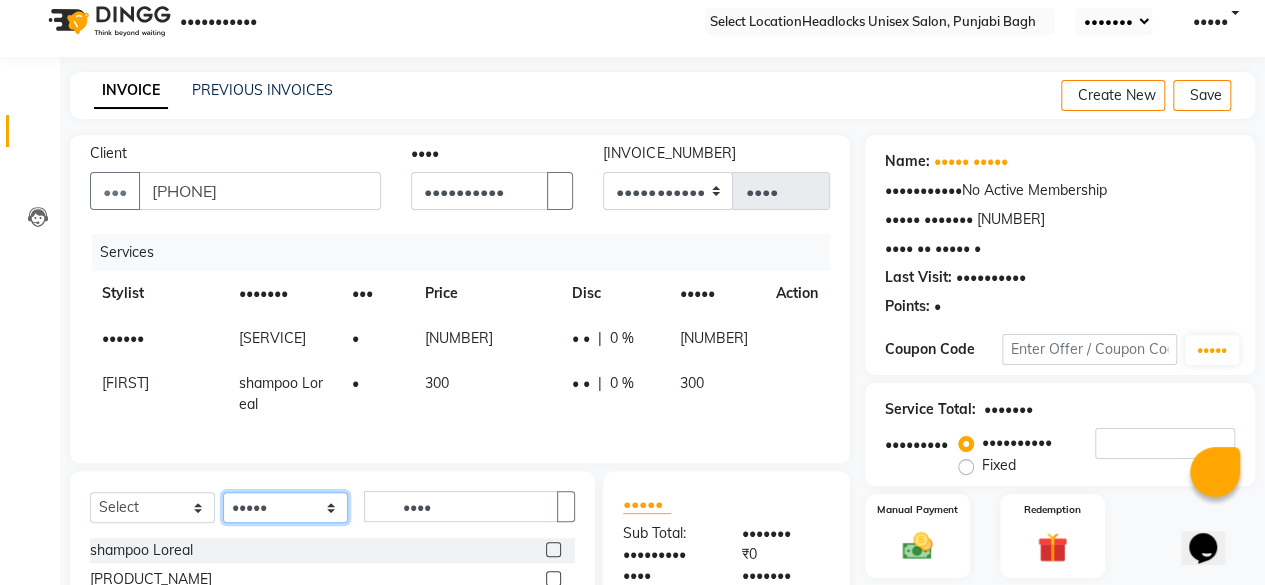 click on "Select Stylist ⁠[FIRST] ⁠[FIRST] [FIRST] [FIRST] [FIRST] [FIRST] [FIRST] [FIRST] [FIRST] [FIRST] [FIRST] [FIRST] [FIRST] [FIRST] [FIRST] [FIRST] [FIRST] [FIRST] [FIRST] [FIRST] [FIRST] [FIRST] [FIRST] ⁠[FIRST] [FIRST] [FIRST] [FIRST] ⁠[FIRST] [FIRST] [FIRST]" at bounding box center (285, 507) 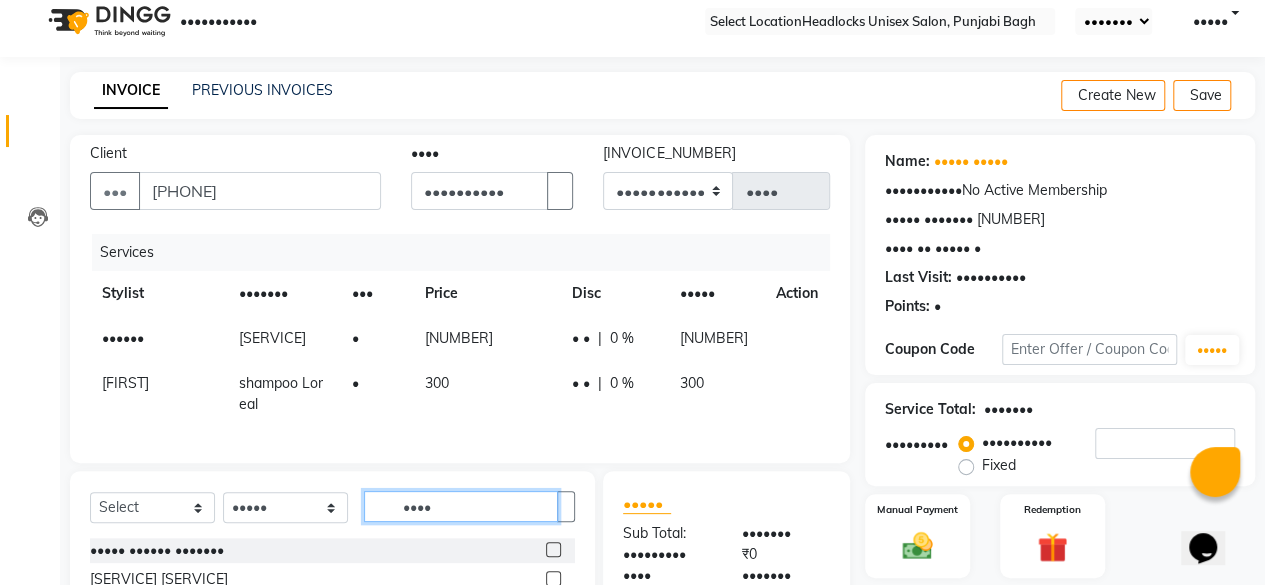click on "••••" at bounding box center [461, 506] 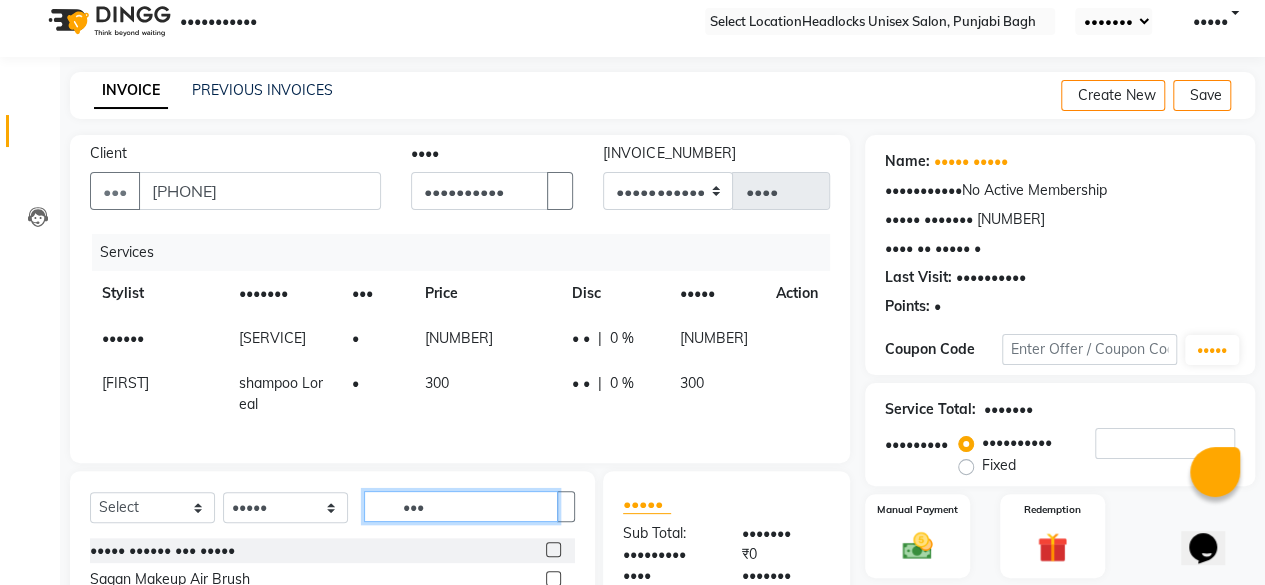 type on "••••" 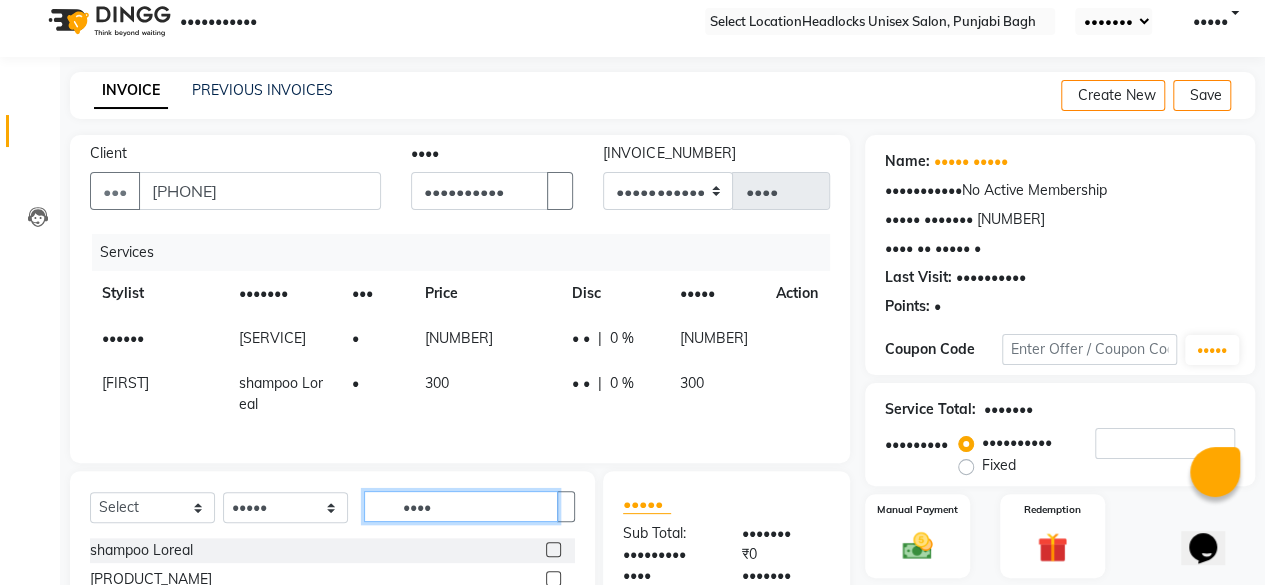 scroll, scrollTop: 239, scrollLeft: 0, axis: vertical 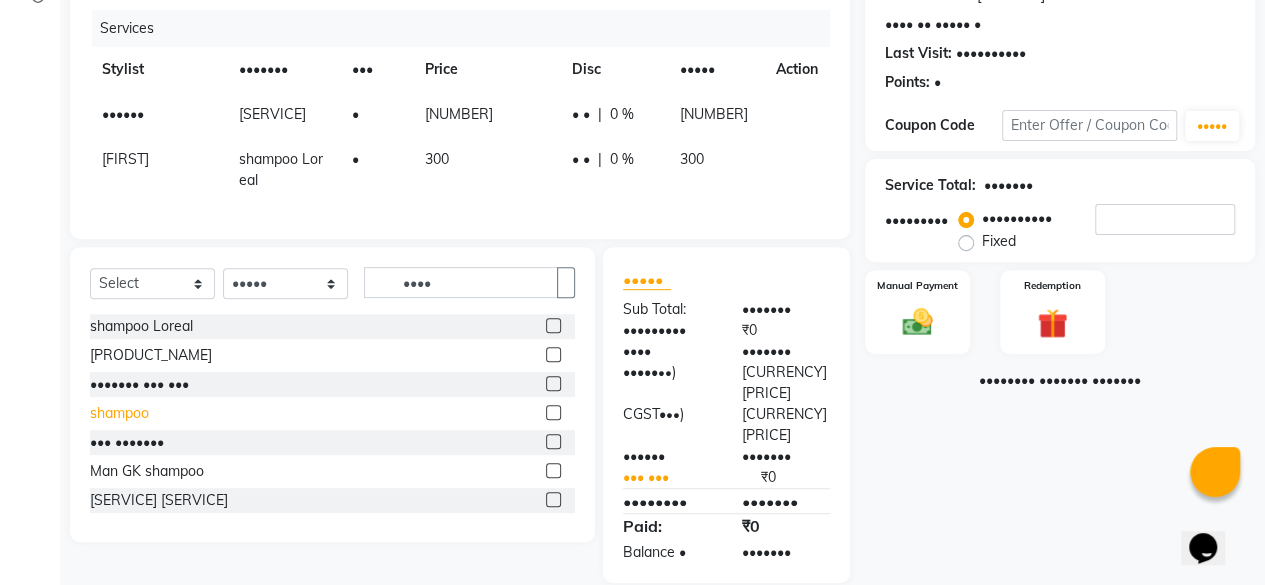 click on "shampoo" at bounding box center (141, 326) 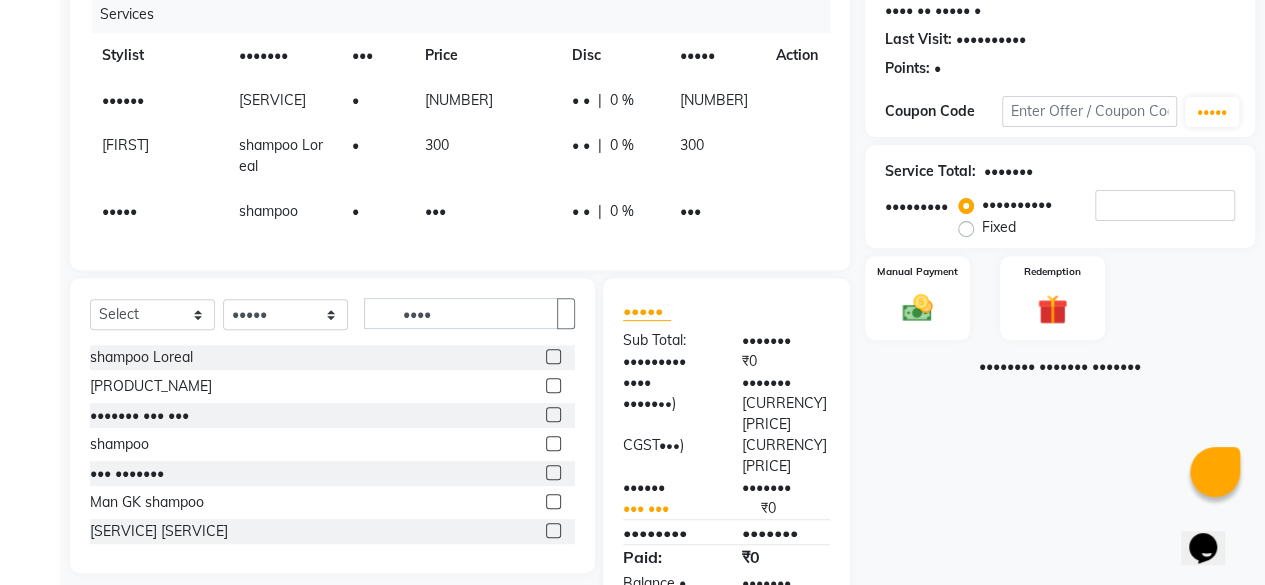 scroll, scrollTop: 284, scrollLeft: 0, axis: vertical 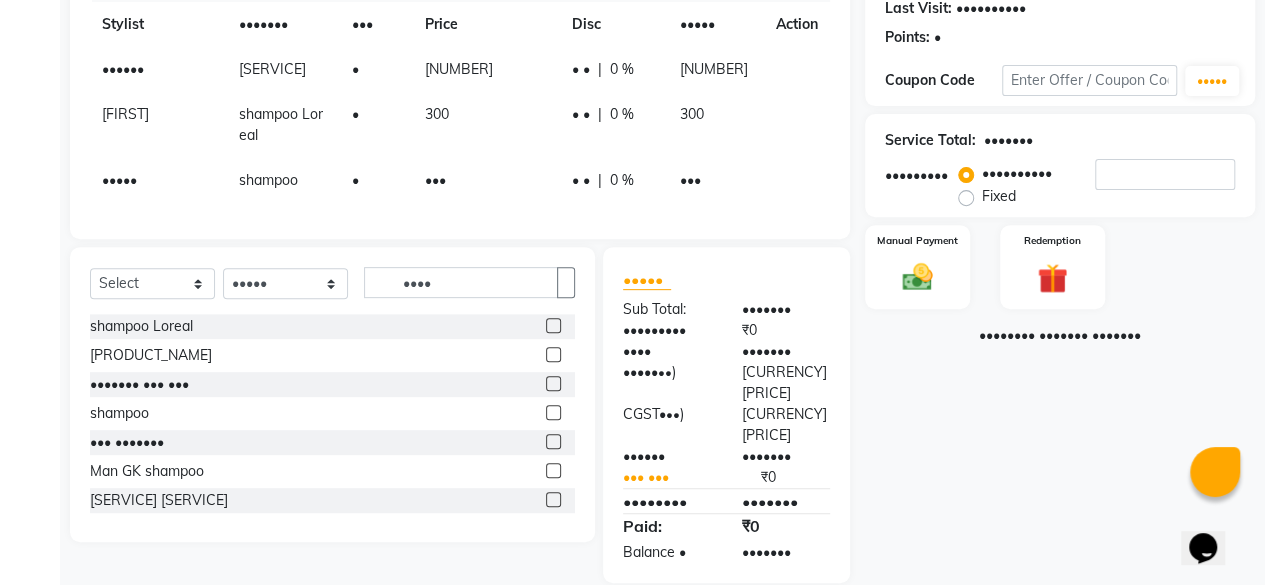 click on "•••" at bounding box center (123, 69) 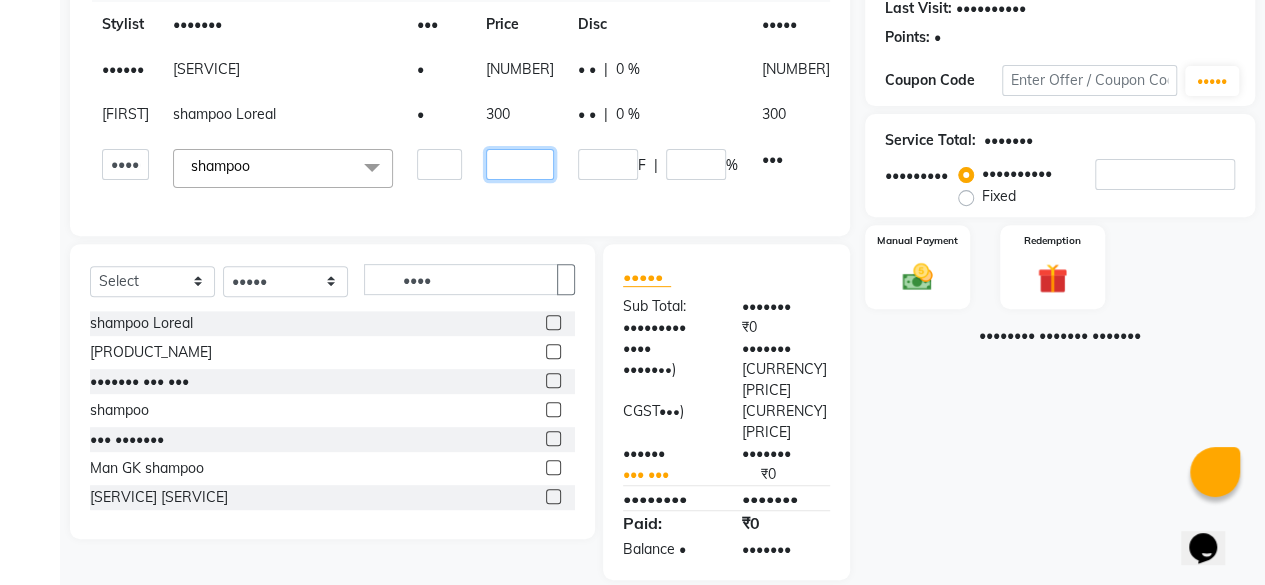 click on "•••" at bounding box center [439, 164] 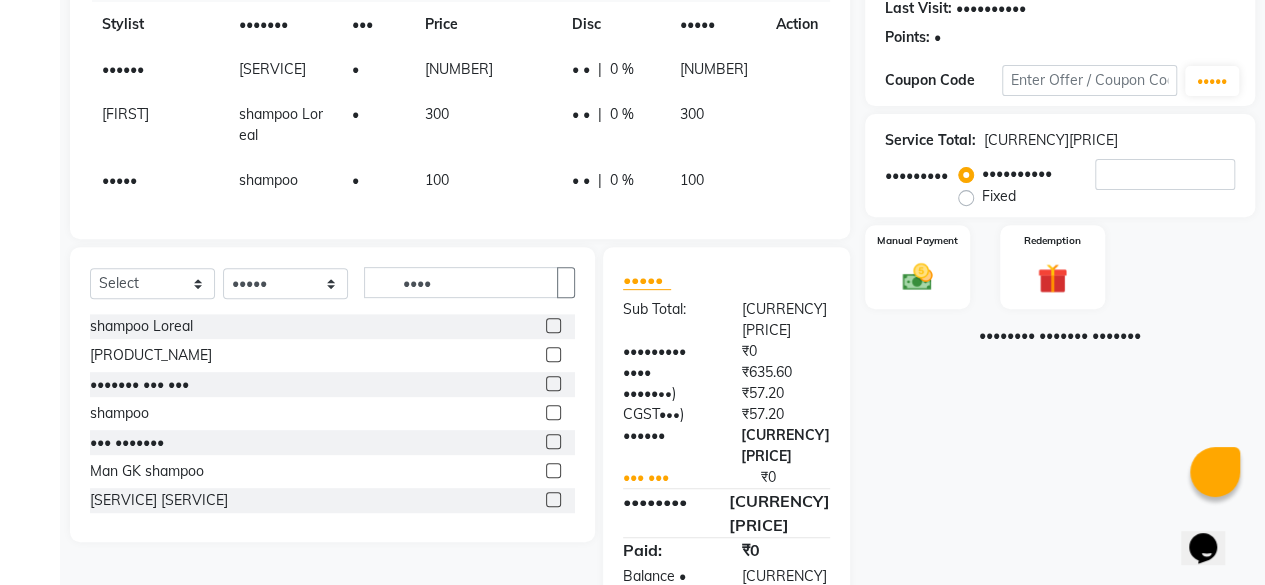 click on "•••••• ••• •••••••••• •••• •••••••••• ••••••• •••••• ••••••••••• •••••• ••••••••• •••• •••••••• ••••••• ••••••• ••• ••••• •••• ••••• •••••• •••••• ••• ••• • ••• • • • • • •••  •••• ••••••• ••••••  • ••• • • • • • ••• ••••• ••••••• • ••• • • • • • •••" at bounding box center [460, 52] 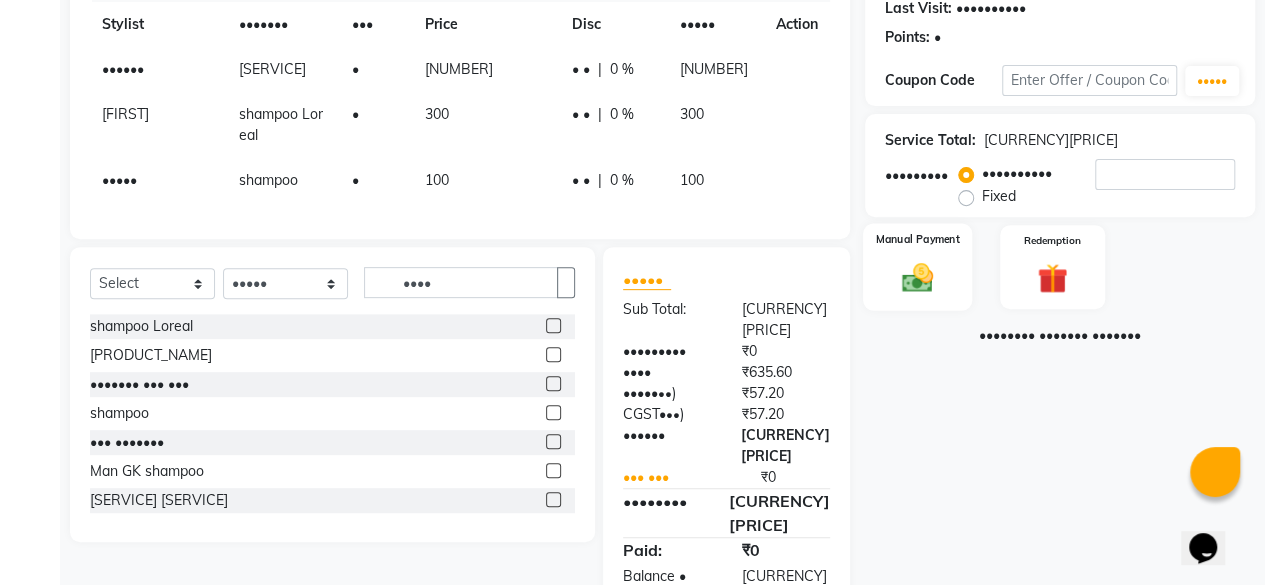 click on "Manual Payment" at bounding box center (917, 267) 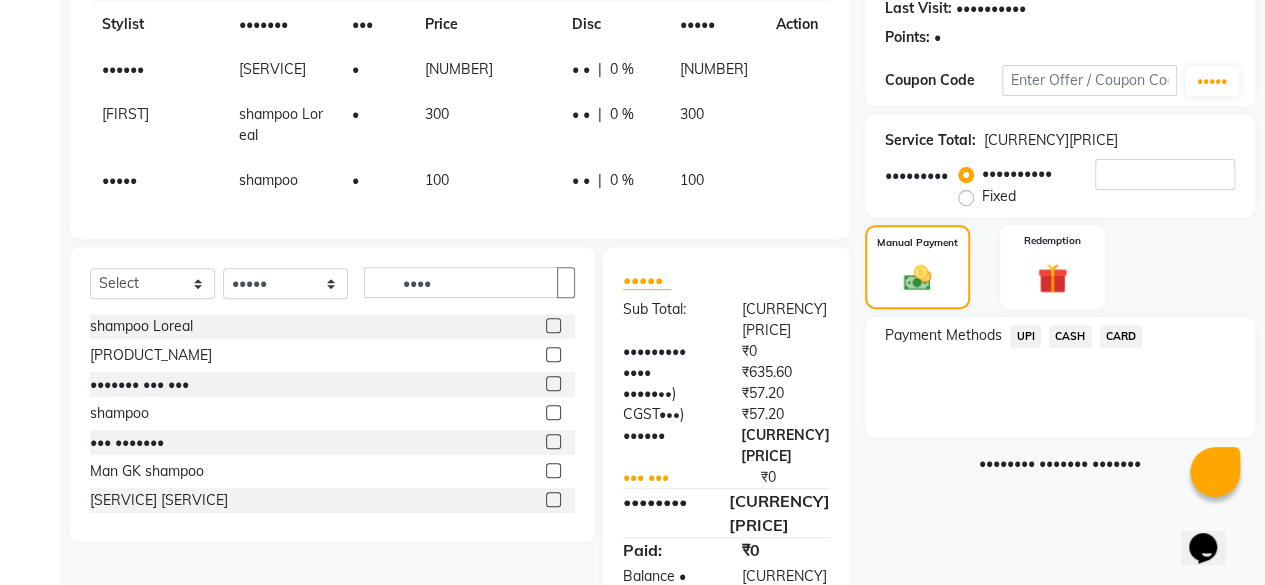 click on "UPI" at bounding box center [1025, 336] 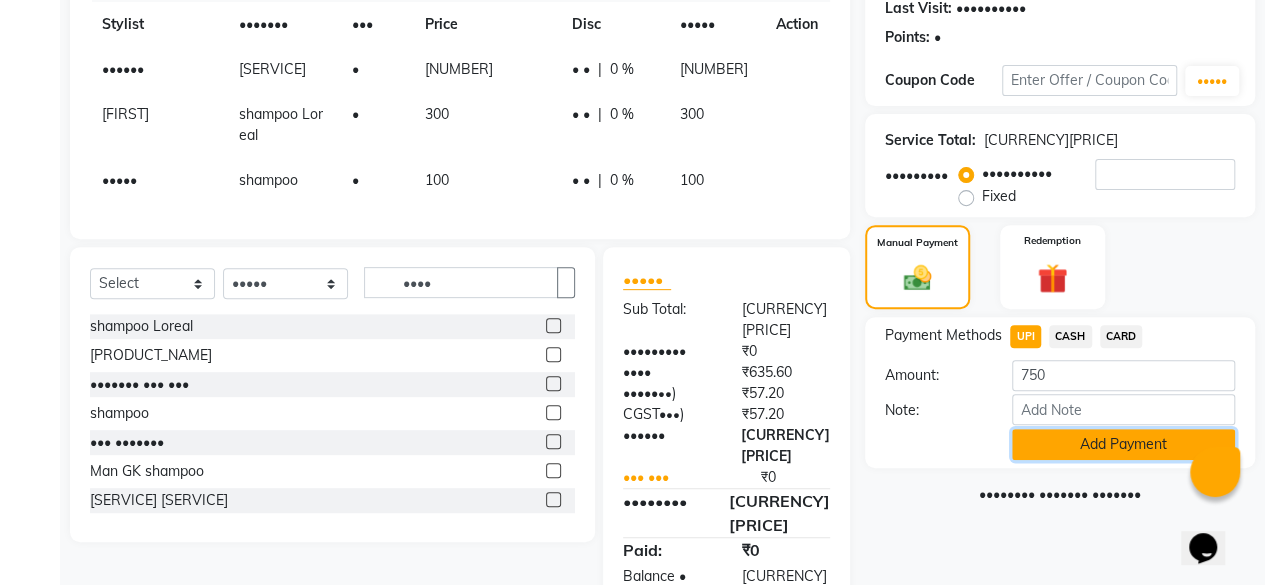 click on "Add Payment" at bounding box center [1123, 444] 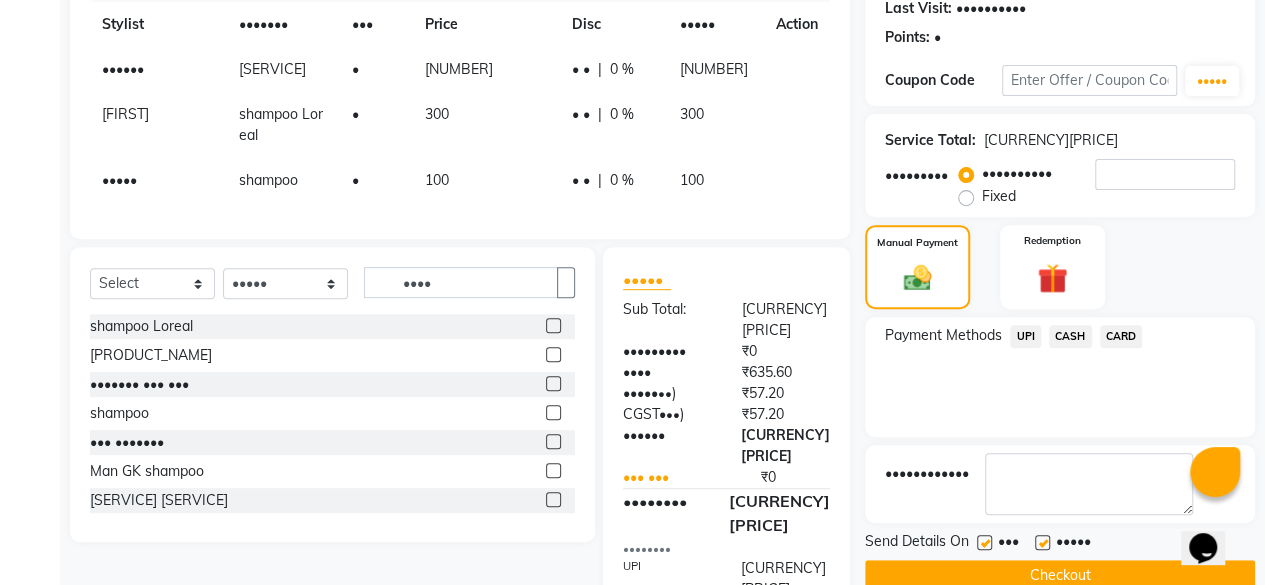 scroll, scrollTop: 324, scrollLeft: 0, axis: vertical 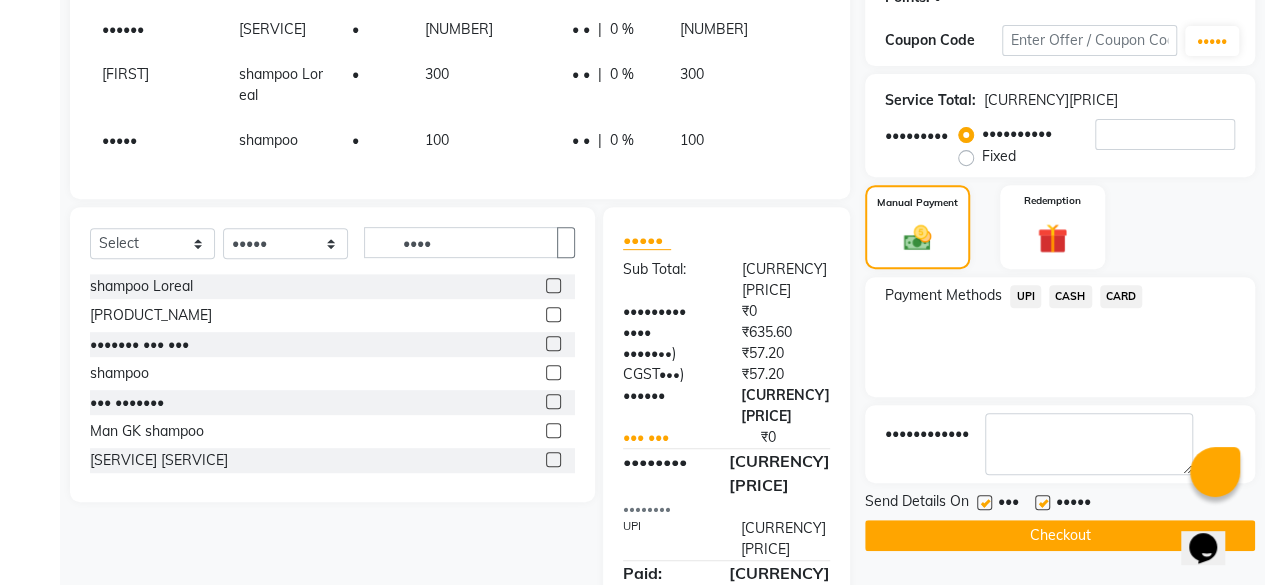 click at bounding box center (984, 502) 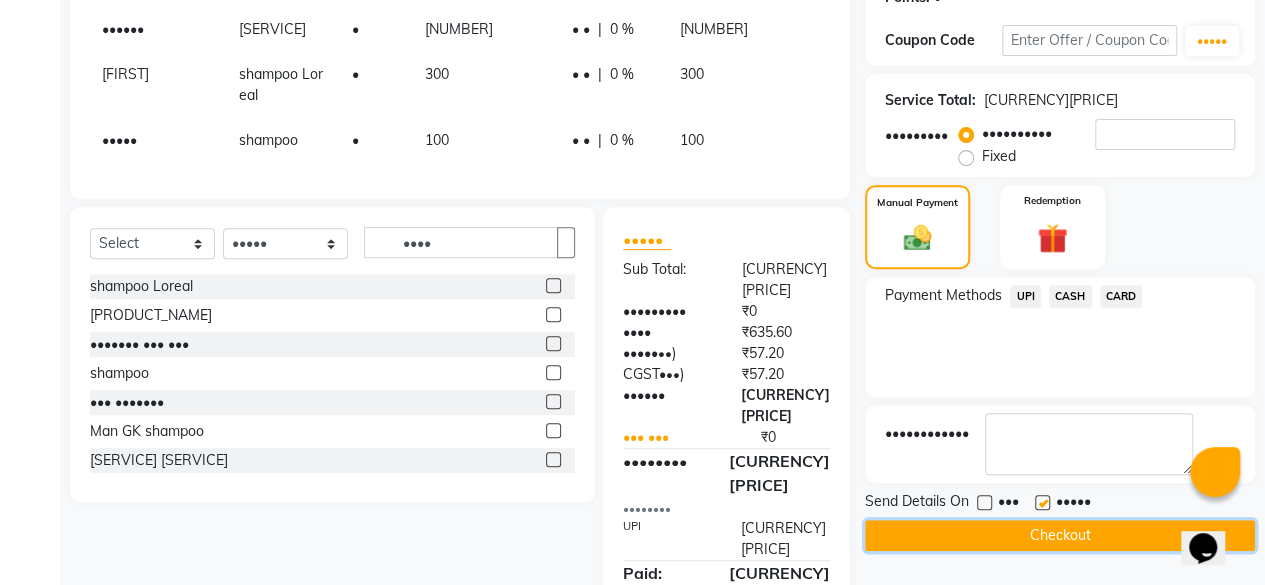 click on "Checkout" at bounding box center (1060, 535) 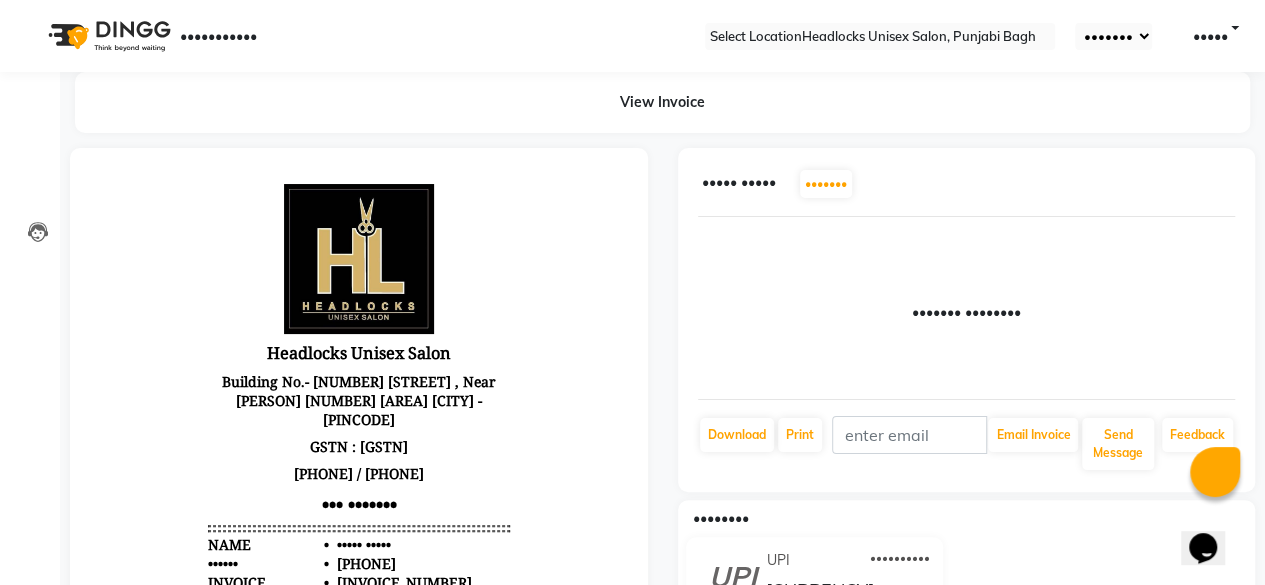 scroll, scrollTop: 0, scrollLeft: 0, axis: both 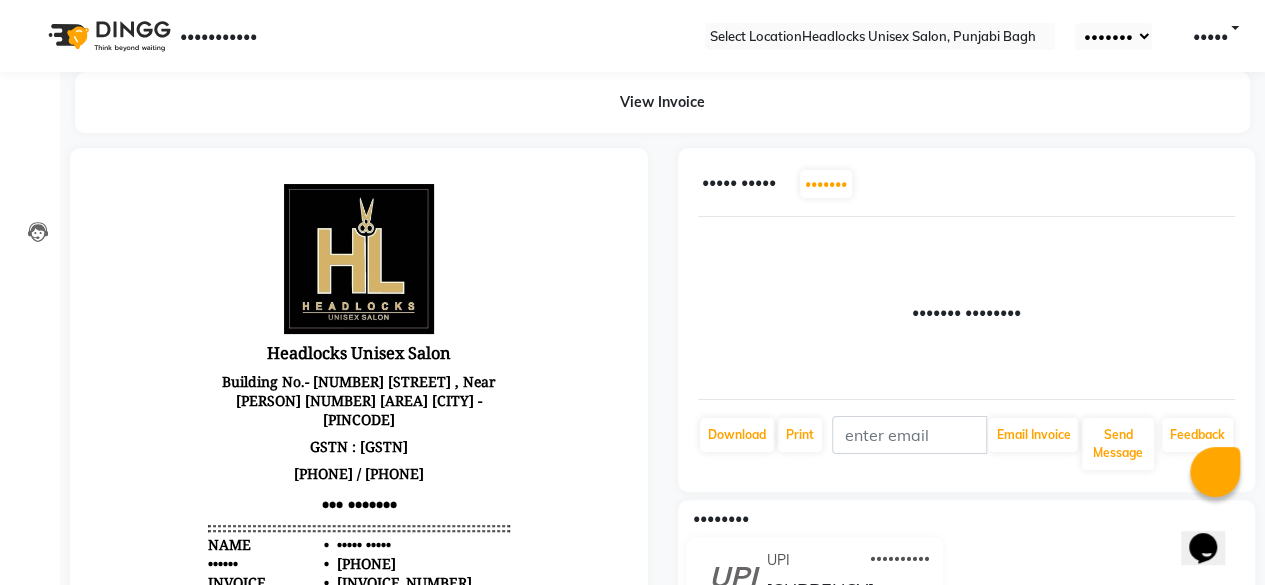 click on "[PAYMENT_METHOD] [DD]-[MM]-[YYYY] ₹[PRICE]  Added on [DD]-[MM]-[YYYY]" at bounding box center [967, 598] 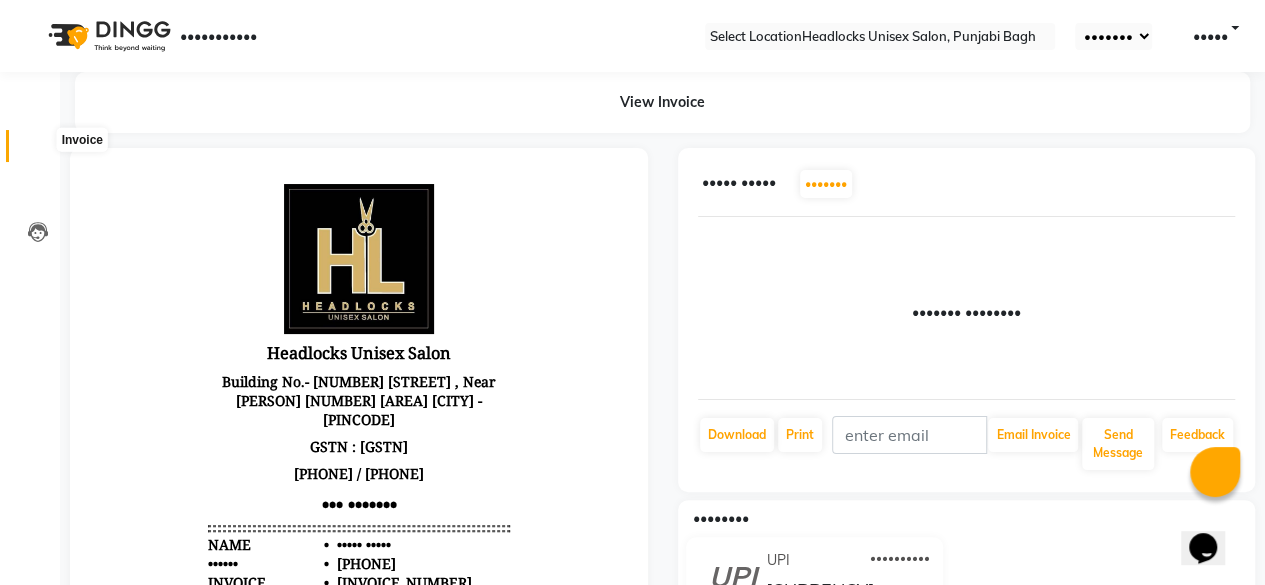 click at bounding box center (37, 151) 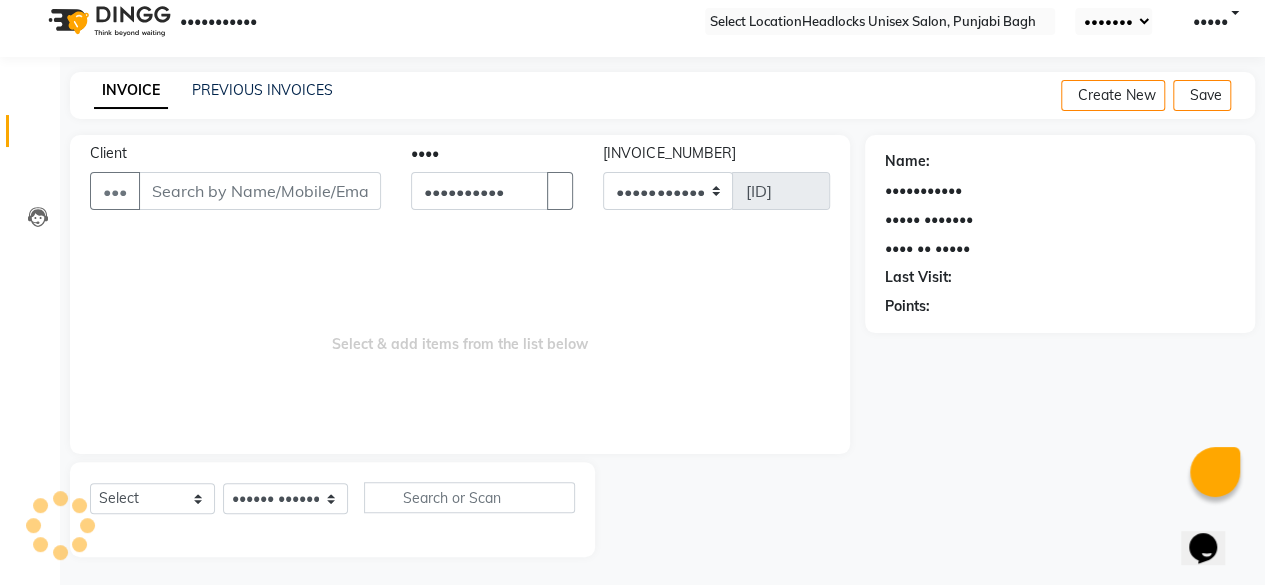 click on "Client" at bounding box center [260, 191] 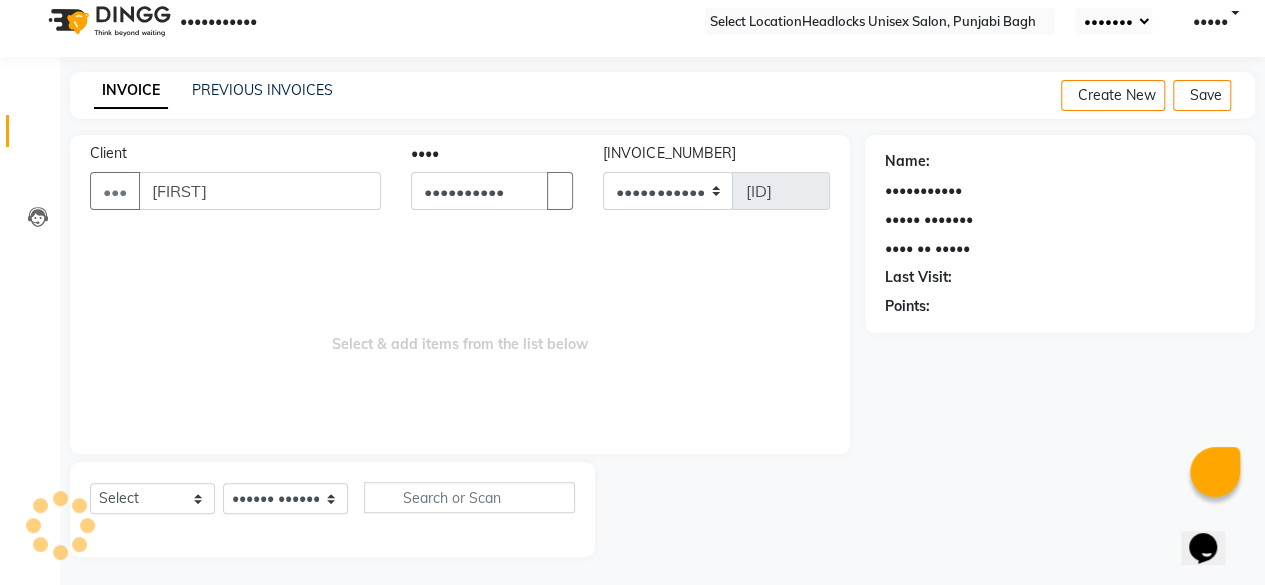 click on "[FIRST]" at bounding box center [260, 191] 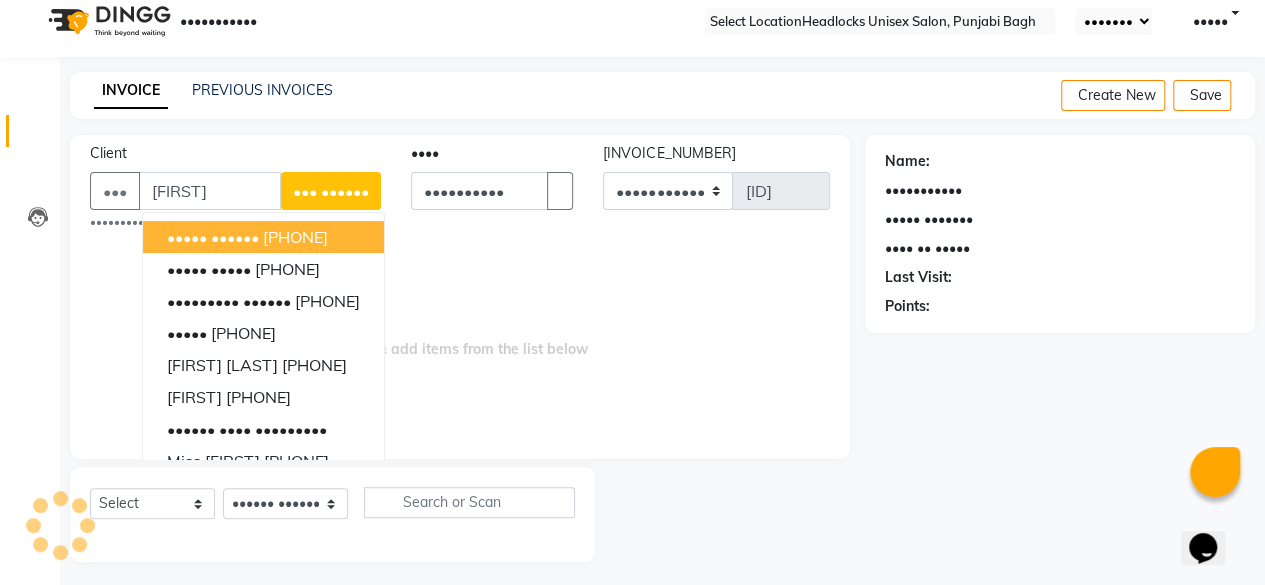 click on "••••• ••••••" at bounding box center [213, 237] 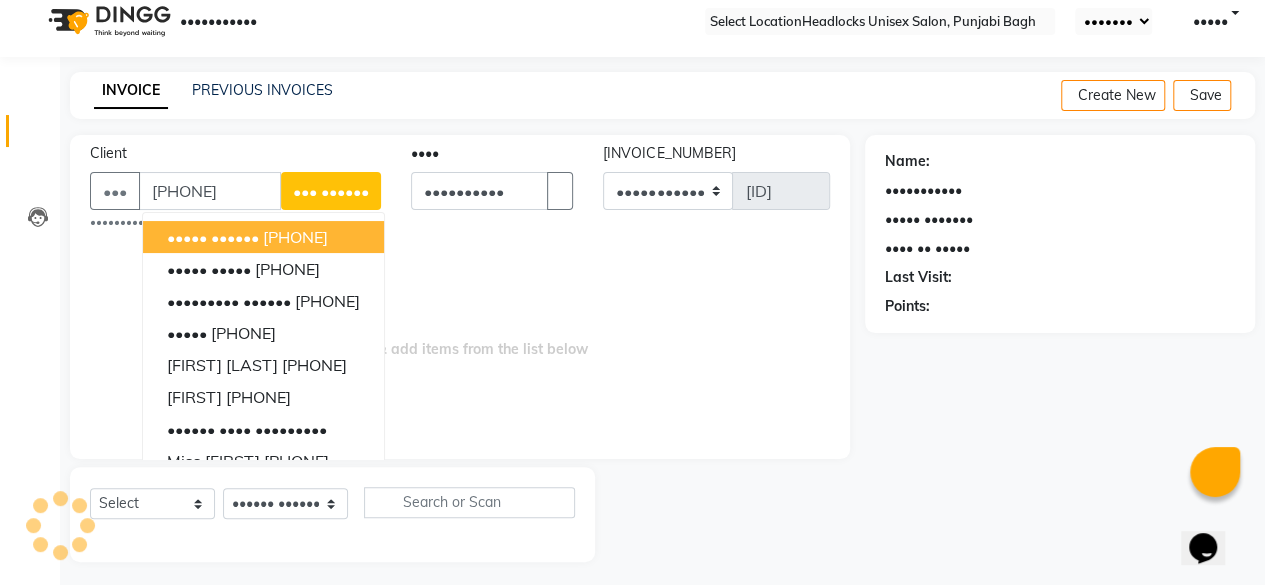 type on "[PHONE]" 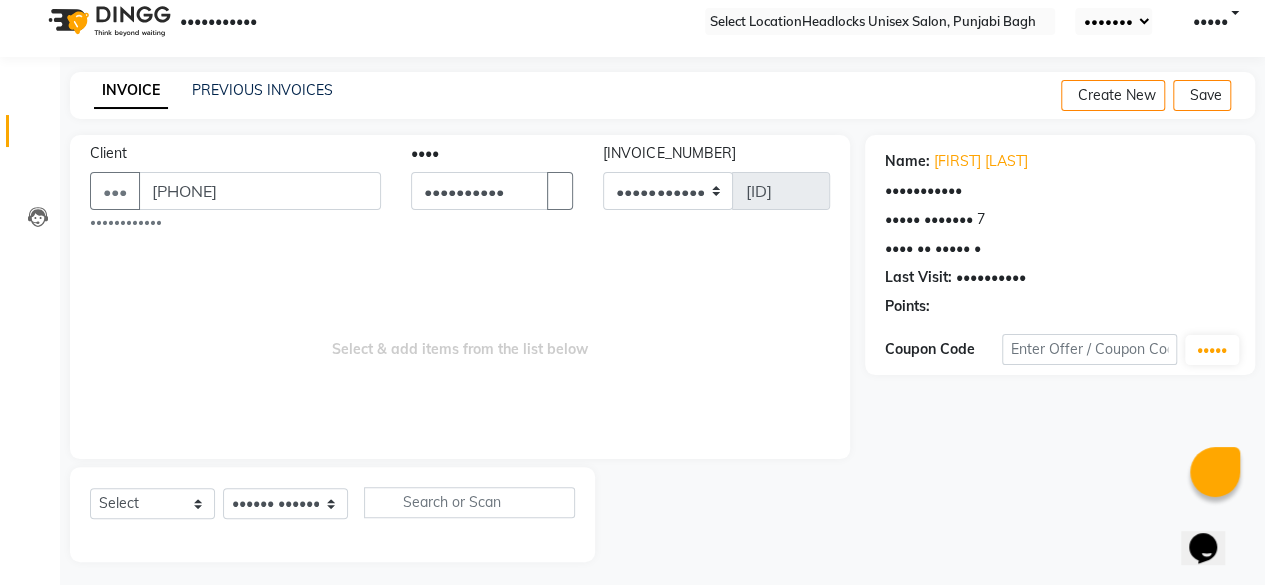 scroll, scrollTop: 0, scrollLeft: 0, axis: both 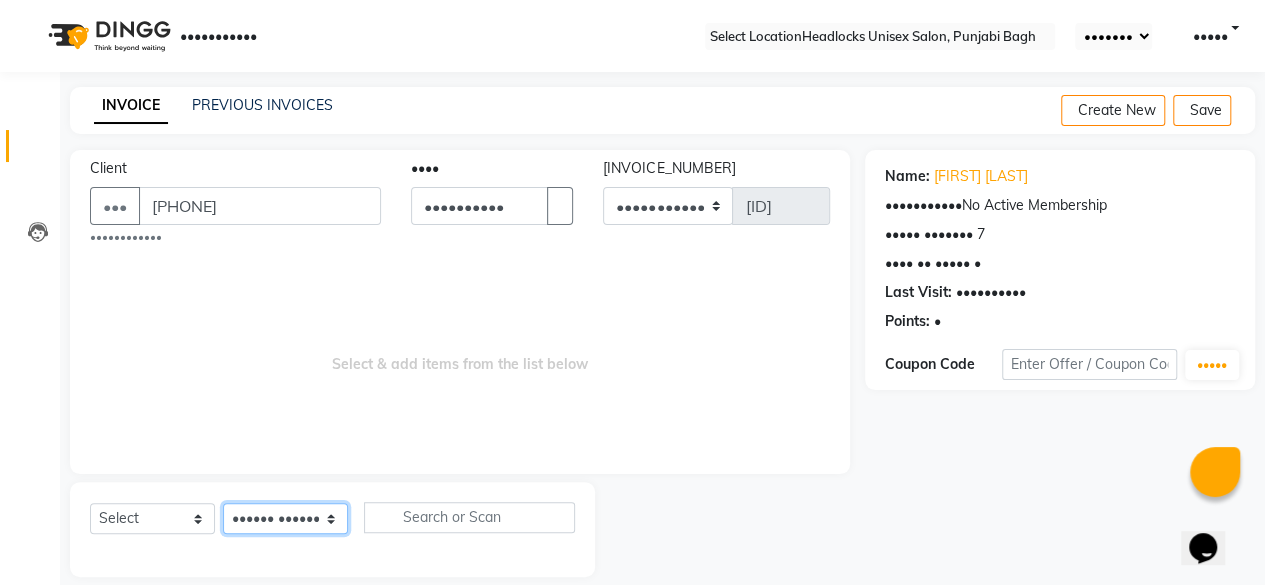 click on "Select Stylist ⁠[FIRST] ⁠[FIRST] [FIRST] [FIRST] [FIRST] [FIRST] [FIRST] [FIRST] [FIRST] [FIRST] [FIRST] [FIRST] [FIRST] [FIRST] [FIRST] [FIRST] [FIRST] [FIRST] [FIRST] [FIRST] [FIRST] [FIRST] [FIRST] ⁠[FIRST] [FIRST] [FIRST] [FIRST] ⁠[FIRST] [FIRST] [FIRST]" at bounding box center [285, 518] 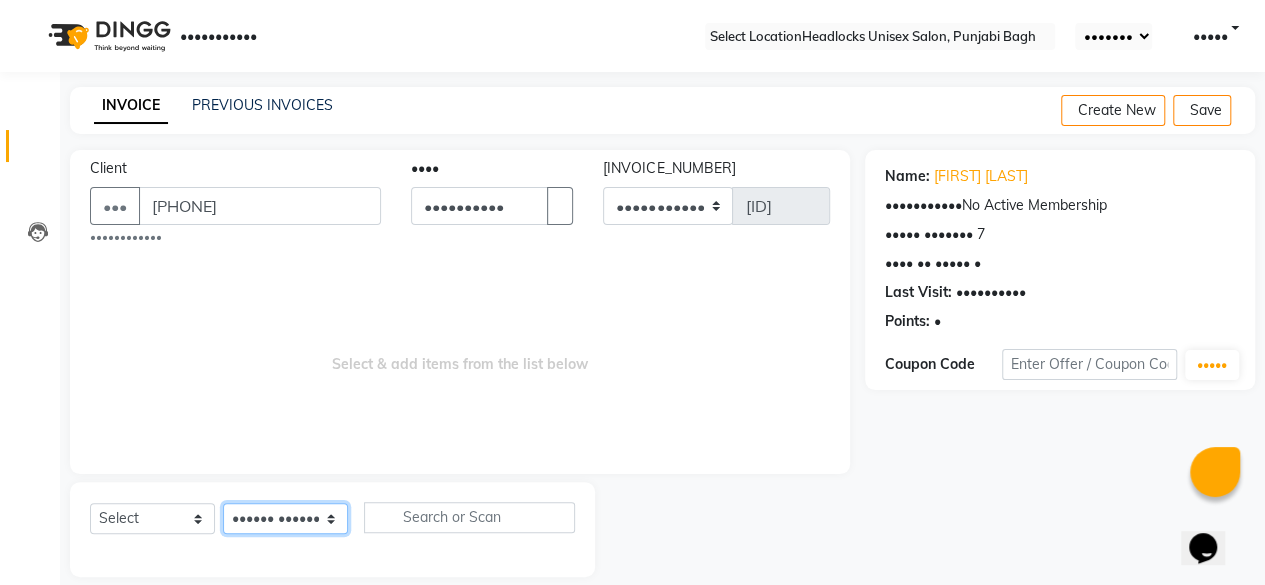 select on "69081" 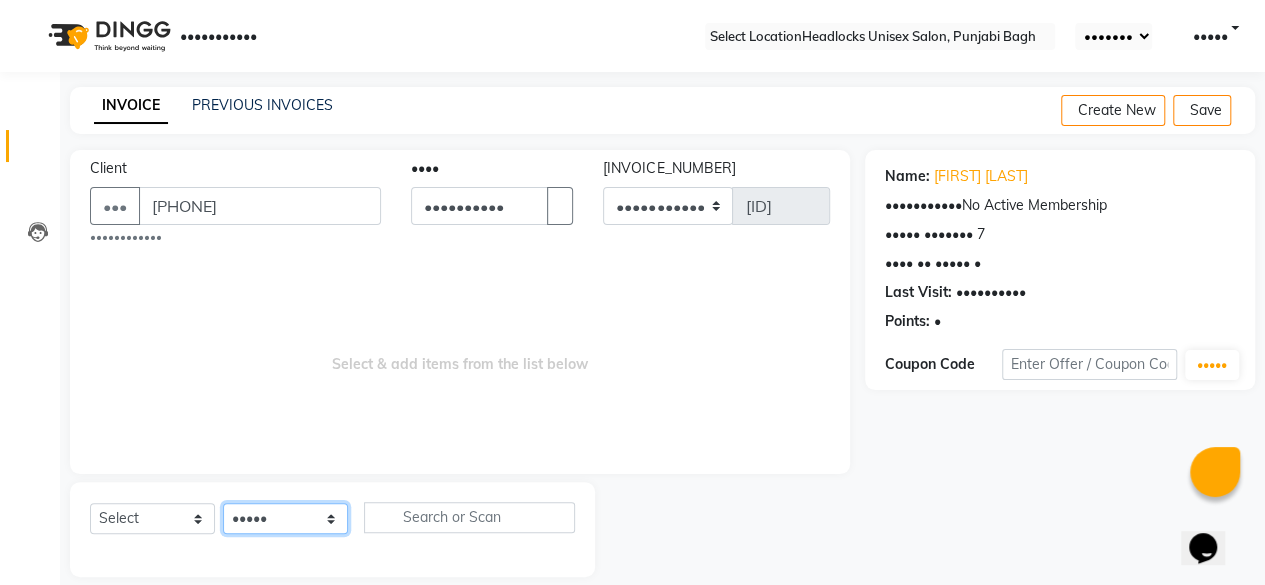 click on "Select Stylist ⁠[FIRST] ⁠[FIRST] [FIRST] [FIRST] [FIRST] [FIRST] [FIRST] [FIRST] [FIRST] [FIRST] [FIRST] [FIRST] [FIRST] [FIRST] [FIRST] [FIRST] [FIRST] [FIRST] [FIRST] [FIRST] [FIRST] [FIRST] [FIRST] ⁠[FIRST] [FIRST] [FIRST] [FIRST] ⁠[FIRST] [FIRST] [FIRST]" at bounding box center [285, 518] 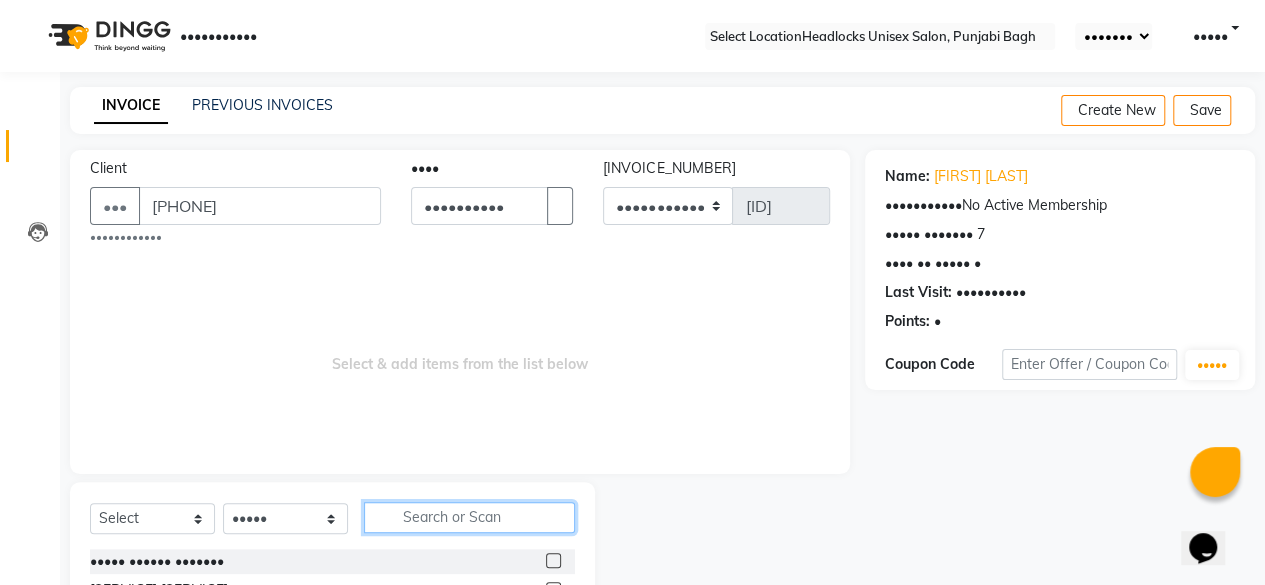 click at bounding box center (469, 517) 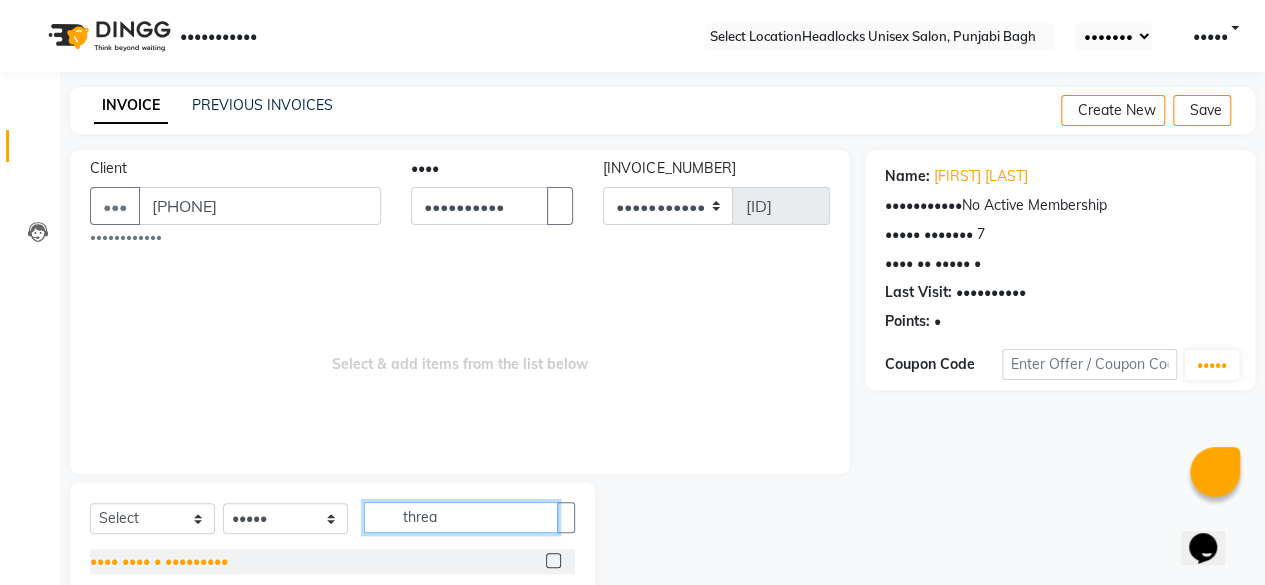 type on "threa" 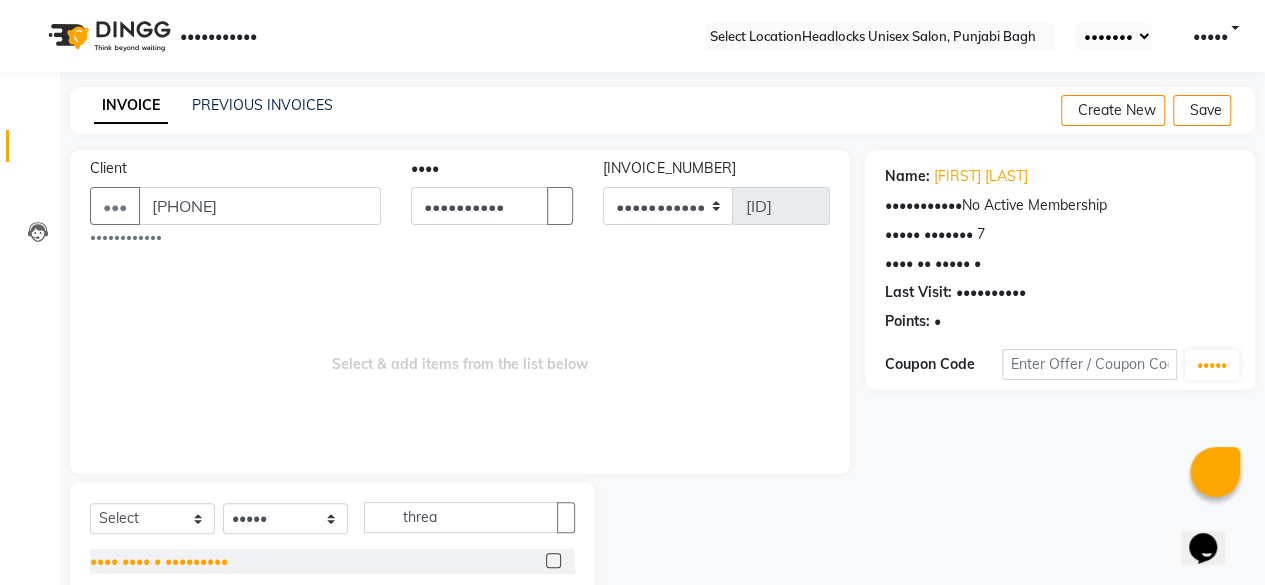 click on "•••• •••• • •••••••••" at bounding box center [159, 561] 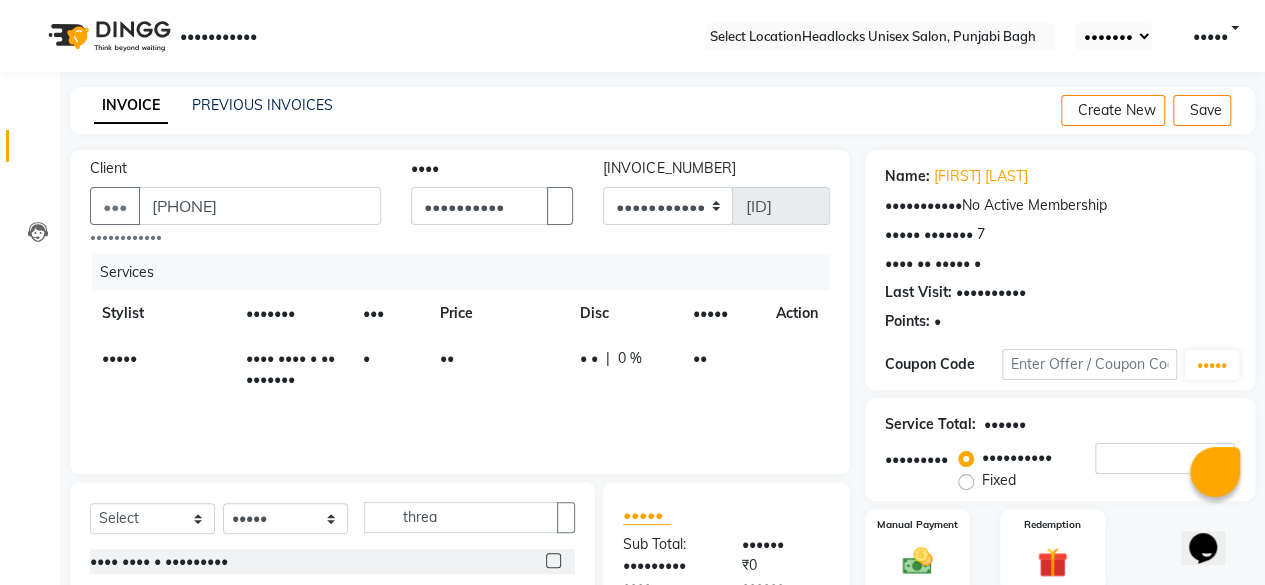 click on "••" at bounding box center (119, 358) 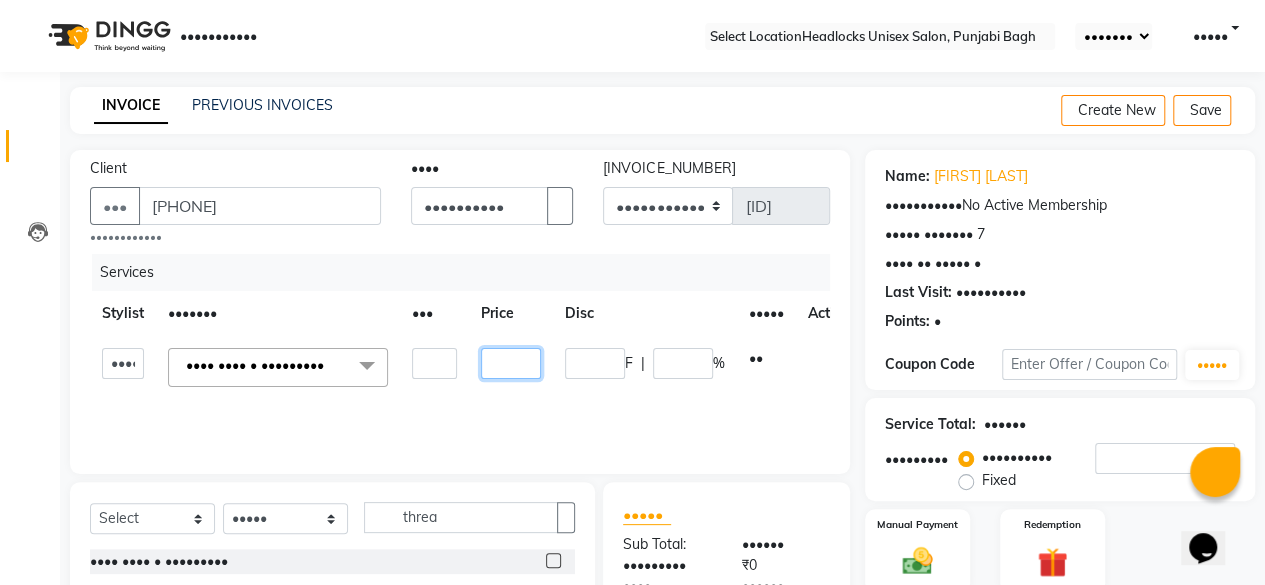 click on "••" at bounding box center (434, 363) 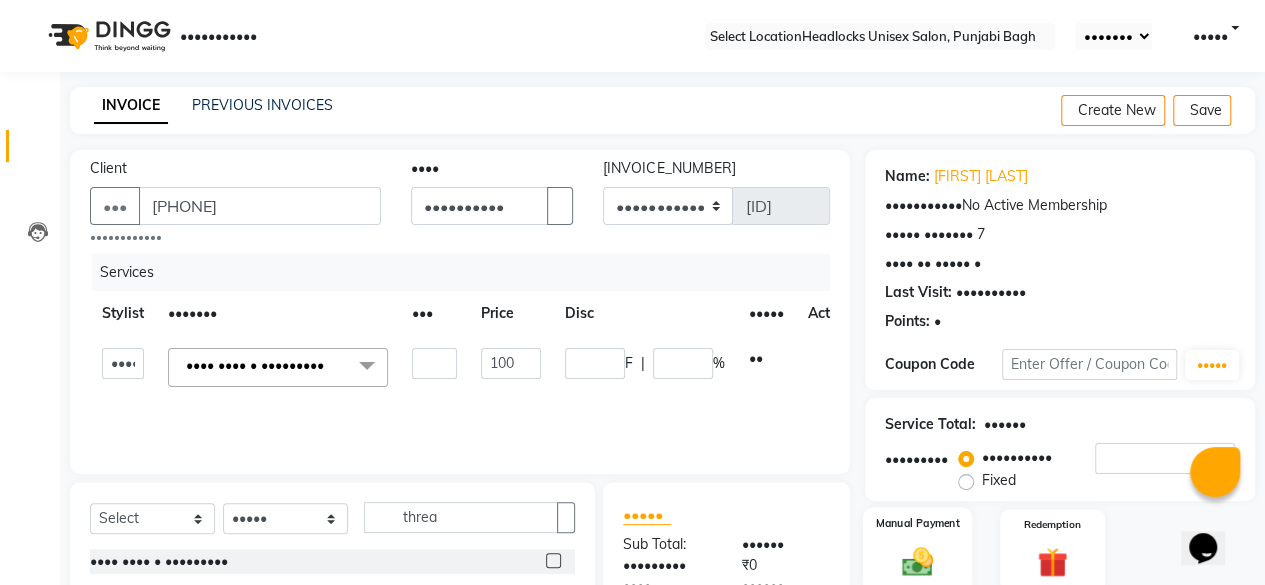 click on "Manual Payment" at bounding box center [917, 523] 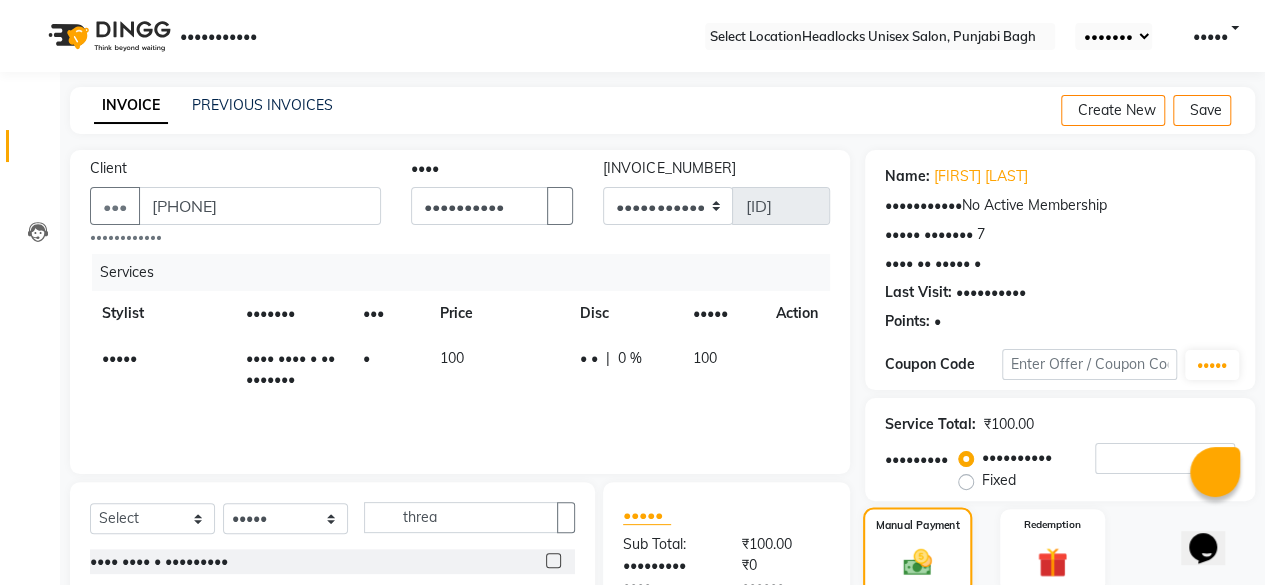 scroll, scrollTop: 220, scrollLeft: 0, axis: vertical 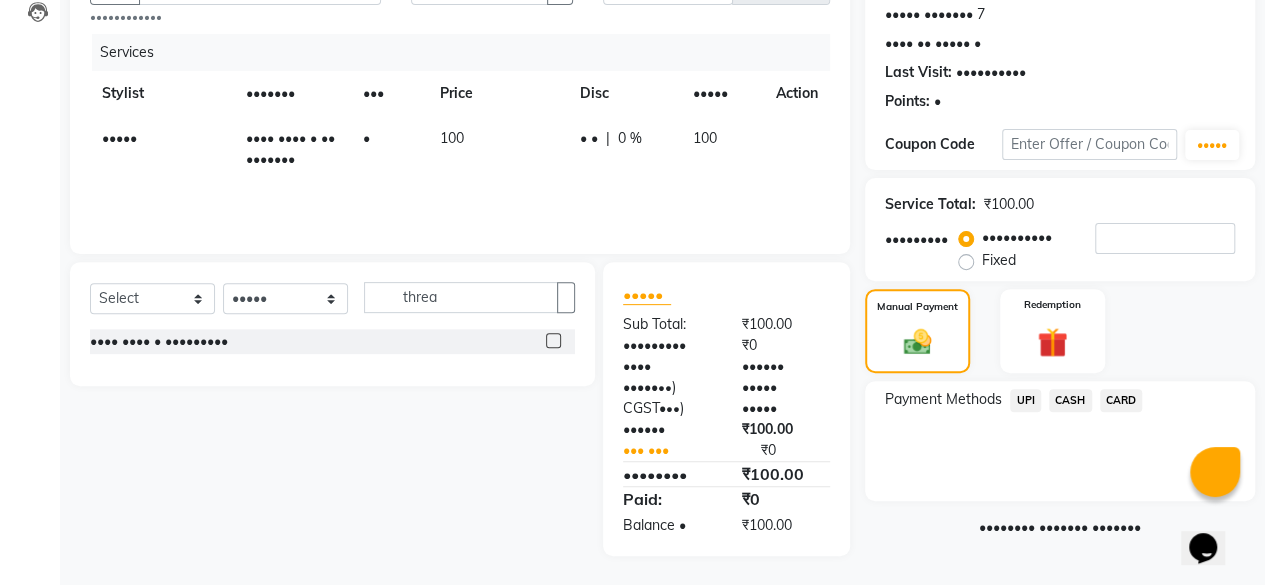 click on "CASH" at bounding box center (1025, 400) 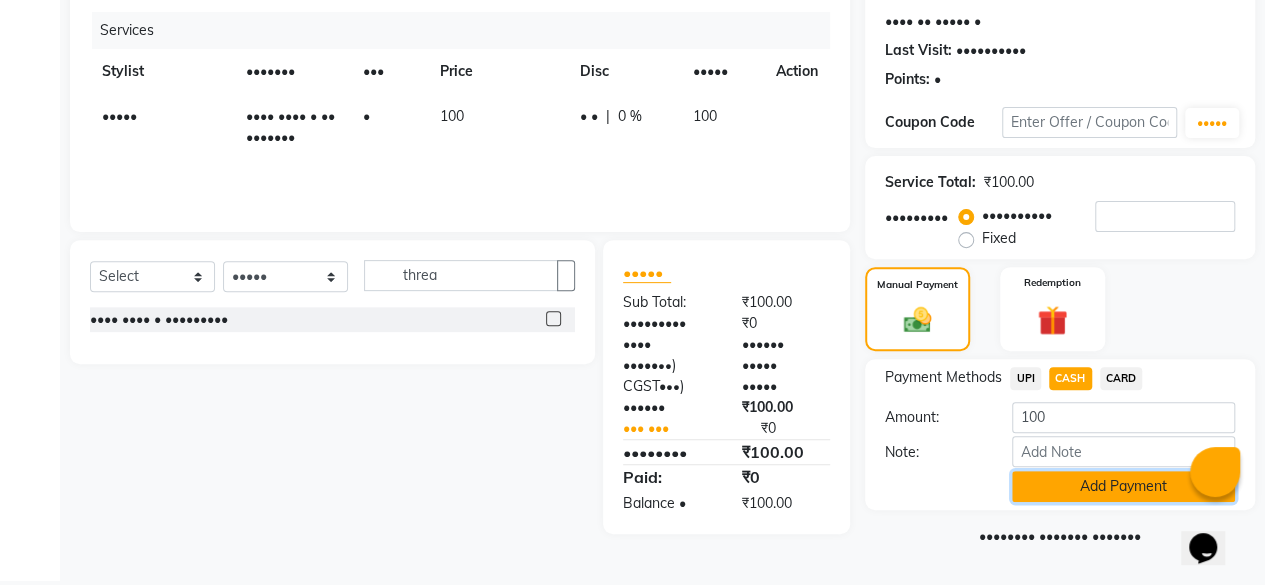click on "Add Payment" at bounding box center [1123, 486] 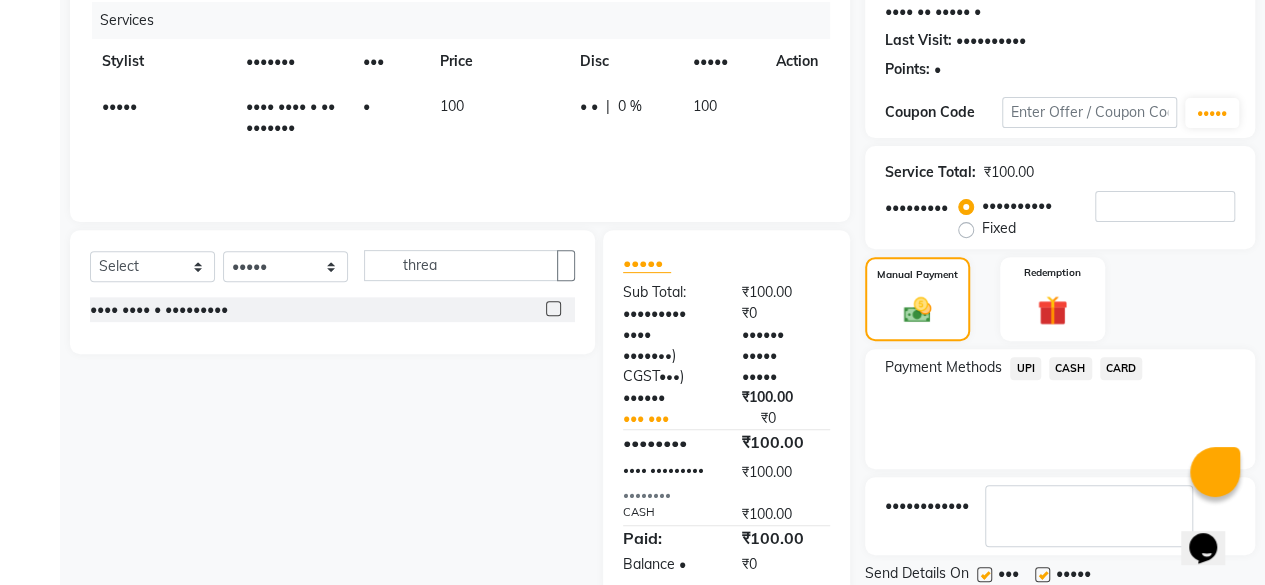 scroll, scrollTop: 324, scrollLeft: 0, axis: vertical 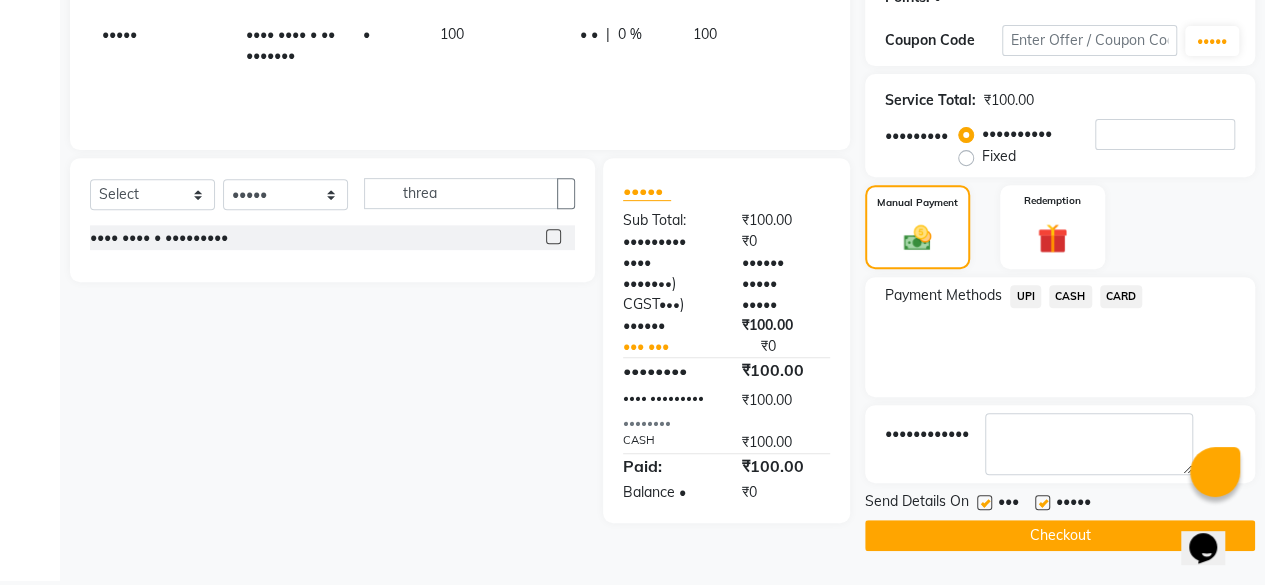 click on "•••" at bounding box center [1006, 503] 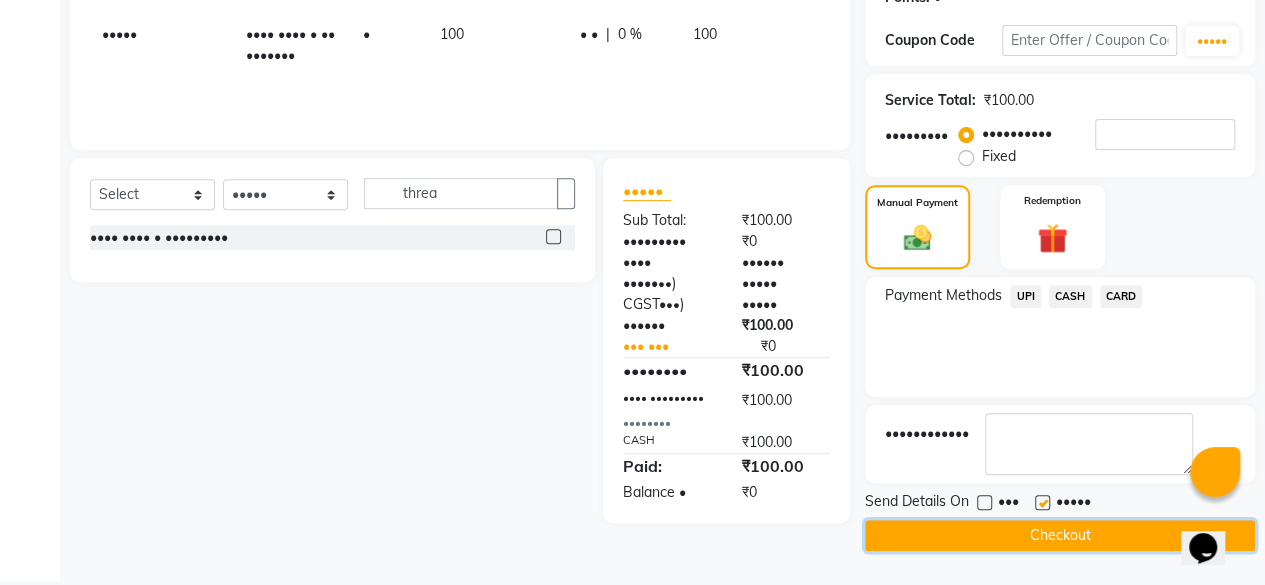click on "Checkout" at bounding box center [1060, 535] 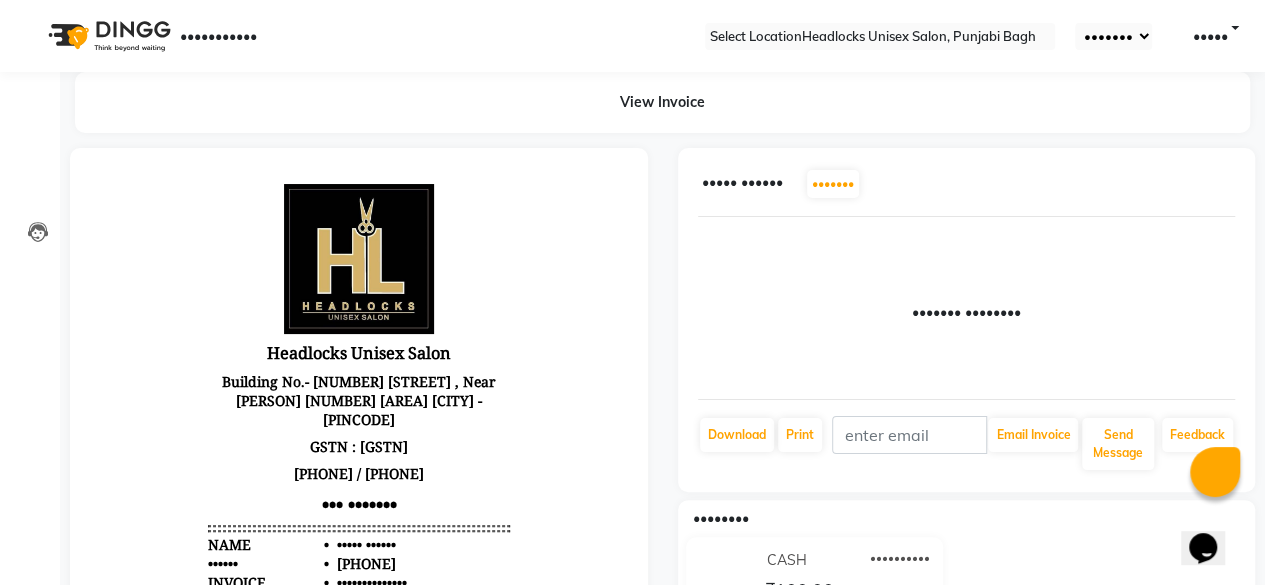 scroll, scrollTop: 0, scrollLeft: 0, axis: both 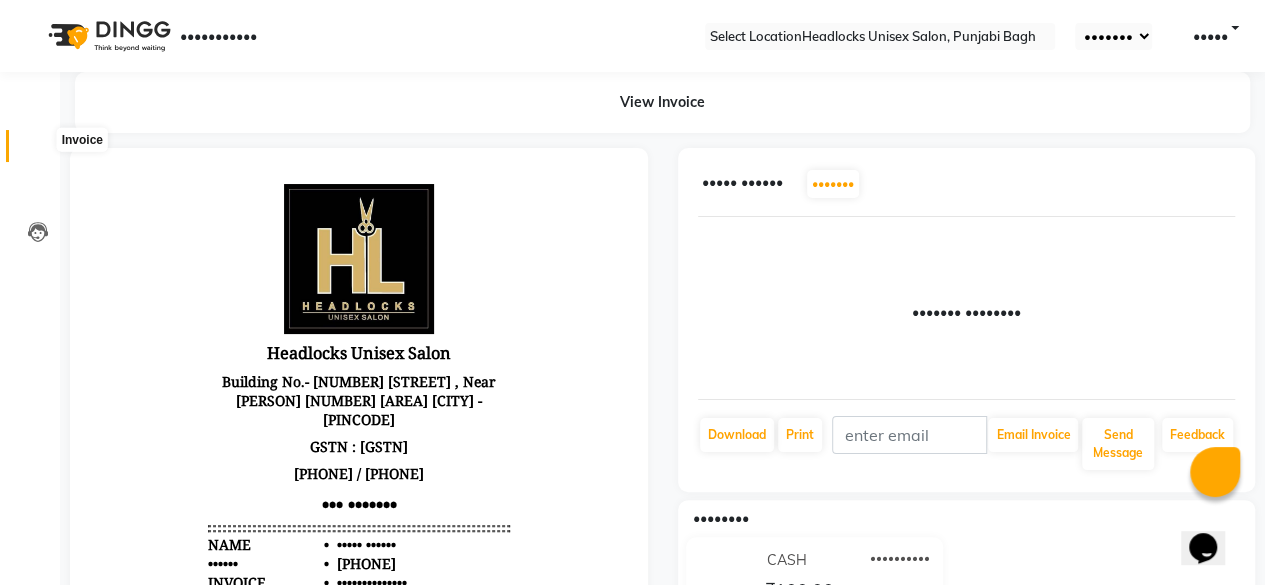click at bounding box center (37, 151) 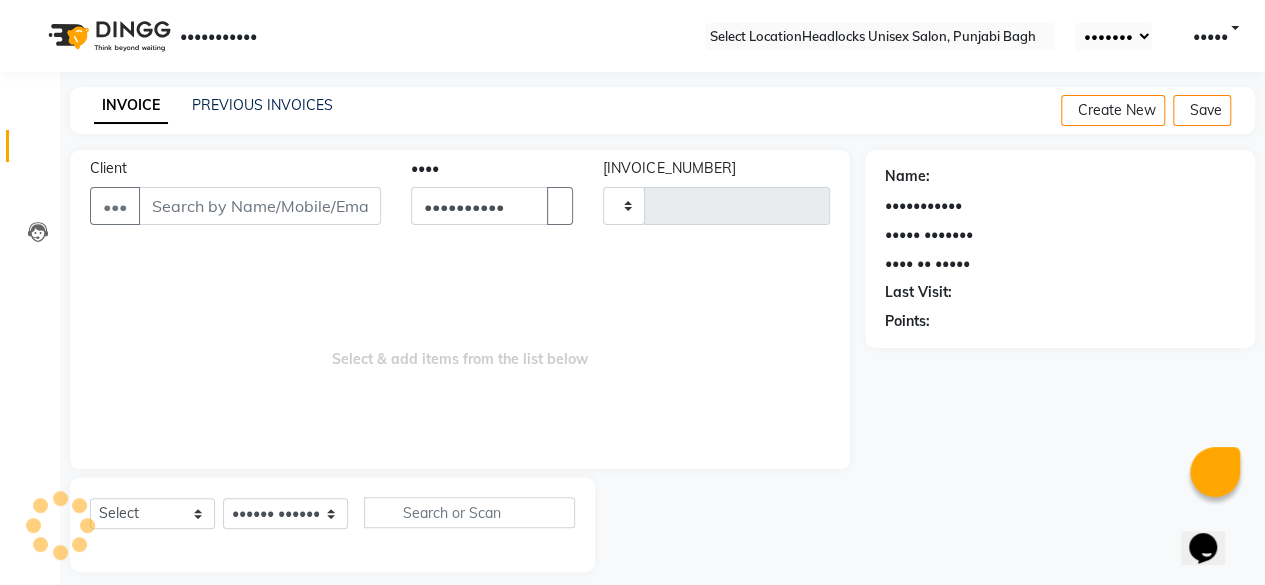 scroll, scrollTop: 15, scrollLeft: 0, axis: vertical 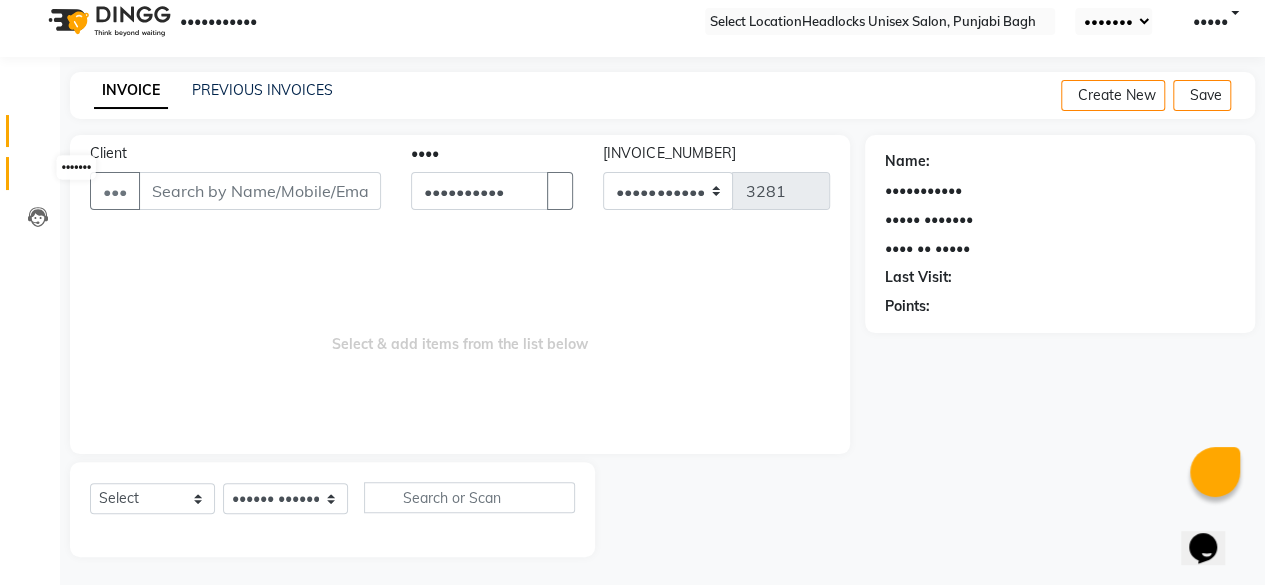 click at bounding box center [37, 178] 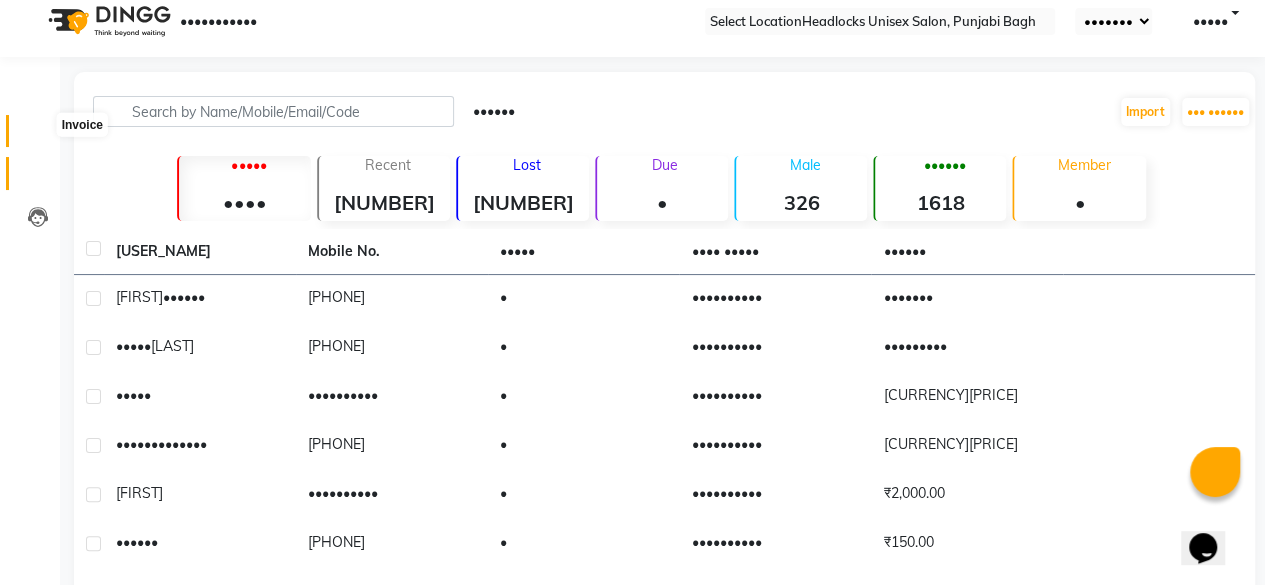 click at bounding box center [37, 136] 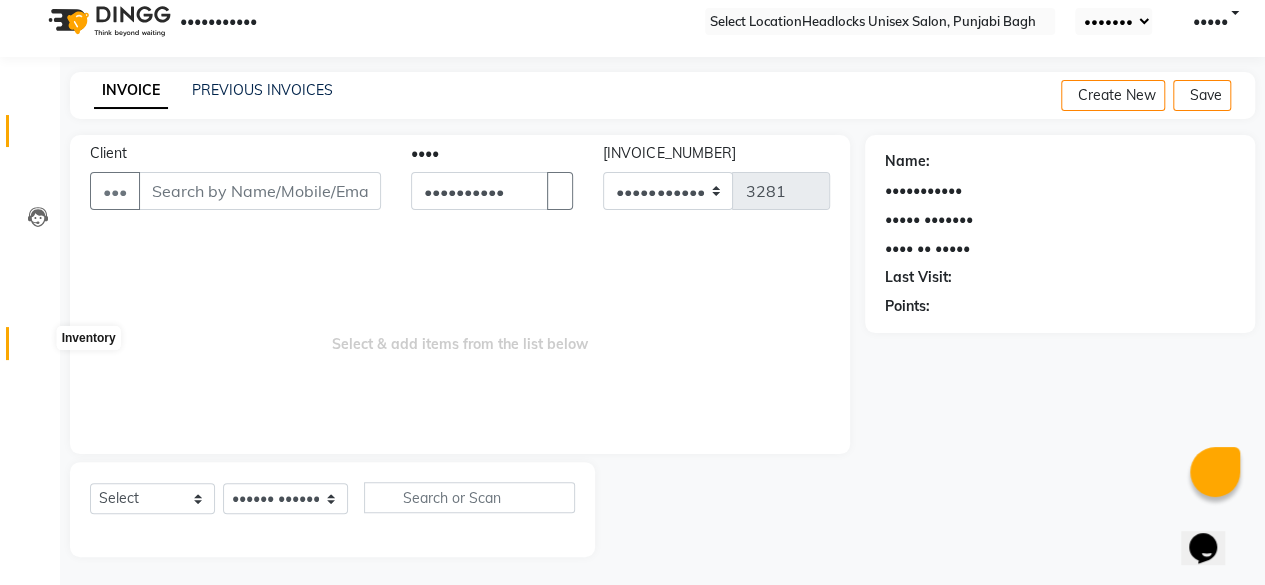 click at bounding box center [37, 348] 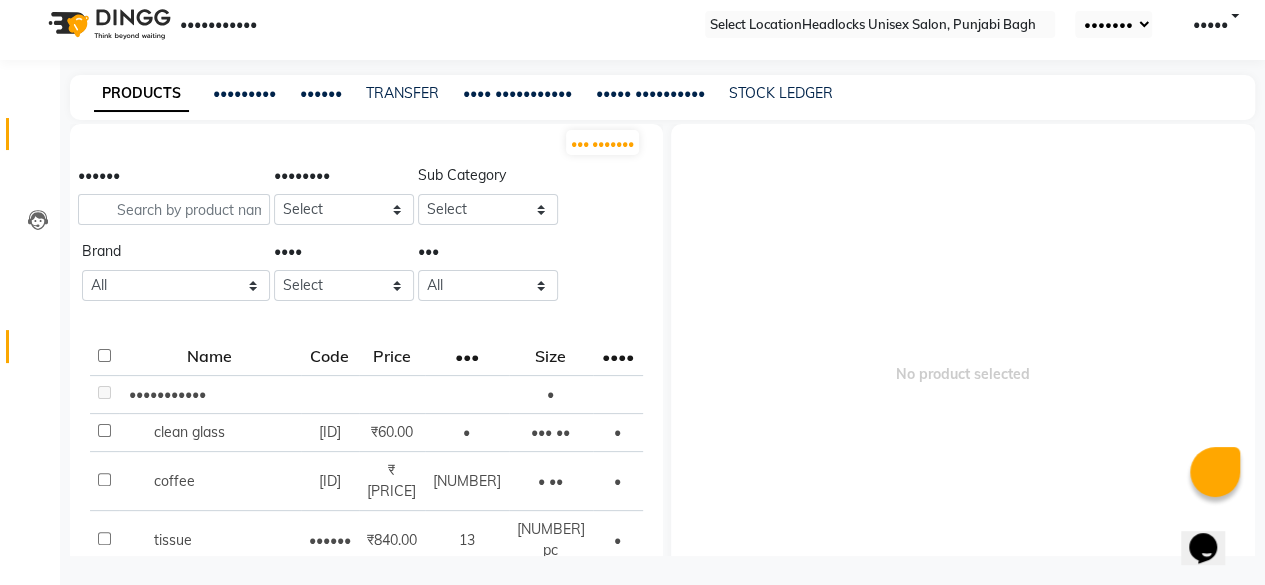 click on "Invoice" at bounding box center [30, 134] 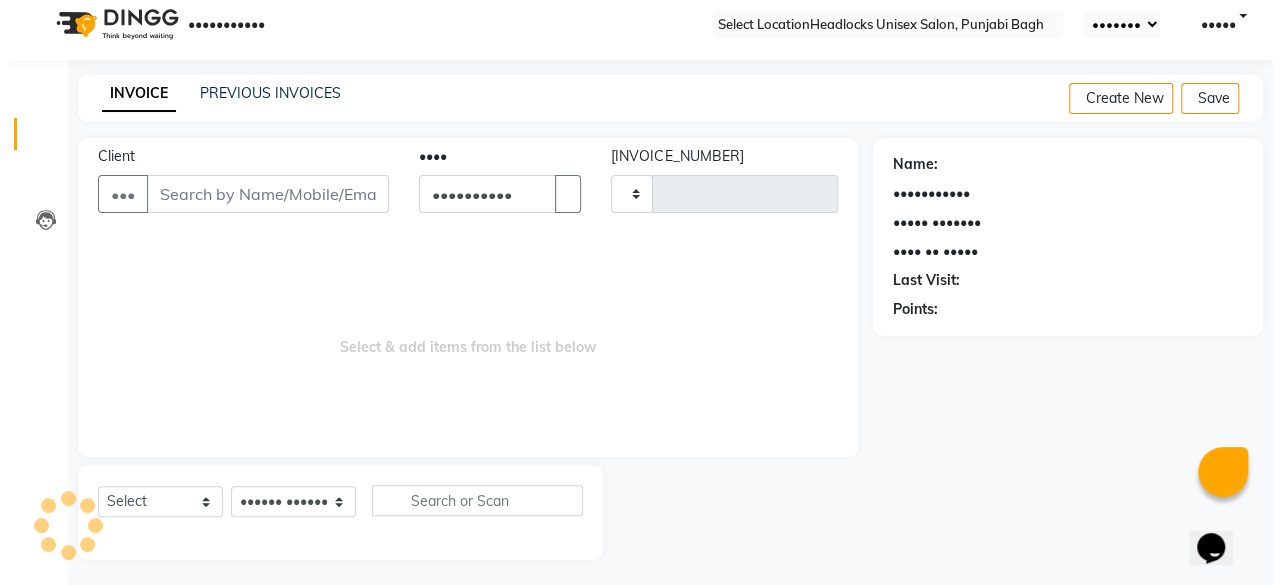 scroll, scrollTop: 15, scrollLeft: 0, axis: vertical 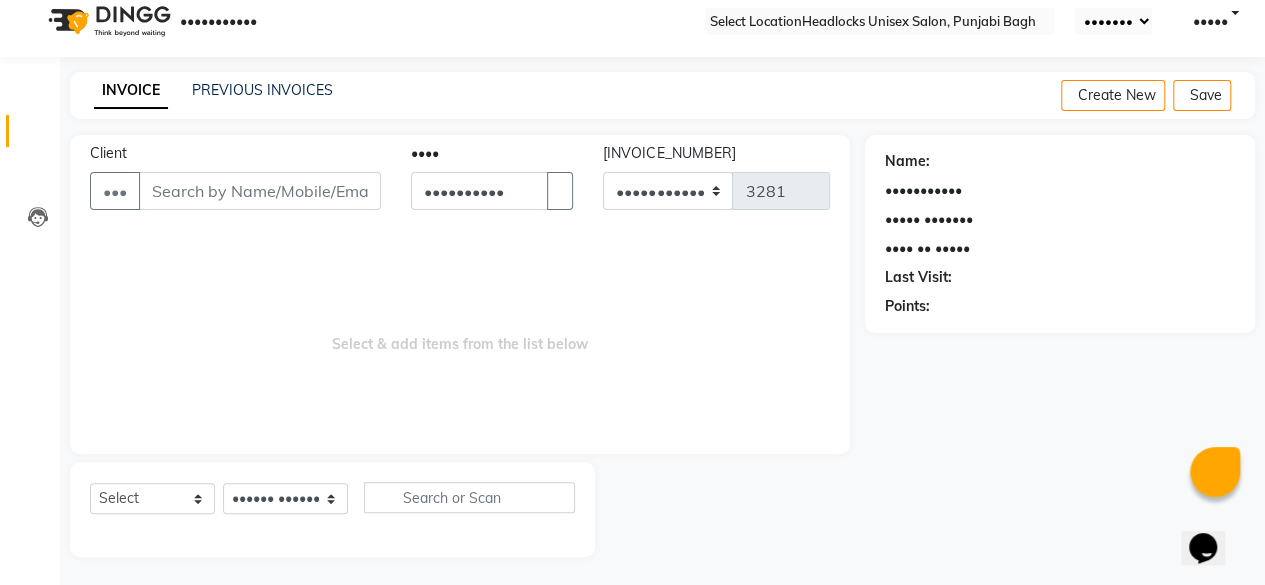 click on "Client" at bounding box center [260, 191] 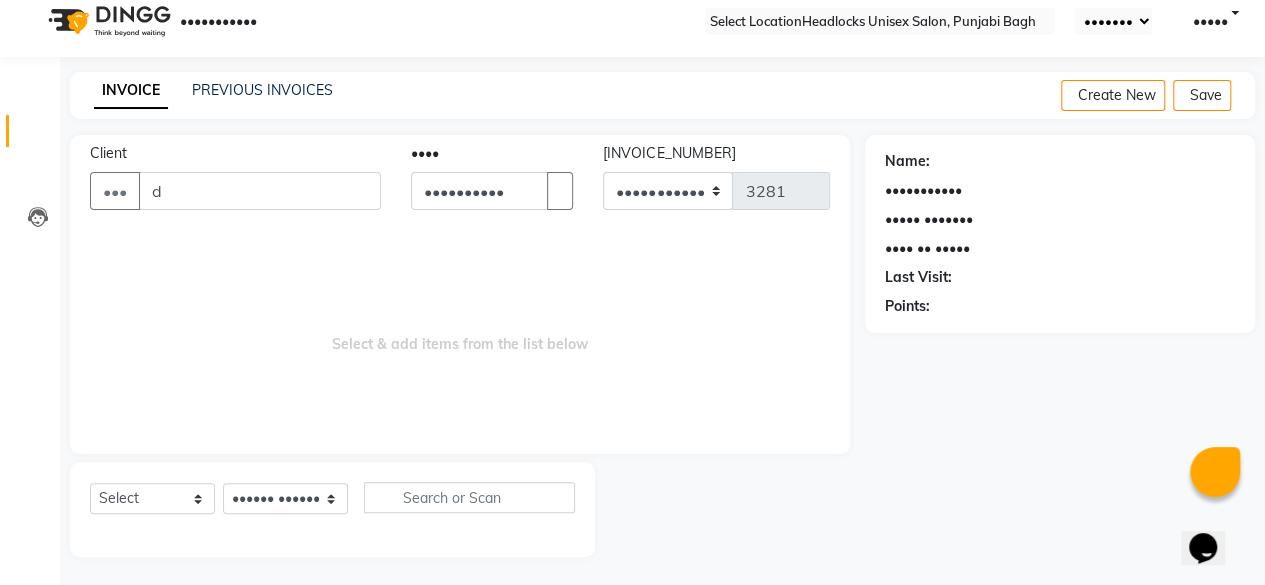 click on "d" at bounding box center [260, 191] 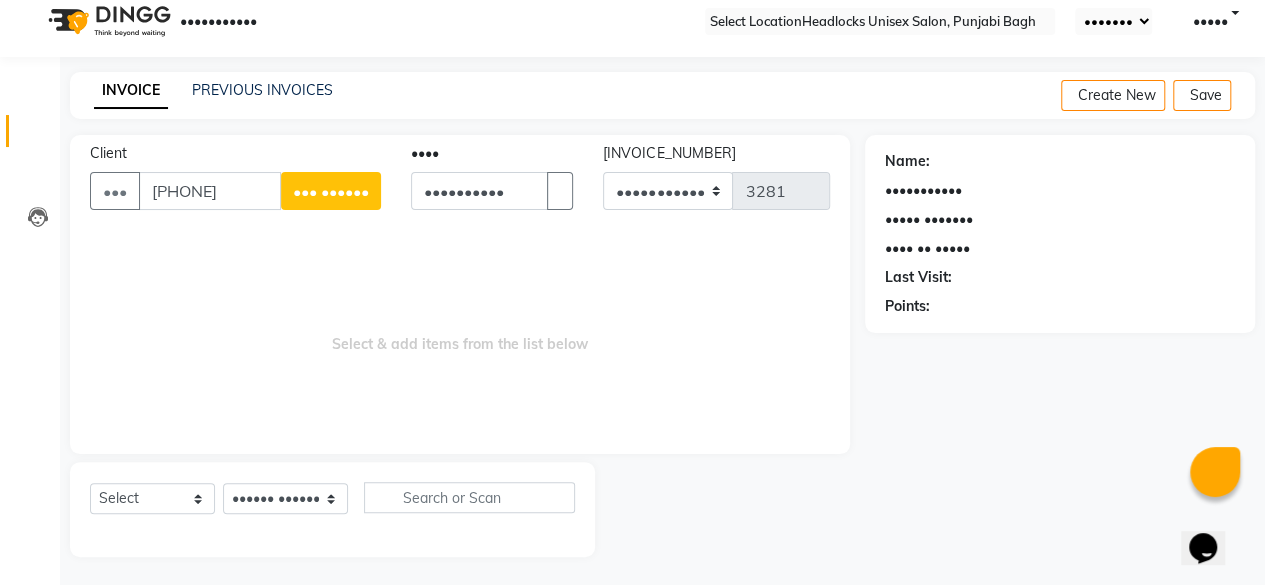 type on "[PHONE]" 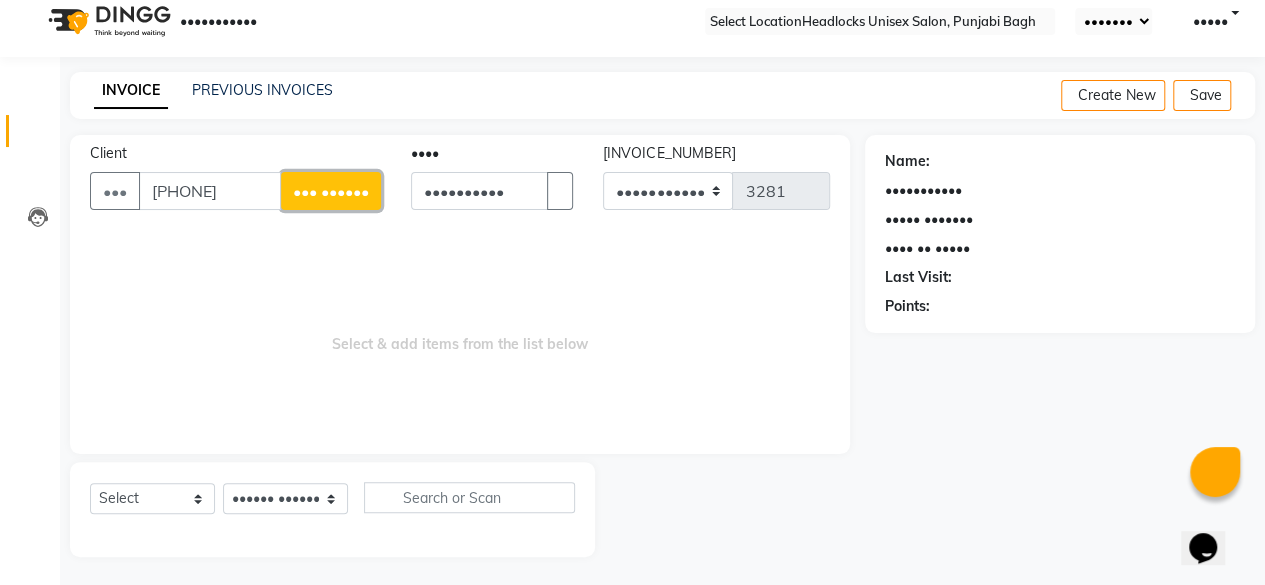 click on "••• ••••••" at bounding box center (331, 191) 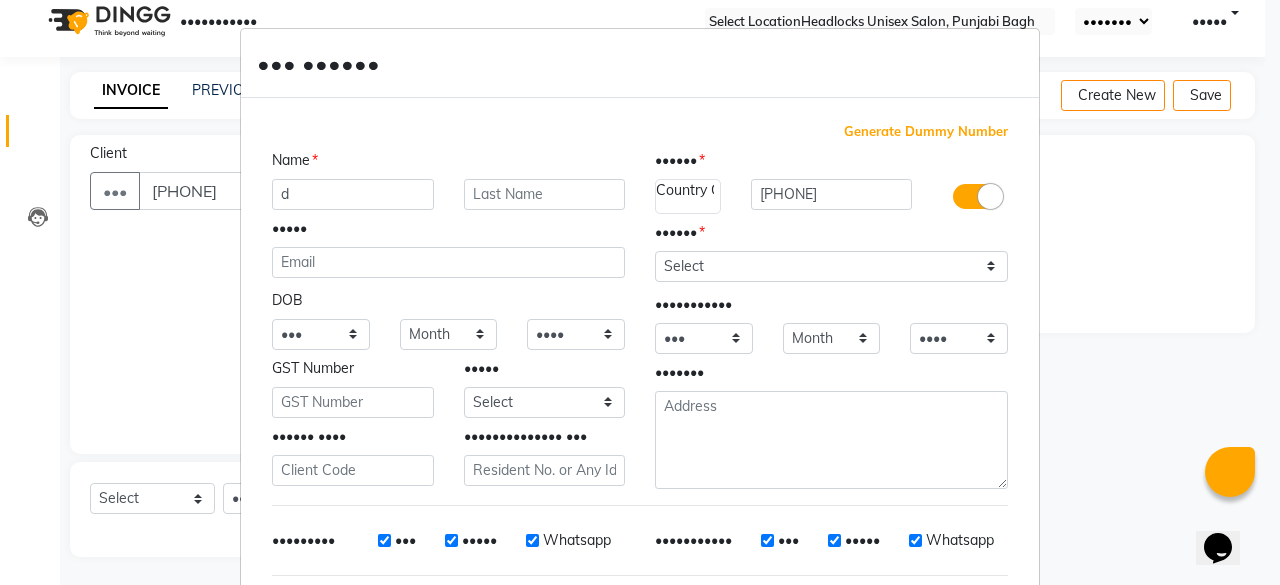 click on "d" at bounding box center (353, 194) 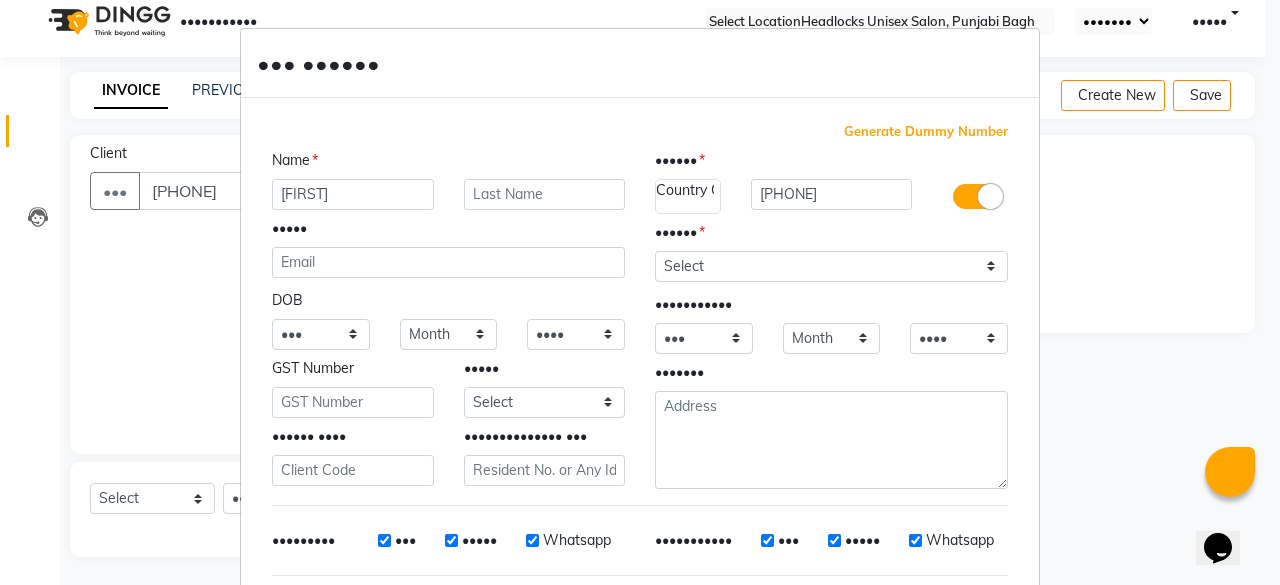 type on "[FIRST]" 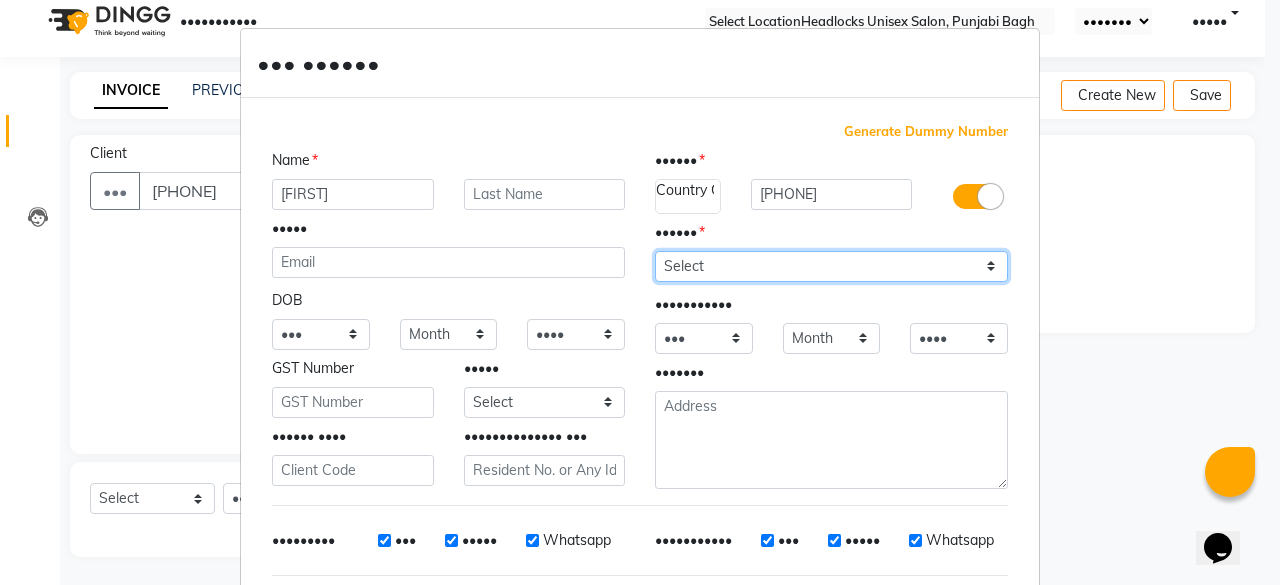 click on "Select Male Female Other Prefer Not To Say" at bounding box center [831, 266] 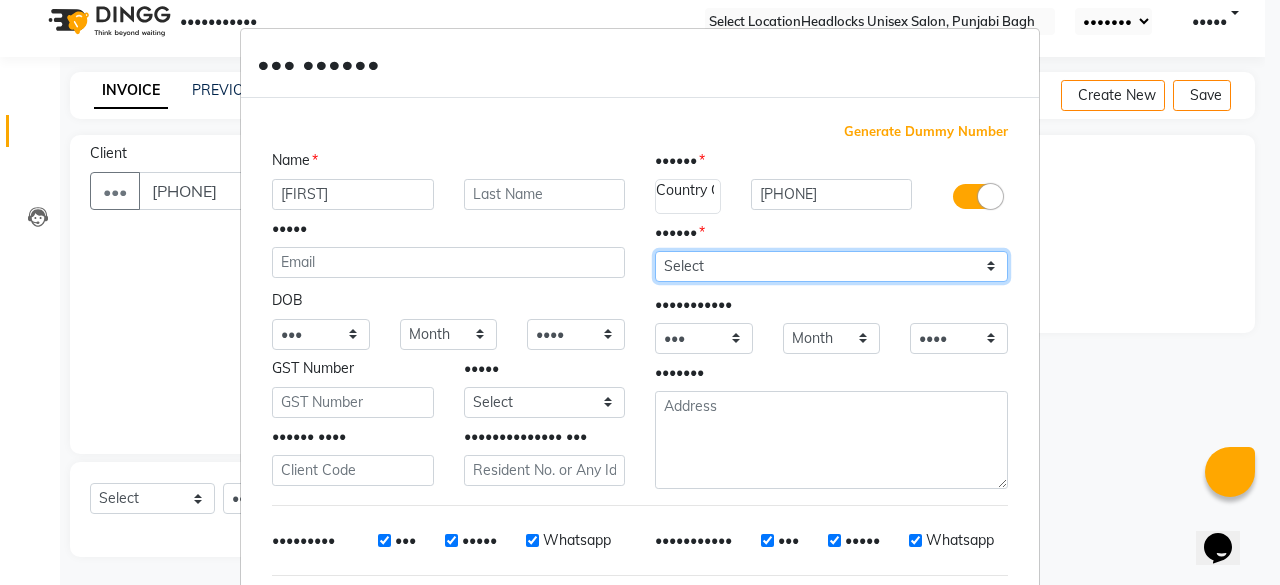 select on "••••••" 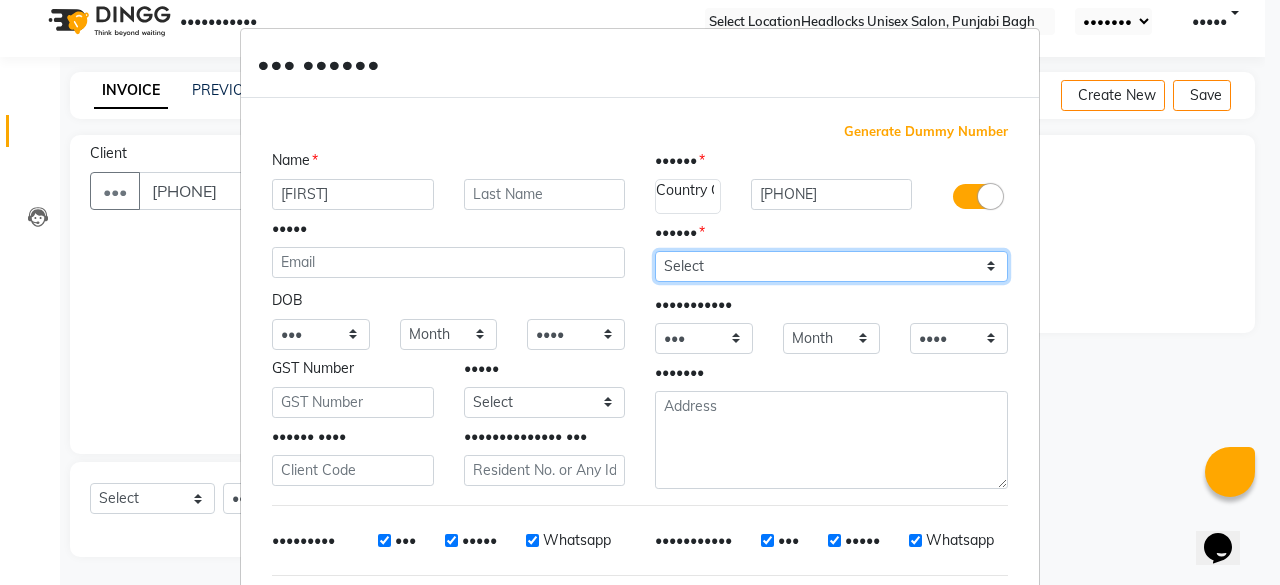 click on "Select Male Female Other Prefer Not To Say" at bounding box center (831, 266) 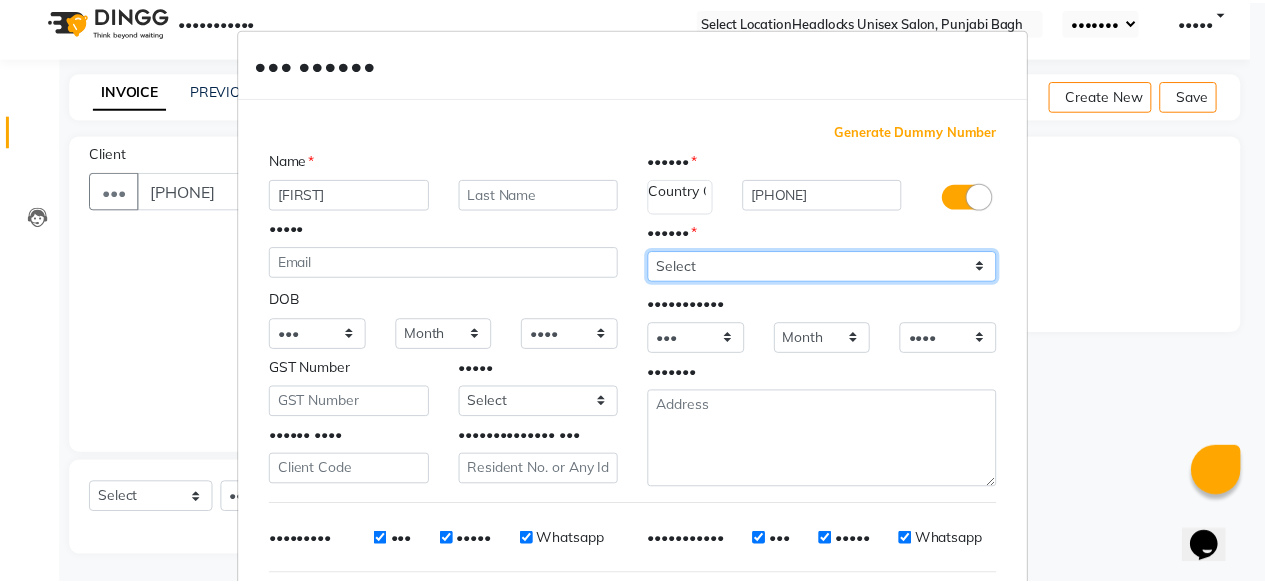 scroll, scrollTop: 260, scrollLeft: 0, axis: vertical 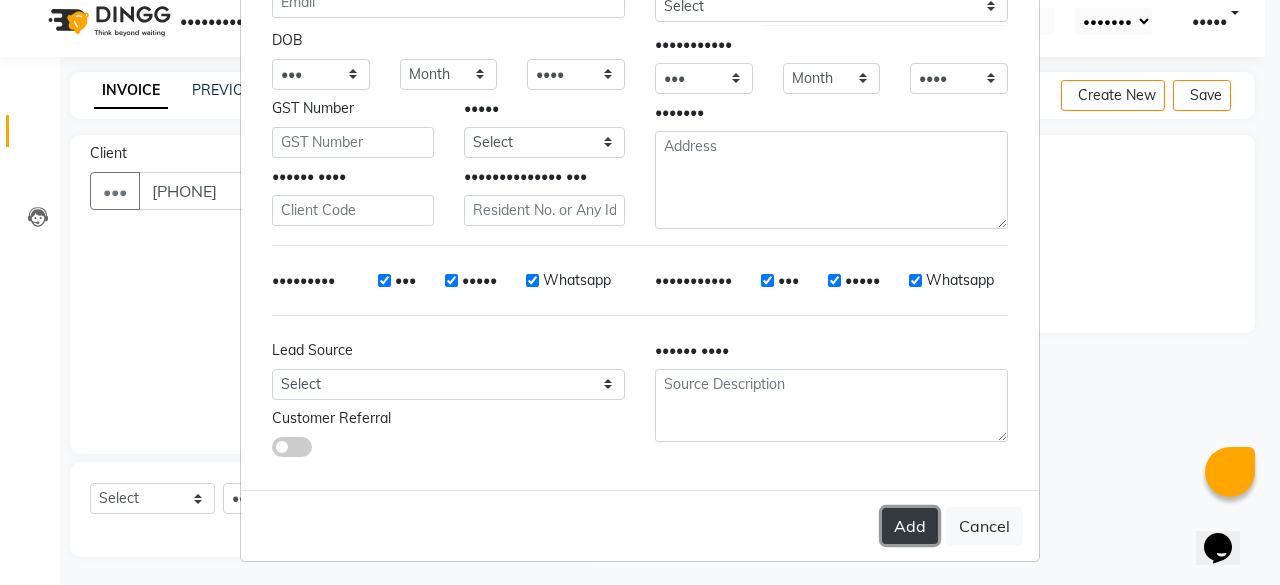 click on "Add" at bounding box center [910, 526] 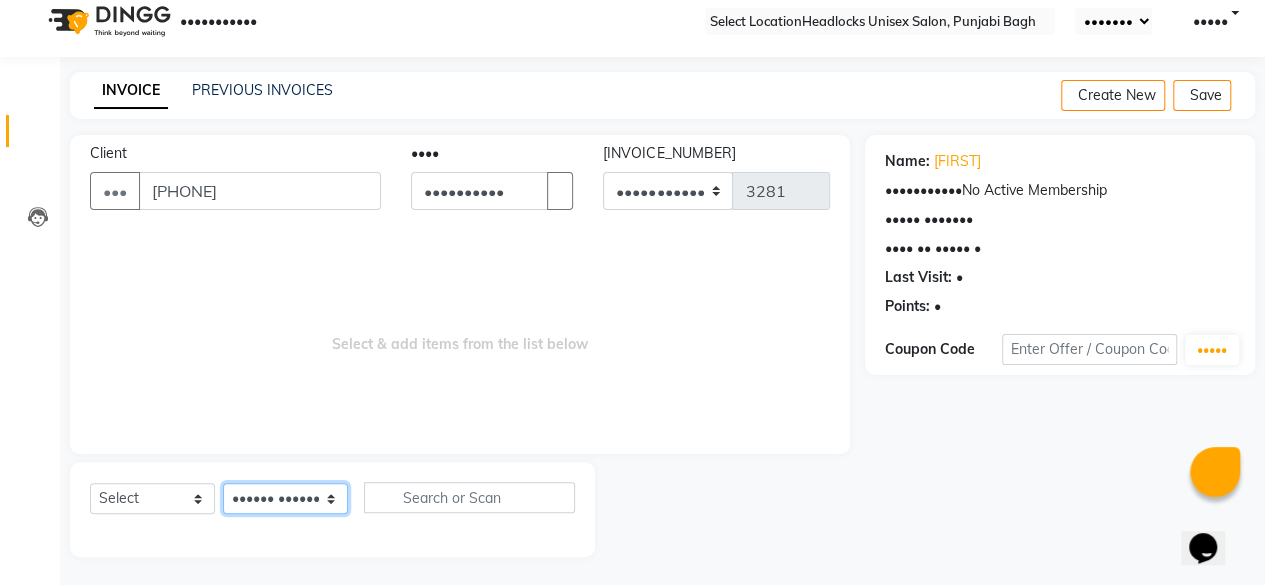 click on "Select Stylist ⁠[FIRST] ⁠[FIRST] [FIRST] [FIRST] [FIRST] [FIRST] [FIRST] [FIRST] [FIRST] [FIRST] [FIRST] [FIRST] [FIRST] [FIRST] [FIRST] [FIRST] [FIRST] [FIRST] [FIRST] [FIRST] [FIRST] [FIRST] [FIRST] ⁠[FIRST] [FIRST] [FIRST] [FIRST] ⁠[FIRST] [FIRST] [FIRST]" at bounding box center (285, 498) 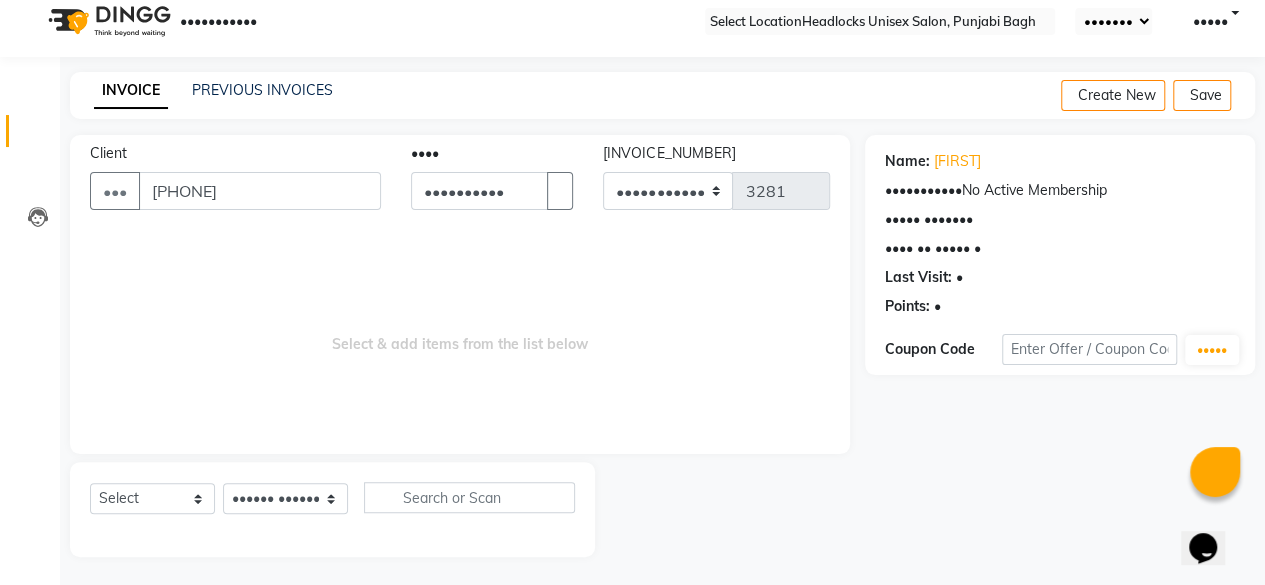 click at bounding box center (730, 509) 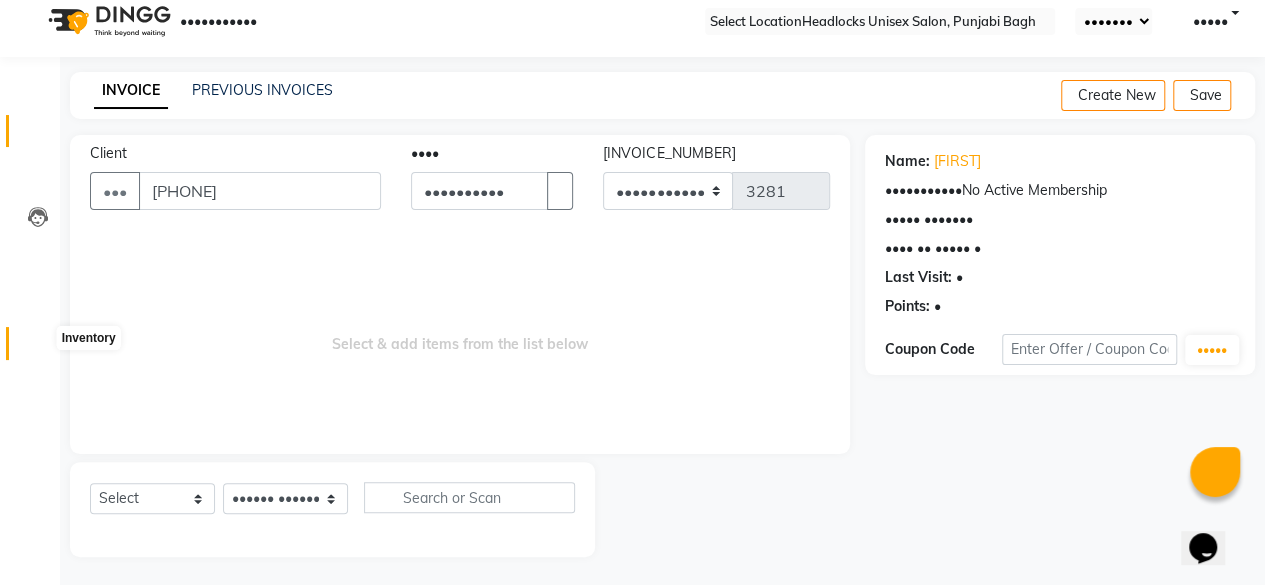 click at bounding box center (37, 348) 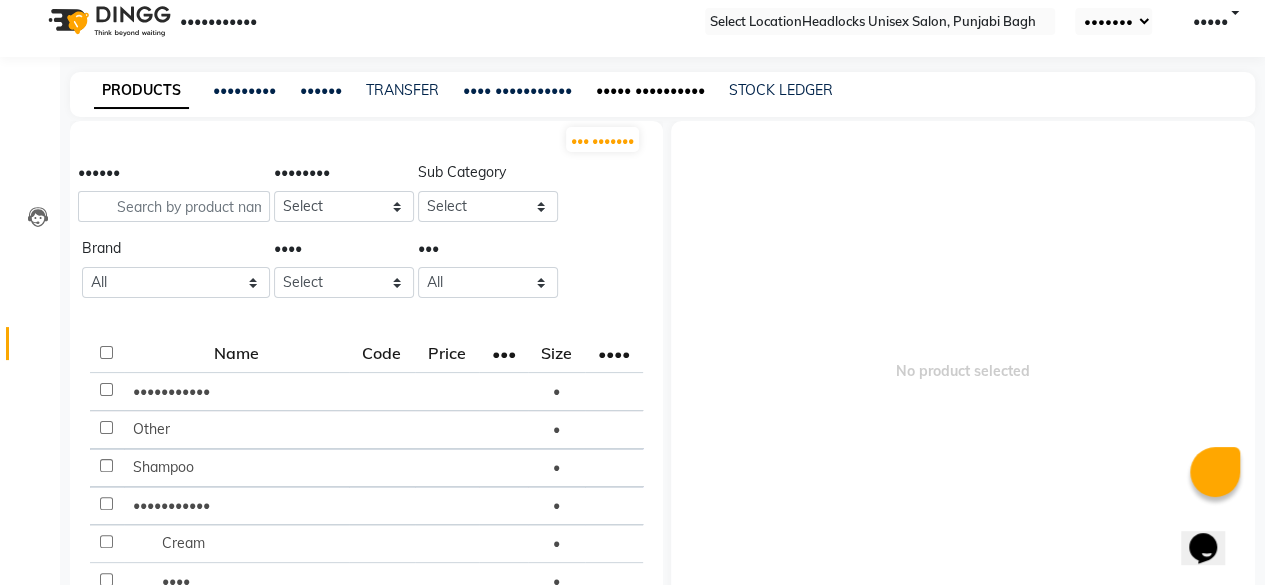 scroll, scrollTop: 12, scrollLeft: 0, axis: vertical 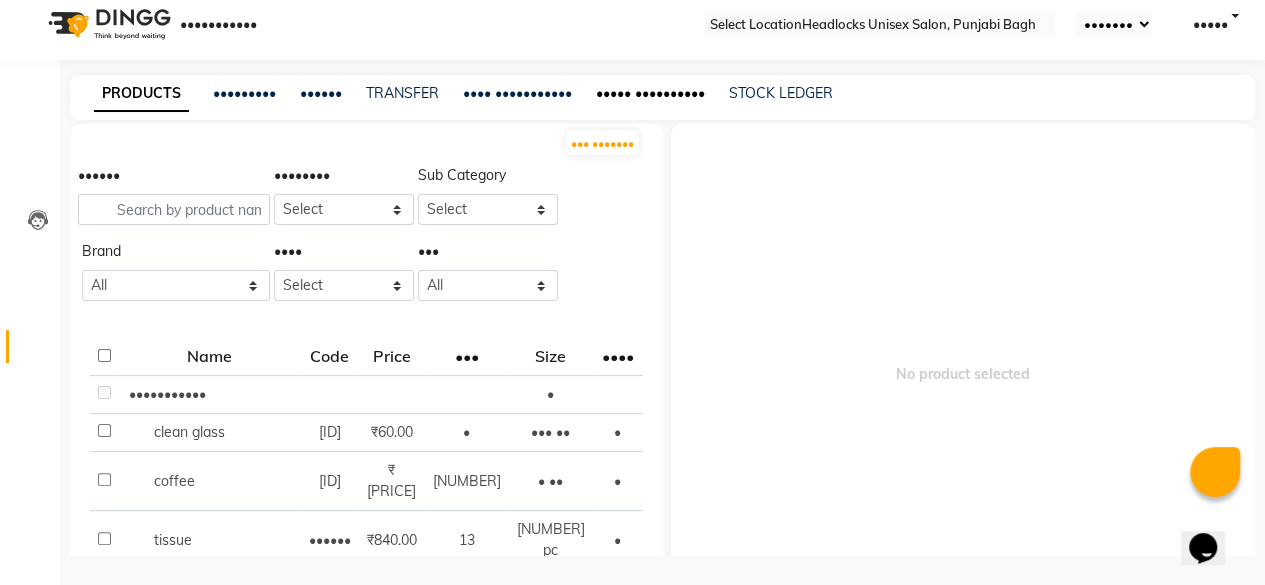 click on "••••• ••••••••••" at bounding box center [650, 93] 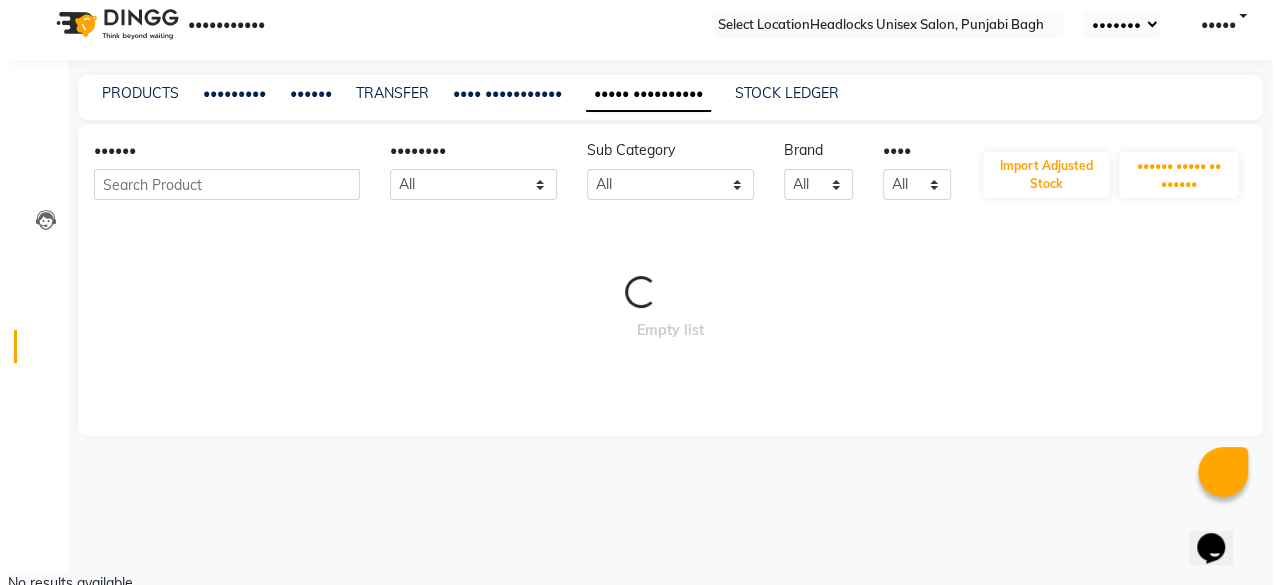 scroll, scrollTop: 0, scrollLeft: 0, axis: both 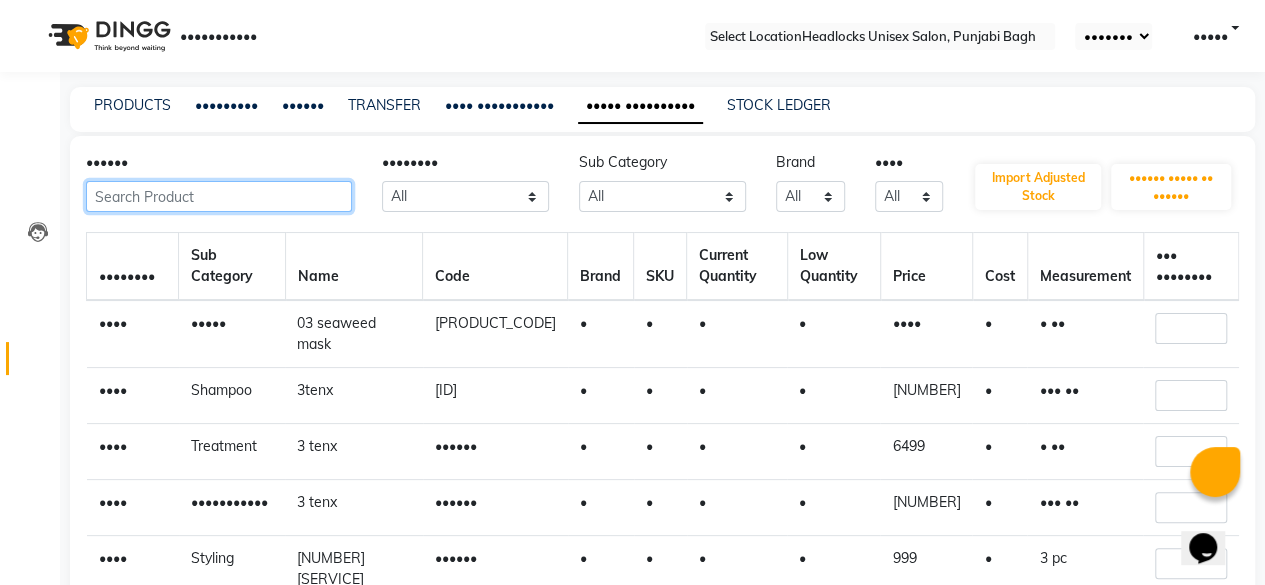 click at bounding box center (219, 196) 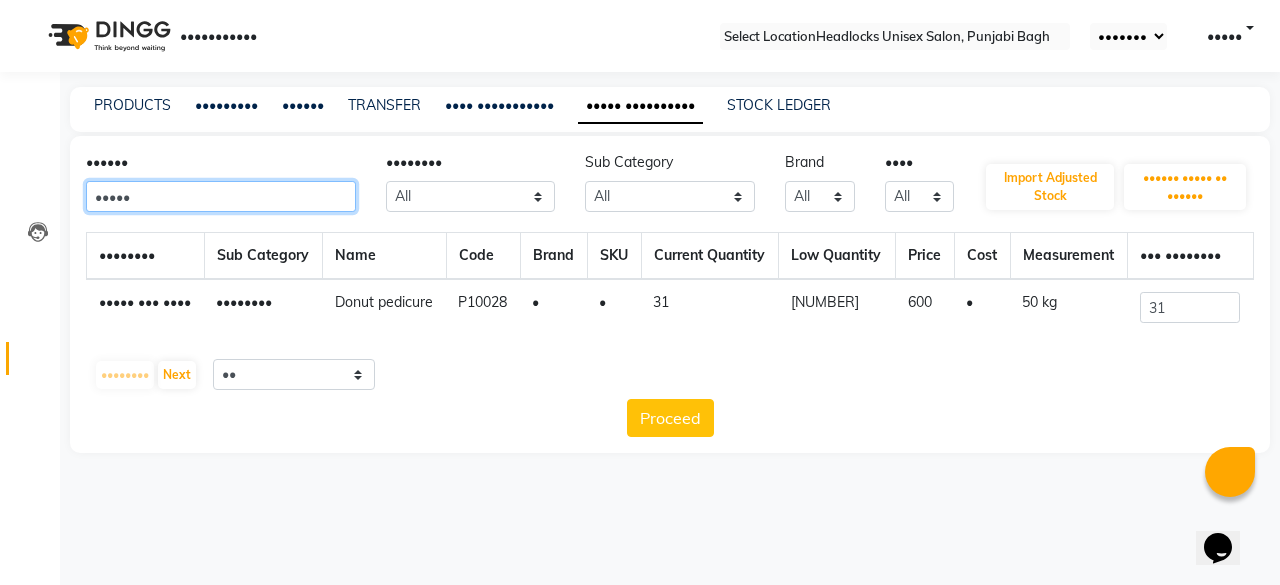 type on "•••••" 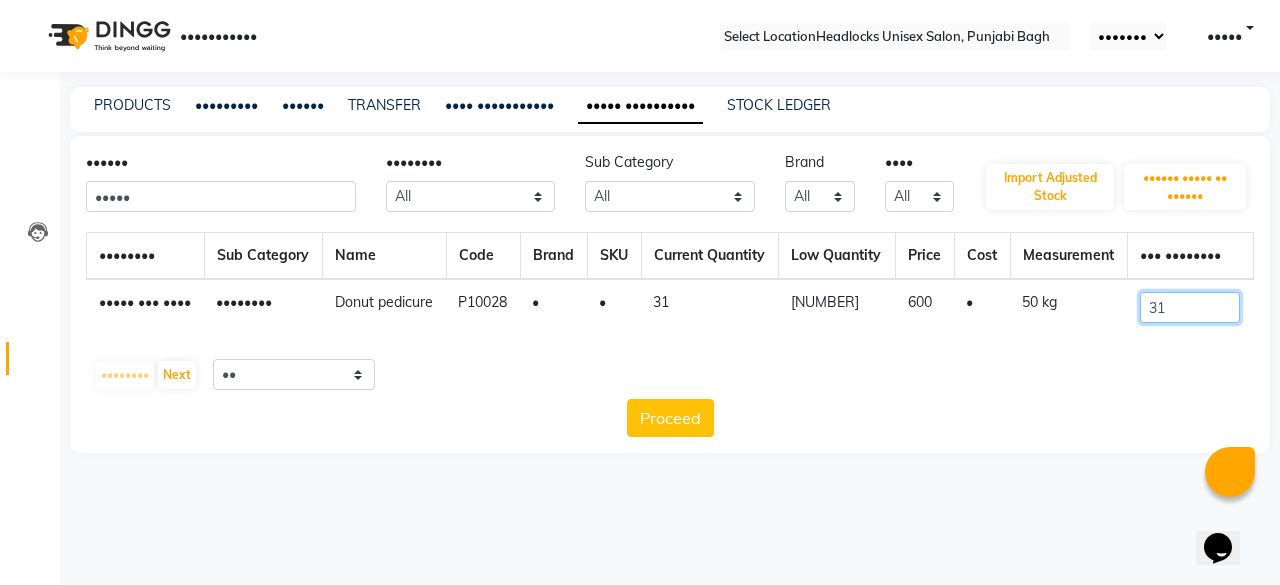 click on "31" at bounding box center (1190, 307) 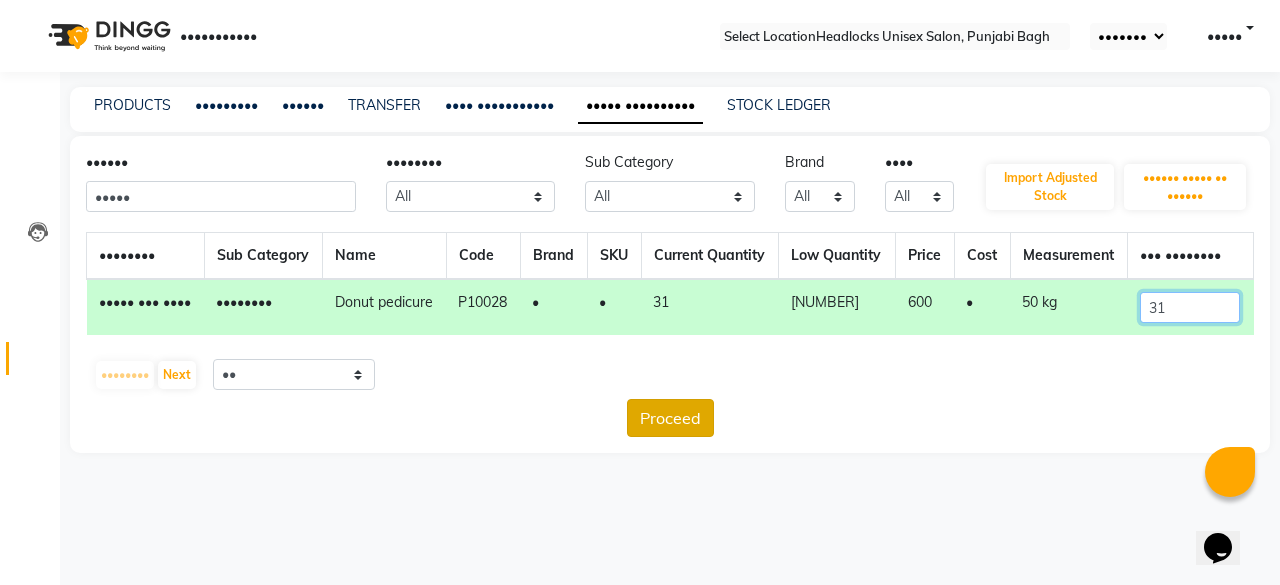 type on "••" 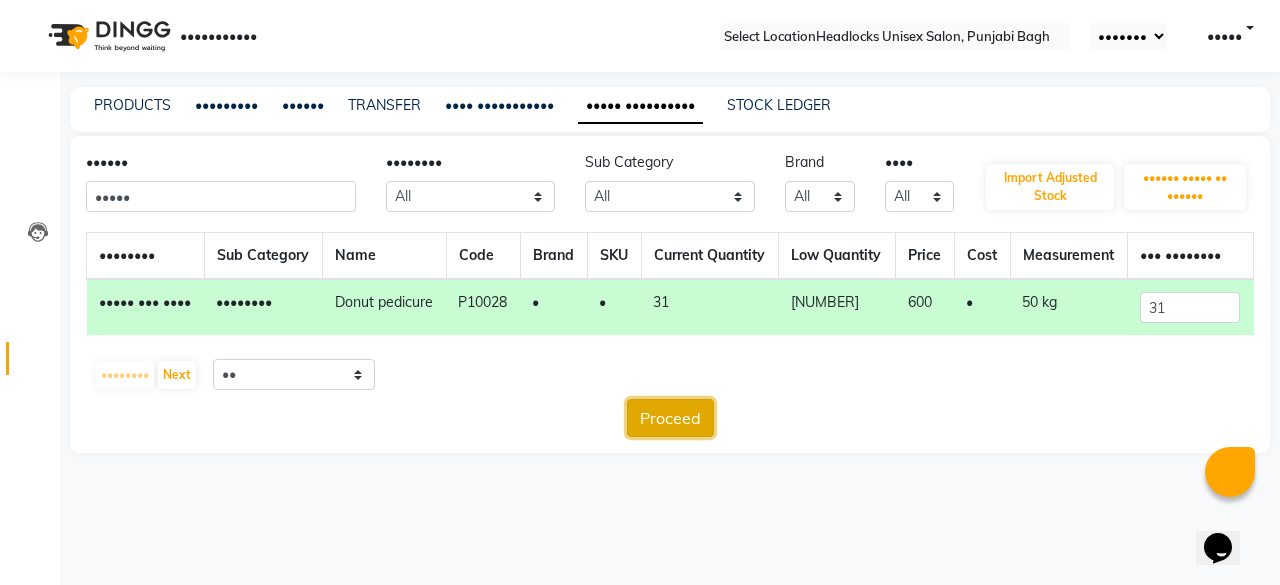 click on "Proceed" at bounding box center (670, 418) 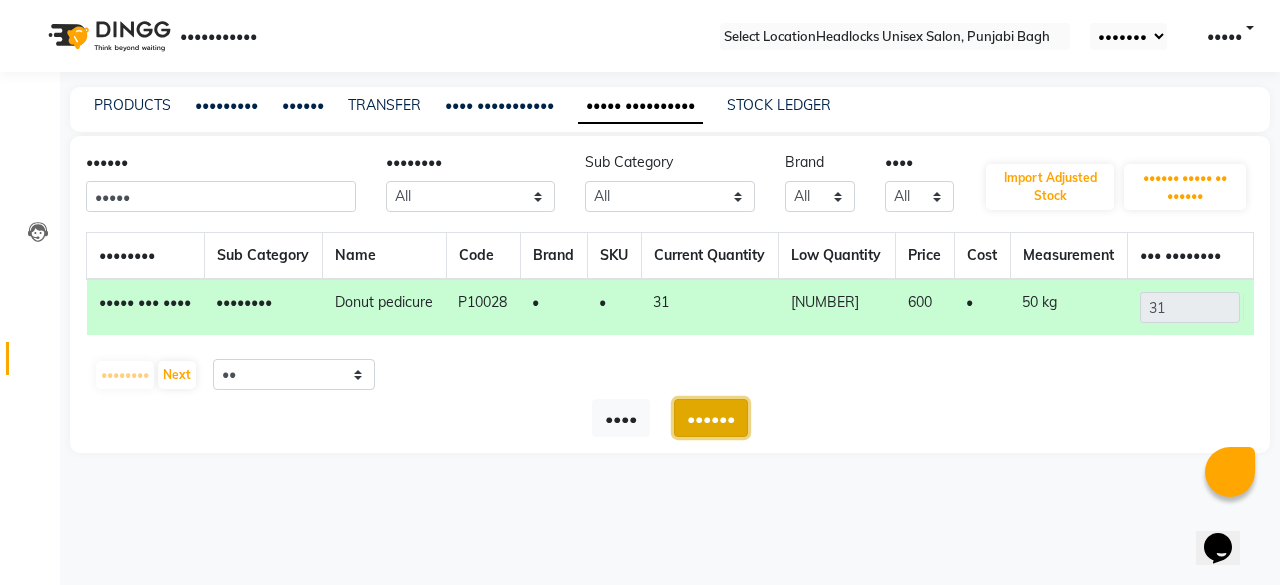 click on "••••••" at bounding box center (711, 418) 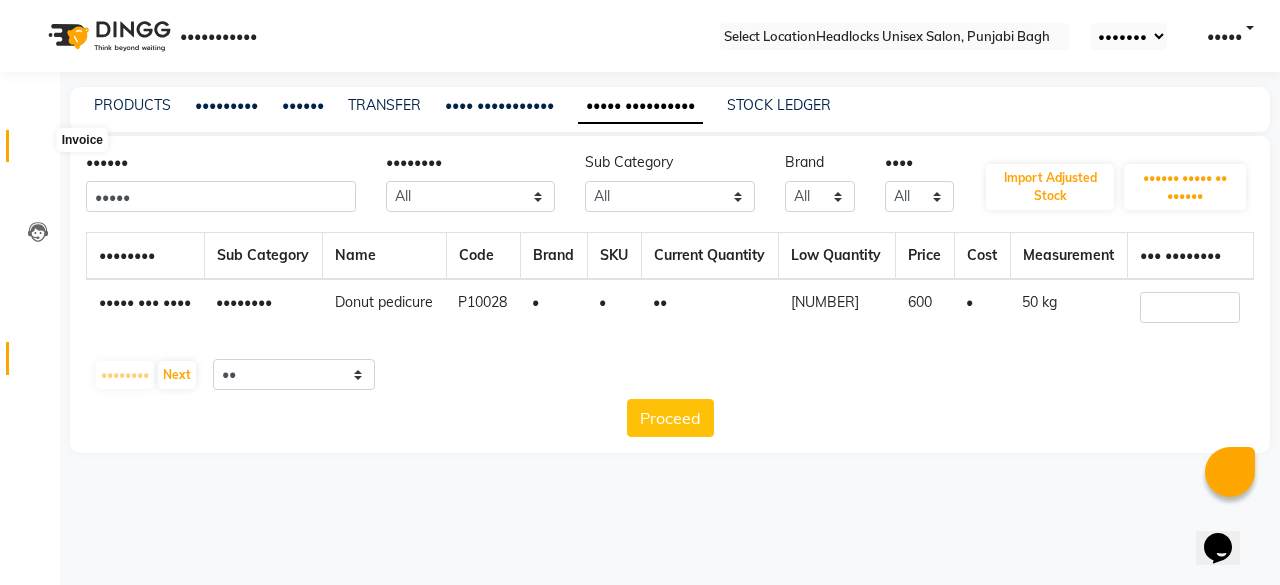 click at bounding box center [38, 151] 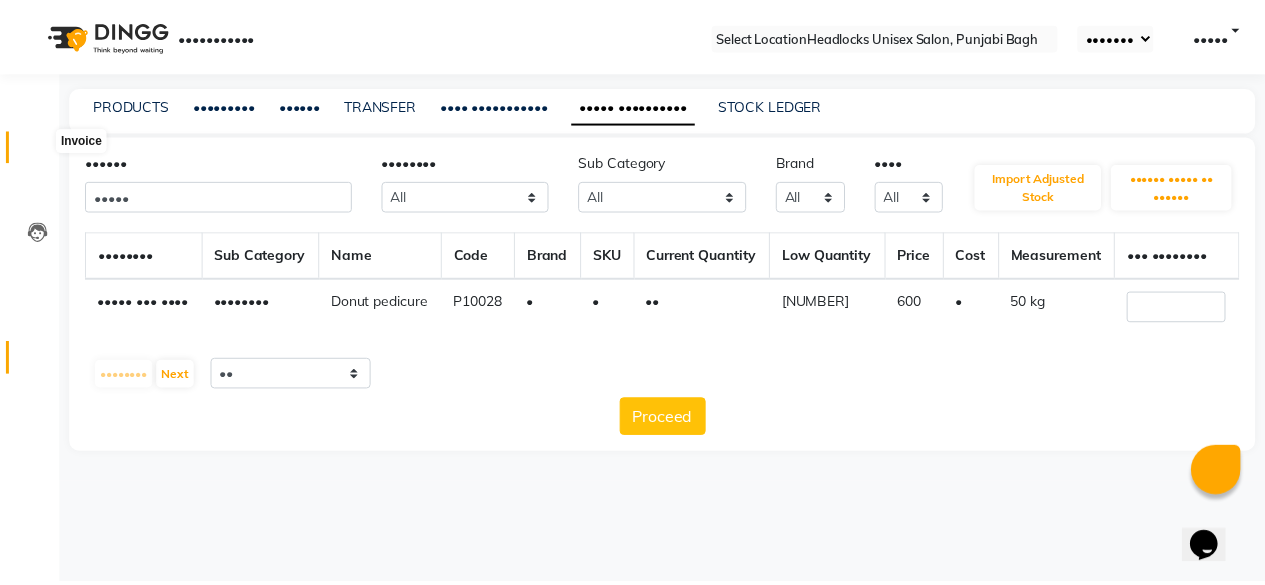 scroll, scrollTop: 15, scrollLeft: 0, axis: vertical 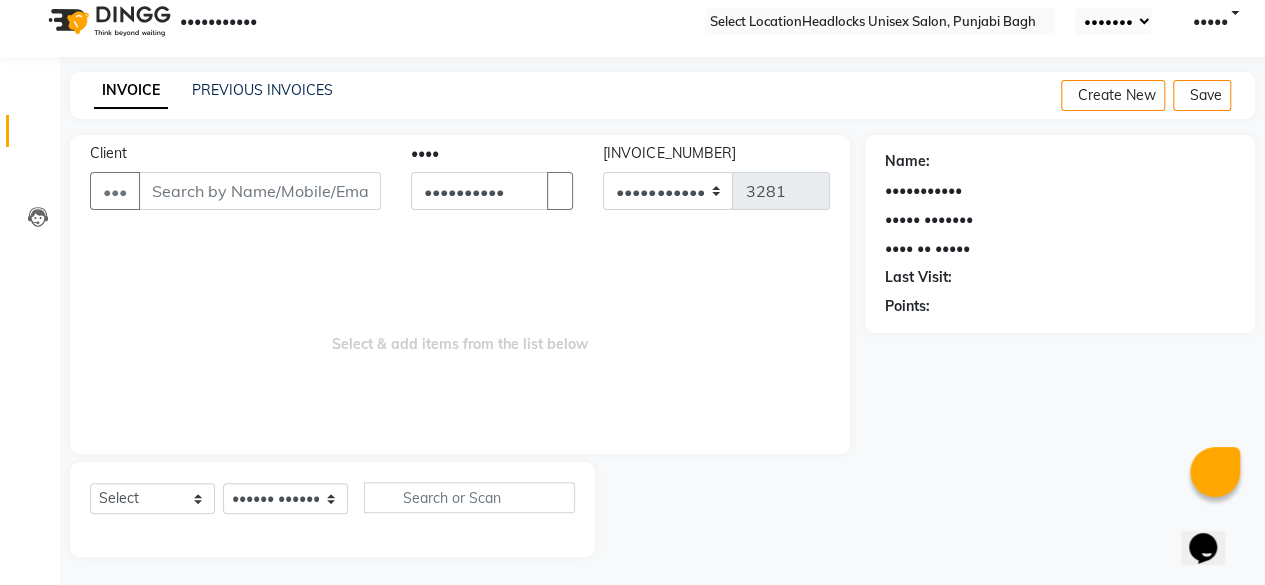 click on "Client" at bounding box center (260, 191) 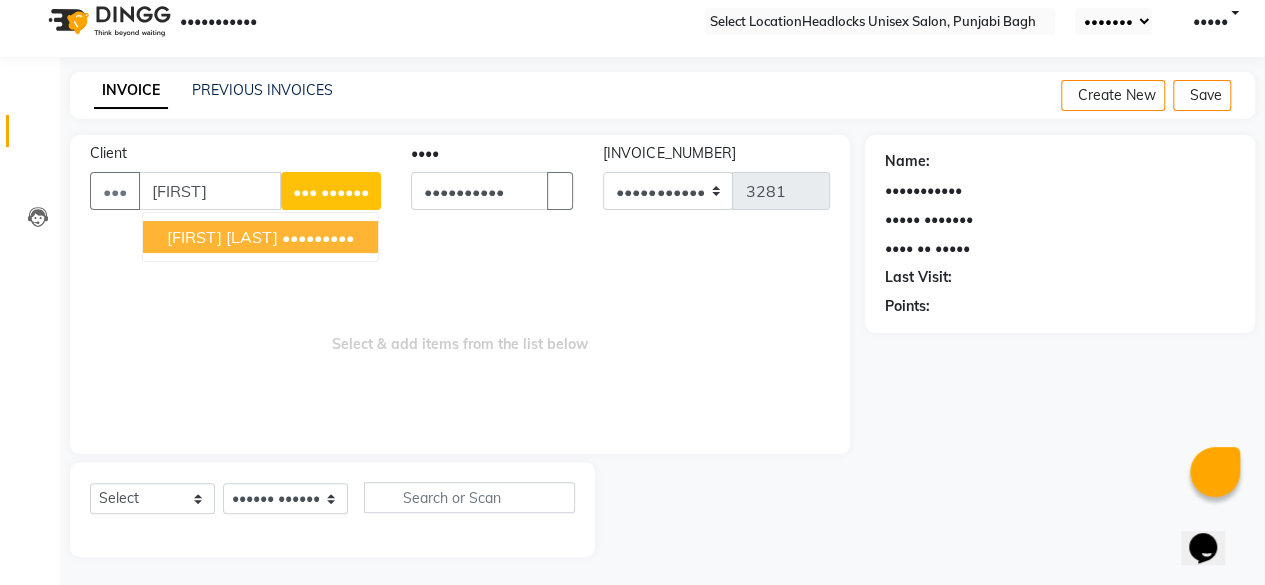 click on "[FIRST] [LAST]" at bounding box center [222, 237] 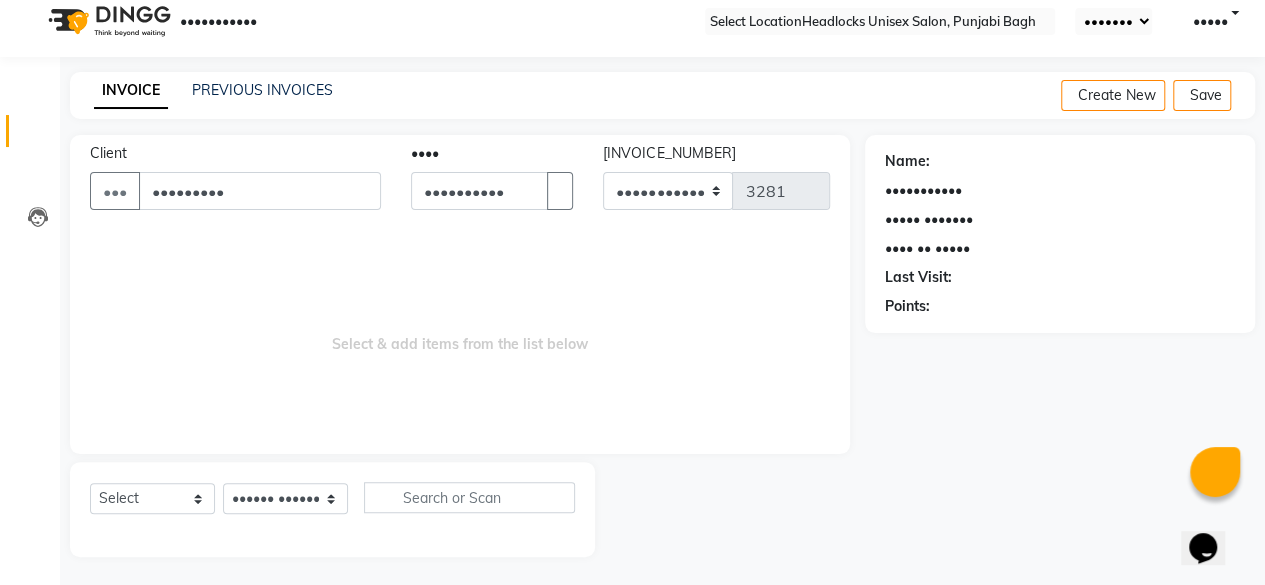 type on "•••••••••" 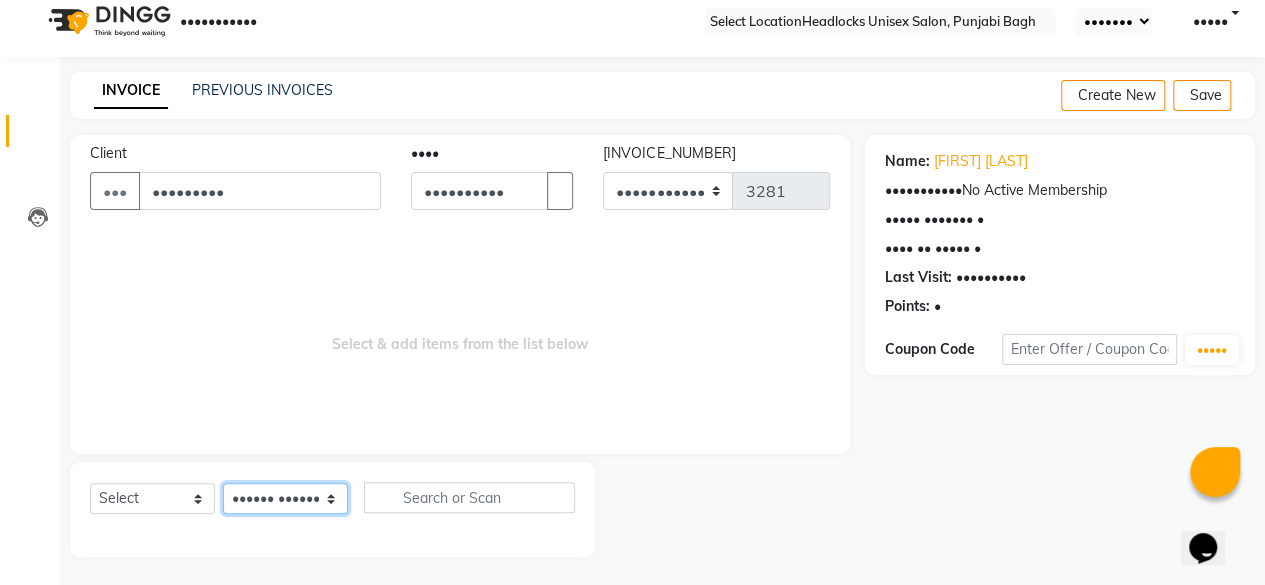 click on "Select Stylist ⁠[FIRST] ⁠[FIRST] [FIRST] [FIRST] [FIRST] [FIRST] [FIRST] [FIRST] [FIRST] [FIRST] [FIRST] [FIRST] [FIRST] [FIRST] [FIRST] [FIRST] [FIRST] [FIRST] [FIRST] [FIRST] [FIRST] [FIRST] [FIRST] ⁠[FIRST] [FIRST] [FIRST] [FIRST] ⁠[FIRST] [FIRST] [FIRST]" at bounding box center [285, 498] 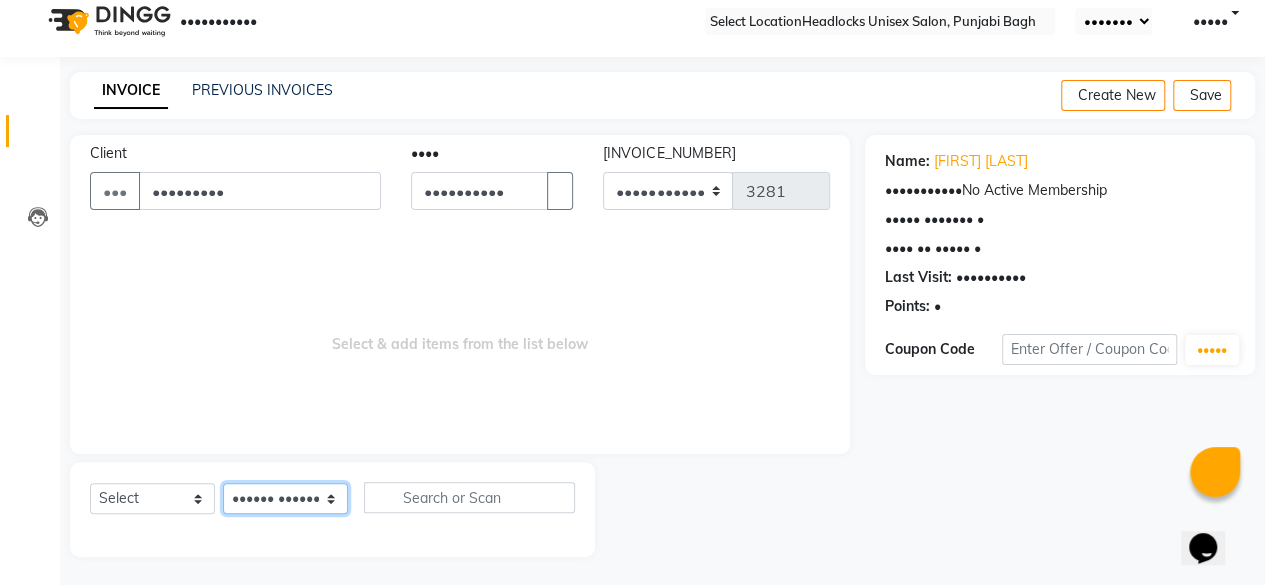 click on "Select Stylist ⁠[FIRST] ⁠[FIRST] [FIRST] [FIRST] [FIRST] [FIRST] [FIRST] [FIRST] [FIRST] [FIRST] [FIRST] [FIRST] [FIRST] [FIRST] [FIRST] [FIRST] [FIRST] [FIRST] [FIRST] [FIRST] [FIRST] [FIRST] [FIRST] ⁠[FIRST] [FIRST] [FIRST] [FIRST] ⁠[FIRST] [FIRST] [FIRST]" at bounding box center (285, 498) 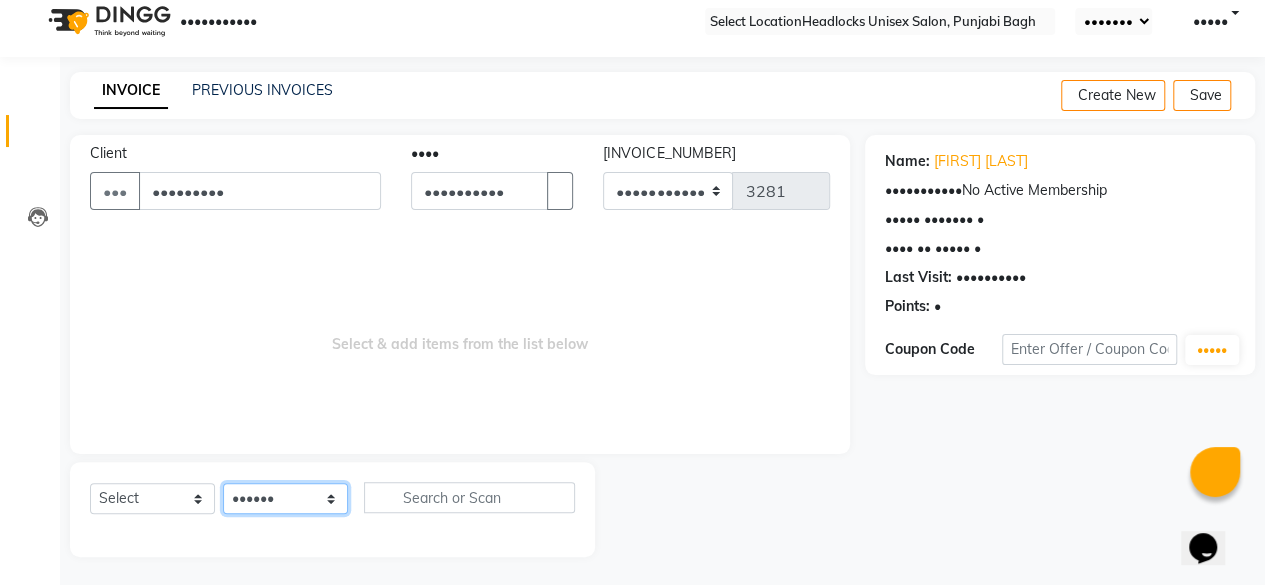 click on "Select Stylist ⁠[FIRST] ⁠[FIRST] [FIRST] [FIRST] [FIRST] [FIRST] [FIRST] [FIRST] [FIRST] [FIRST] [FIRST] [FIRST] [FIRST] [FIRST] [FIRST] [FIRST] [FIRST] [FIRST] [FIRST] [FIRST] [FIRST] [FIRST] [FIRST] ⁠[FIRST] [FIRST] [FIRST] [FIRST] ⁠[FIRST] [FIRST] [FIRST]" at bounding box center (285, 498) 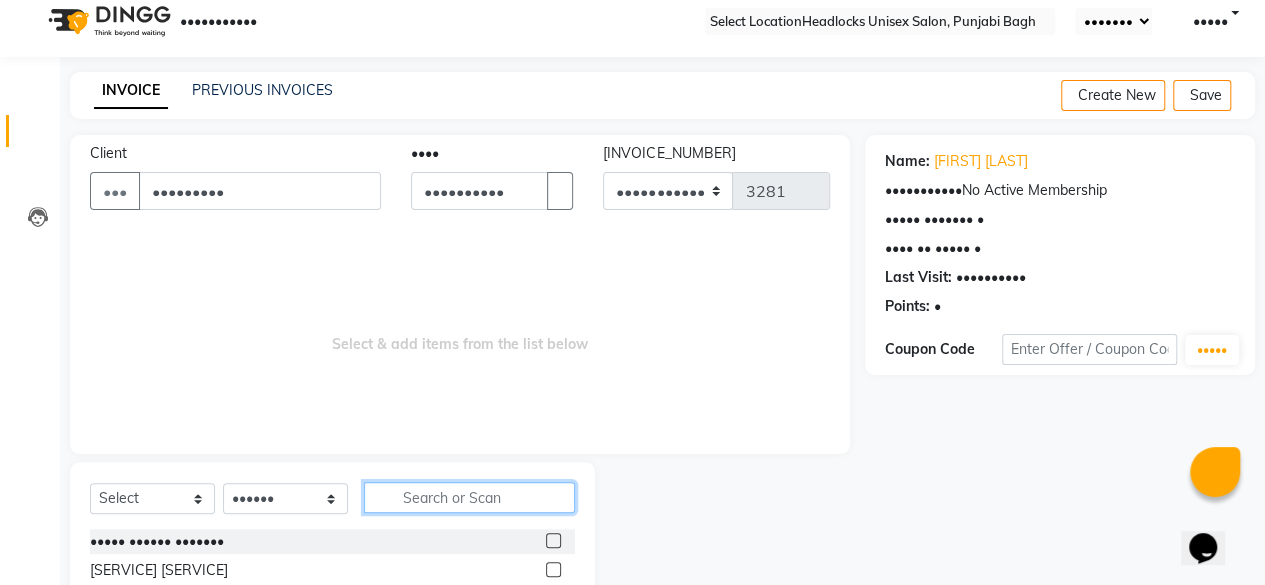 click at bounding box center [469, 497] 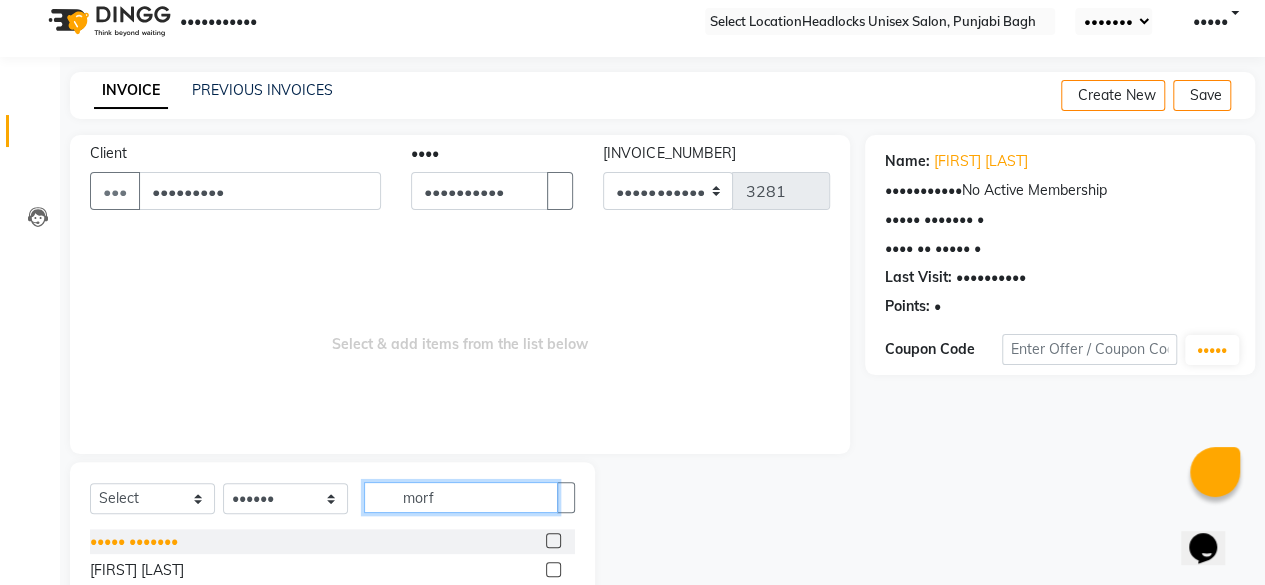 type on "morf" 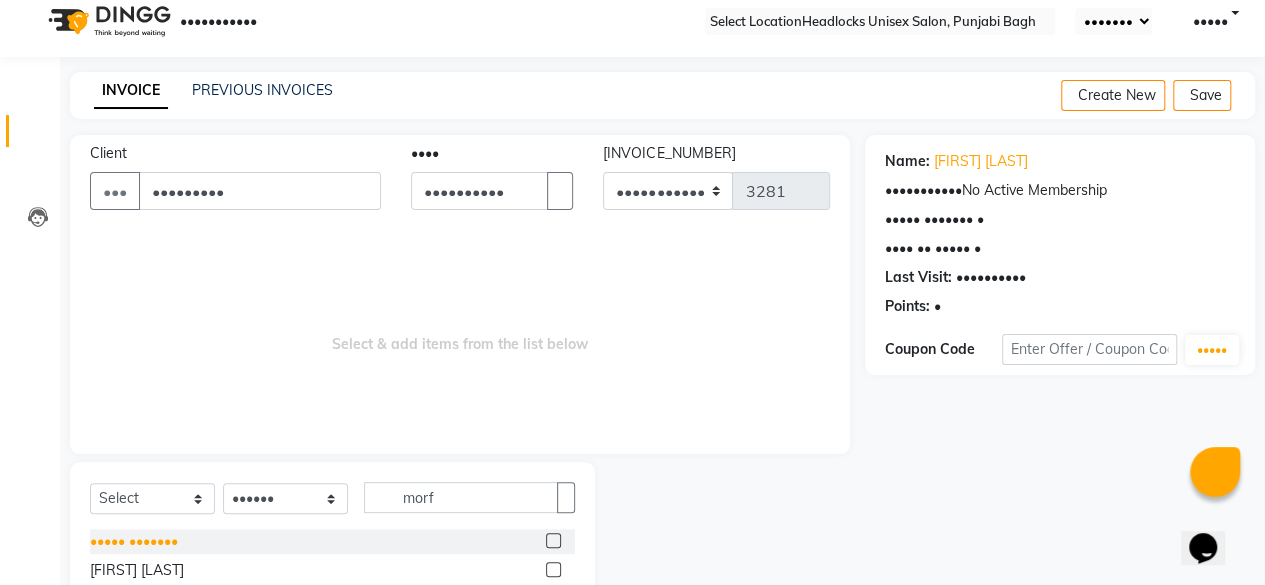 click on "••••• •••••••" at bounding box center [134, 541] 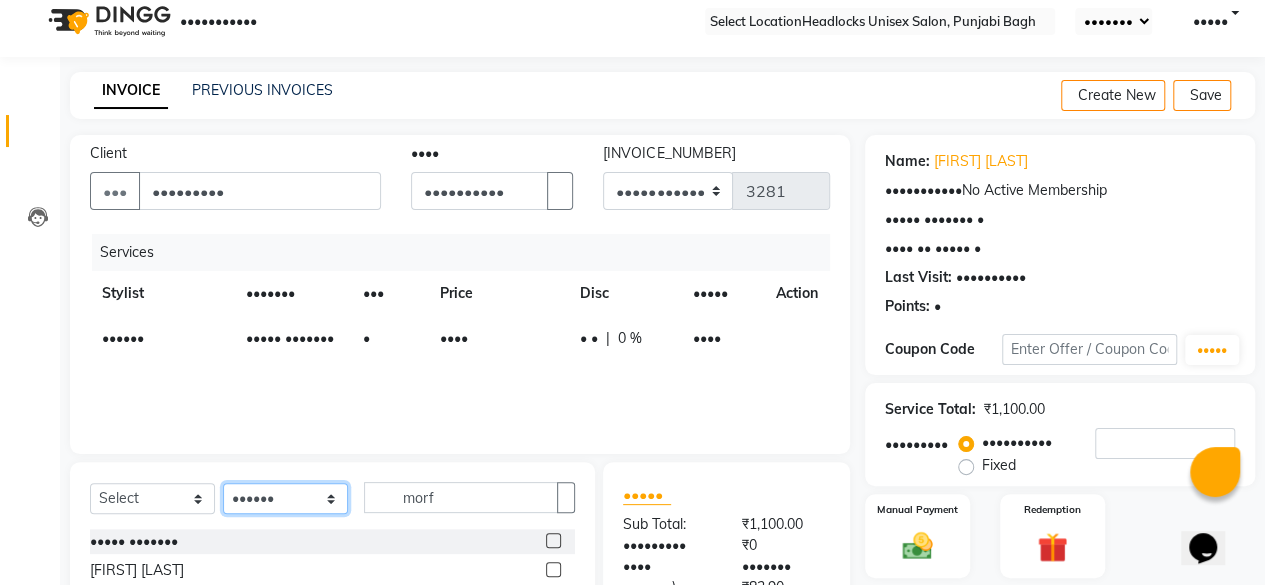 click on "Select Stylist ⁠[FIRST] ⁠[FIRST] [FIRST] [FIRST] [FIRST] [FIRST] [FIRST] [FIRST] [FIRST] [FIRST] [FIRST] [FIRST] [FIRST] [FIRST] [FIRST] [FIRST] [FIRST] [FIRST] [FIRST] [FIRST] [FIRST] [FIRST] [FIRST] ⁠[FIRST] [FIRST] [FIRST] [FIRST] ⁠[FIRST] [FIRST] [FIRST]" at bounding box center (285, 498) 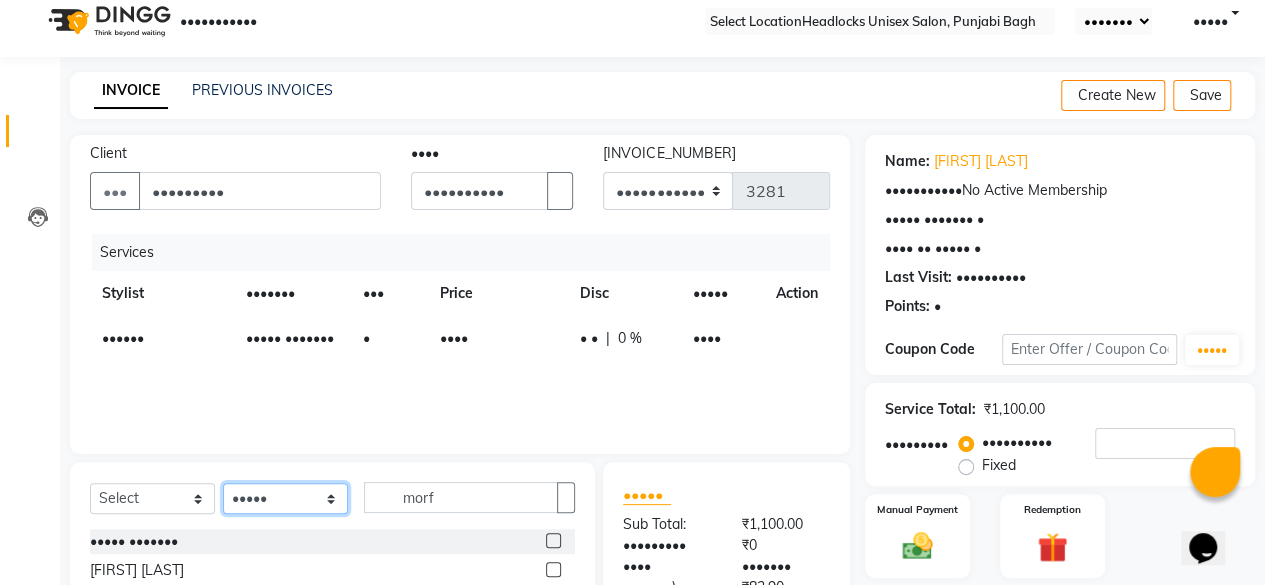 click on "Select Stylist ⁠[FIRST] ⁠[FIRST] [FIRST] [FIRST] [FIRST] [FIRST] [FIRST] [FIRST] [FIRST] [FIRST] [FIRST] [FIRST] [FIRST] [FIRST] [FIRST] [FIRST] [FIRST] [FIRST] [FIRST] [FIRST] [FIRST] [FIRST] [FIRST] ⁠[FIRST] [FIRST] [FIRST] [FIRST] ⁠[FIRST] [FIRST] [FIRST]" at bounding box center (285, 498) 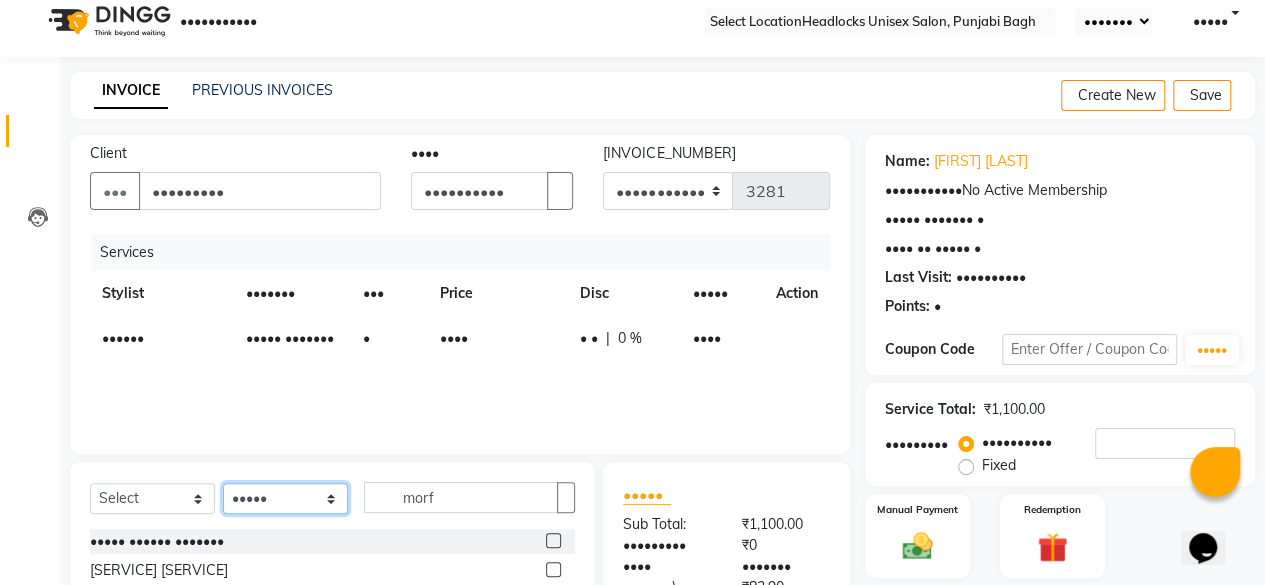 click on "Select Stylist ⁠[FIRST] ⁠[FIRST] [FIRST] [FIRST] [FIRST] [FIRST] [FIRST] [FIRST] [FIRST] [FIRST] [FIRST] [FIRST] [FIRST] [FIRST] [FIRST] [FIRST] [FIRST] [FIRST] [FIRST] [FIRST] [FIRST] [FIRST] [FIRST] ⁠[FIRST] [FIRST] [FIRST] [FIRST] ⁠[FIRST] [FIRST] [FIRST]" at bounding box center [285, 498] 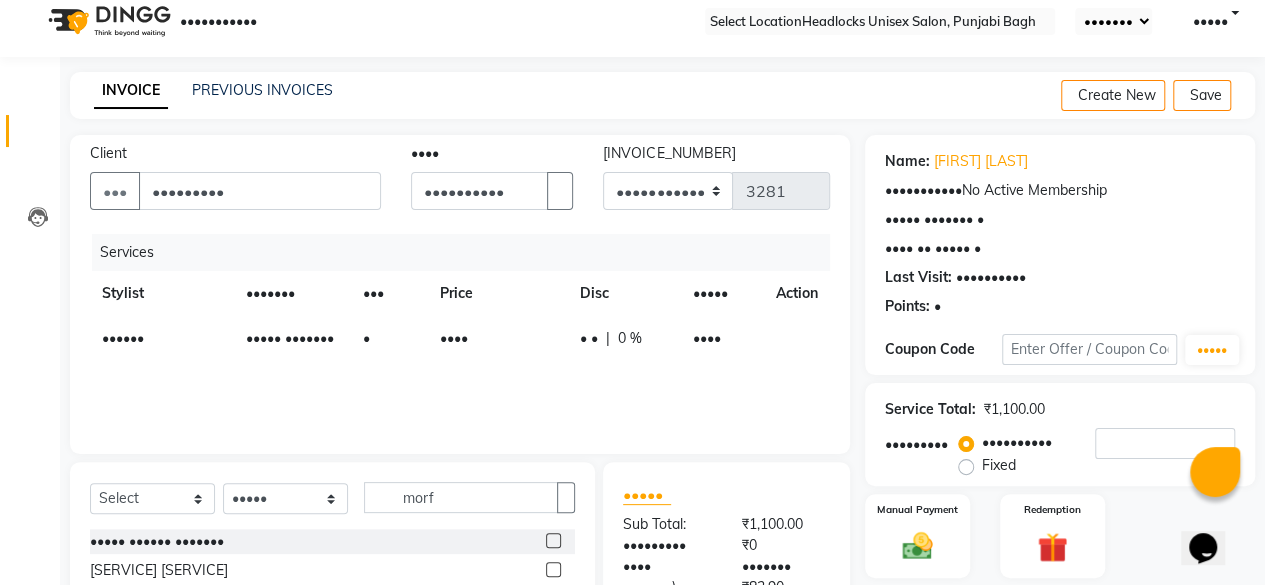 drag, startPoint x: 472, startPoint y: 470, endPoint x: 468, endPoint y: 493, distance: 23.345236 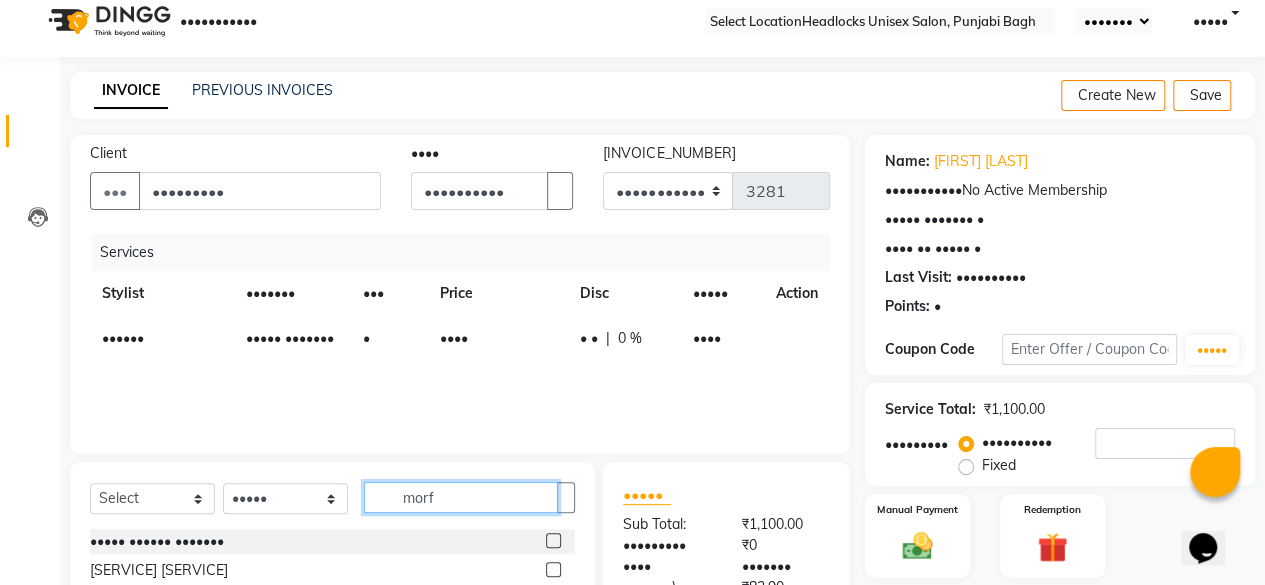 click on "morf" at bounding box center [461, 497] 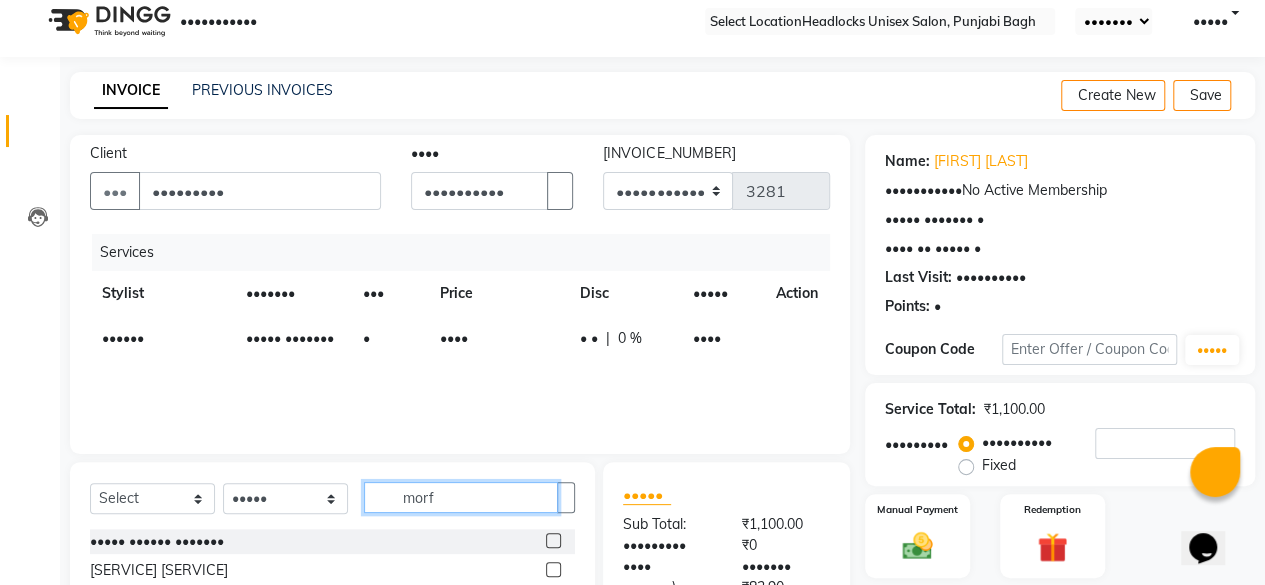 click on "morf" at bounding box center (461, 497) 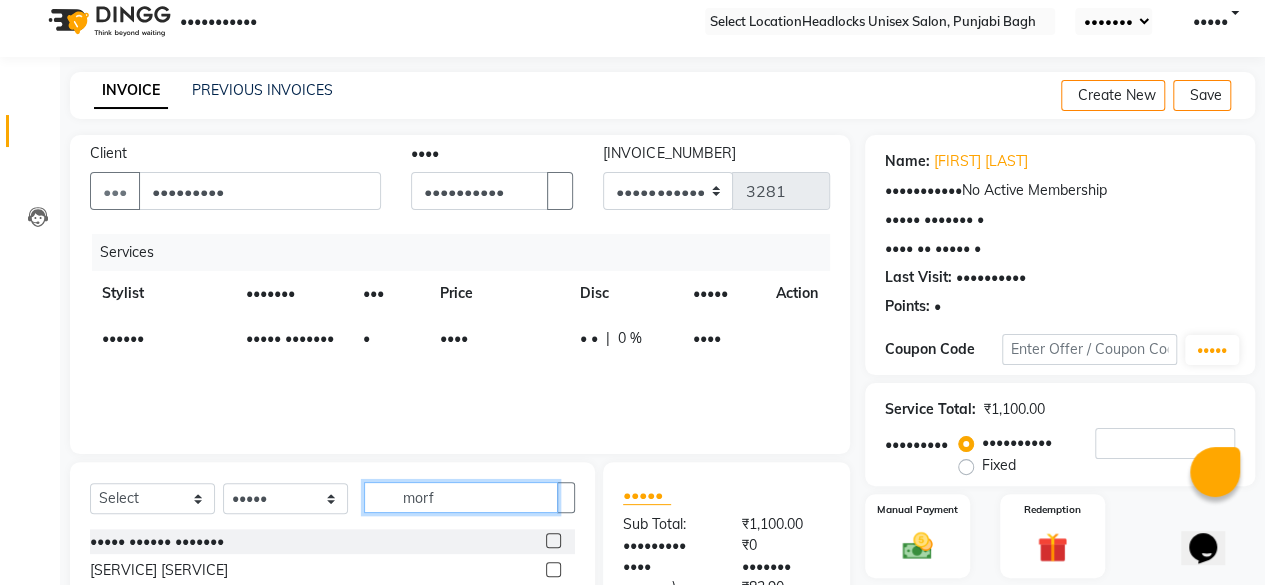 click on "morf" at bounding box center (461, 497) 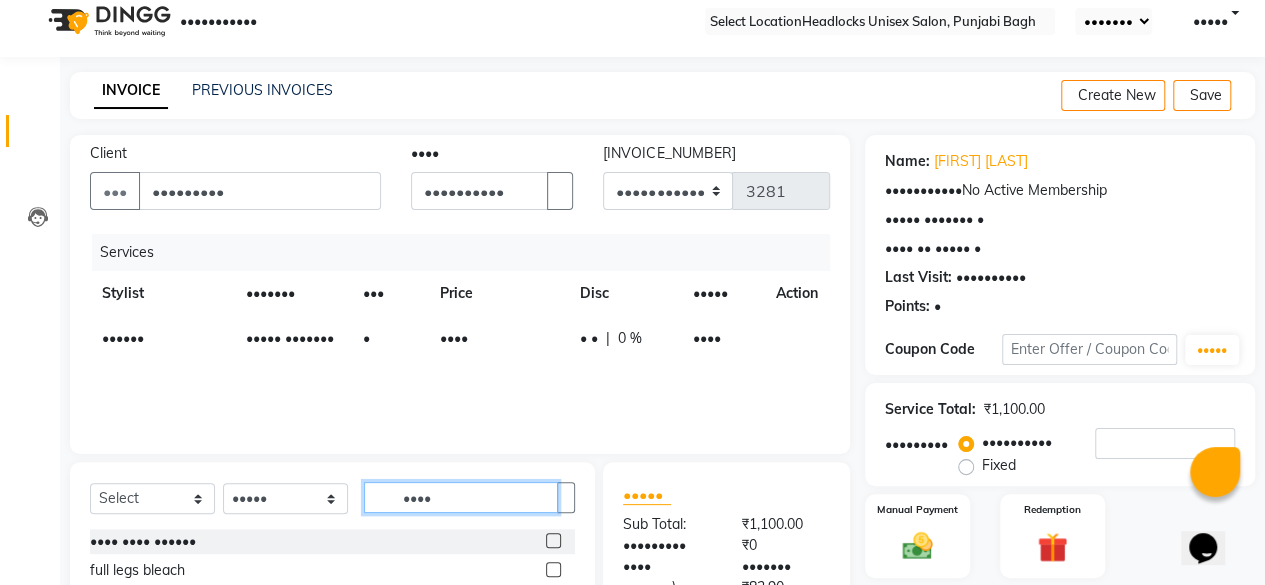 scroll, scrollTop: 215, scrollLeft: 0, axis: vertical 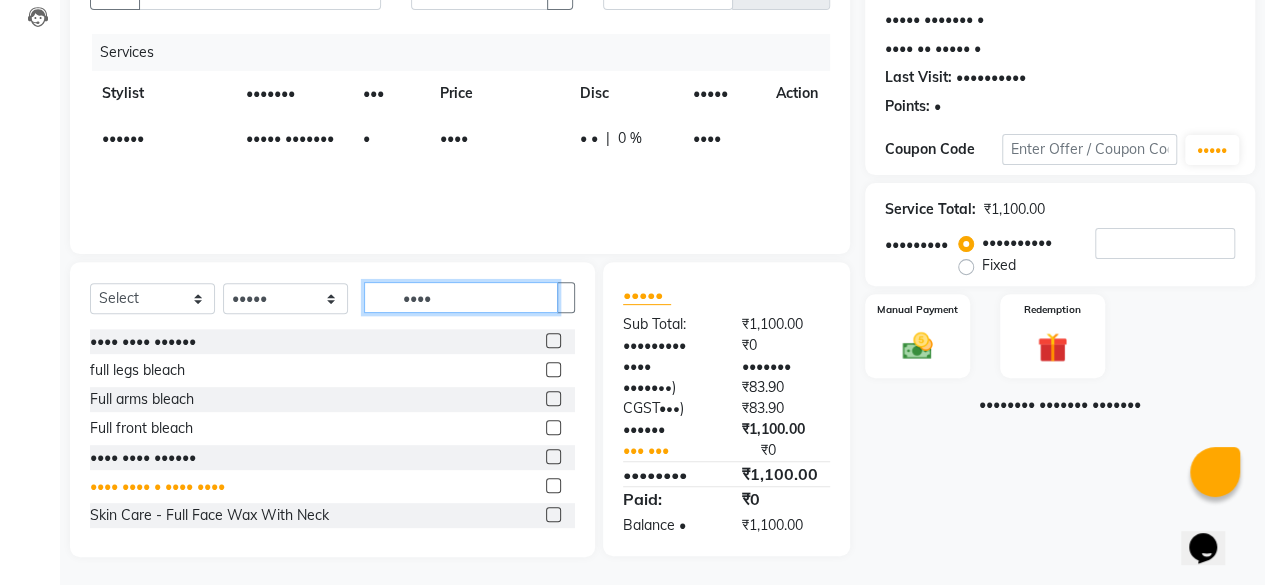 type on "••••" 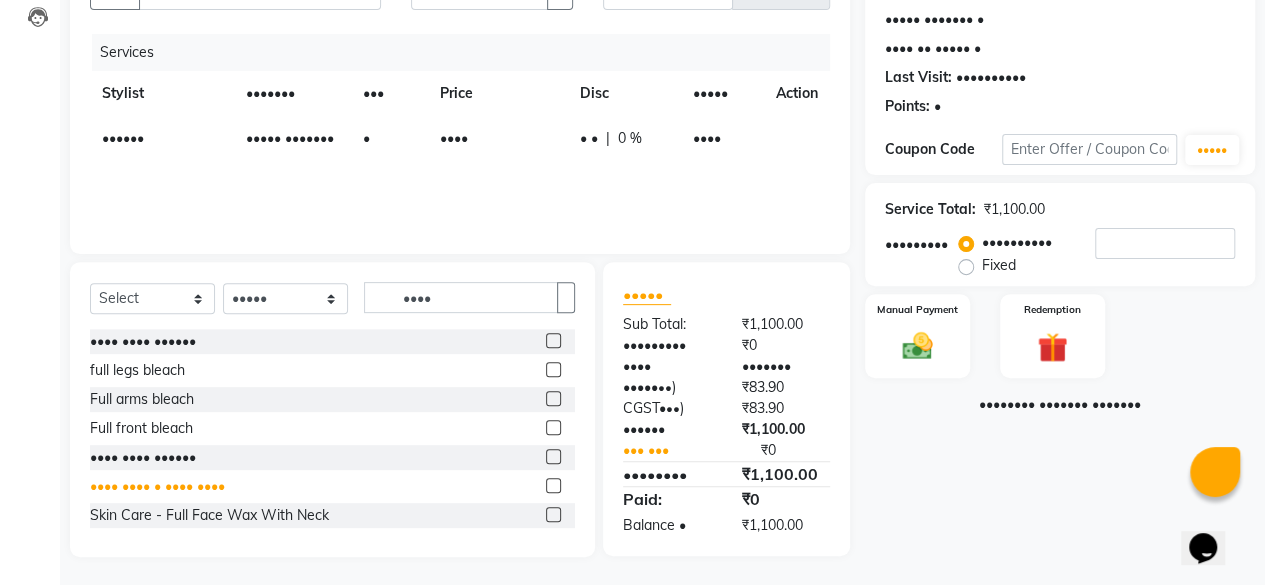 click on "•••• •••• • •••• ••••" at bounding box center [143, 341] 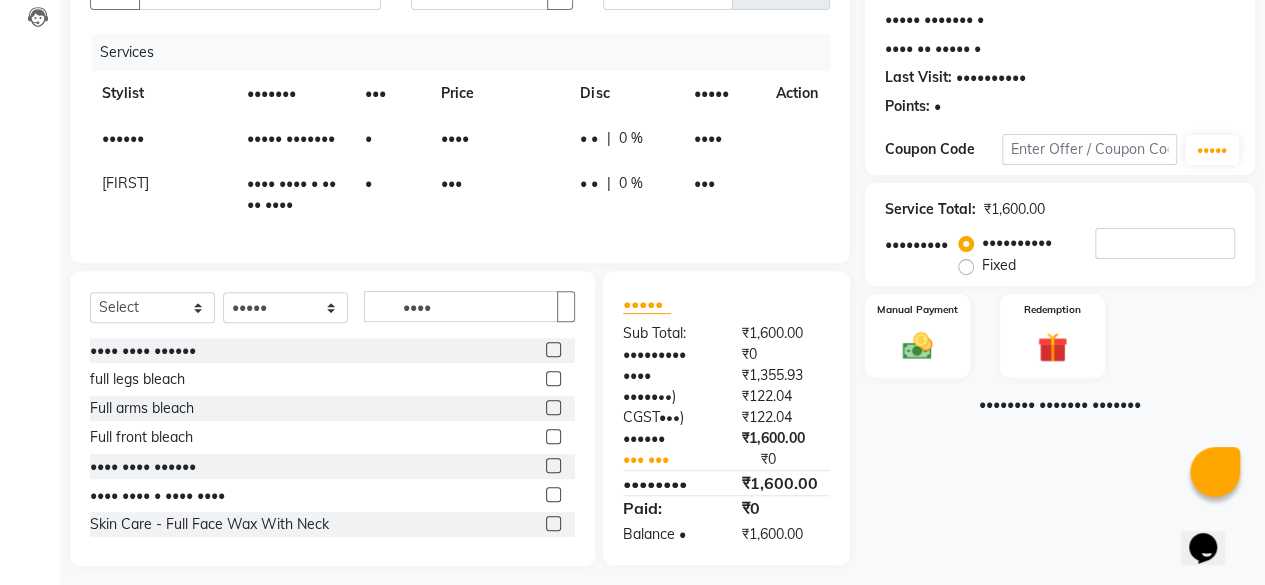 click on "•••" at bounding box center (498, 138) 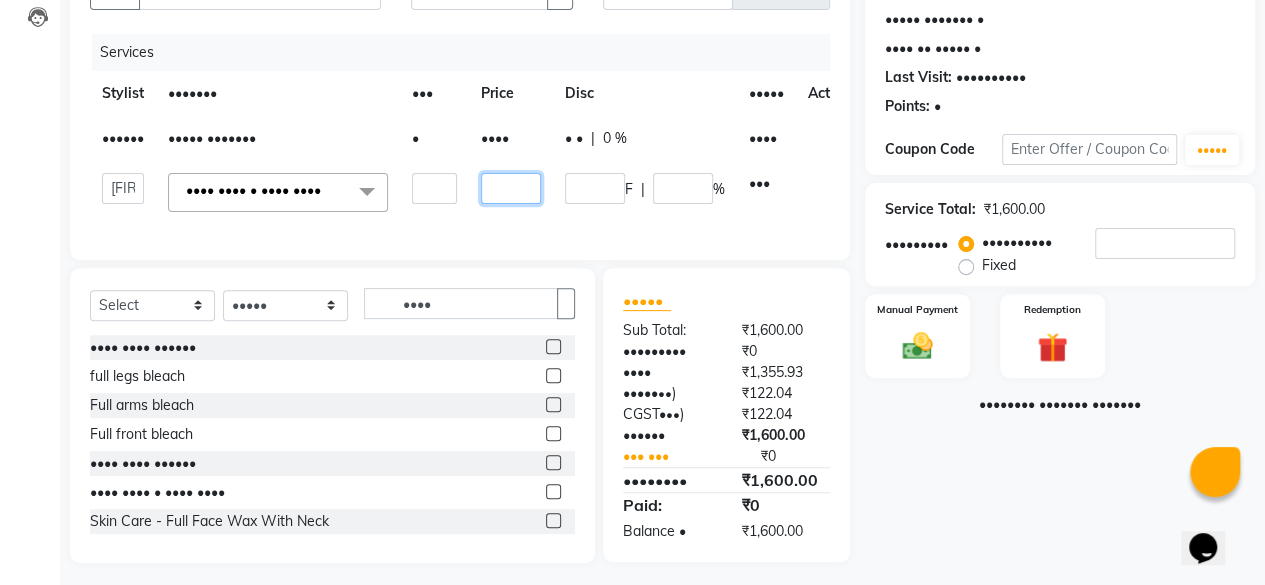 click on "•••" at bounding box center (434, 188) 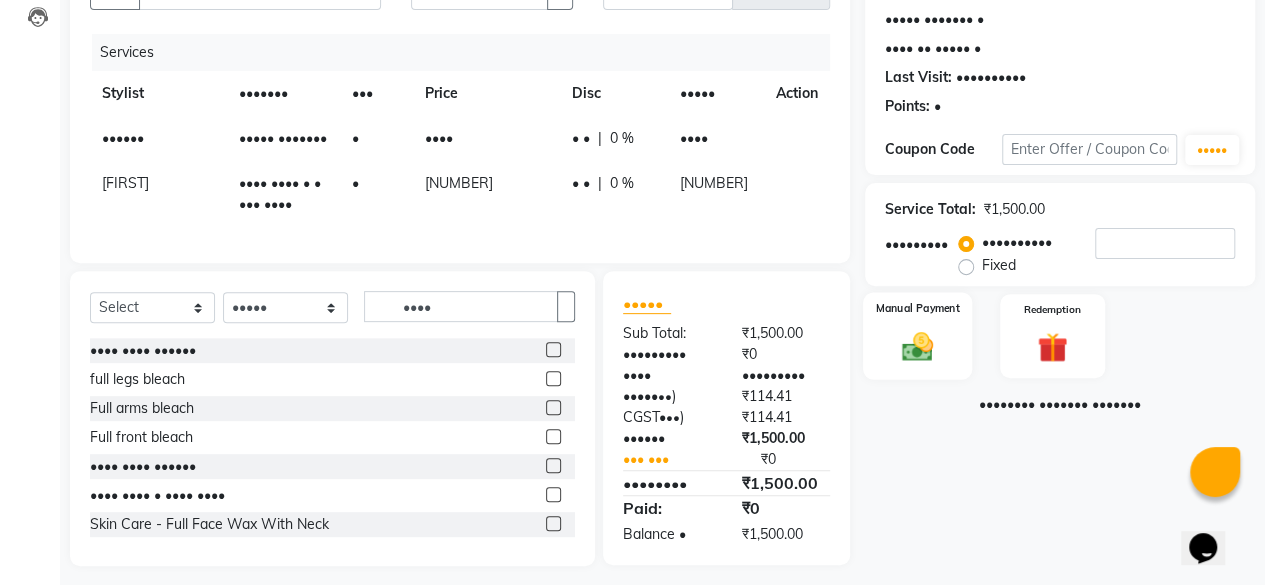 click at bounding box center (917, 346) 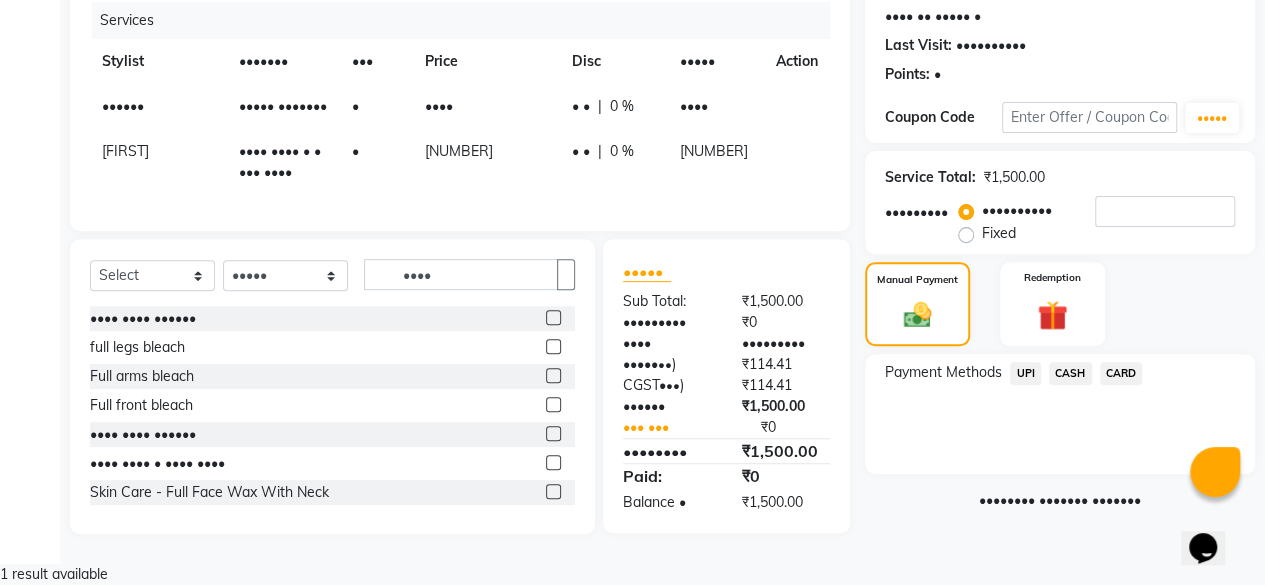 click on "UPI" at bounding box center [1025, 373] 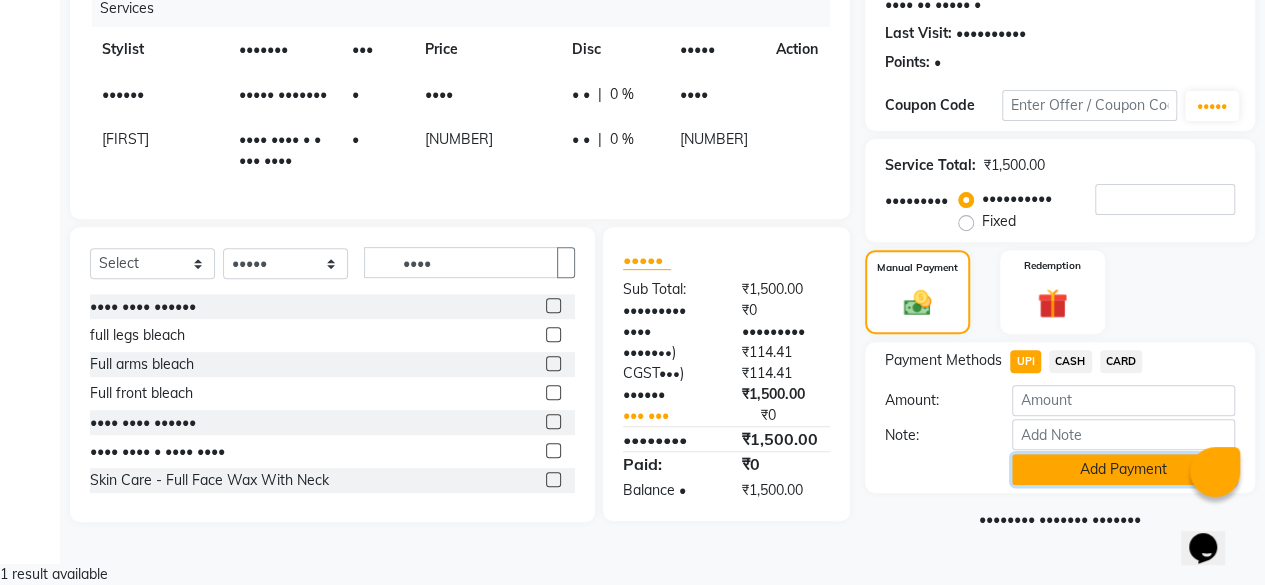 click on "Add Payment" at bounding box center (1123, 469) 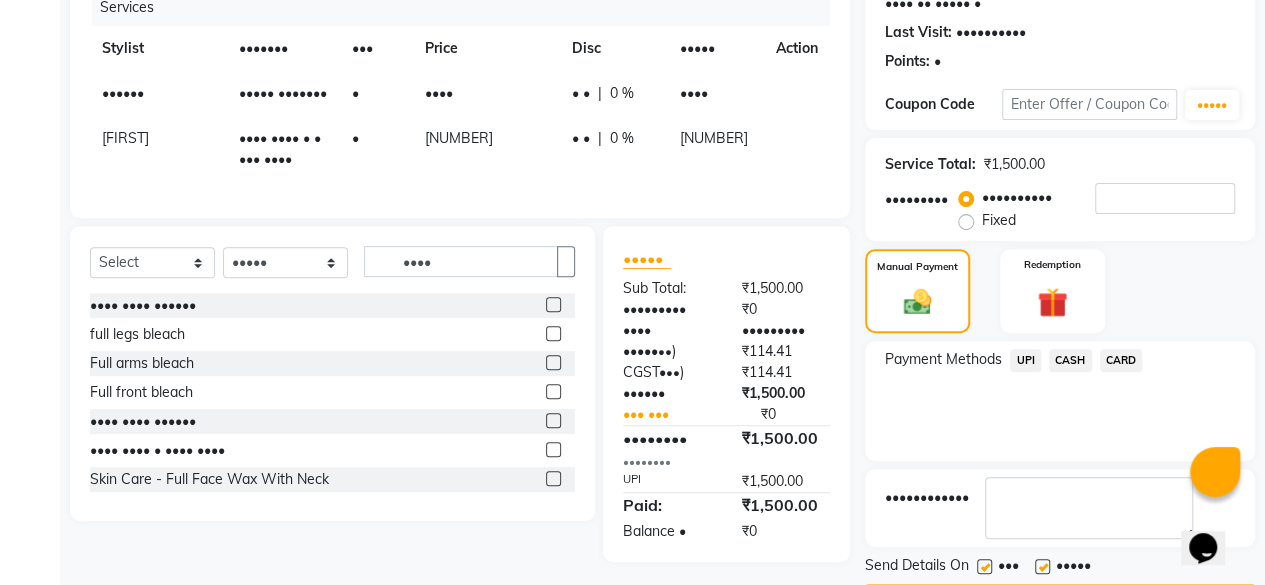 scroll, scrollTop: 324, scrollLeft: 0, axis: vertical 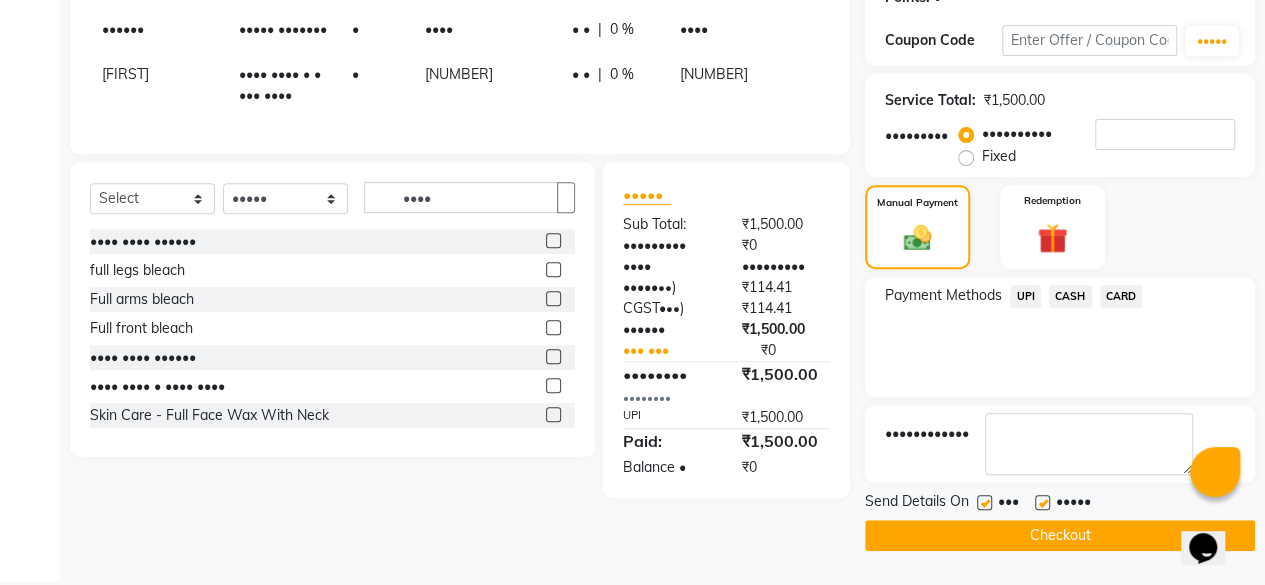 click at bounding box center [984, 502] 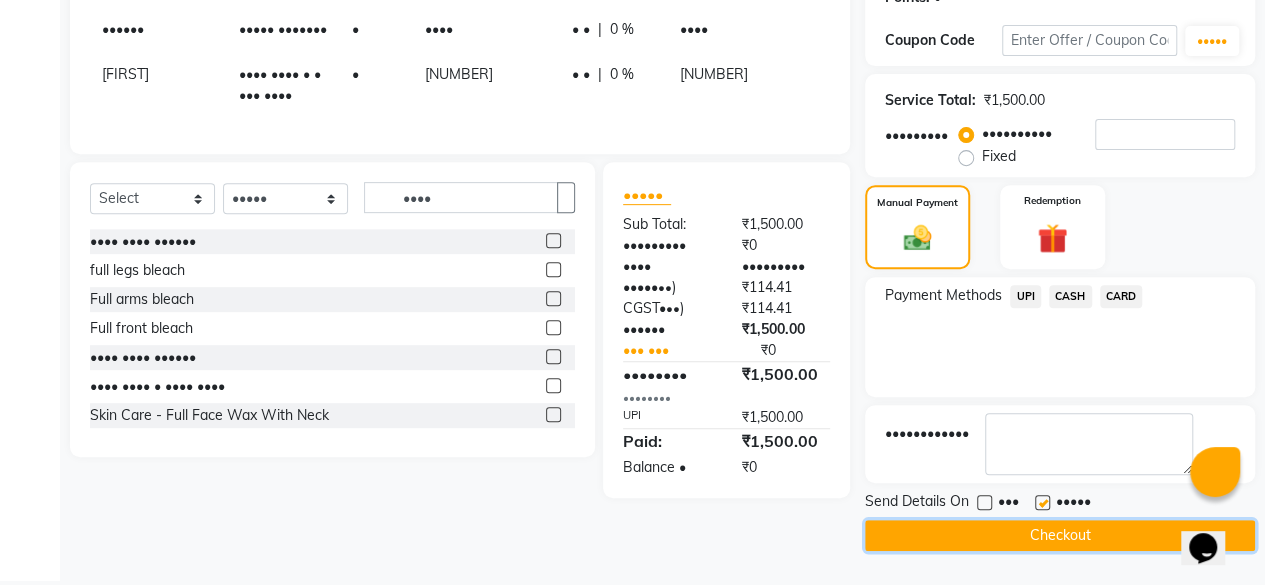 click on "Checkout" at bounding box center (1060, 535) 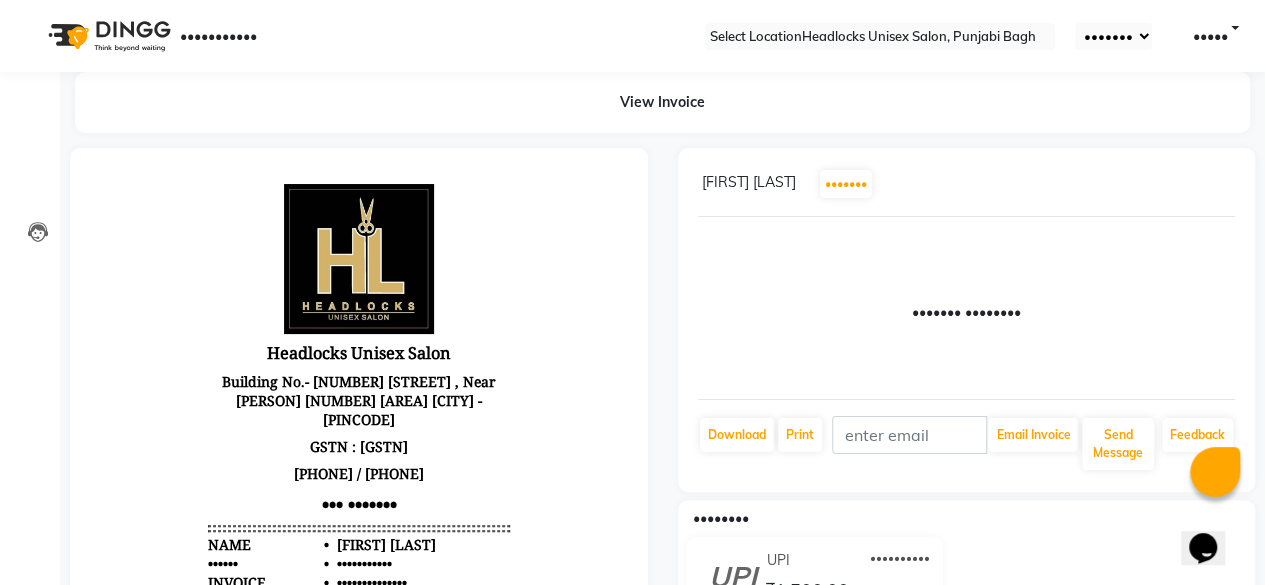 scroll, scrollTop: 0, scrollLeft: 0, axis: both 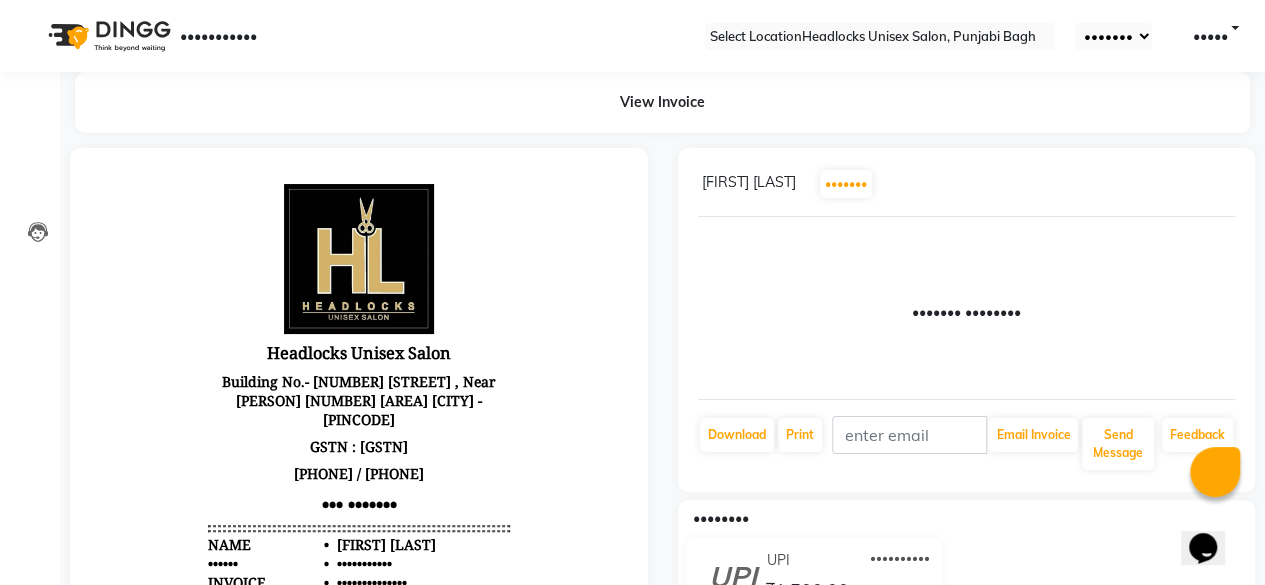 click on "Payments UPI [DATE] [CURRENCY][PRICE] Added on [DATE]" at bounding box center (967, 574) 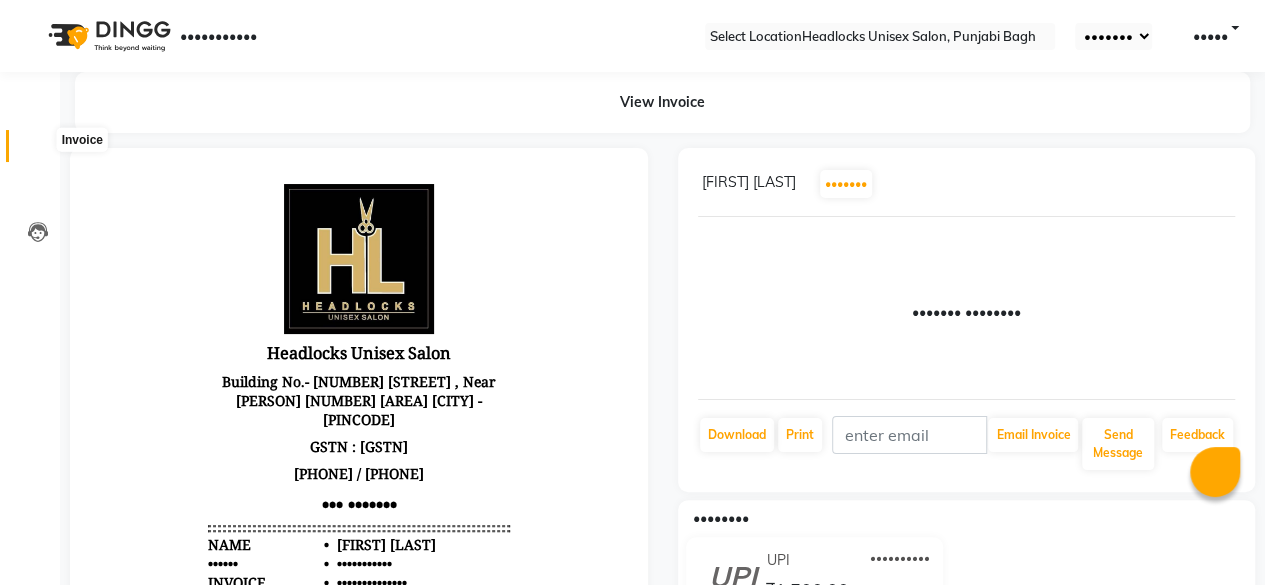 click at bounding box center (37, 151) 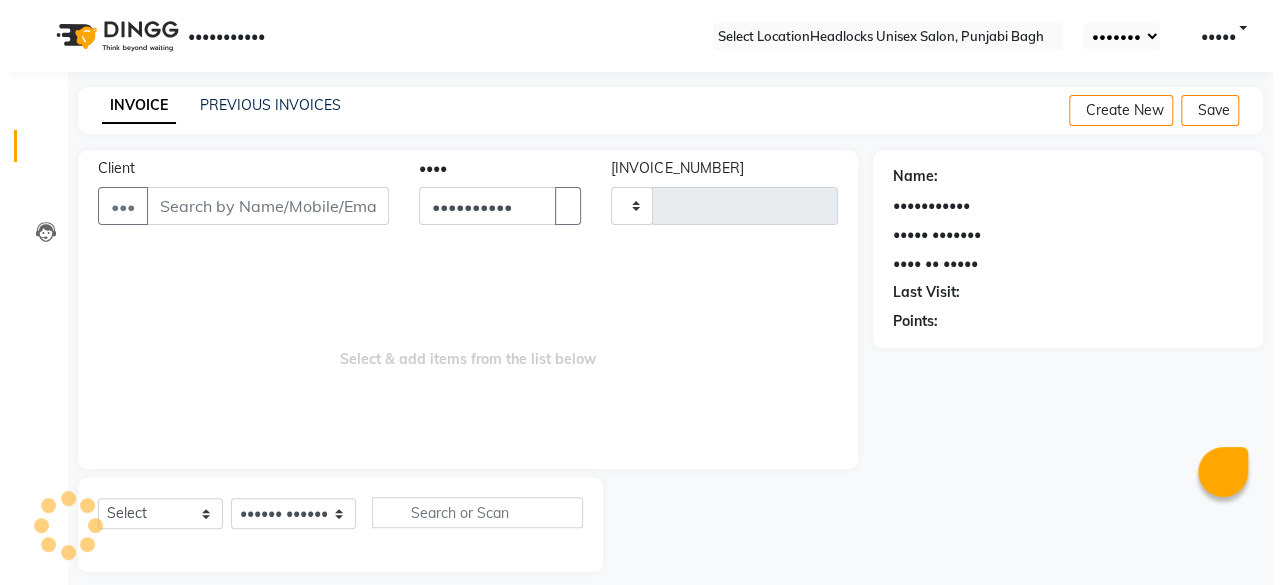 scroll, scrollTop: 15, scrollLeft: 0, axis: vertical 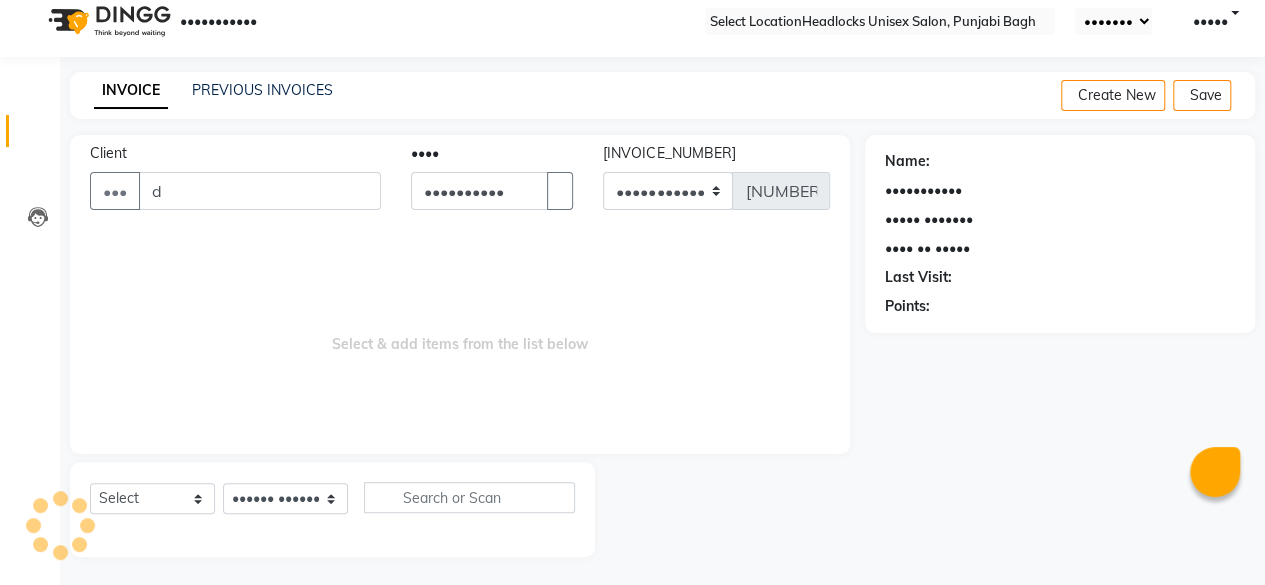 click on "d" at bounding box center [260, 191] 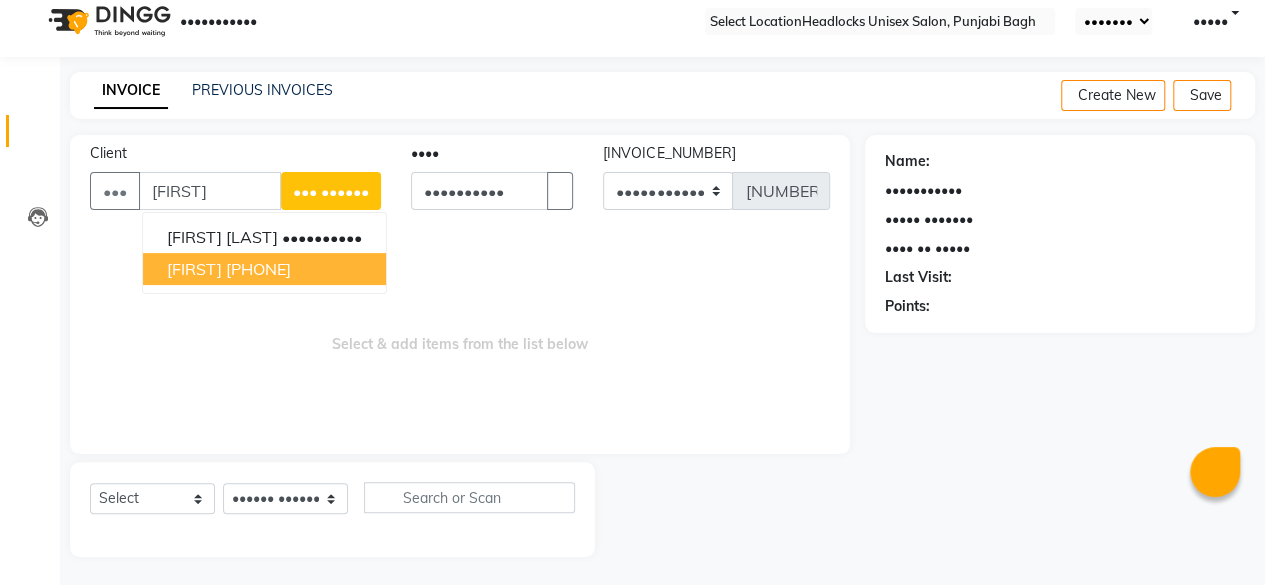 click on "[PHONE]" at bounding box center (258, 269) 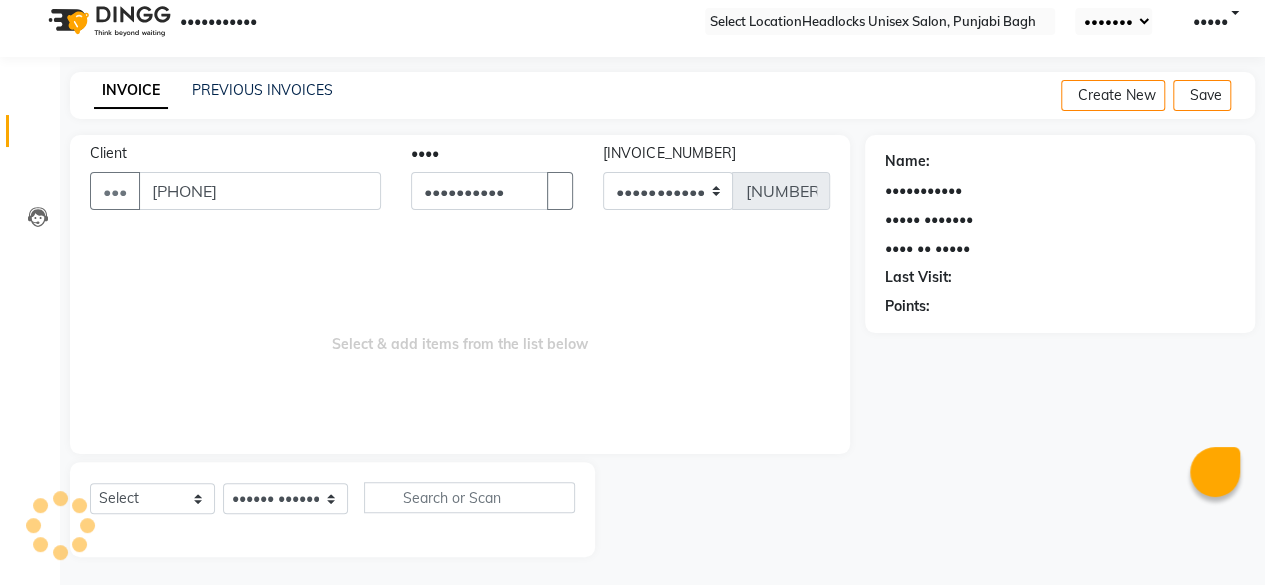 type on "[PHONE]" 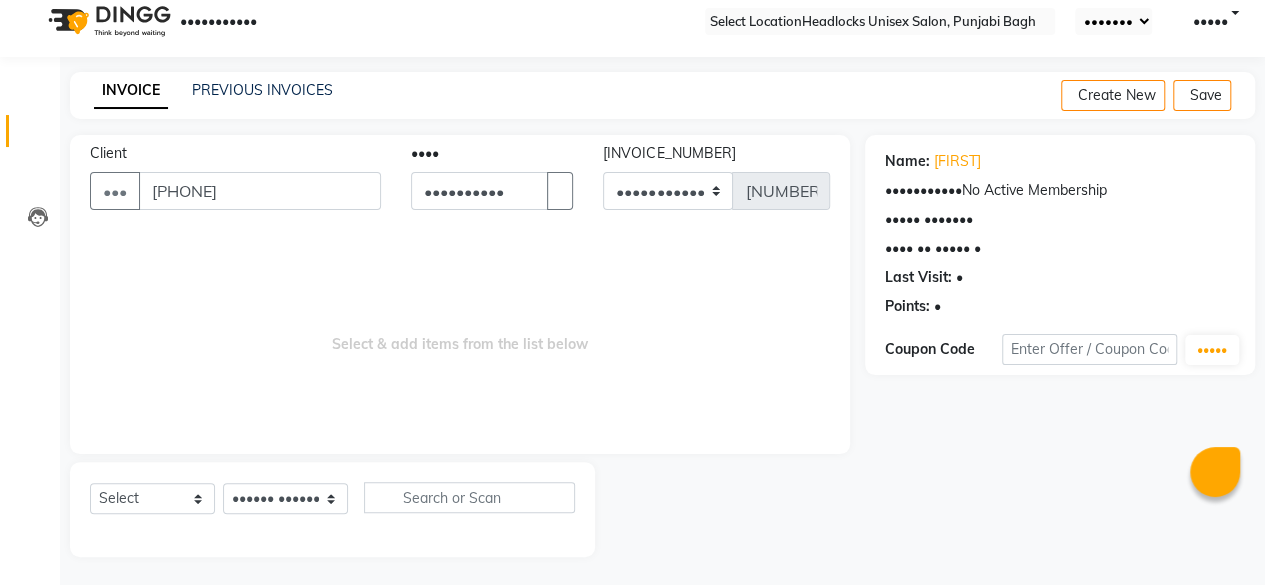 click on "Name: [FIRST] Membership: No Active Membership Total Visits: Card on file: 0 Last Visit: - Points: 0" at bounding box center [1060, 230] 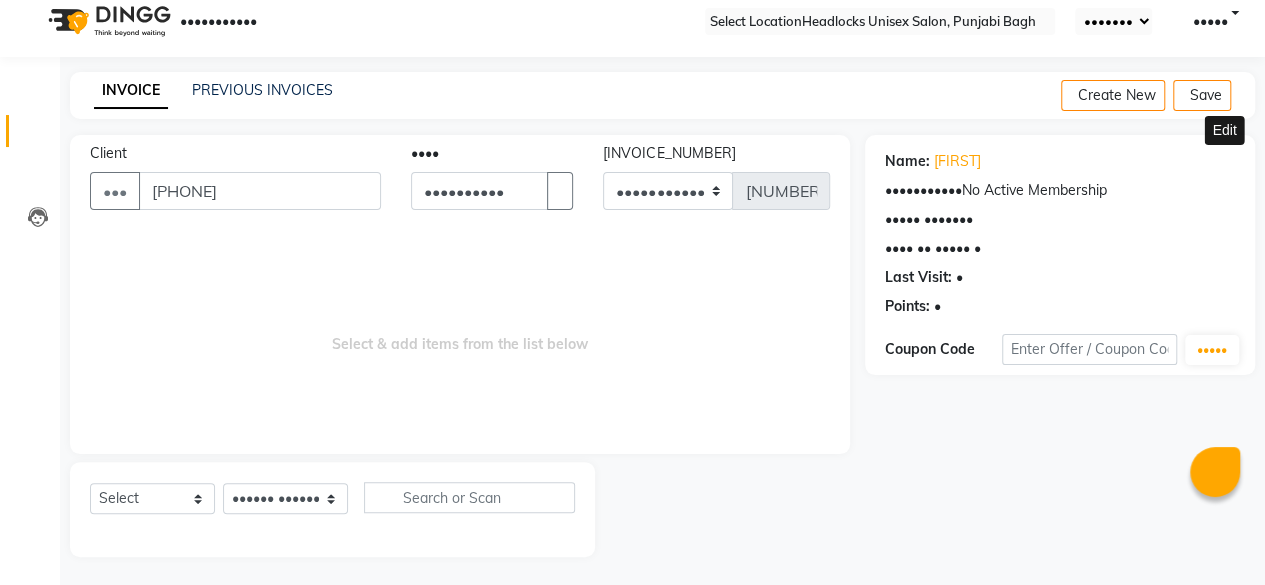 click at bounding box center (1227, 161) 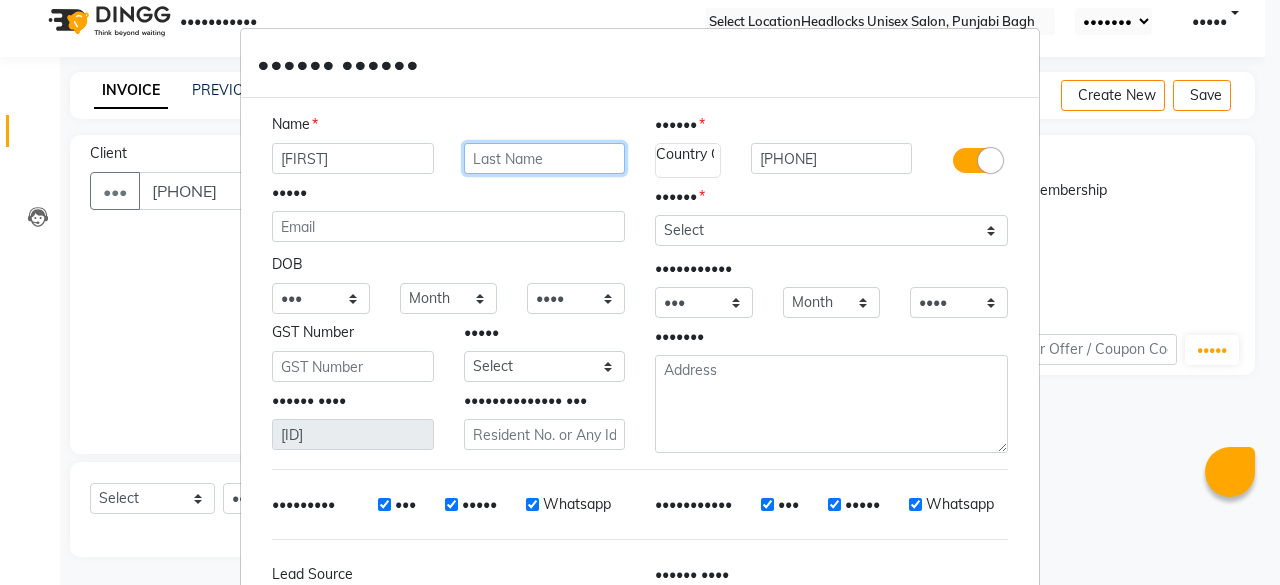 click at bounding box center (353, 158) 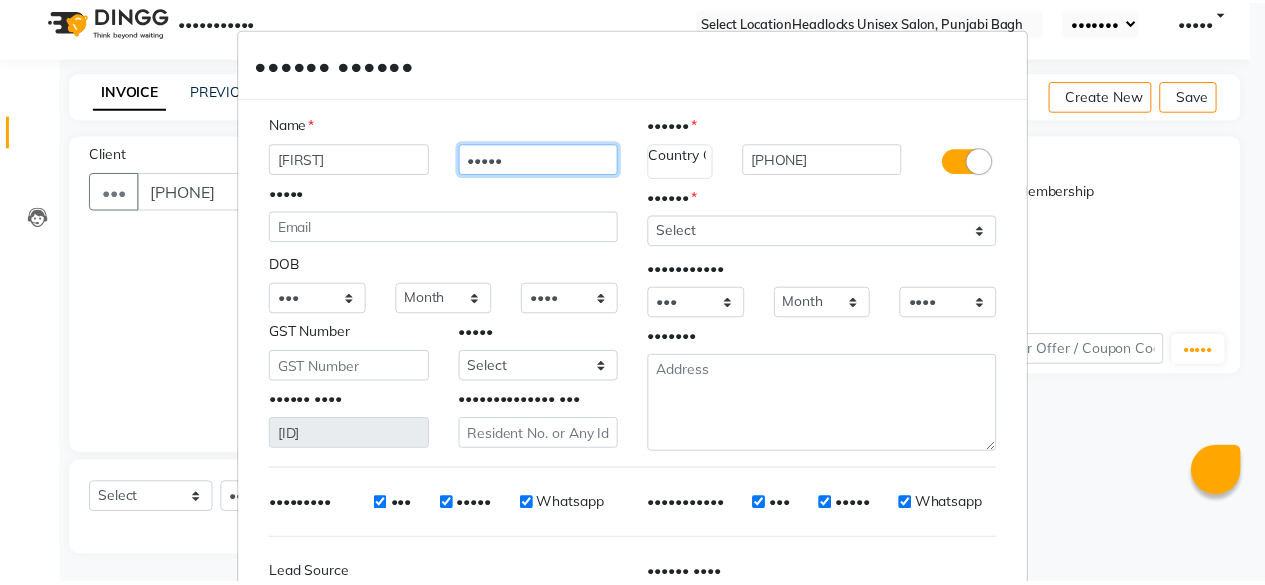 scroll, scrollTop: 224, scrollLeft: 0, axis: vertical 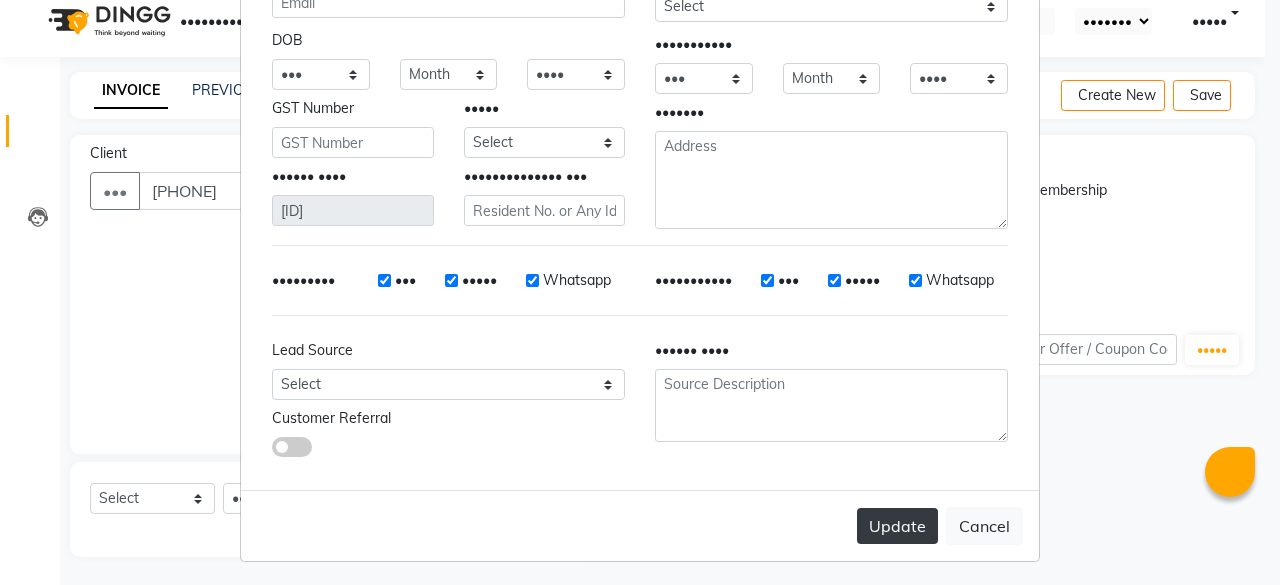 type on "•••••" 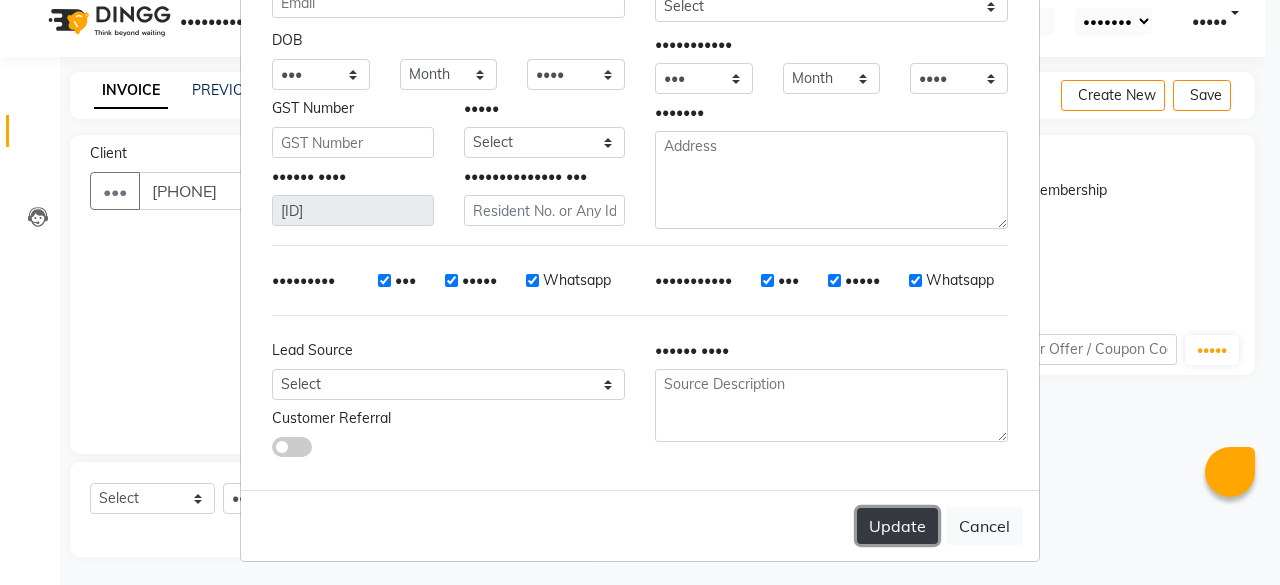 click on "Update" at bounding box center [897, 526] 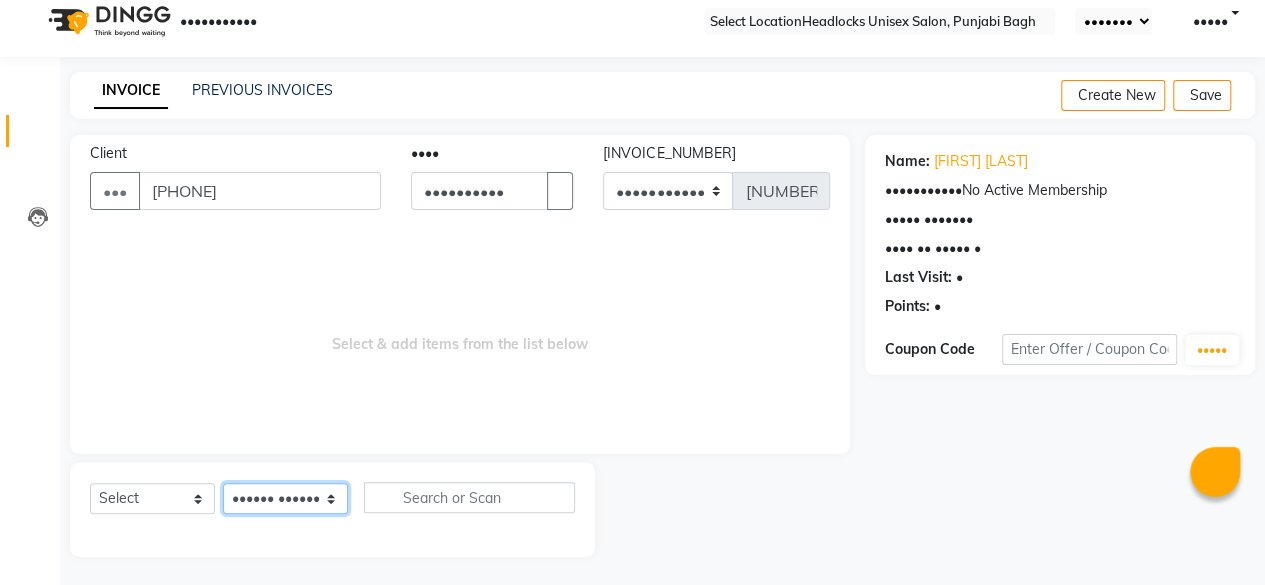 click on "Select Stylist ⁠[FIRST] ⁠[FIRST] [FIRST] [FIRST] [FIRST] [FIRST] [FIRST] [FIRST] [FIRST] [FIRST] [FIRST] [FIRST] [FIRST] [FIRST] [FIRST] [FIRST] [FIRST] [FIRST] [FIRST] [FIRST] [FIRST] [FIRST] [FIRST] ⁠[FIRST] [FIRST] [FIRST] [FIRST] ⁠[FIRST] [FIRST] [FIRST]" at bounding box center (285, 498) 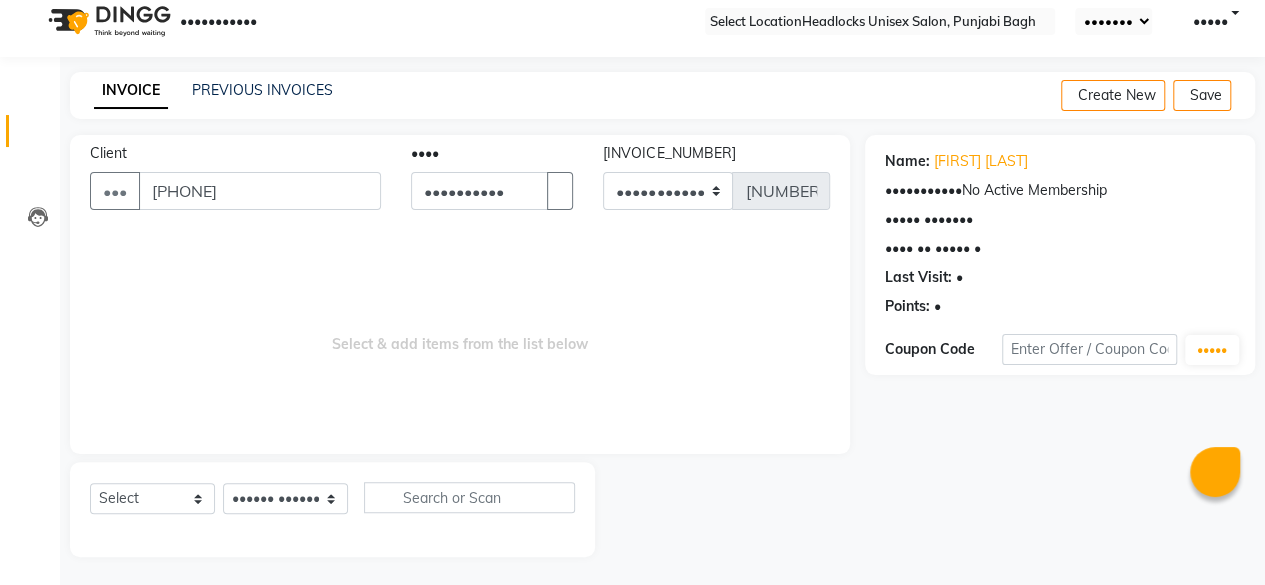 click on "Card on file:  [NUMBER]" at bounding box center (1060, 248) 